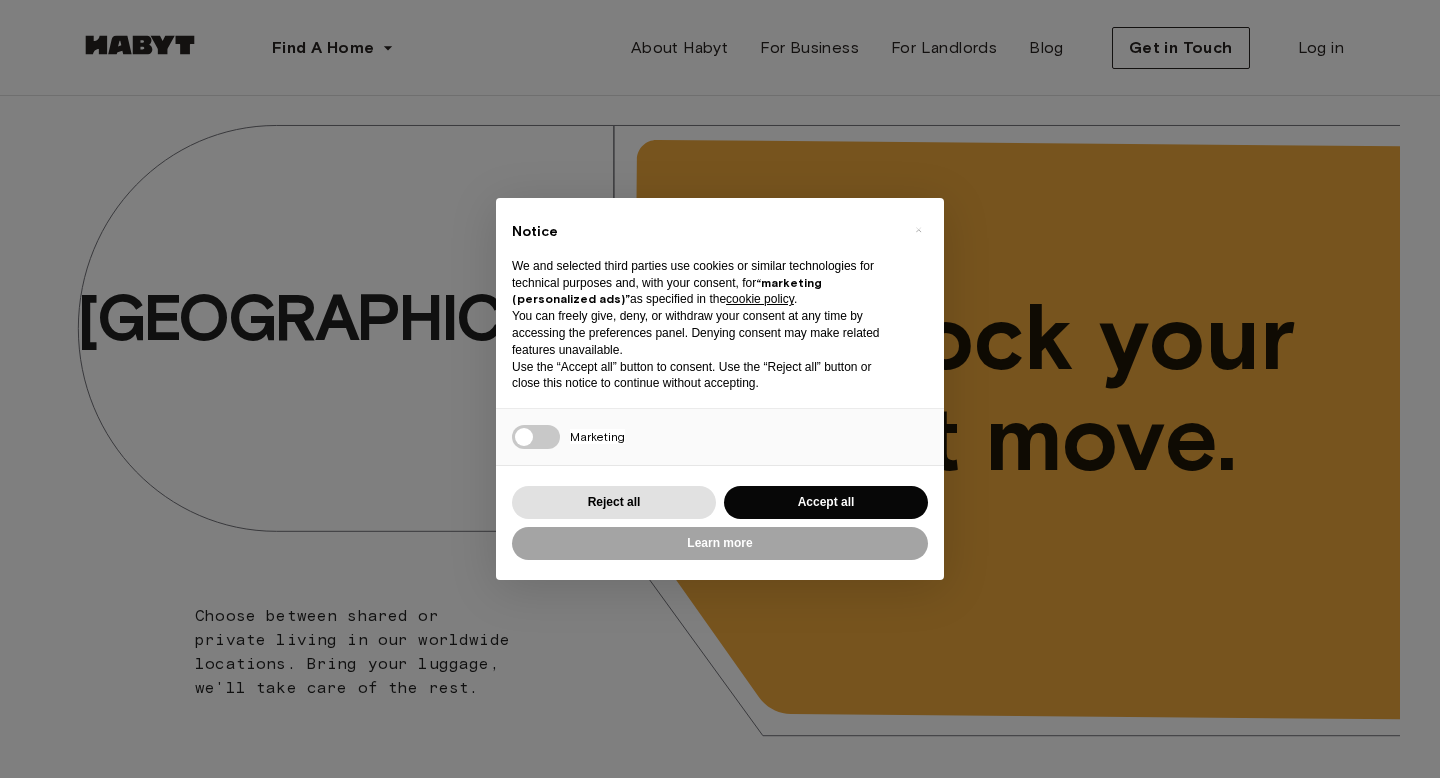 scroll, scrollTop: 0, scrollLeft: 0, axis: both 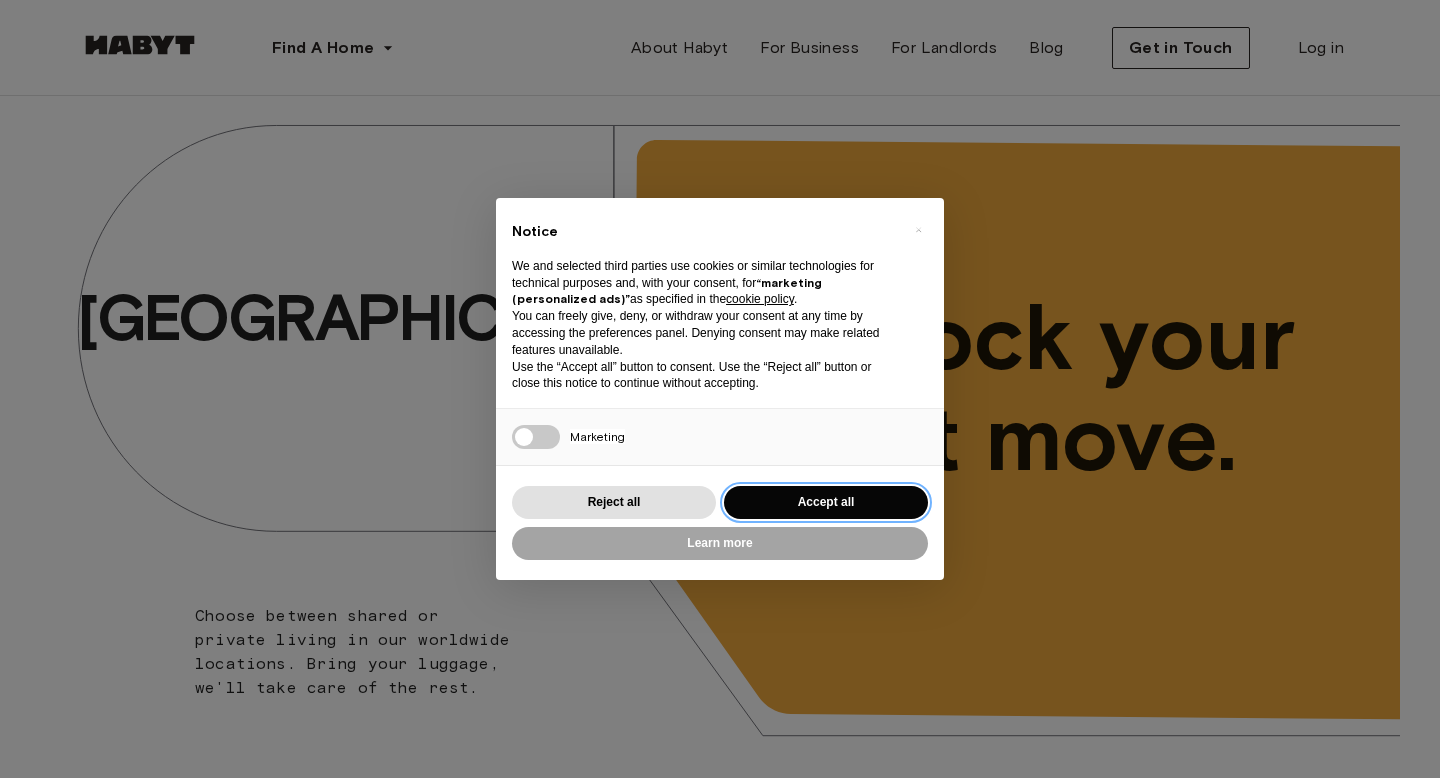 click on "Accept all" at bounding box center (826, 502) 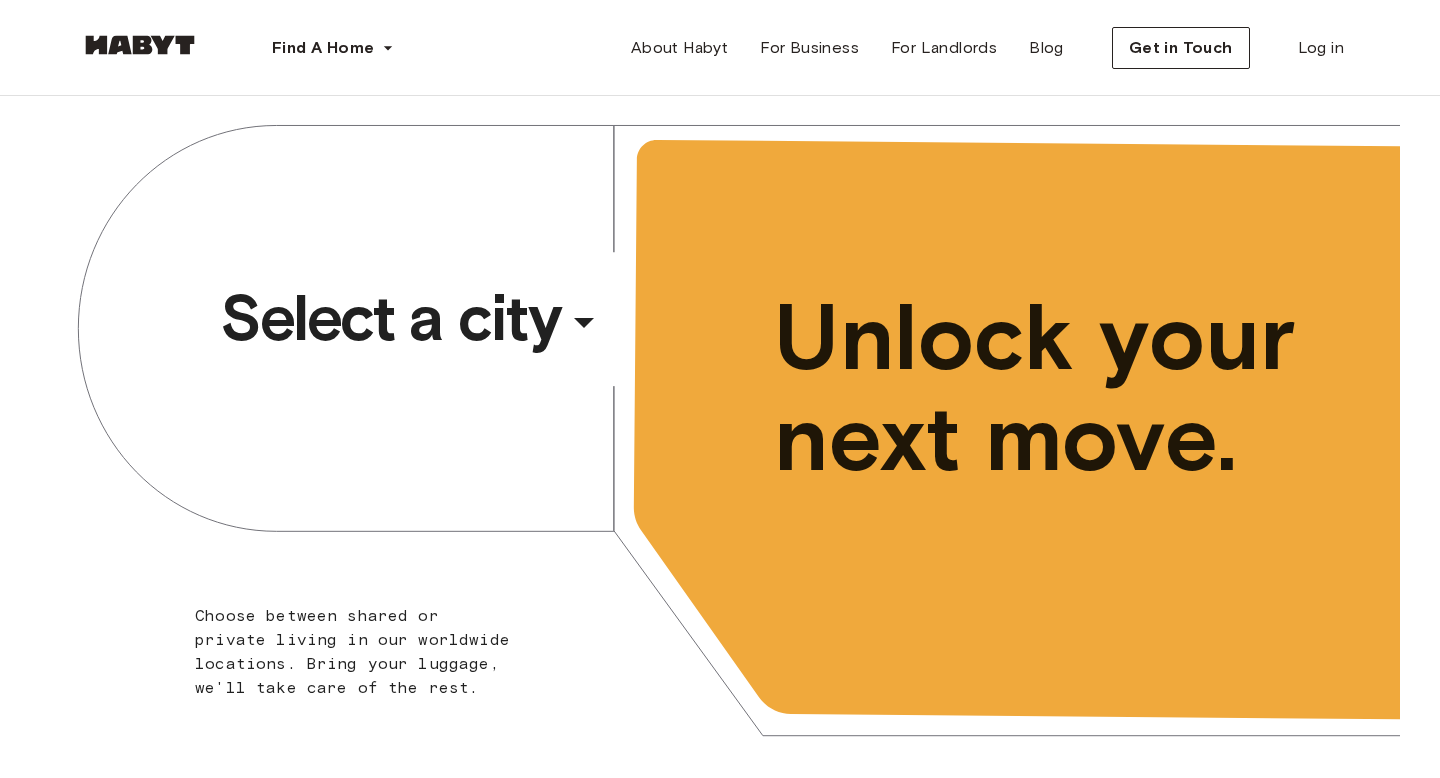 click on "Select a city" at bounding box center [390, 318] 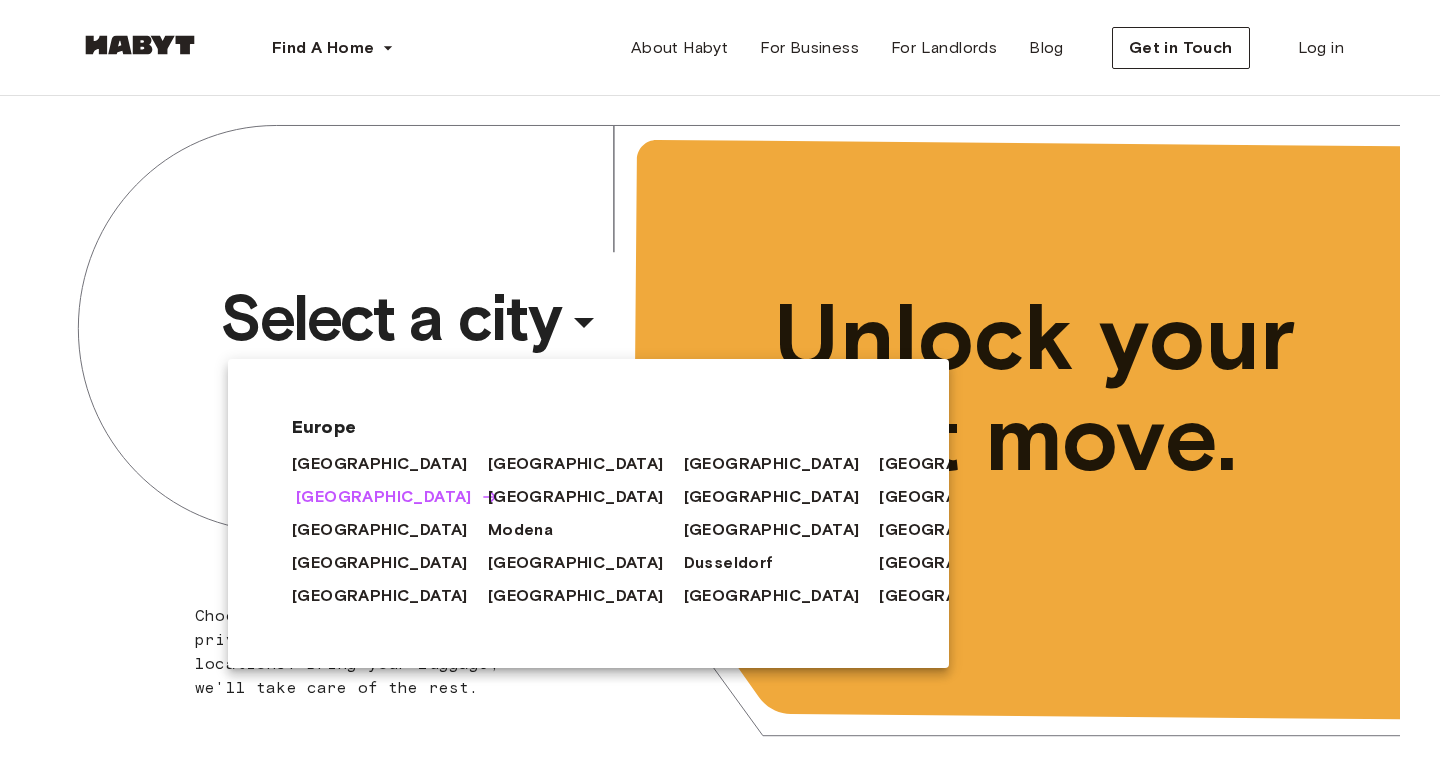 click on "[GEOGRAPHIC_DATA]" at bounding box center (384, 497) 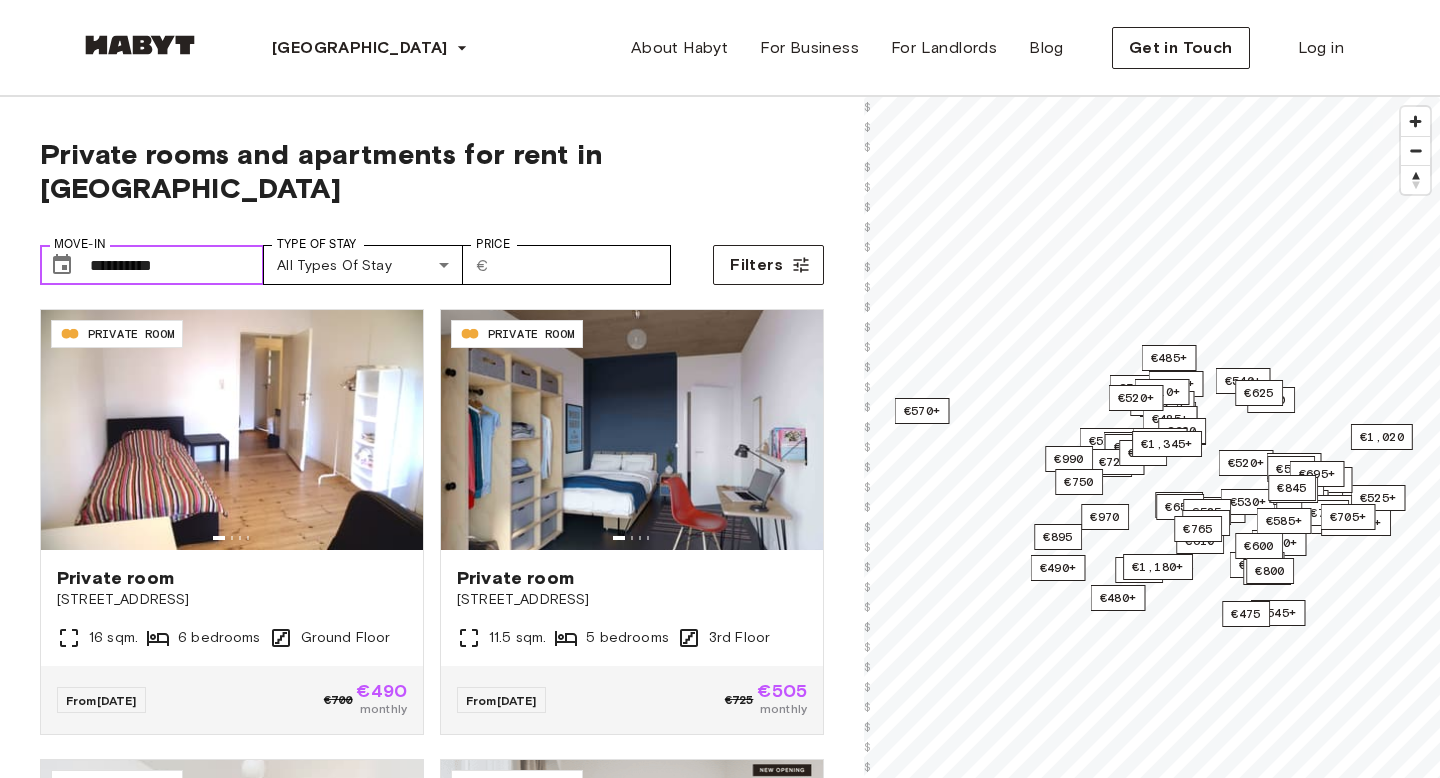 click on "**********" at bounding box center [177, 265] 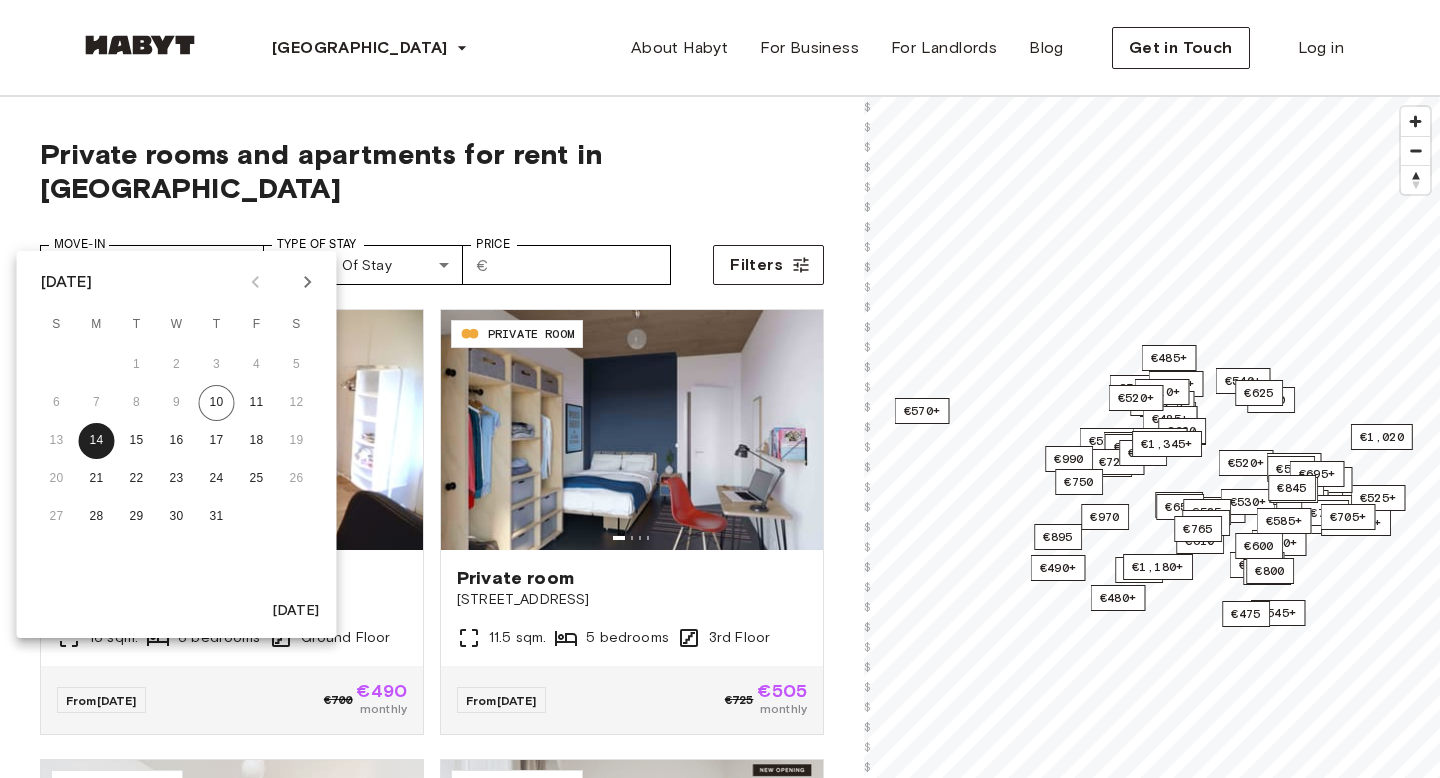 click 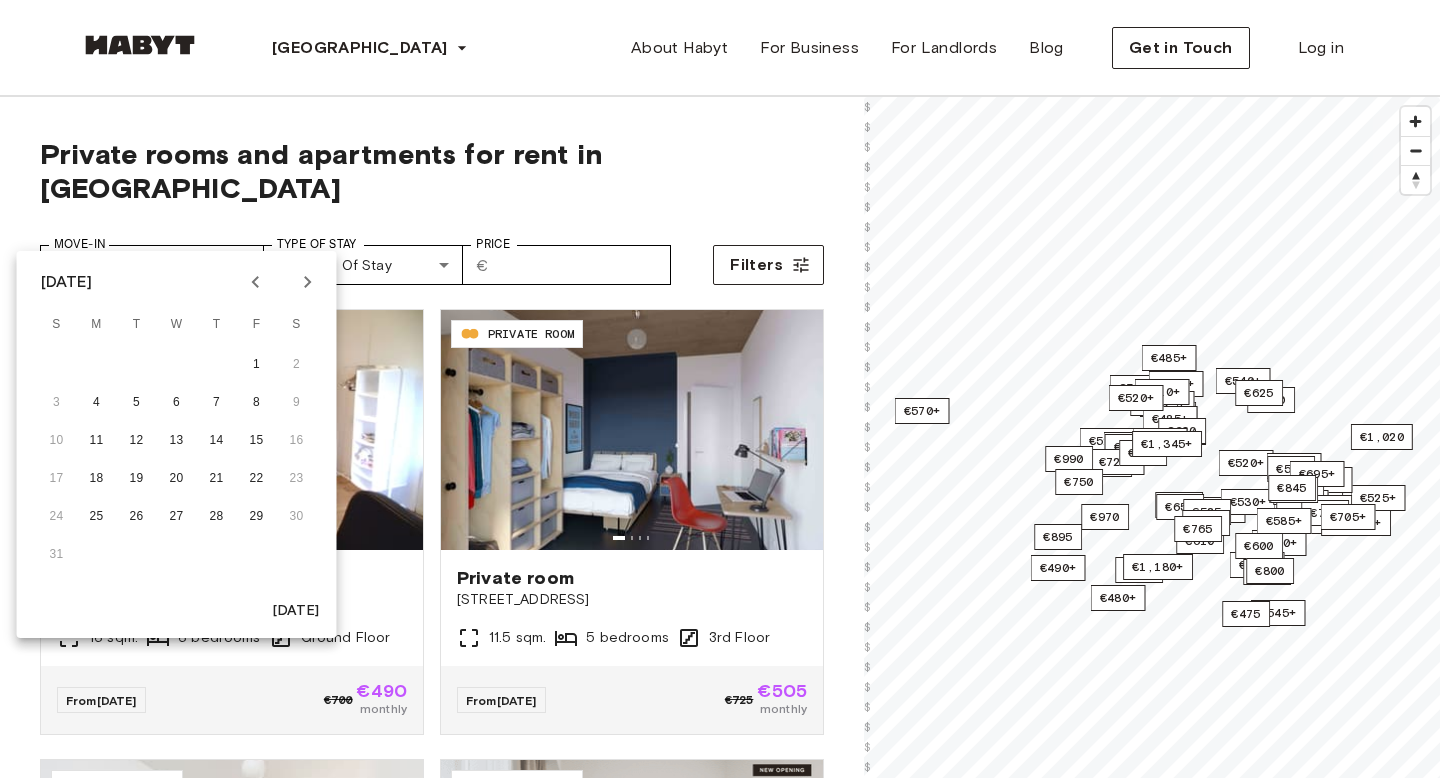 click 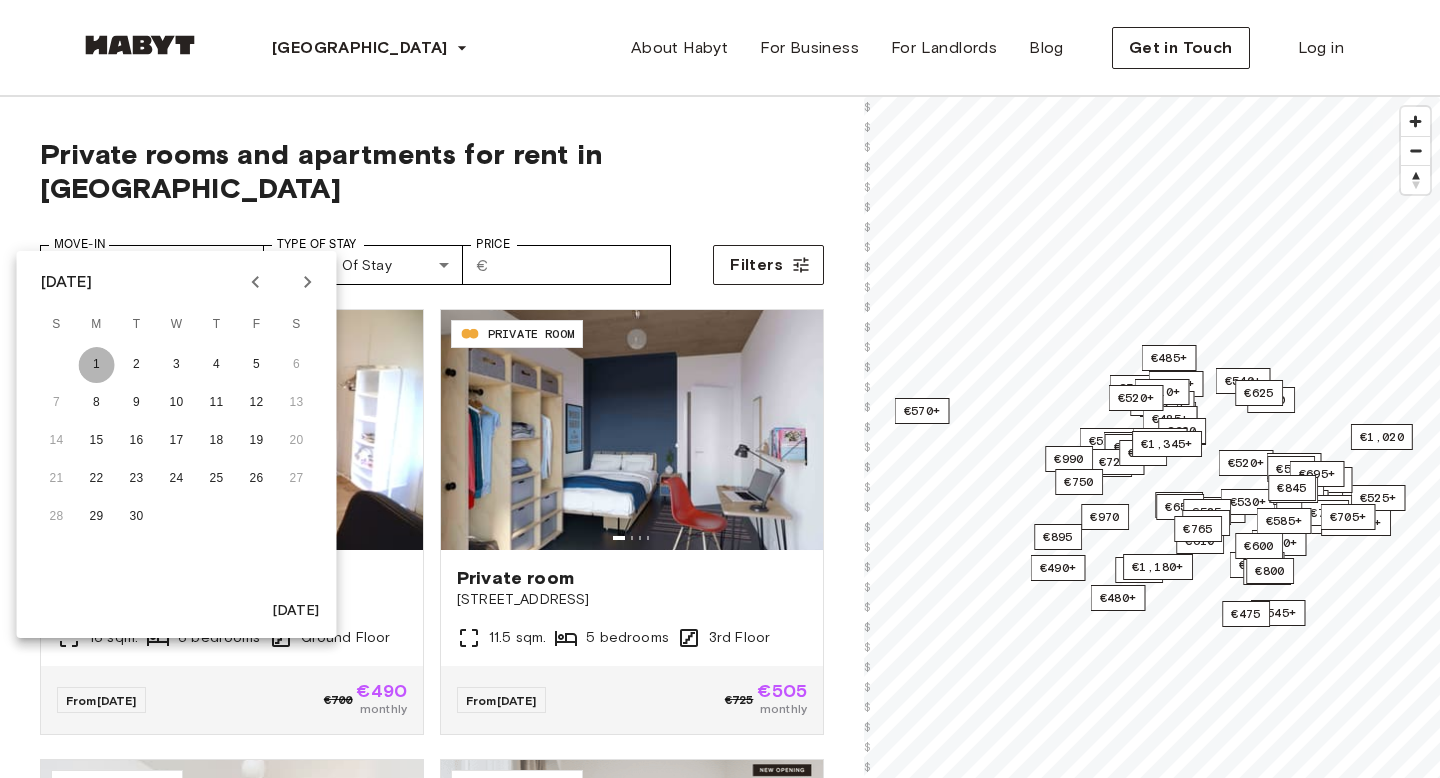 click on "1" at bounding box center [97, 365] 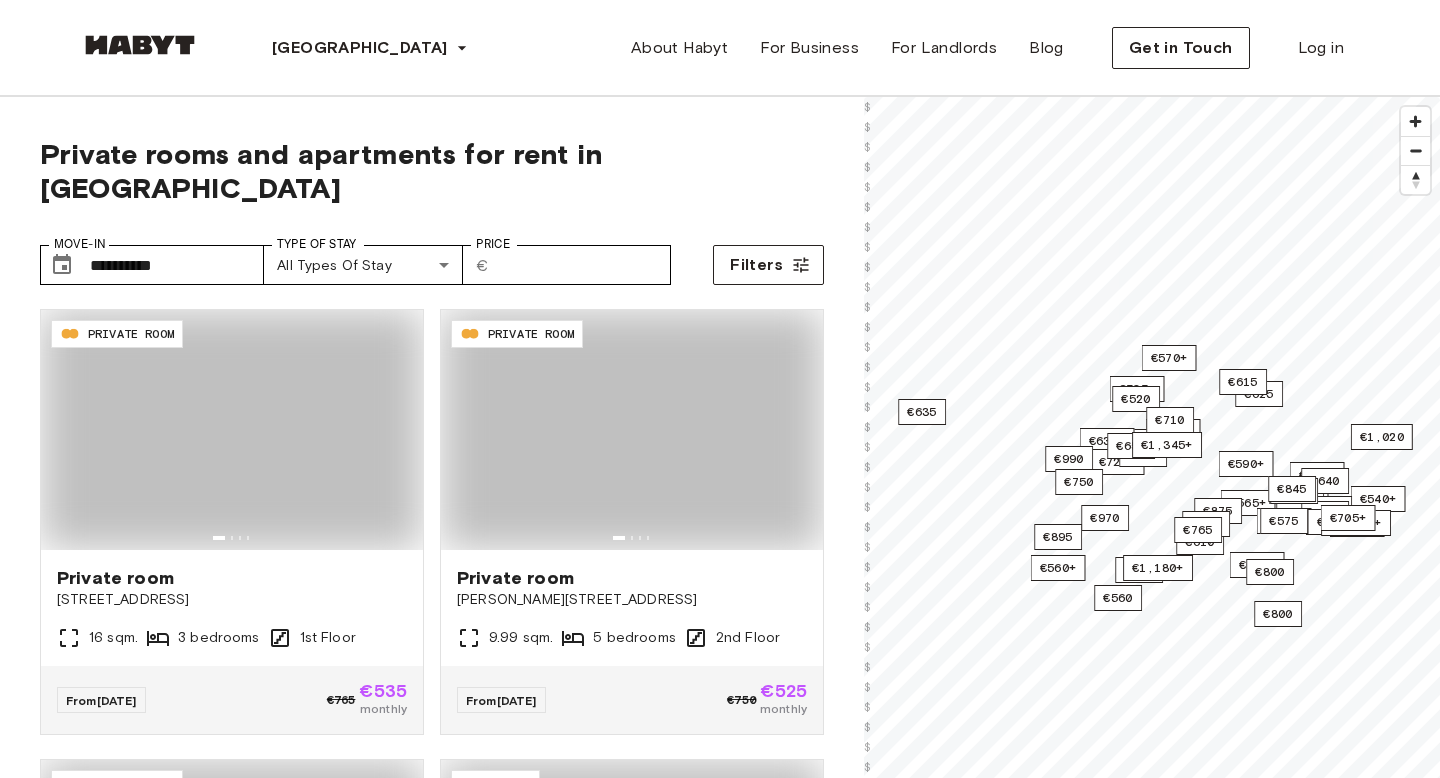 type on "**********" 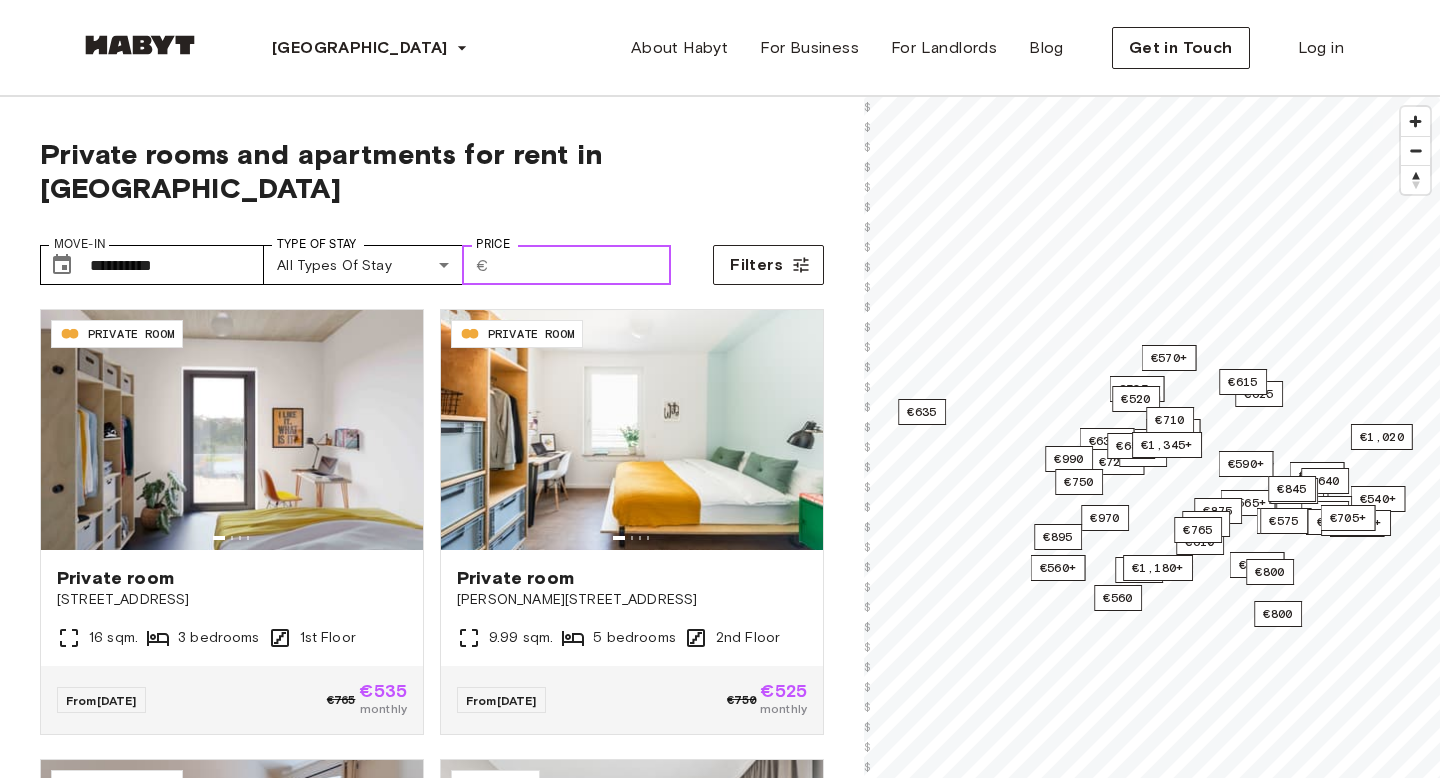 click on "Price" at bounding box center [584, 265] 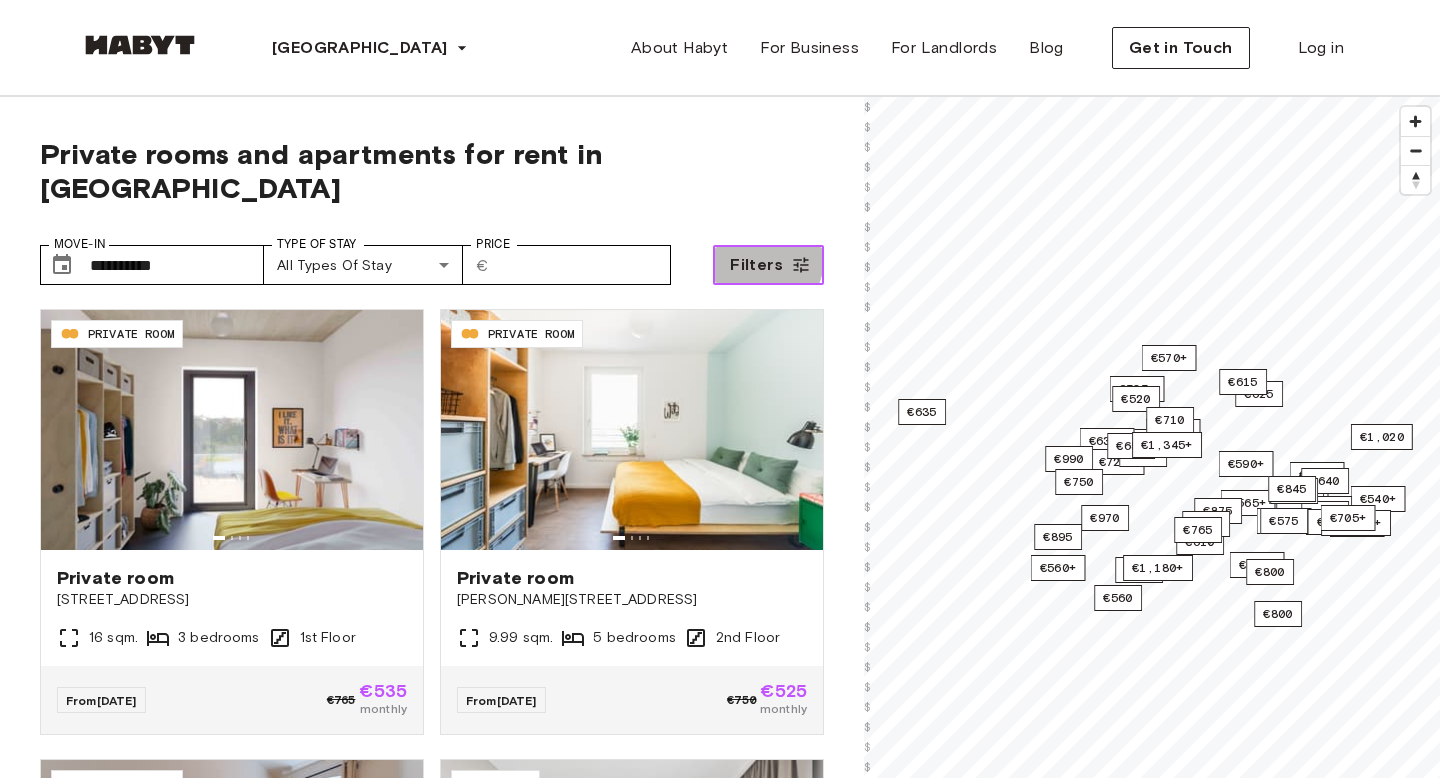 click on "Filters" at bounding box center [768, 265] 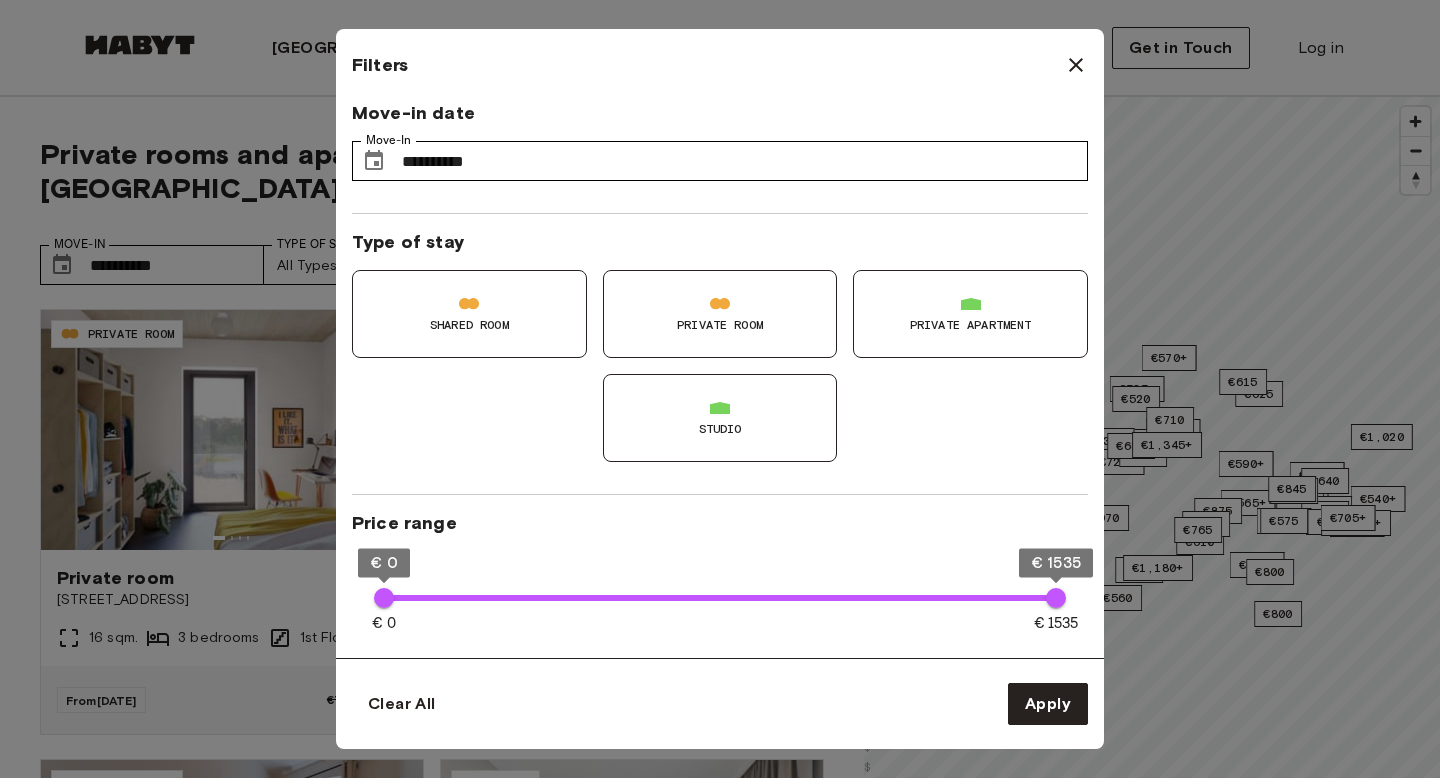 click on "Private Room" at bounding box center [720, 314] 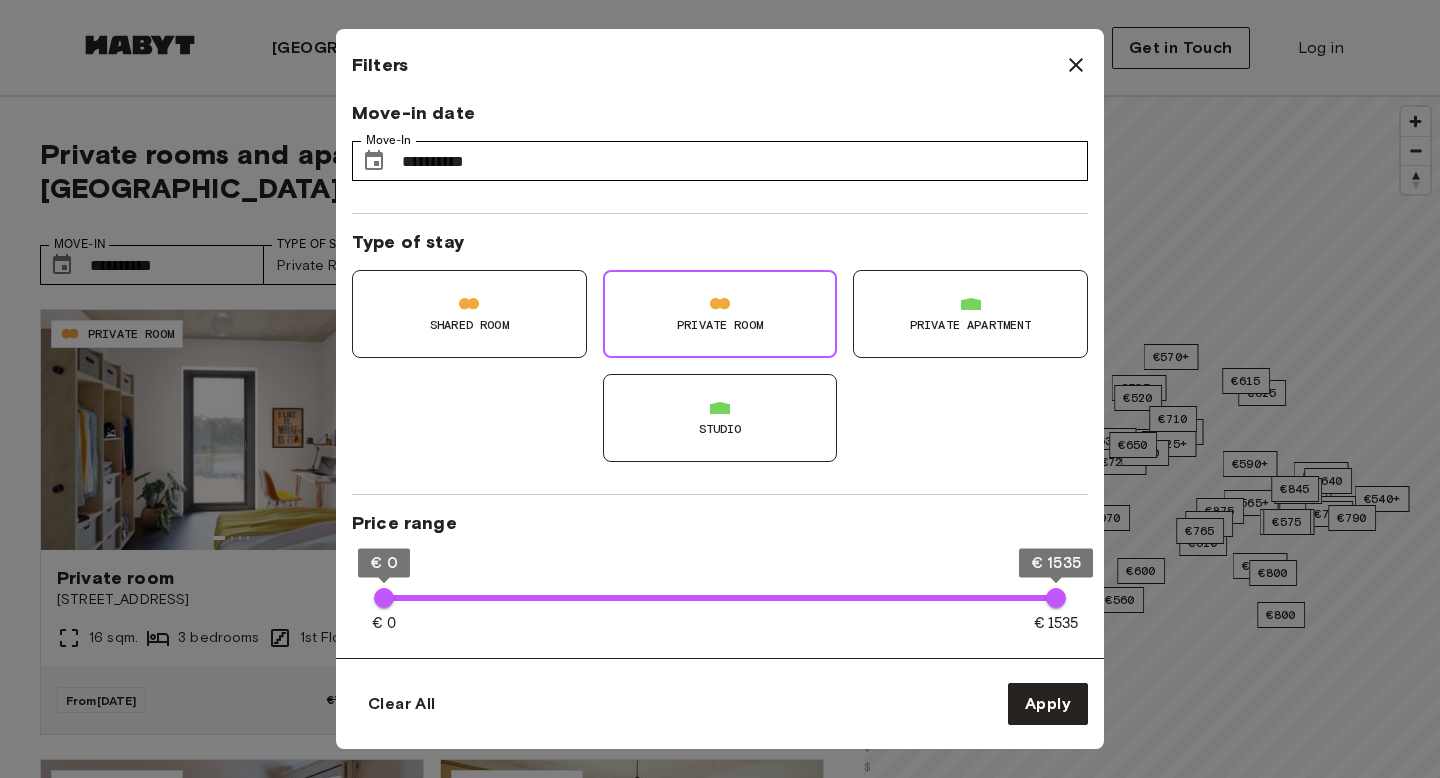 type on "**" 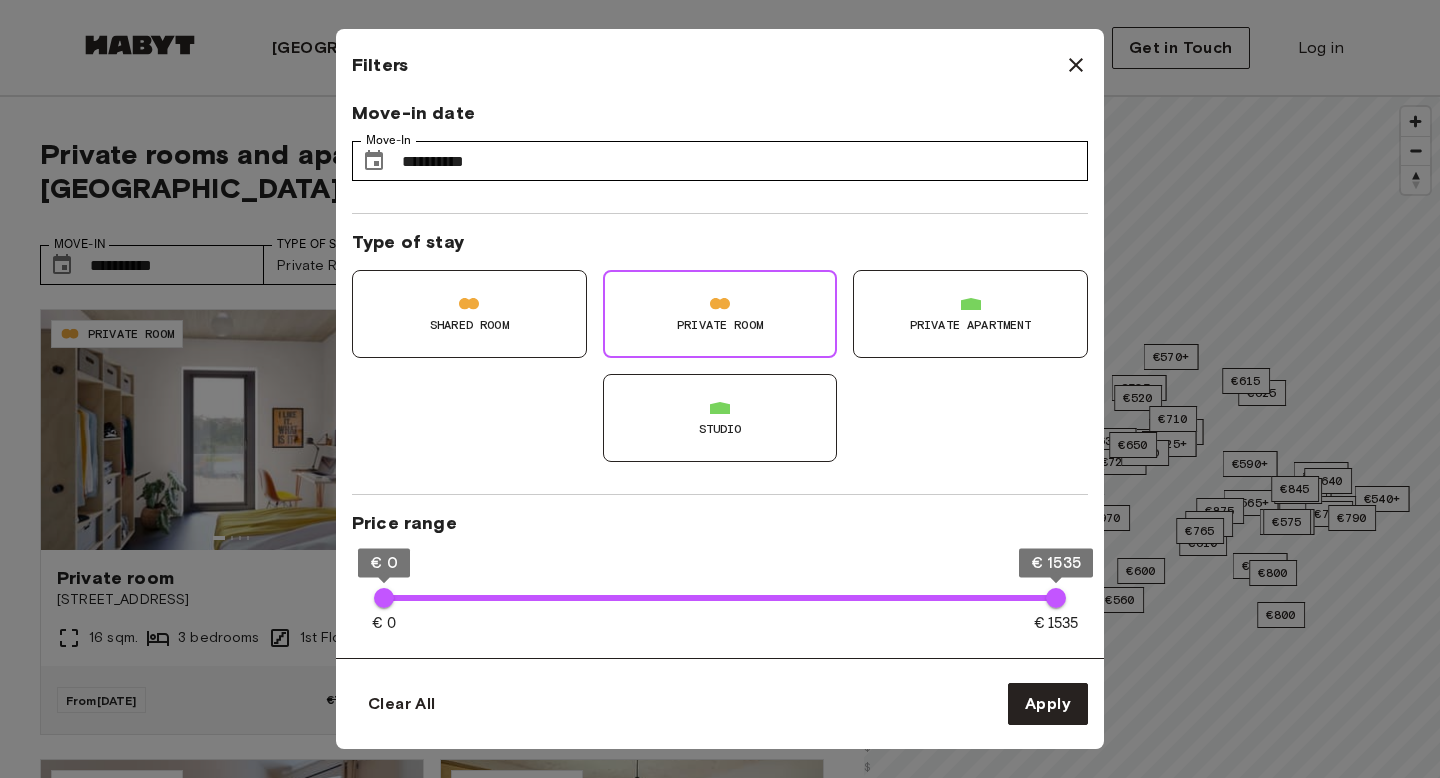 click on "Private apartment" at bounding box center (970, 314) 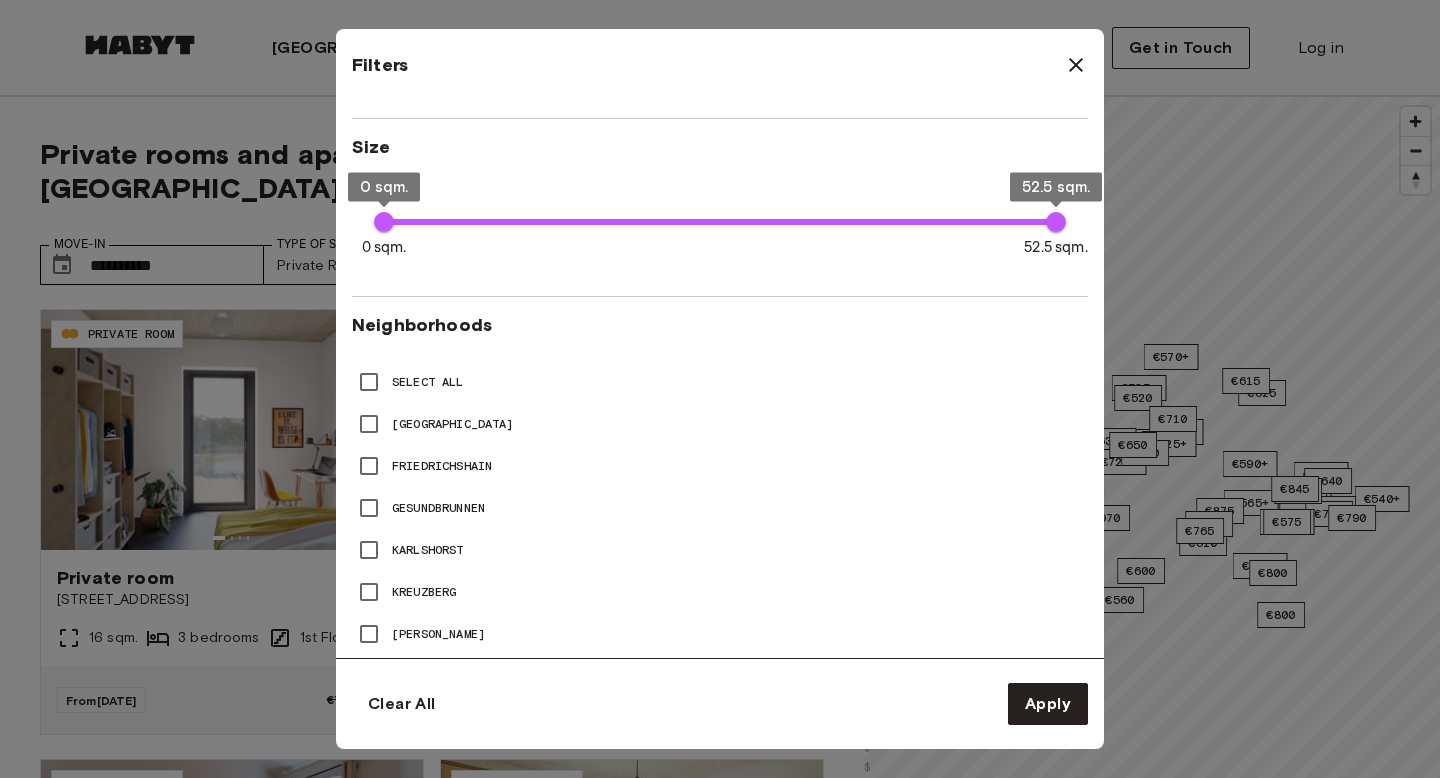 scroll, scrollTop: 688, scrollLeft: 0, axis: vertical 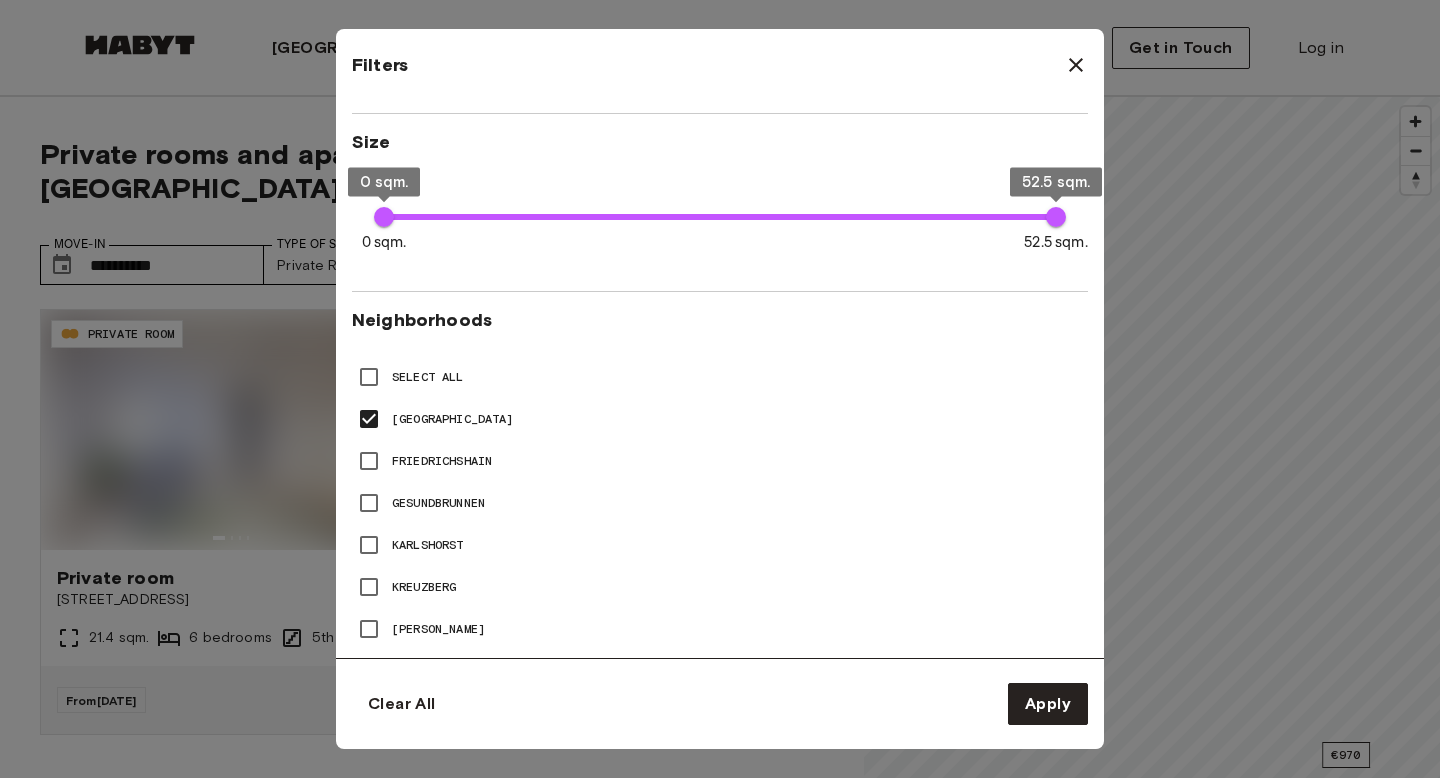 type on "**" 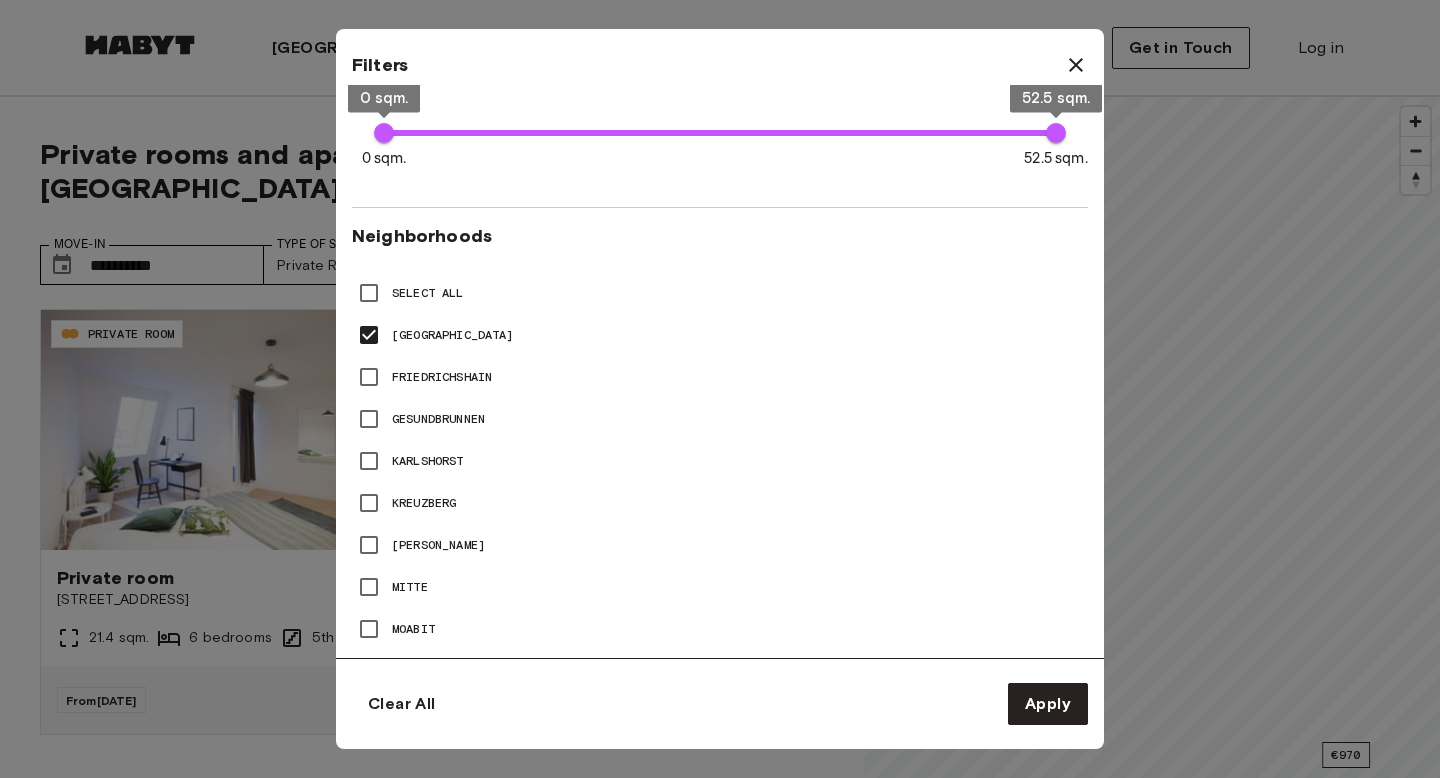 scroll, scrollTop: 774, scrollLeft: 0, axis: vertical 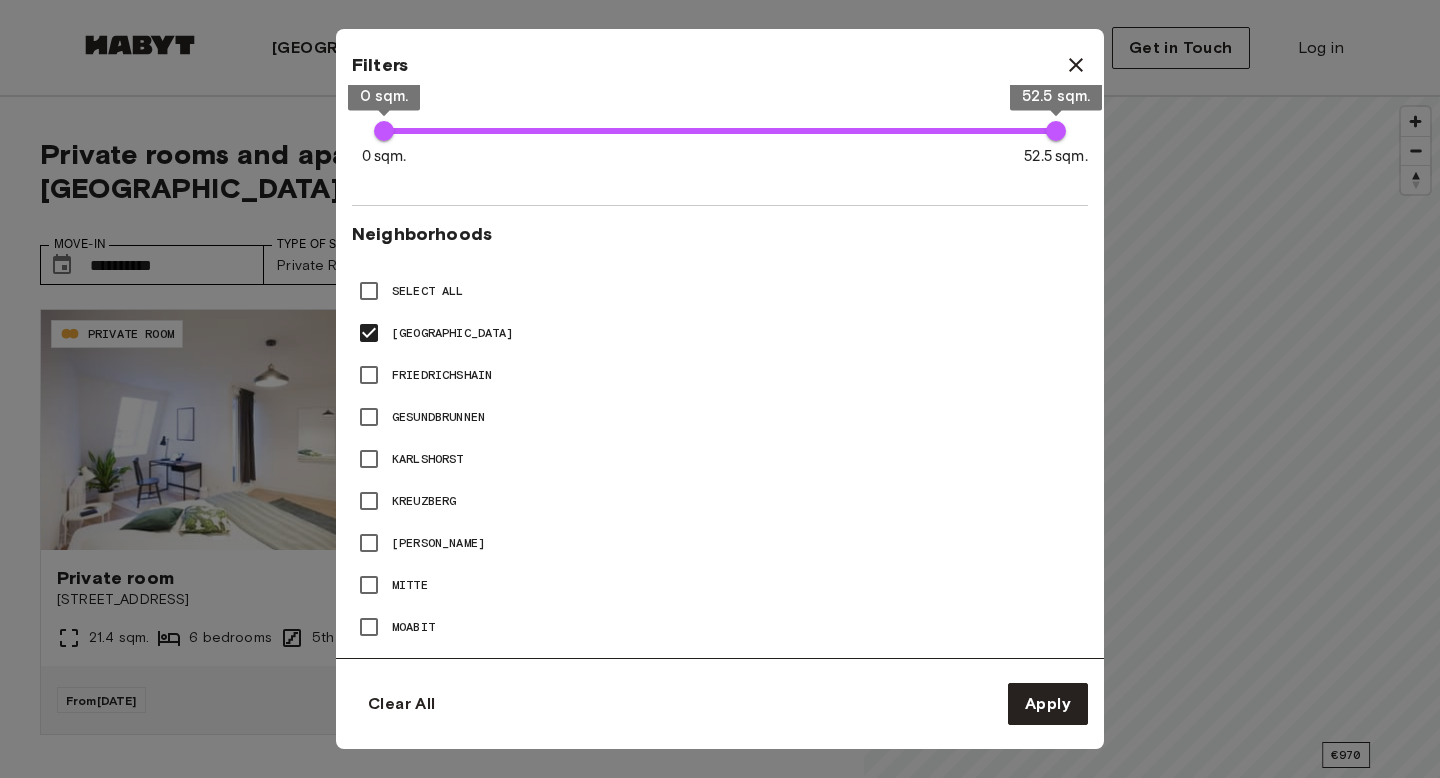 click at bounding box center (720, 389) 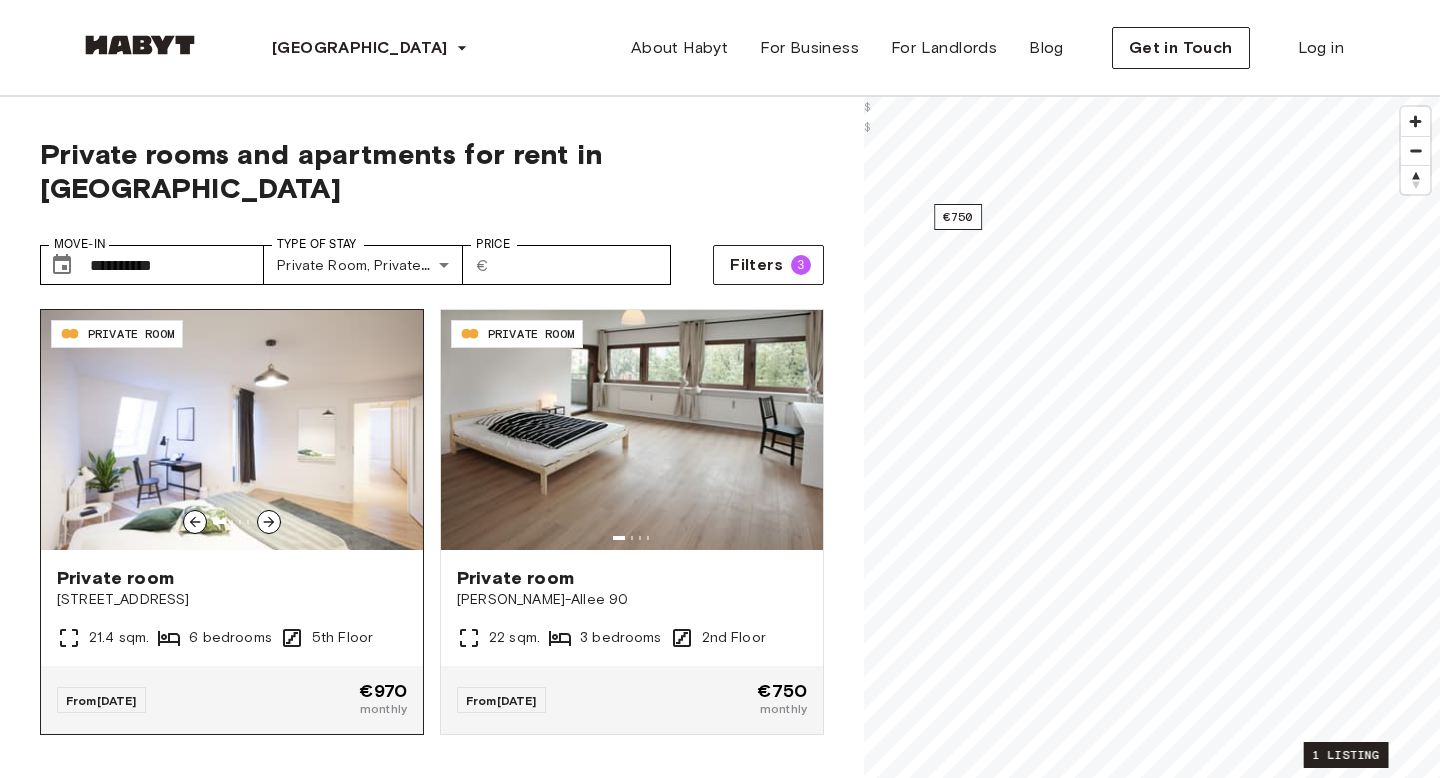 click 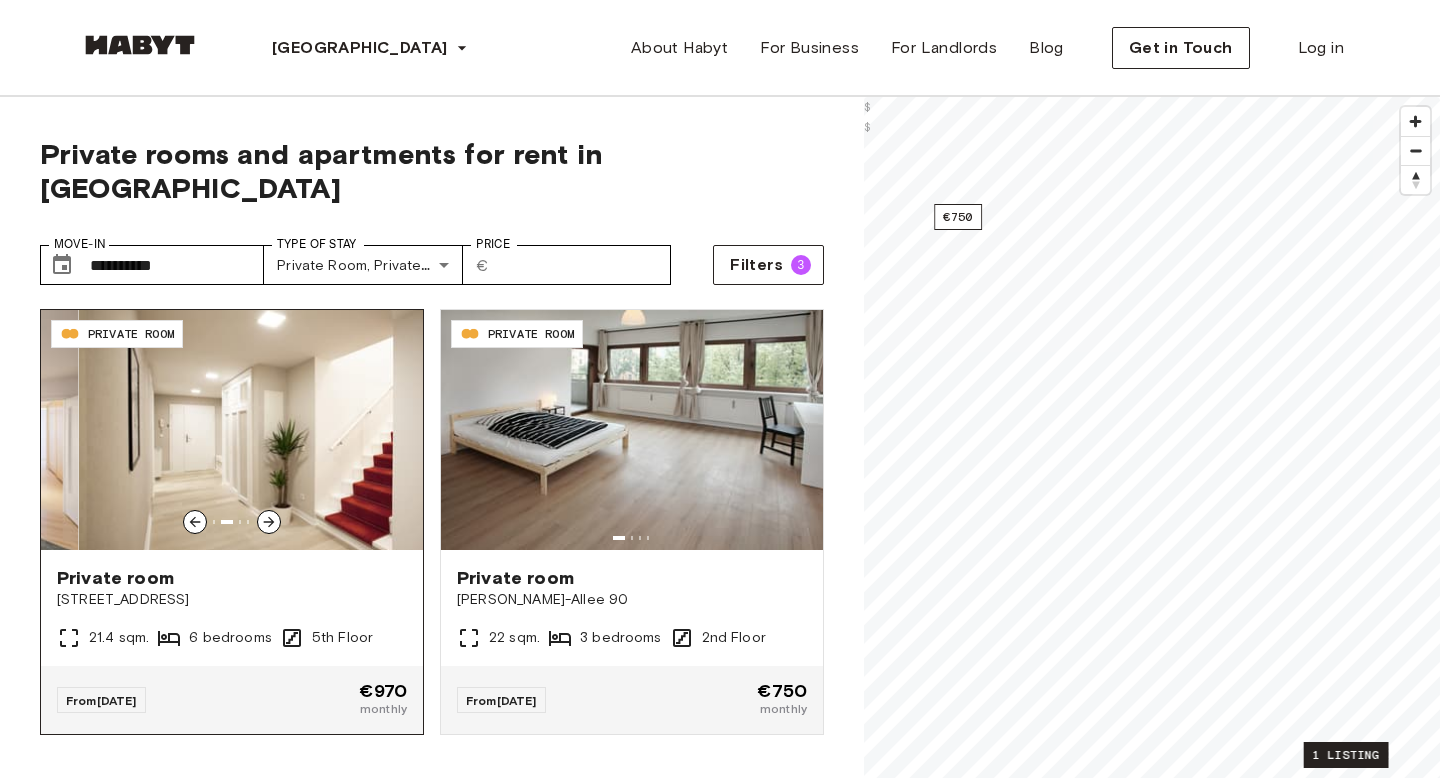 click 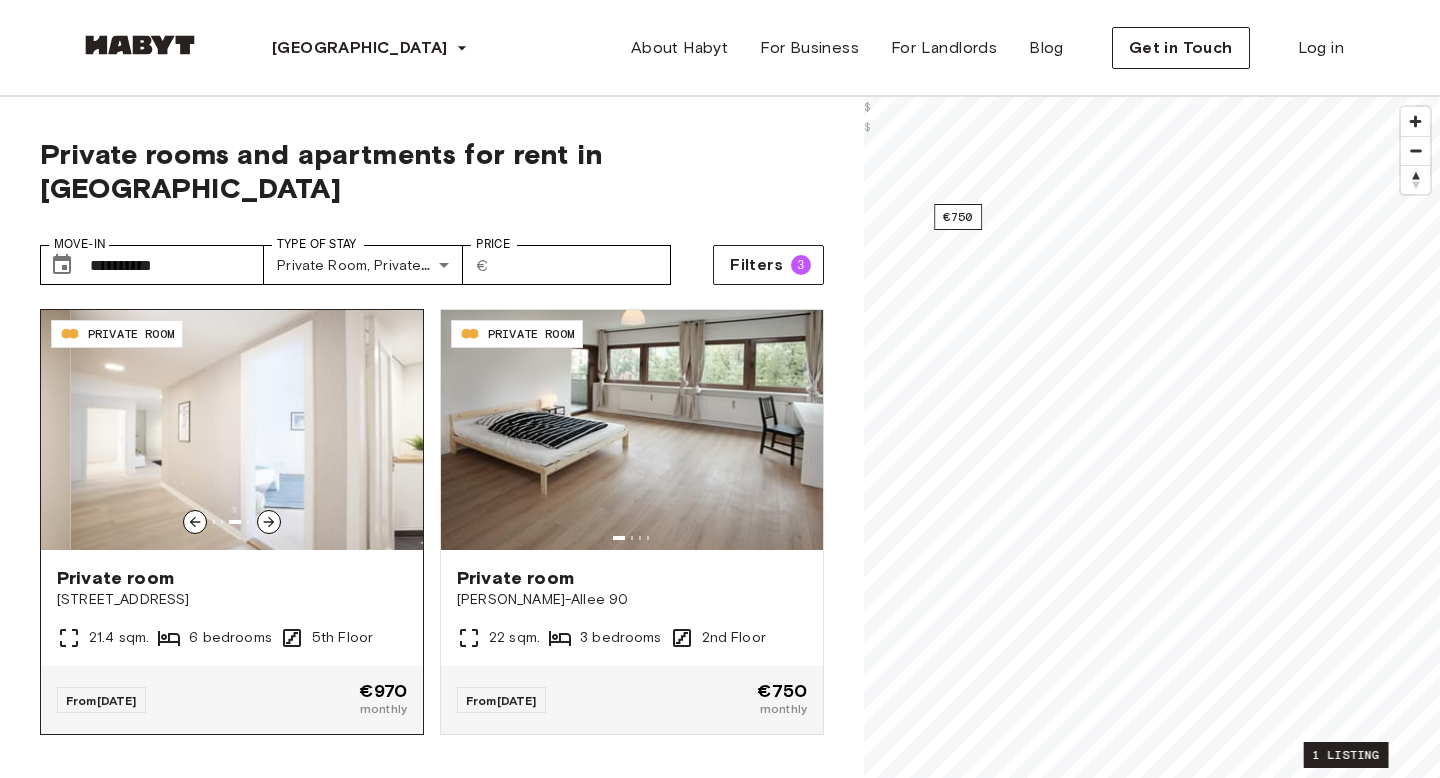 click 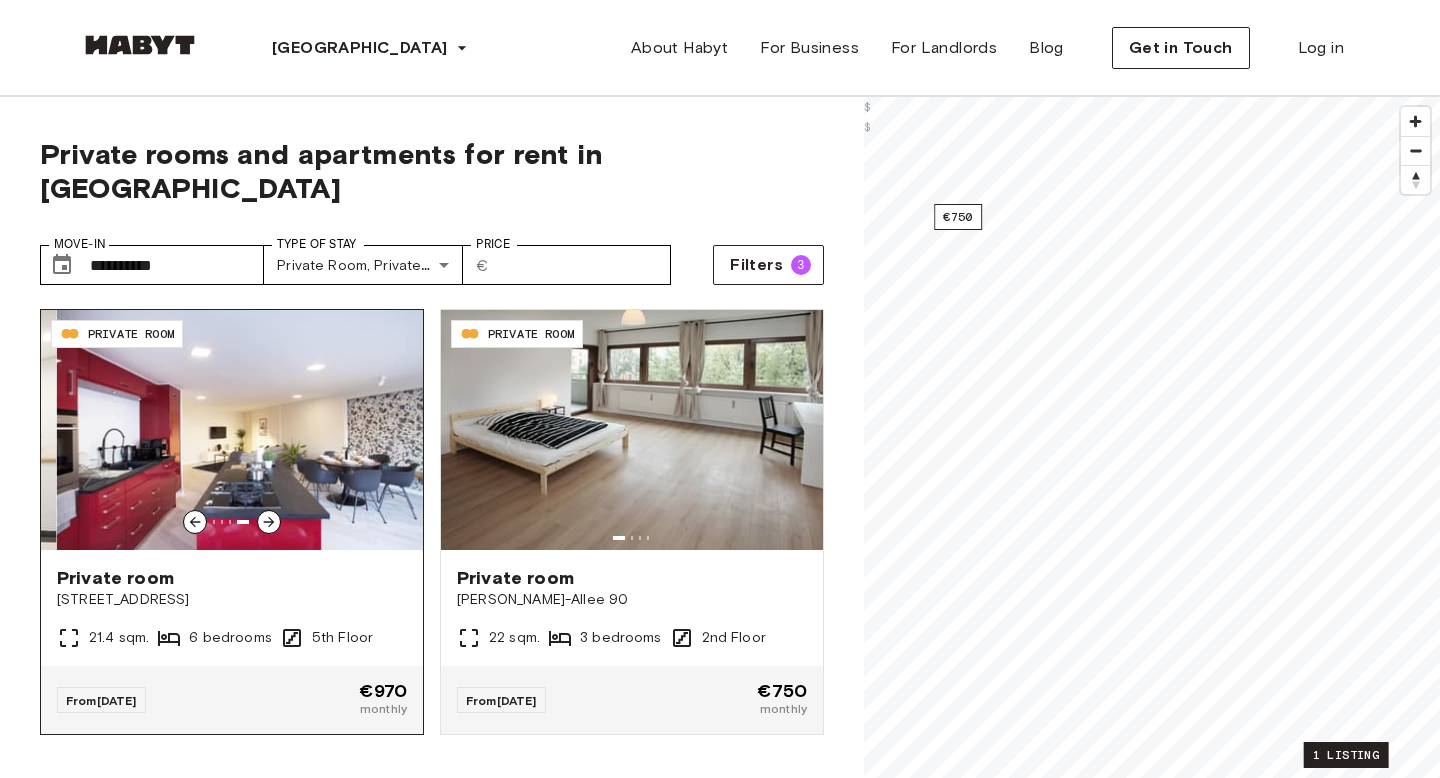 click 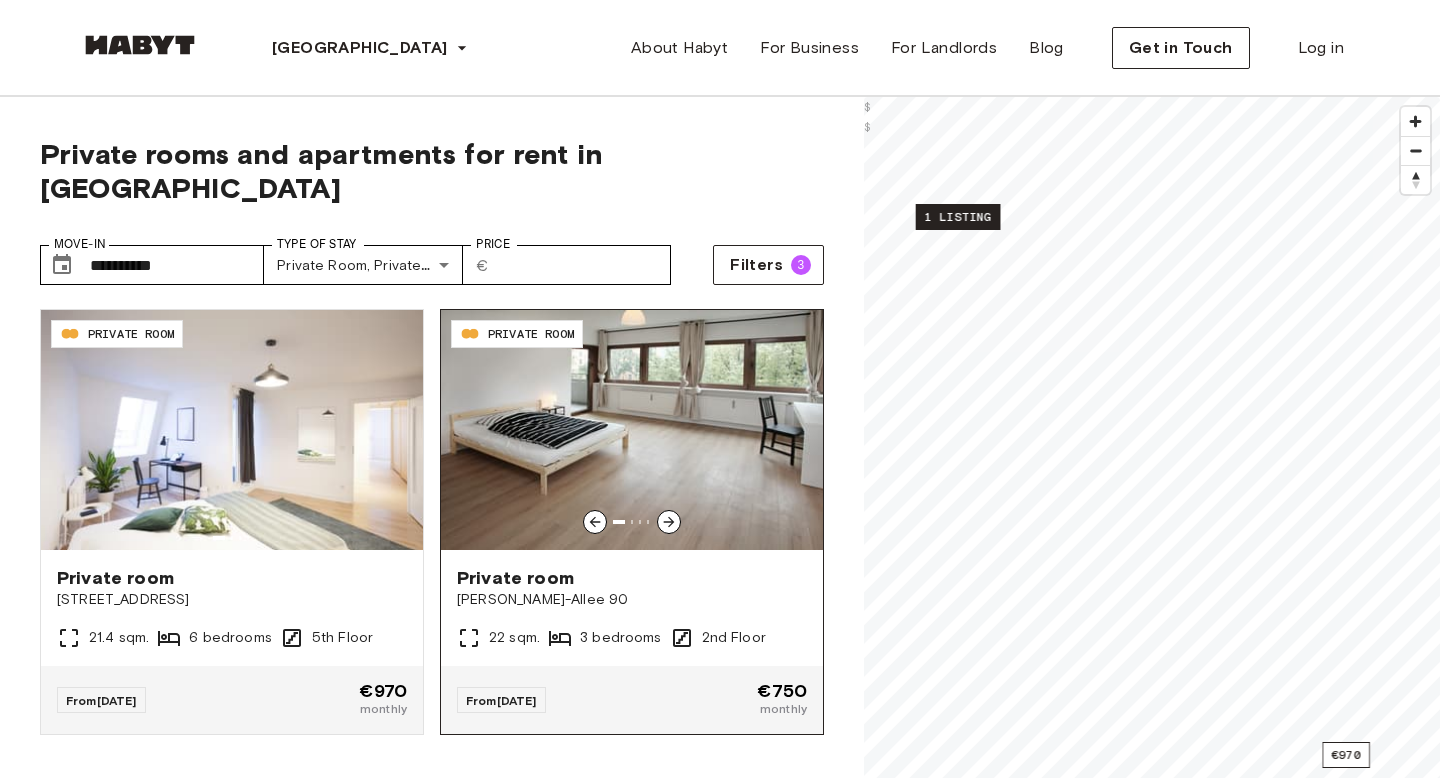 click 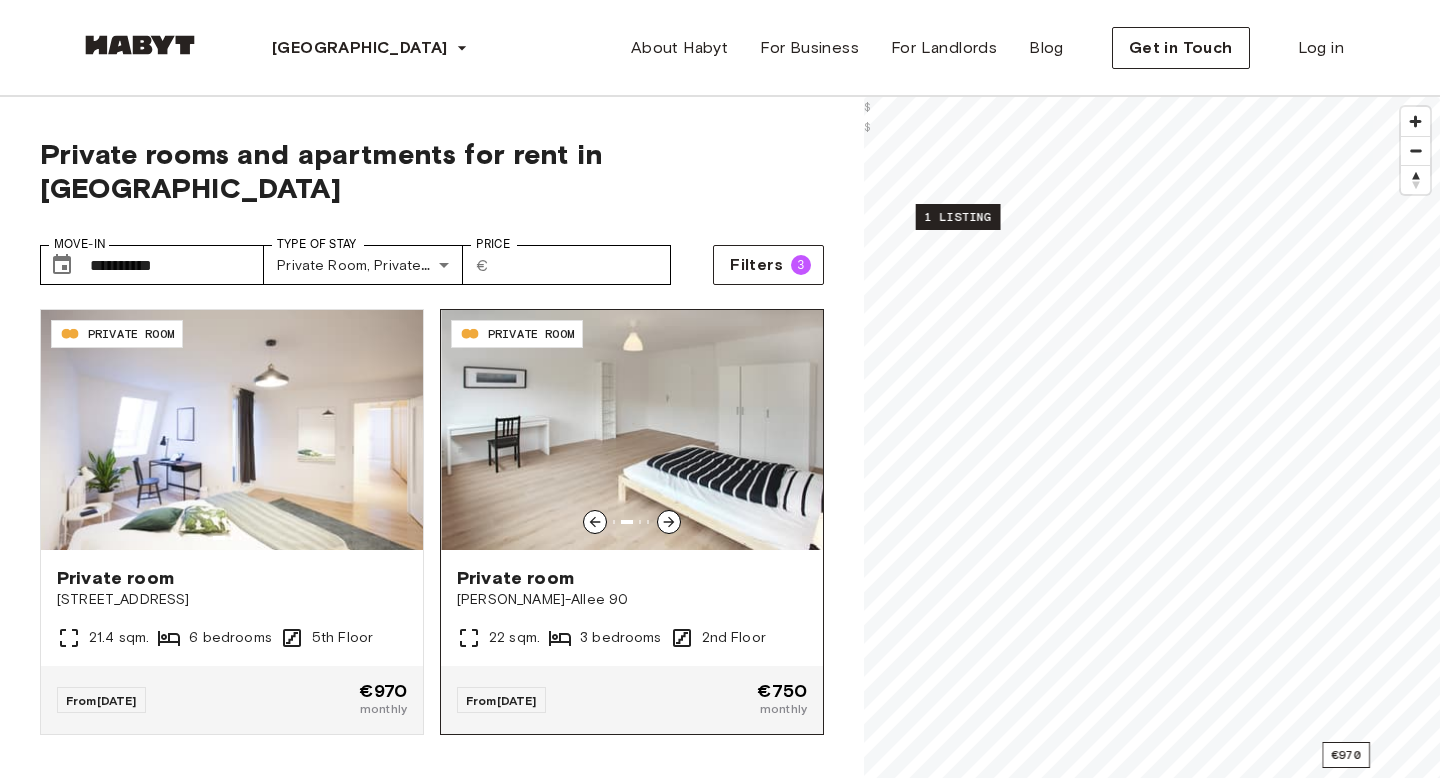 click 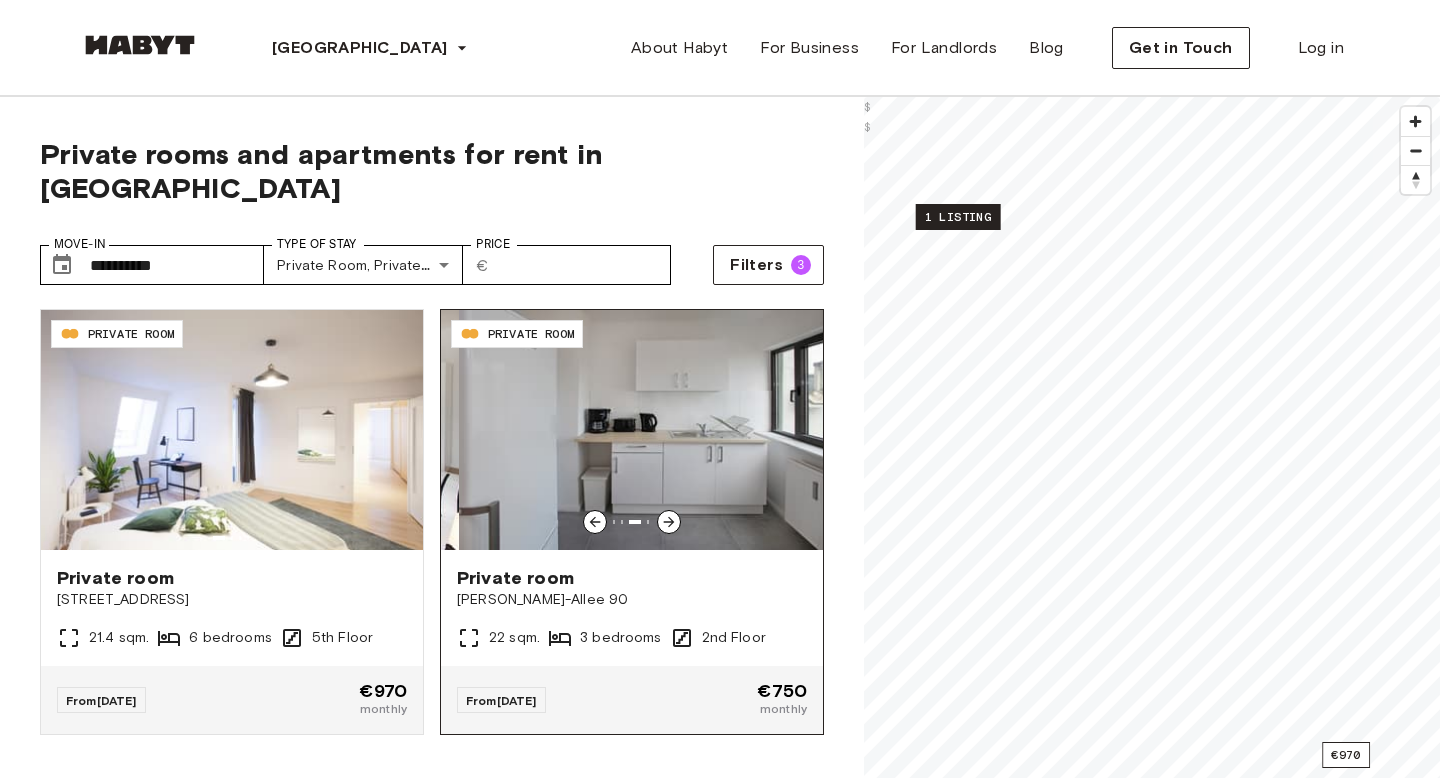 click 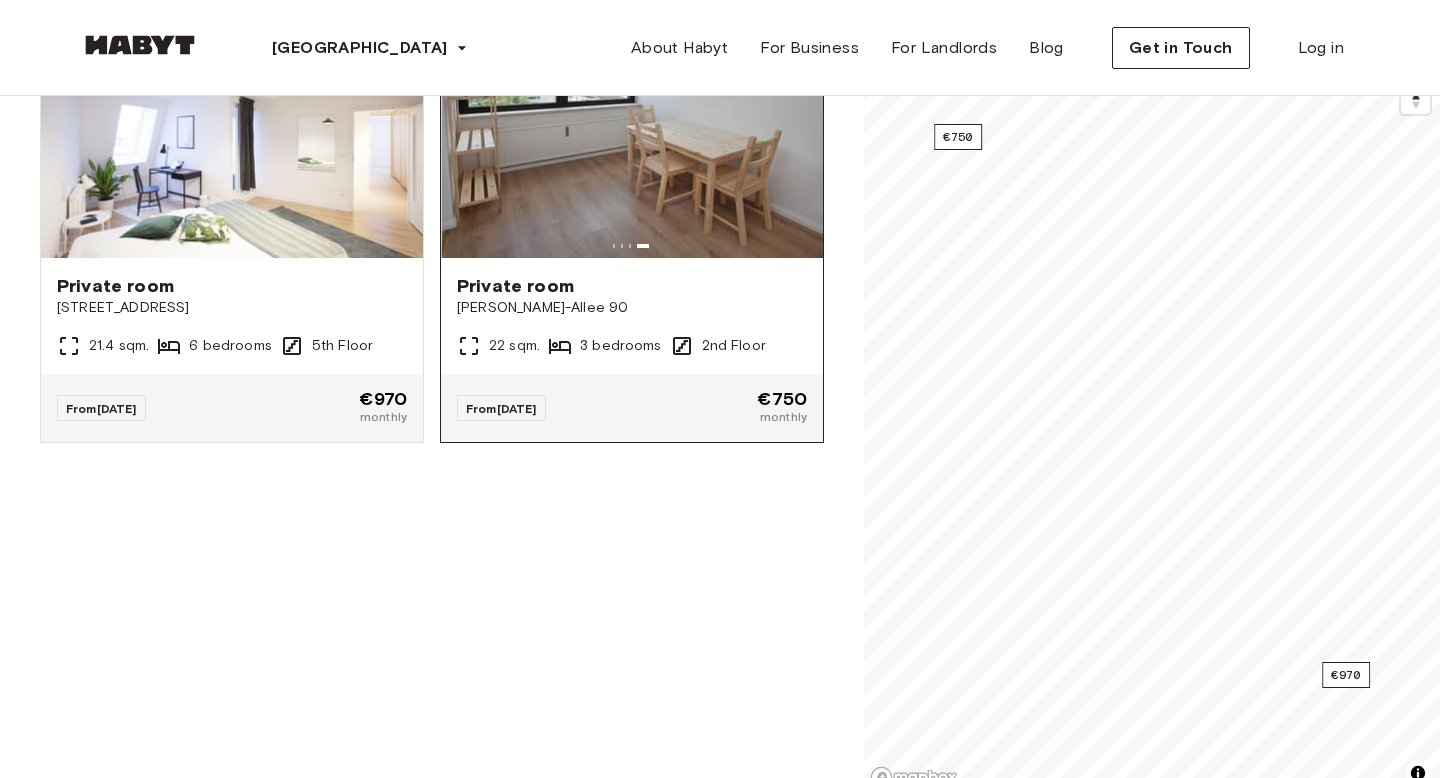 scroll, scrollTop: 0, scrollLeft: 0, axis: both 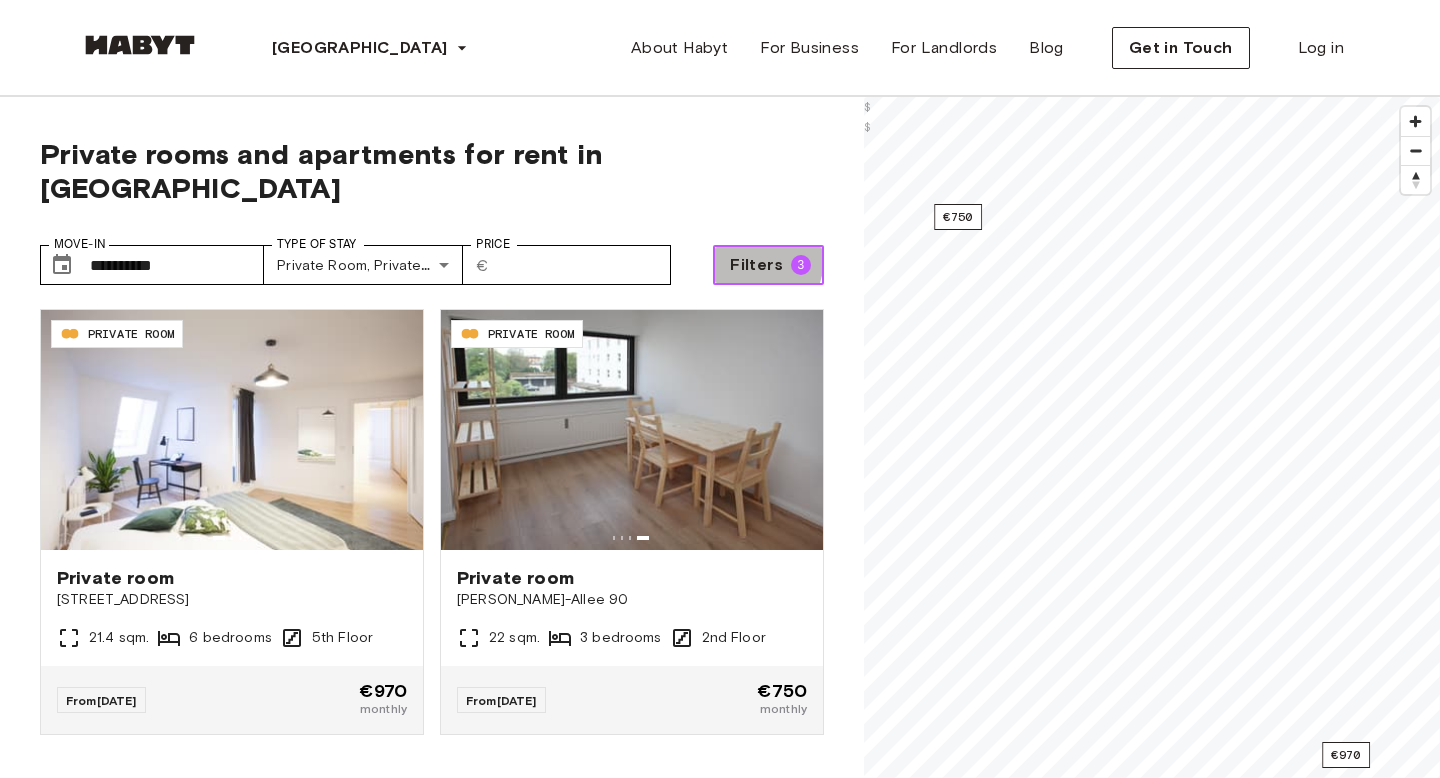 click on "Filters" at bounding box center [756, 265] 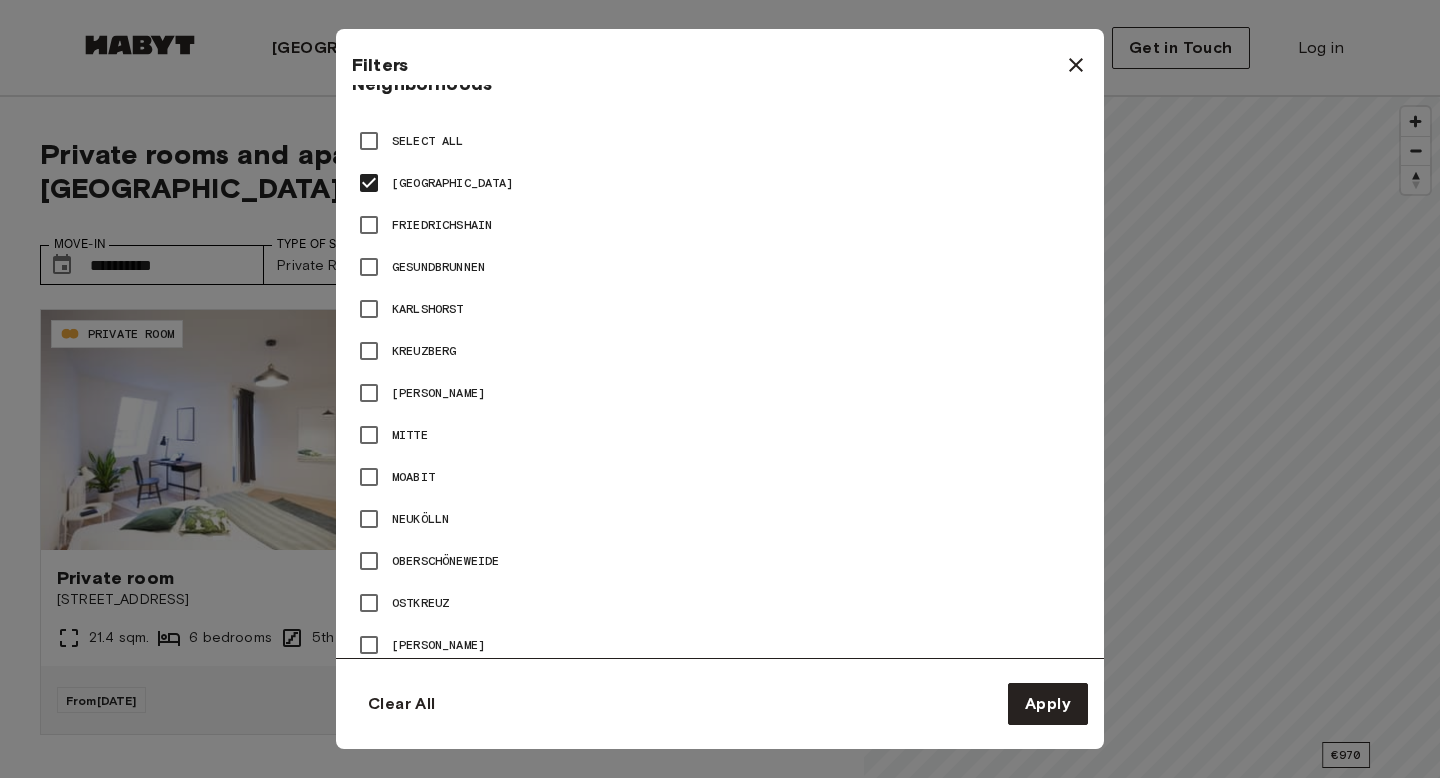 scroll, scrollTop: 928, scrollLeft: 0, axis: vertical 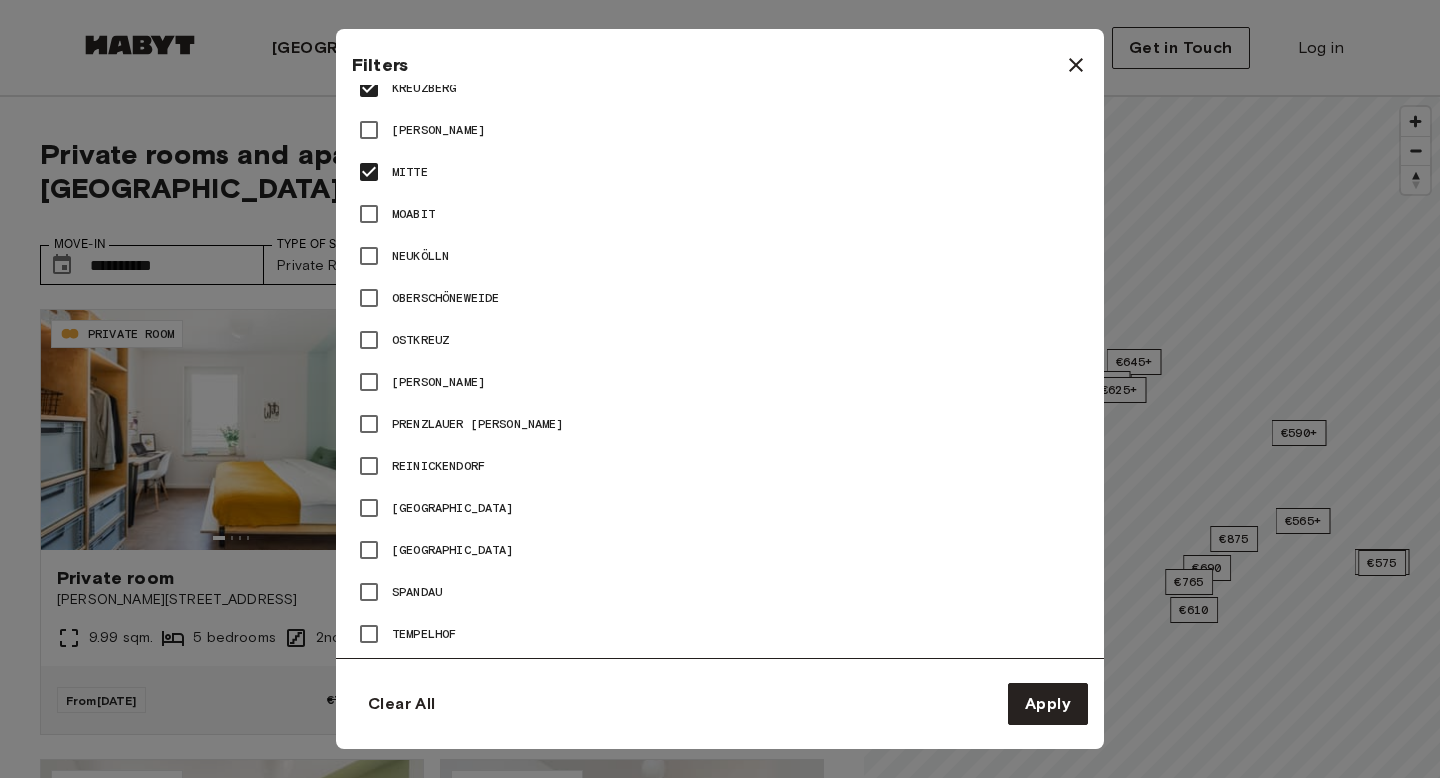 click on "Prenzlauer Berg" at bounding box center (478, 424) 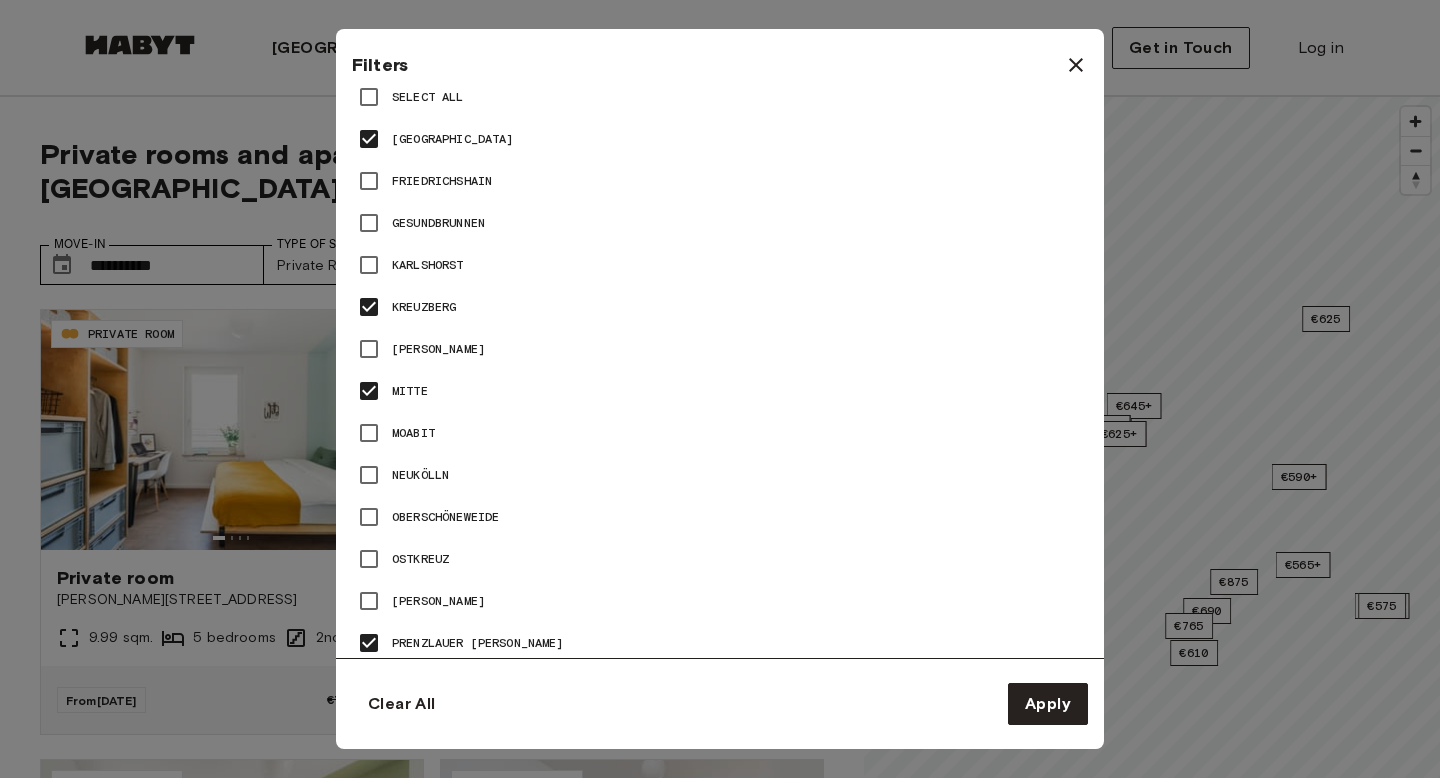 scroll, scrollTop: 969, scrollLeft: 0, axis: vertical 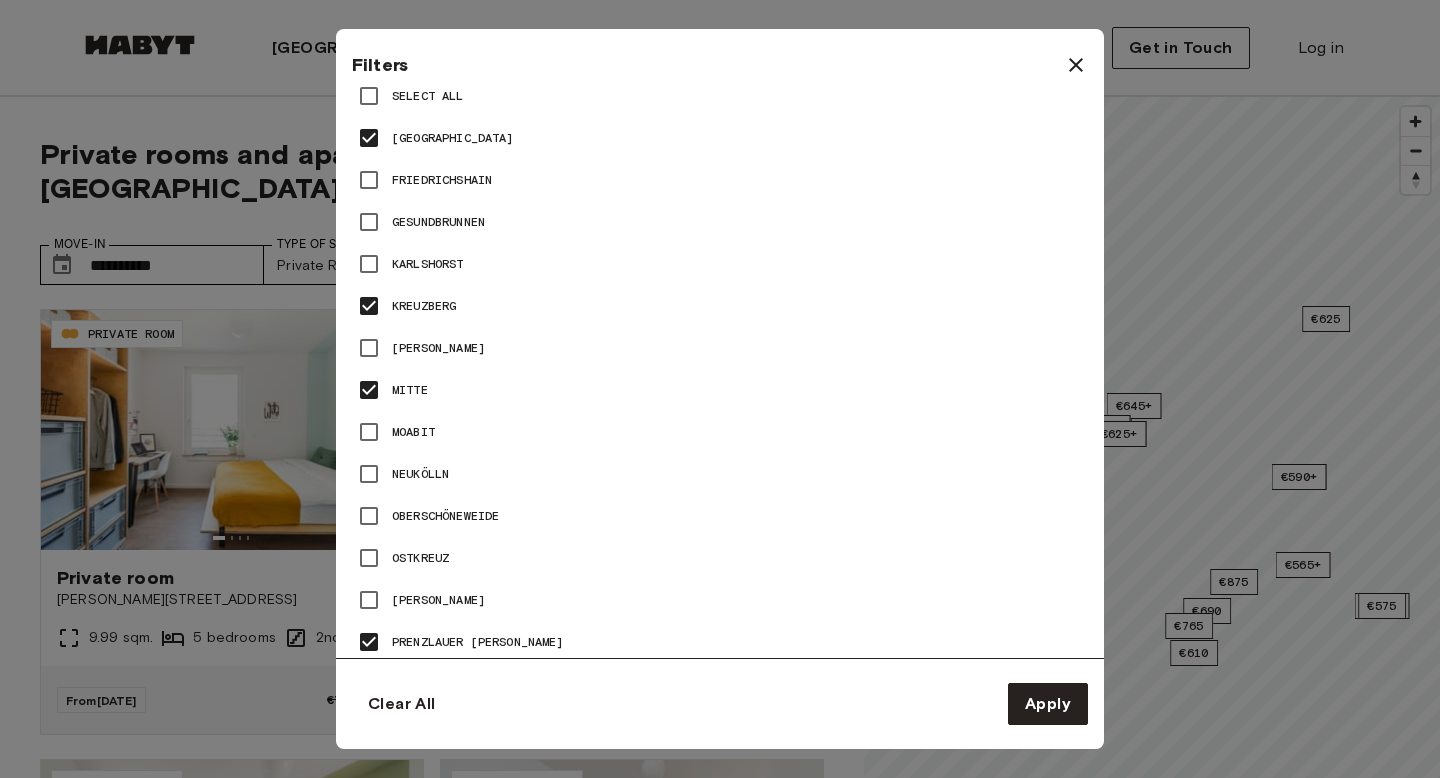 click on "Neukölln" at bounding box center [420, 474] 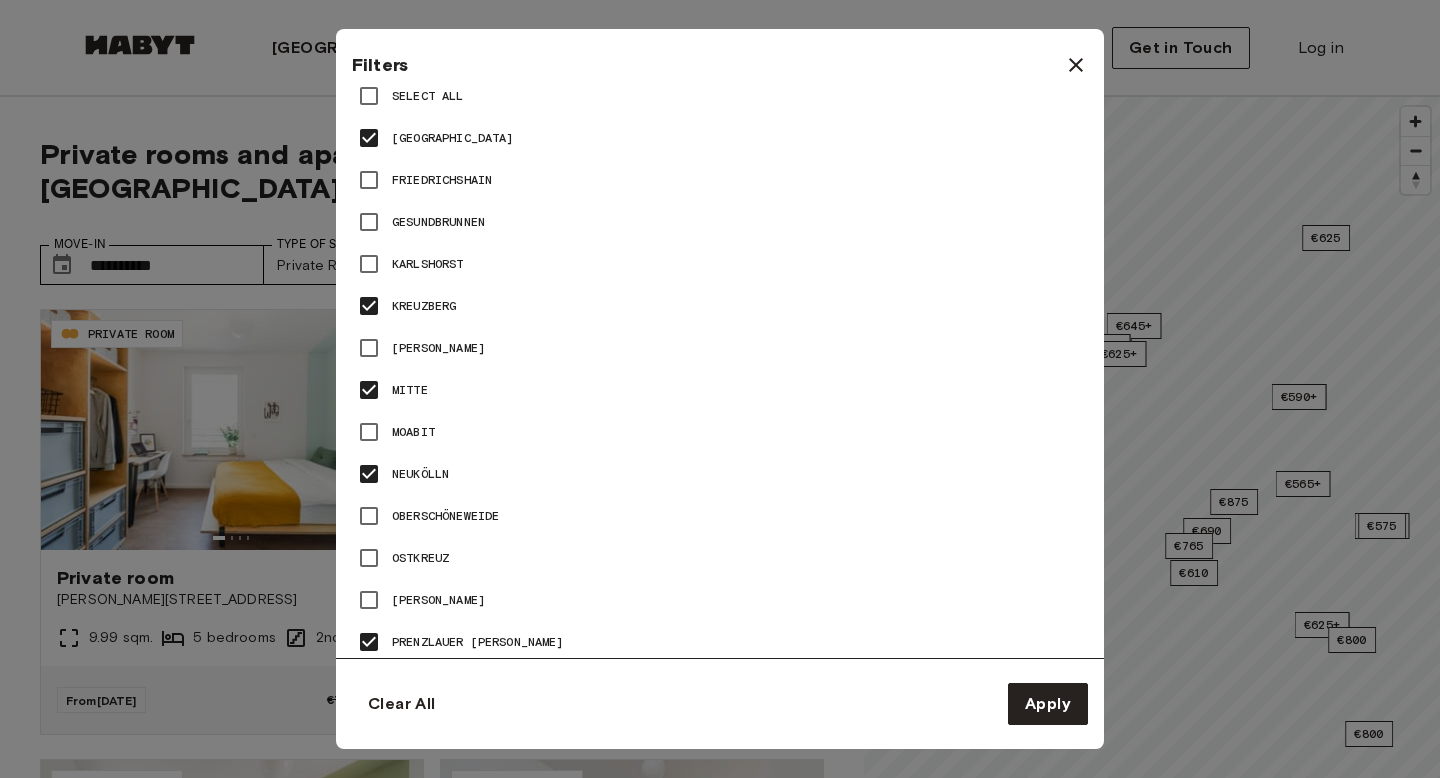 type on "**" 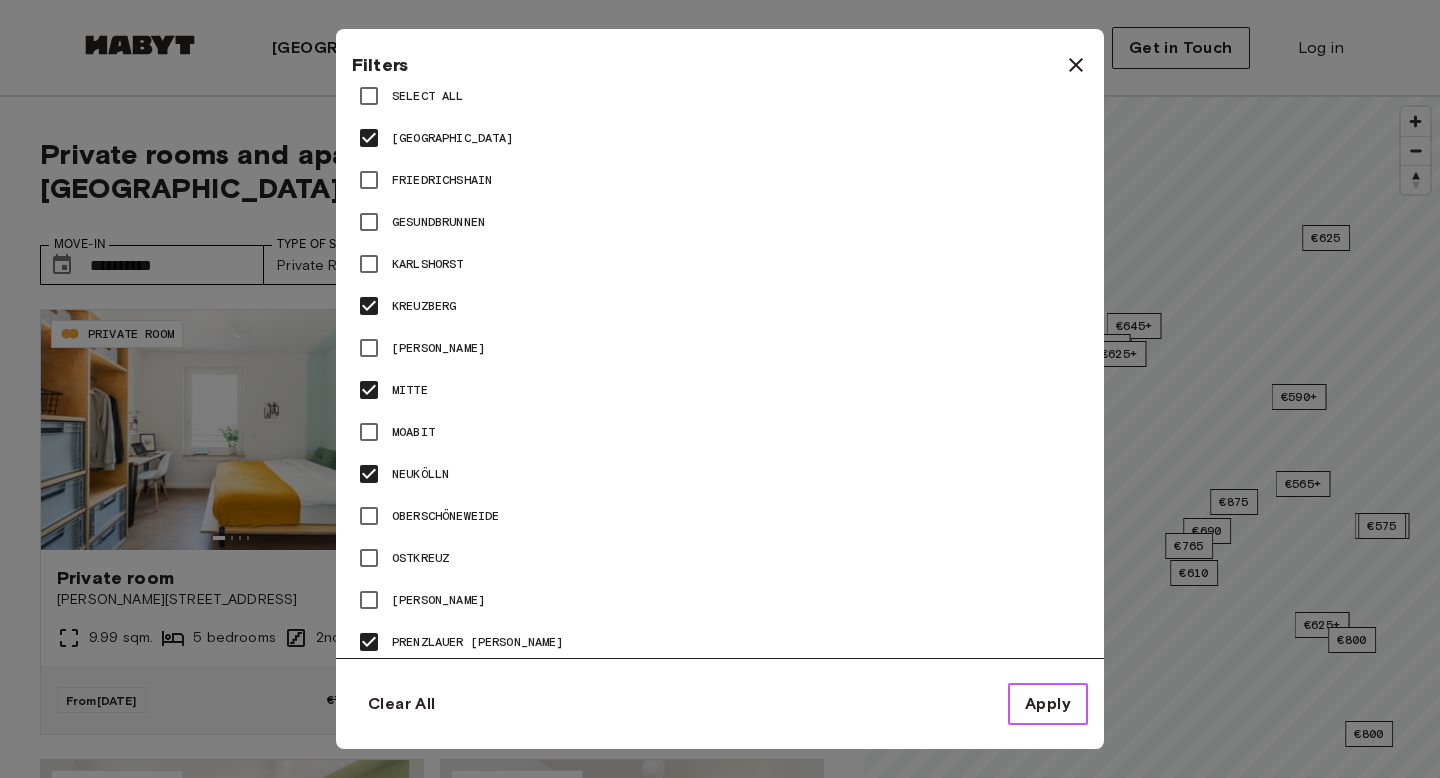 click on "Apply" at bounding box center (1048, 704) 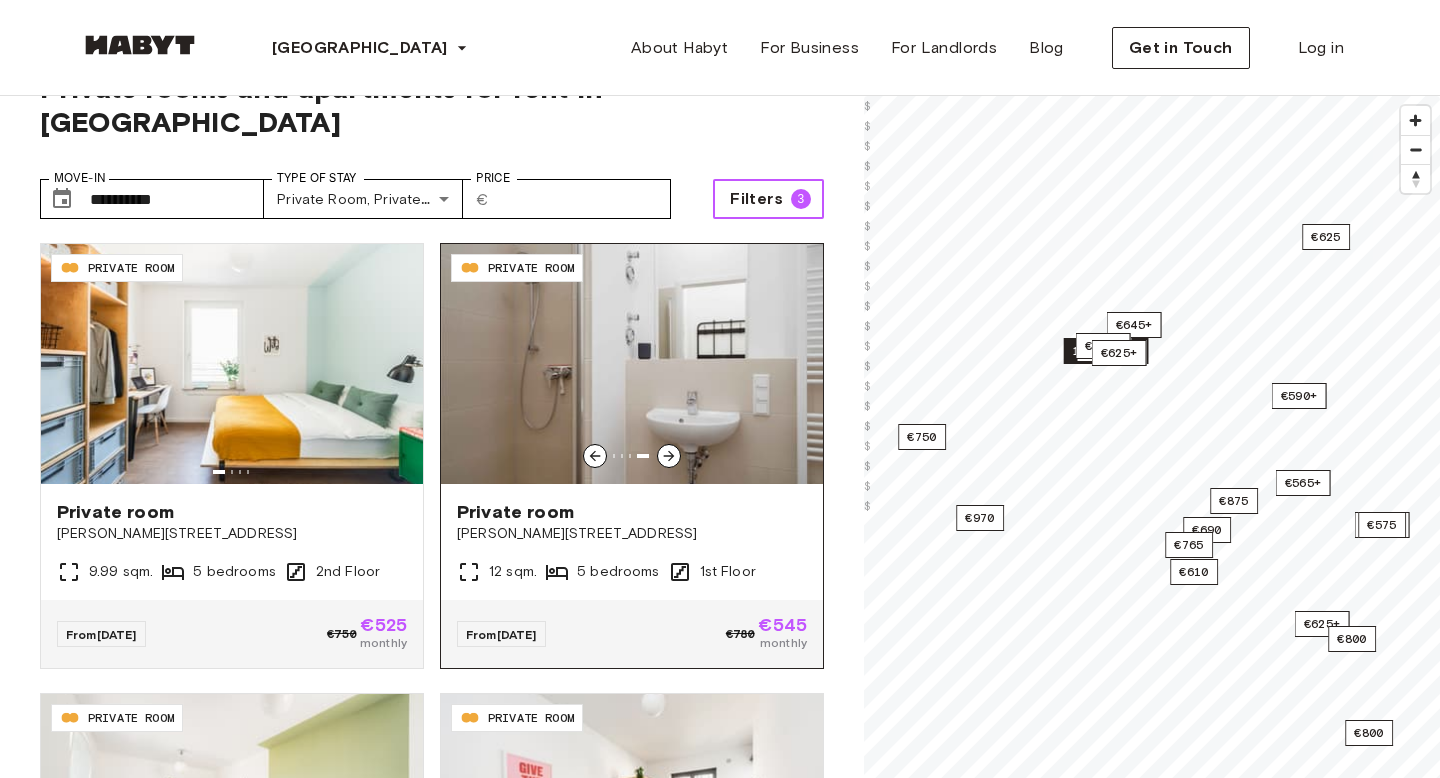 scroll, scrollTop: 0, scrollLeft: 0, axis: both 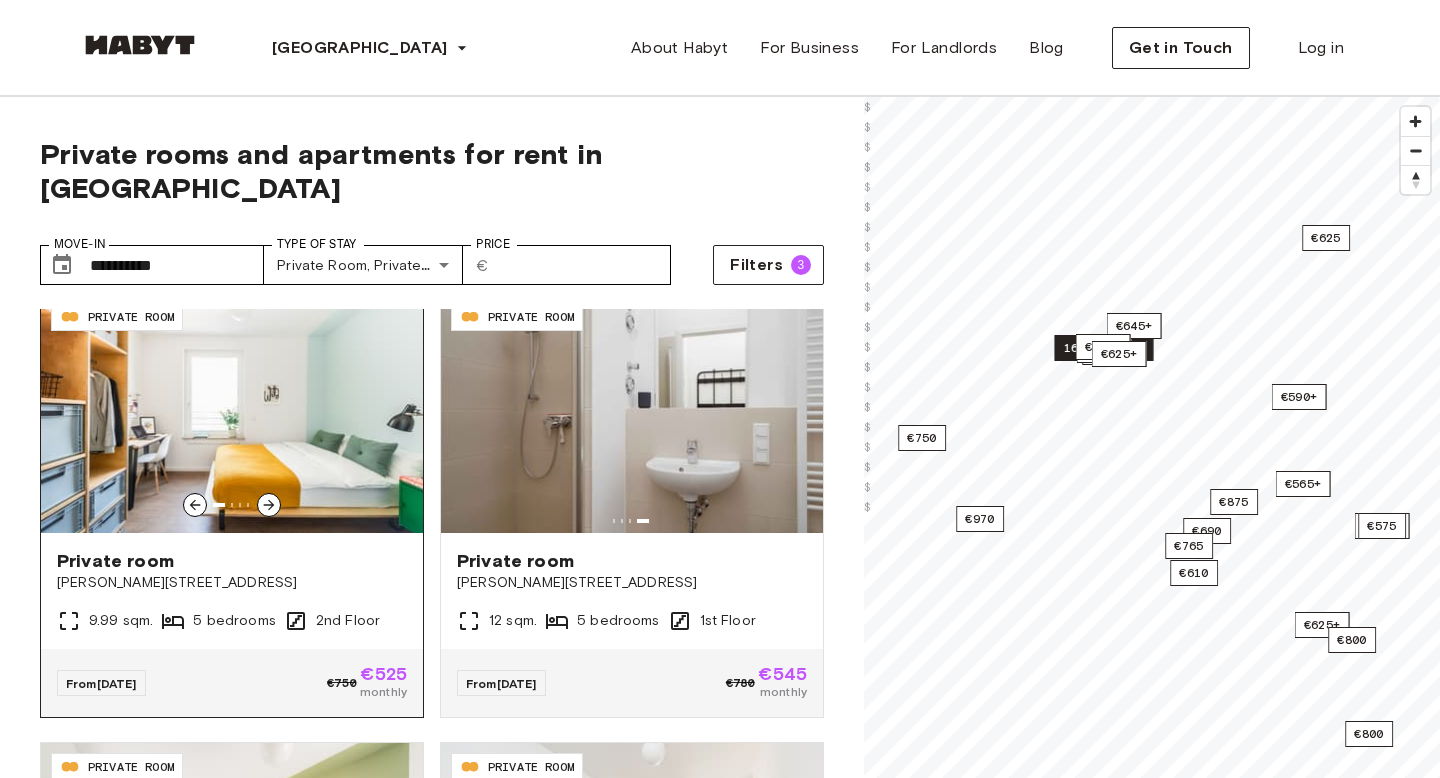 click 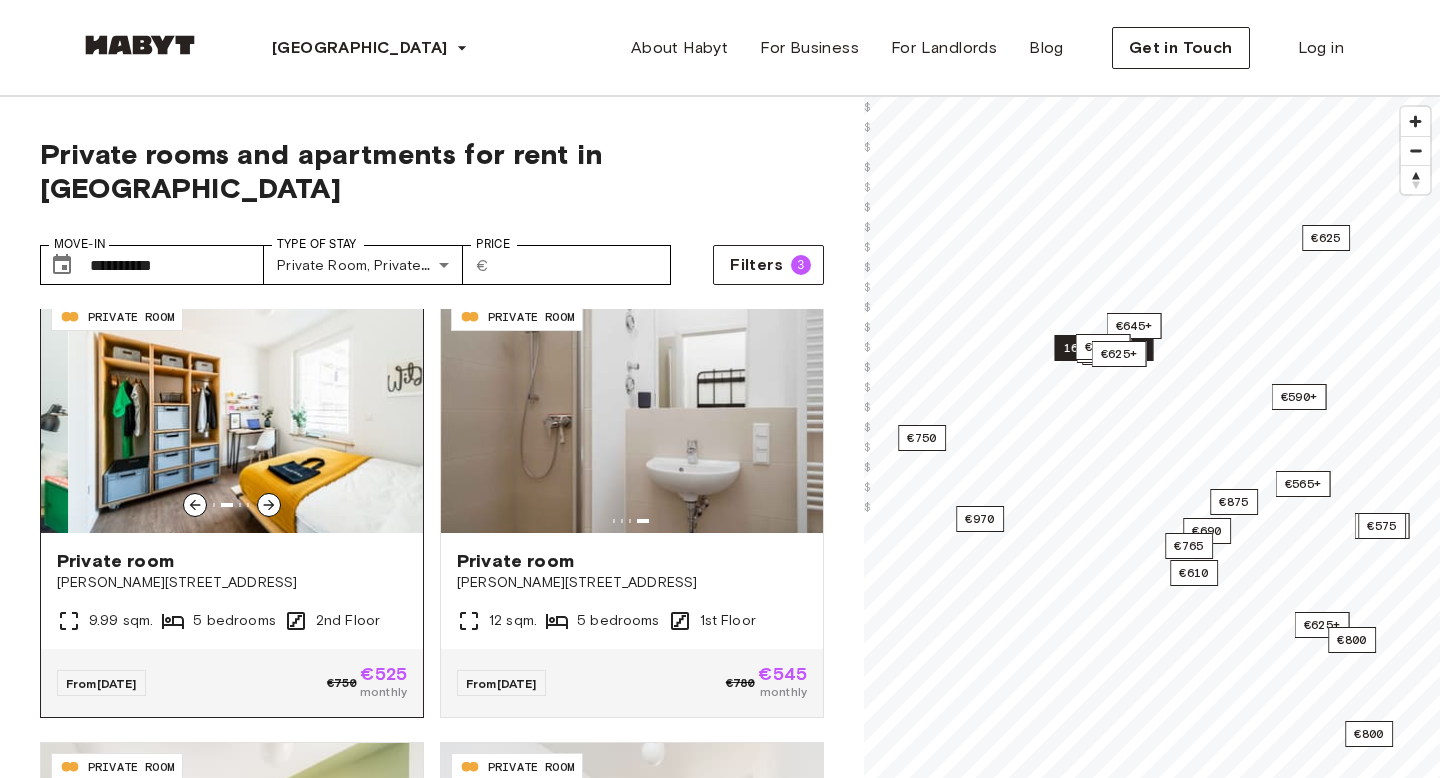 click 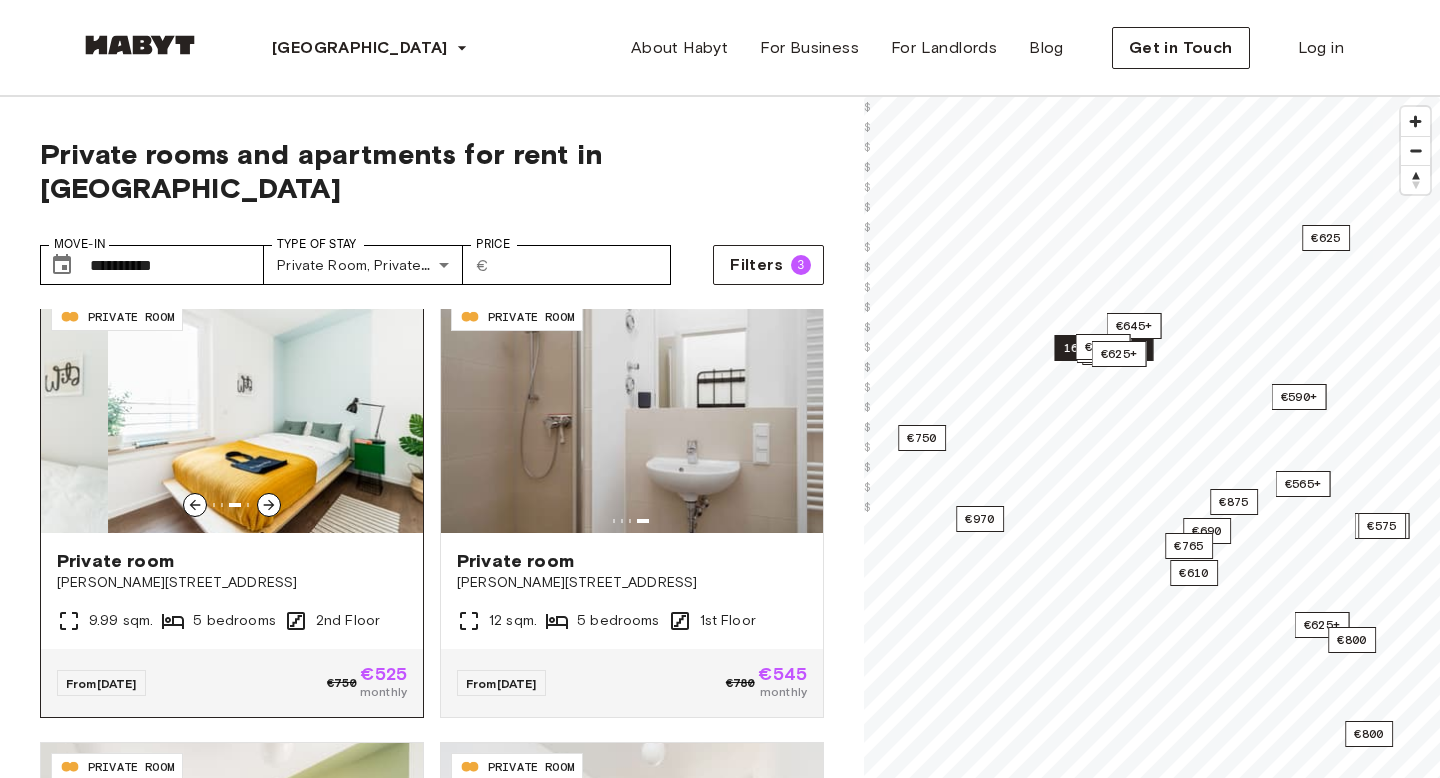 click 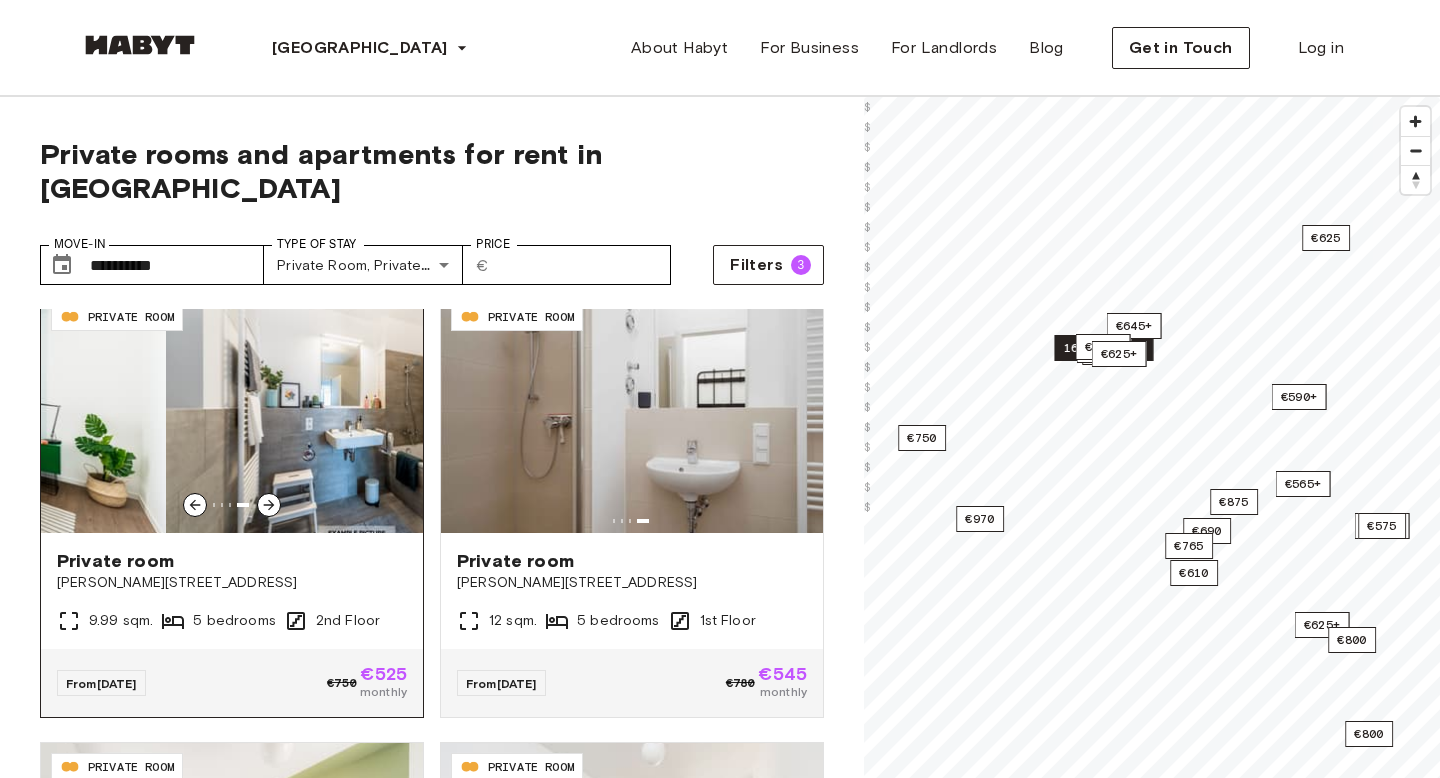 click 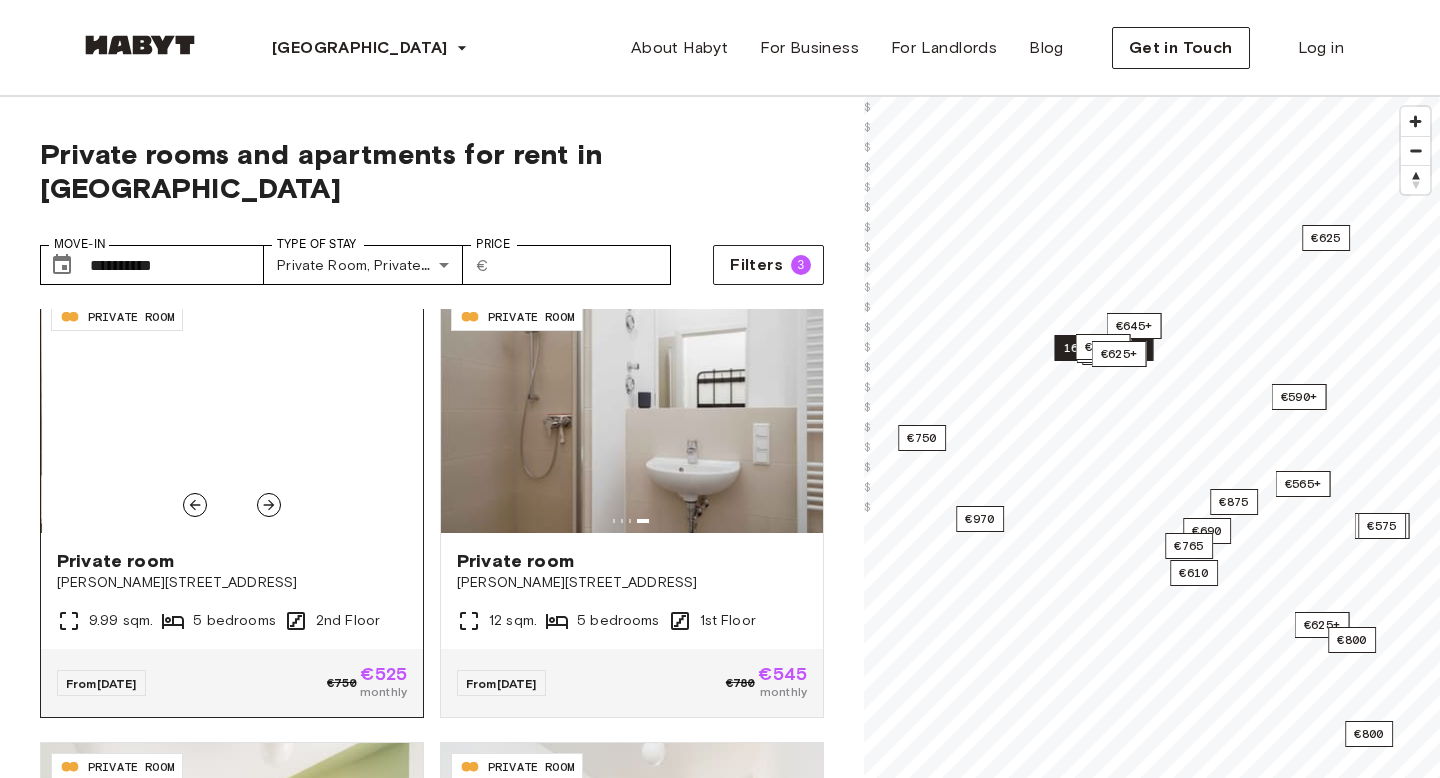 click 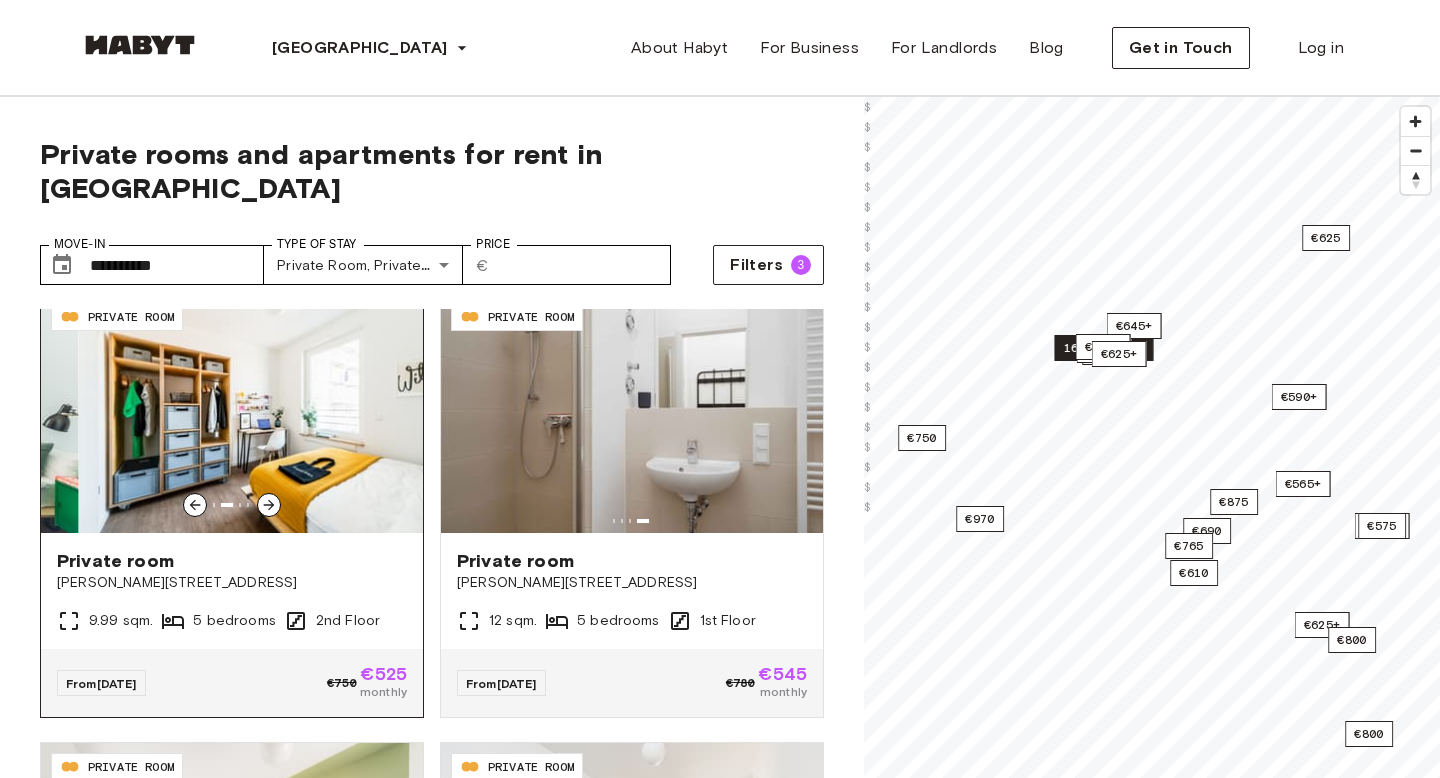 click 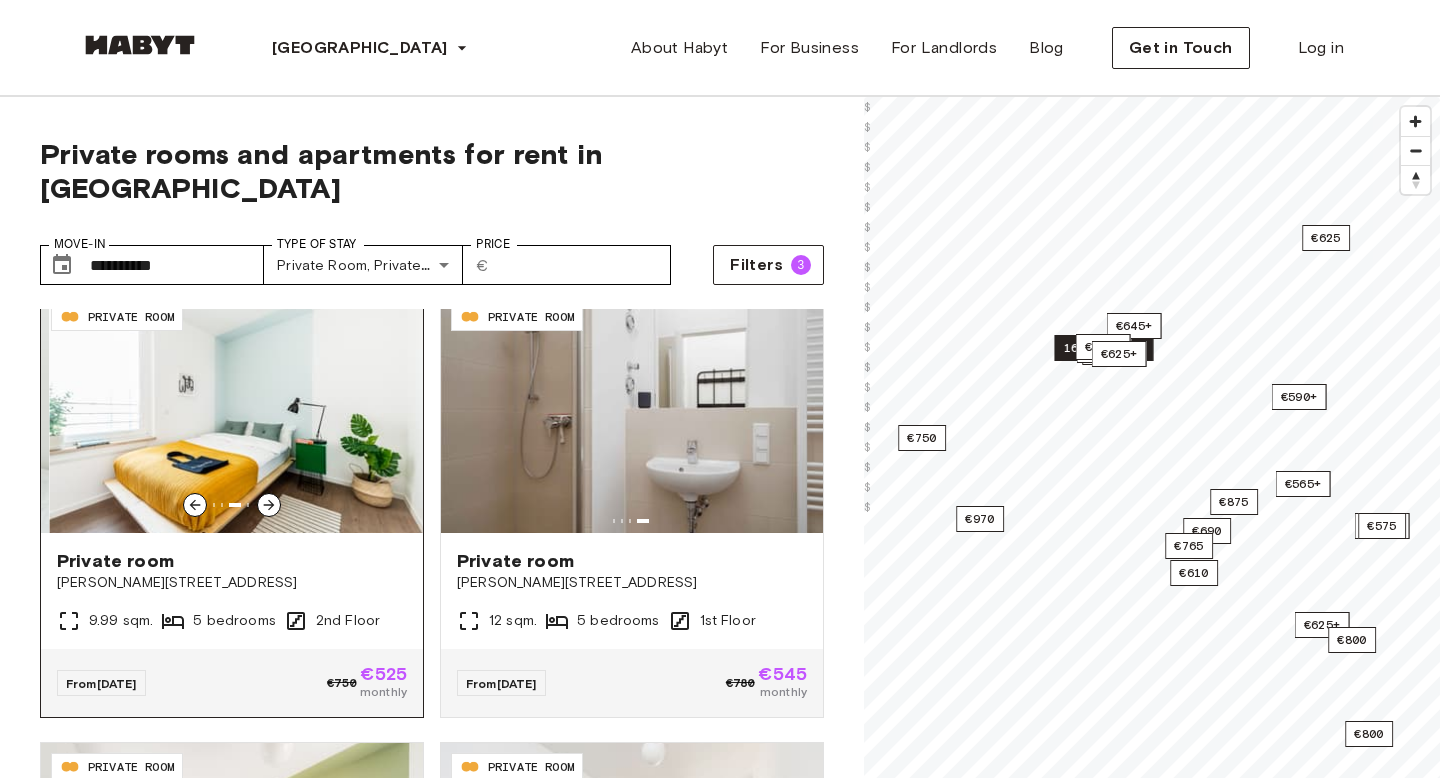 click 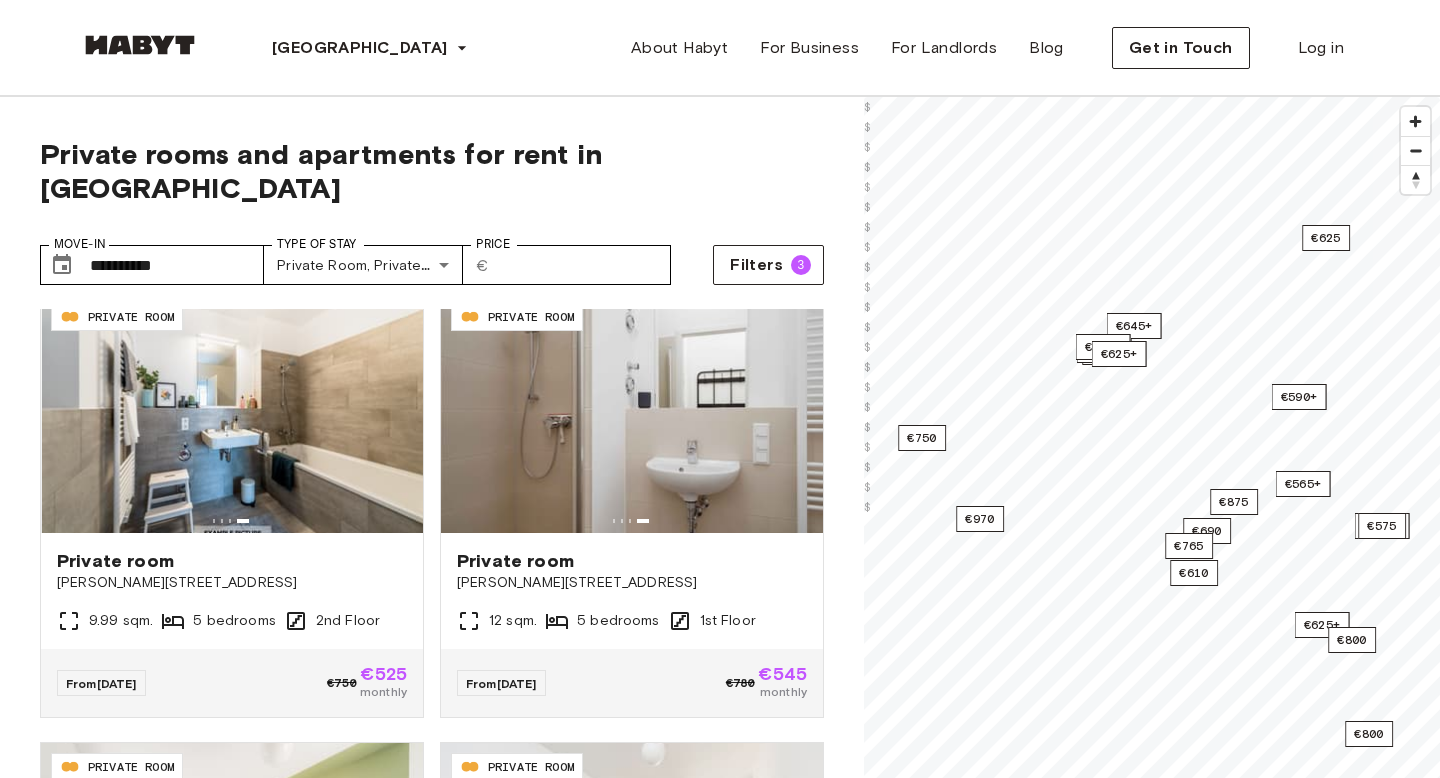 click on "**********" at bounding box center (432, 257) 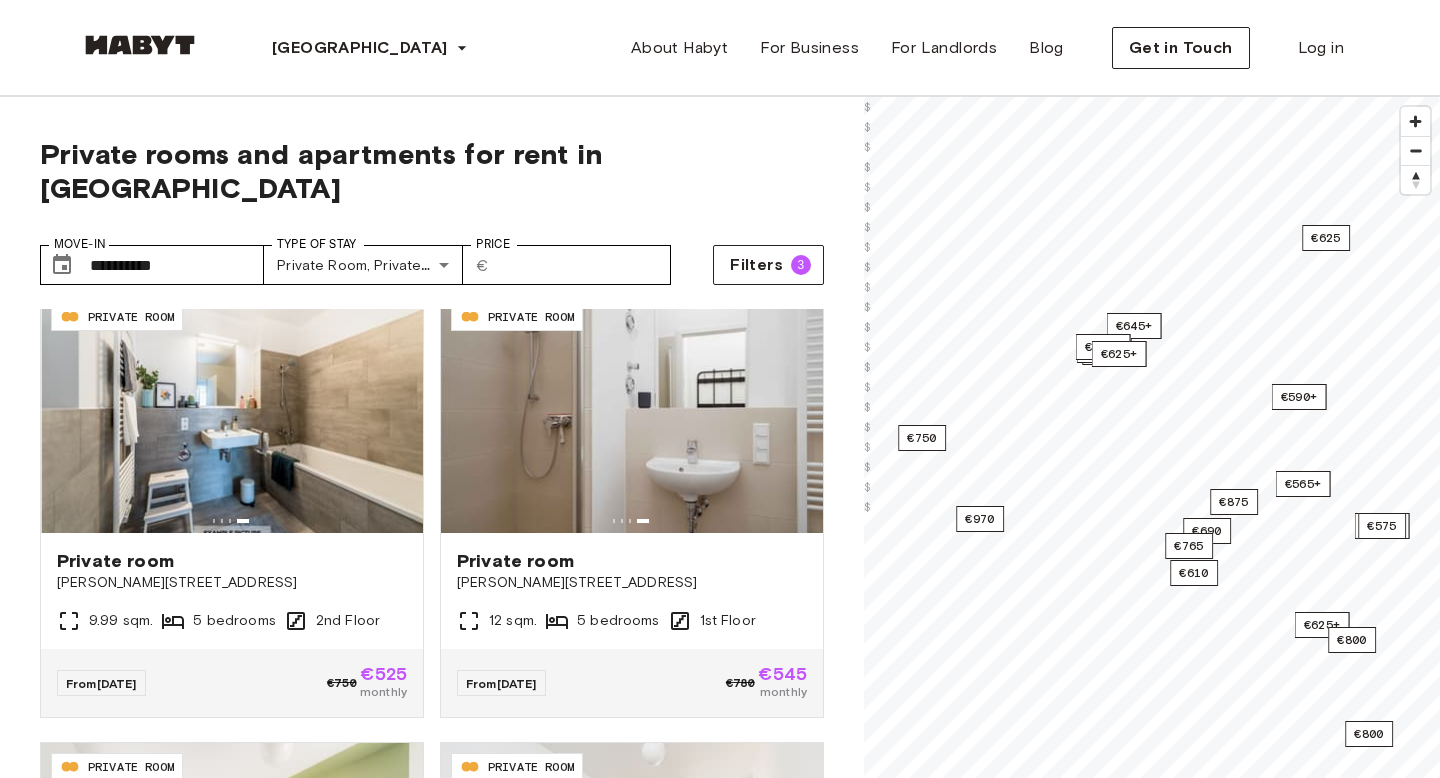 scroll, scrollTop: 43, scrollLeft: 0, axis: vertical 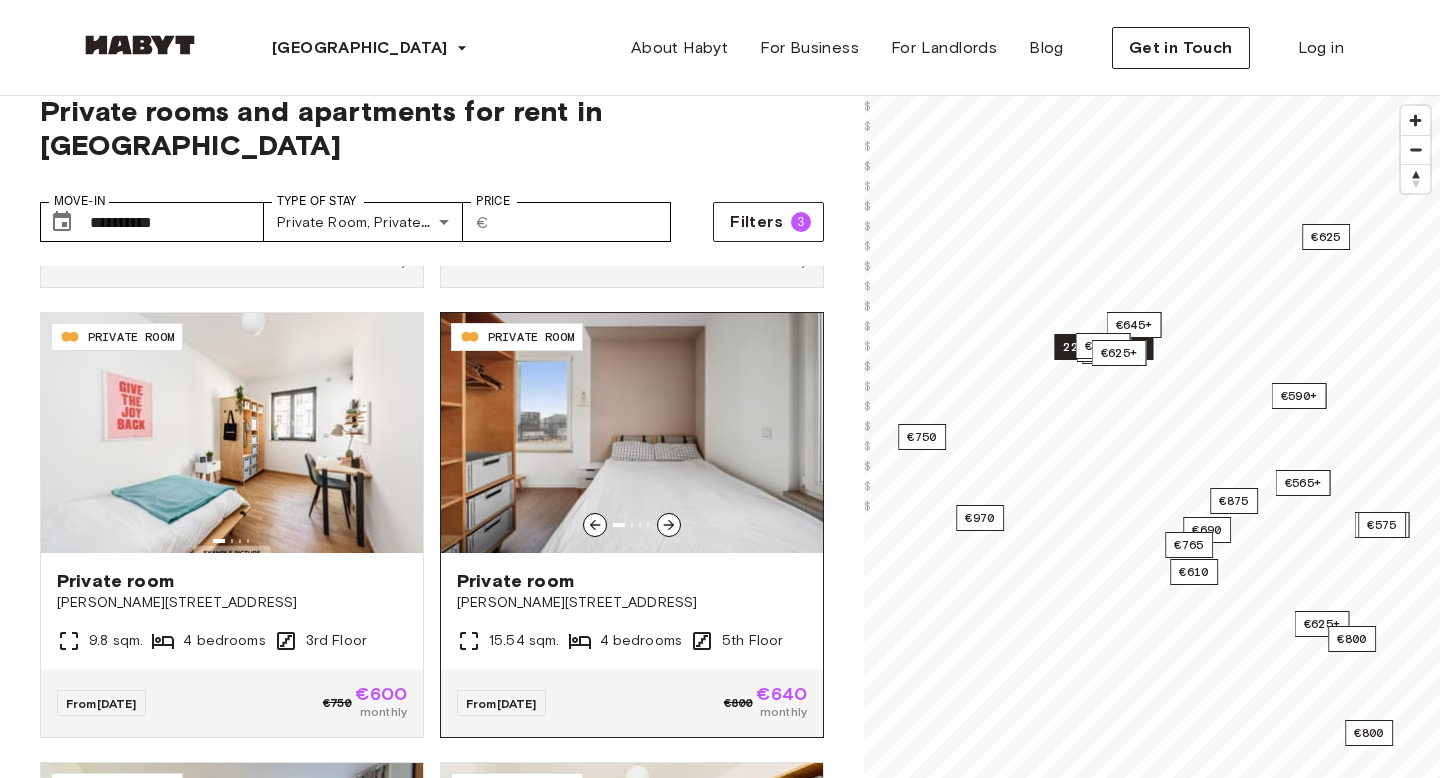 click 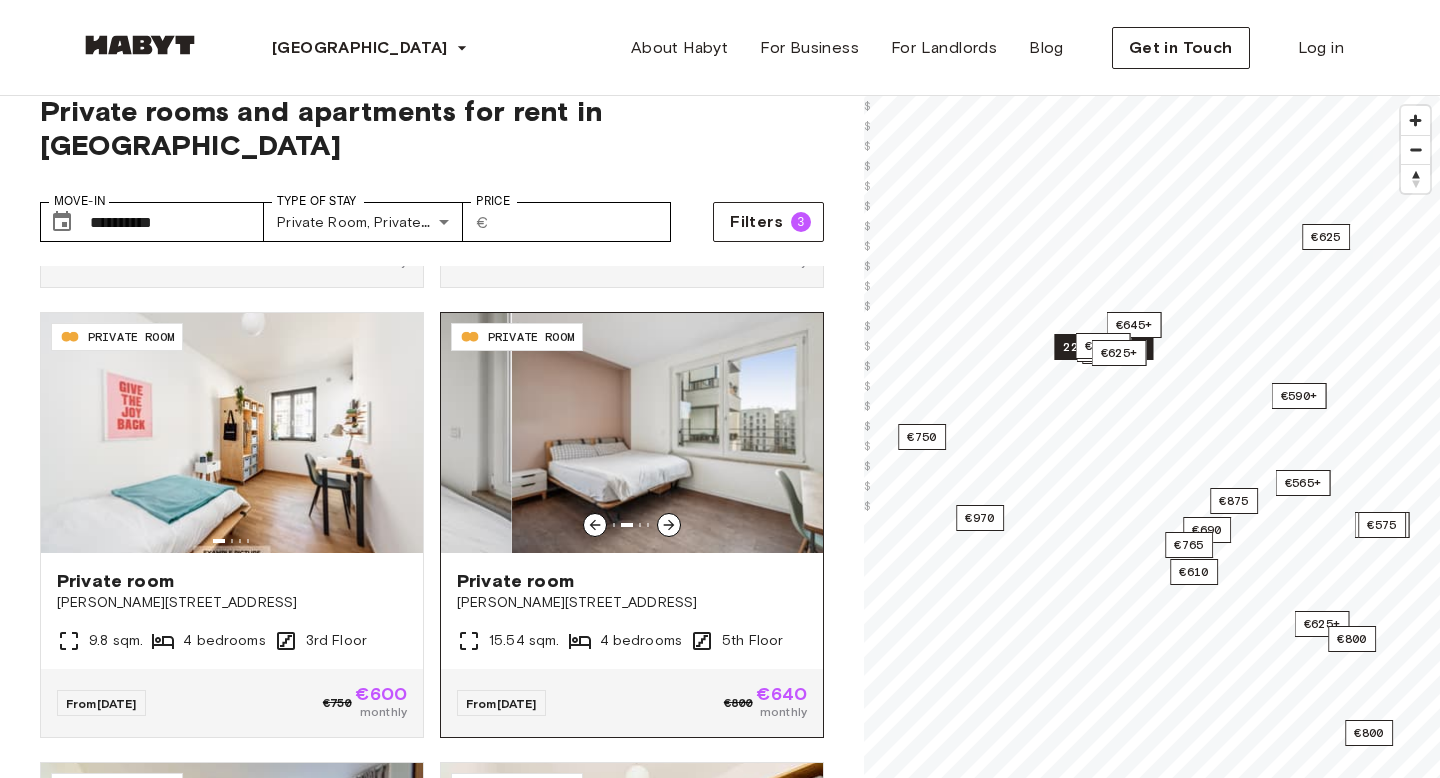click 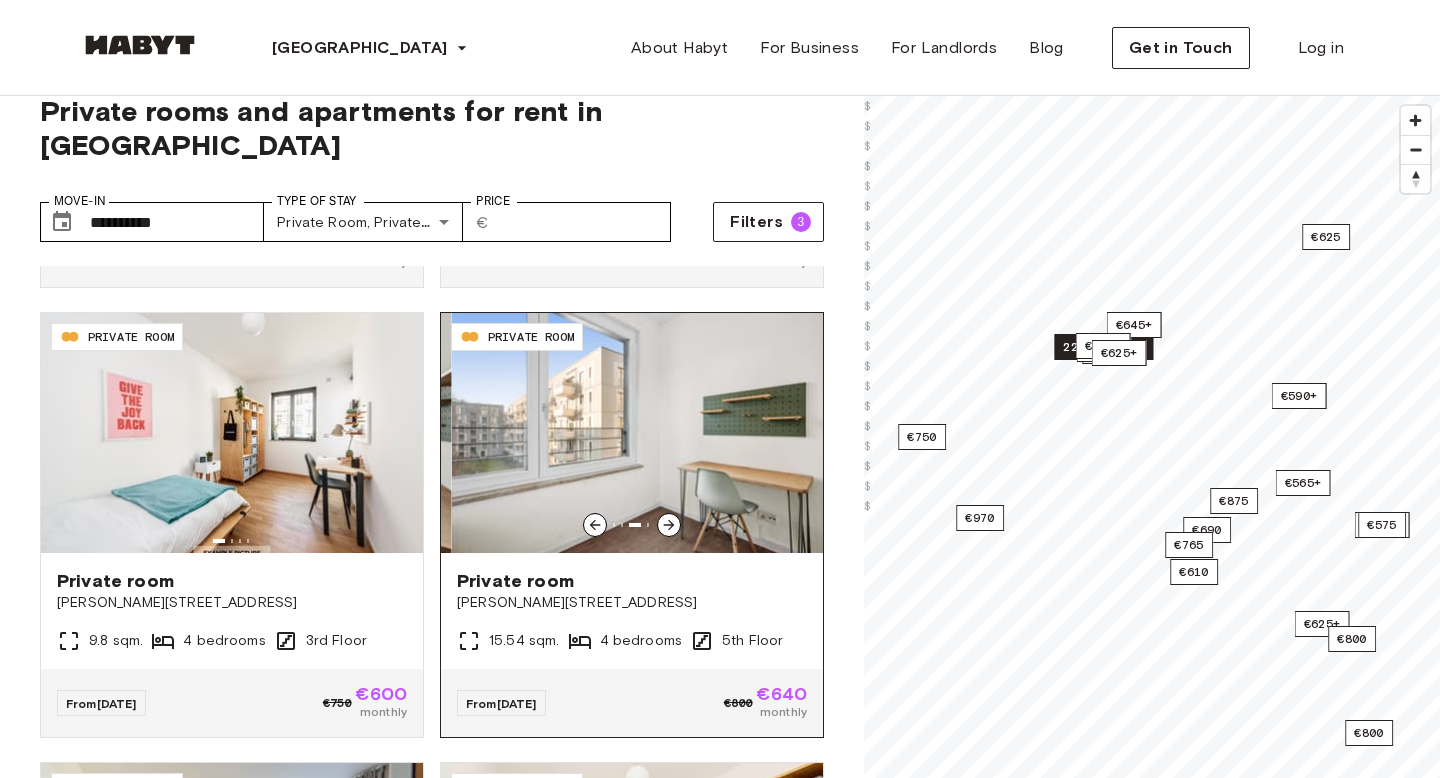click 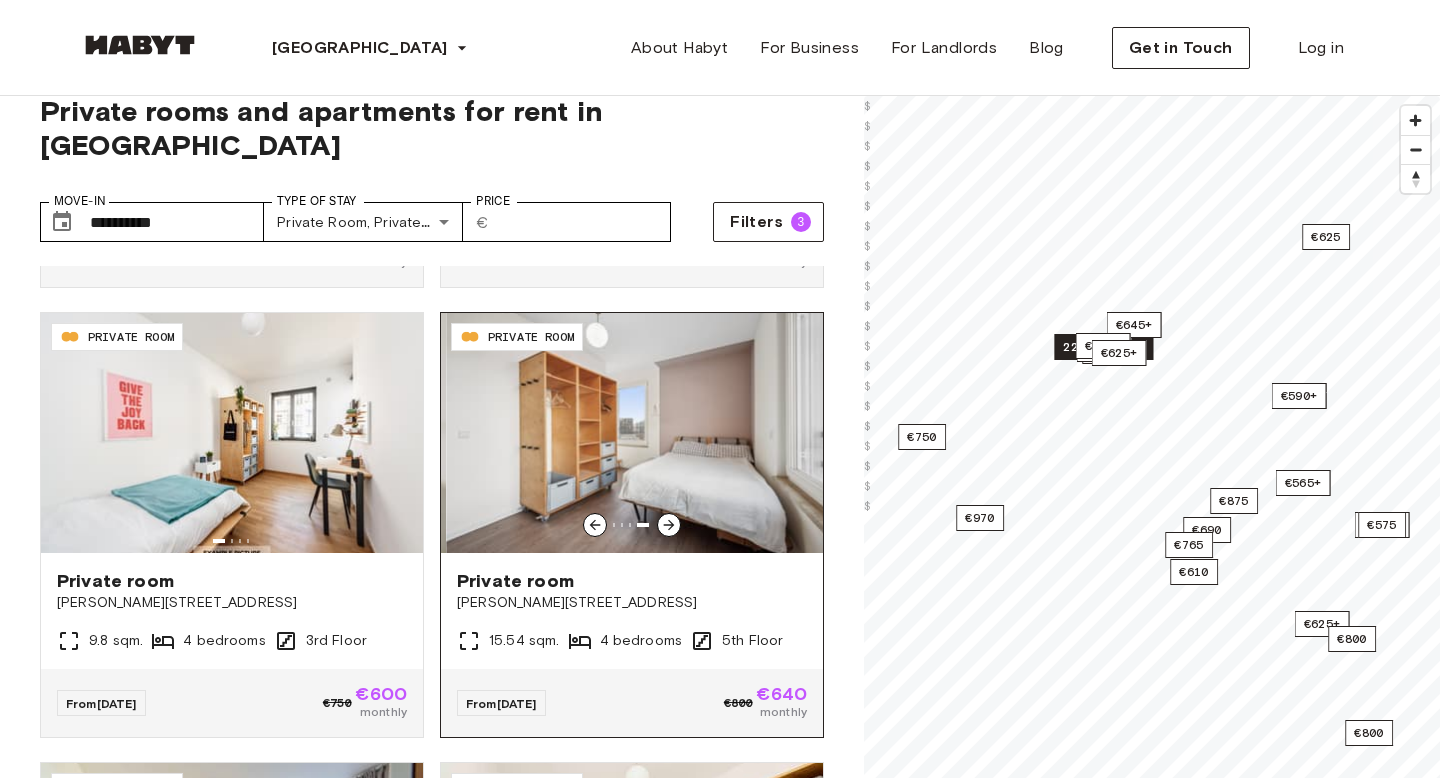 click 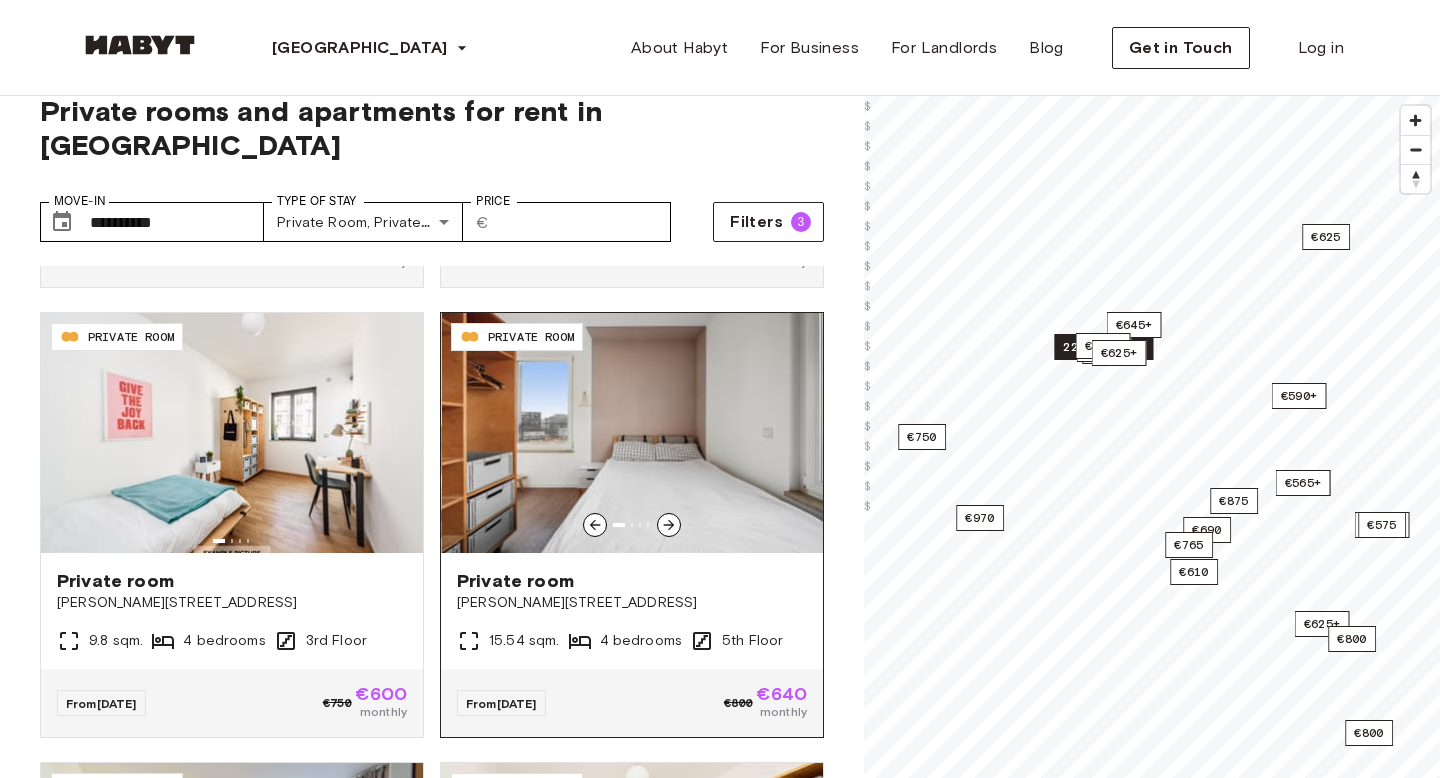 click 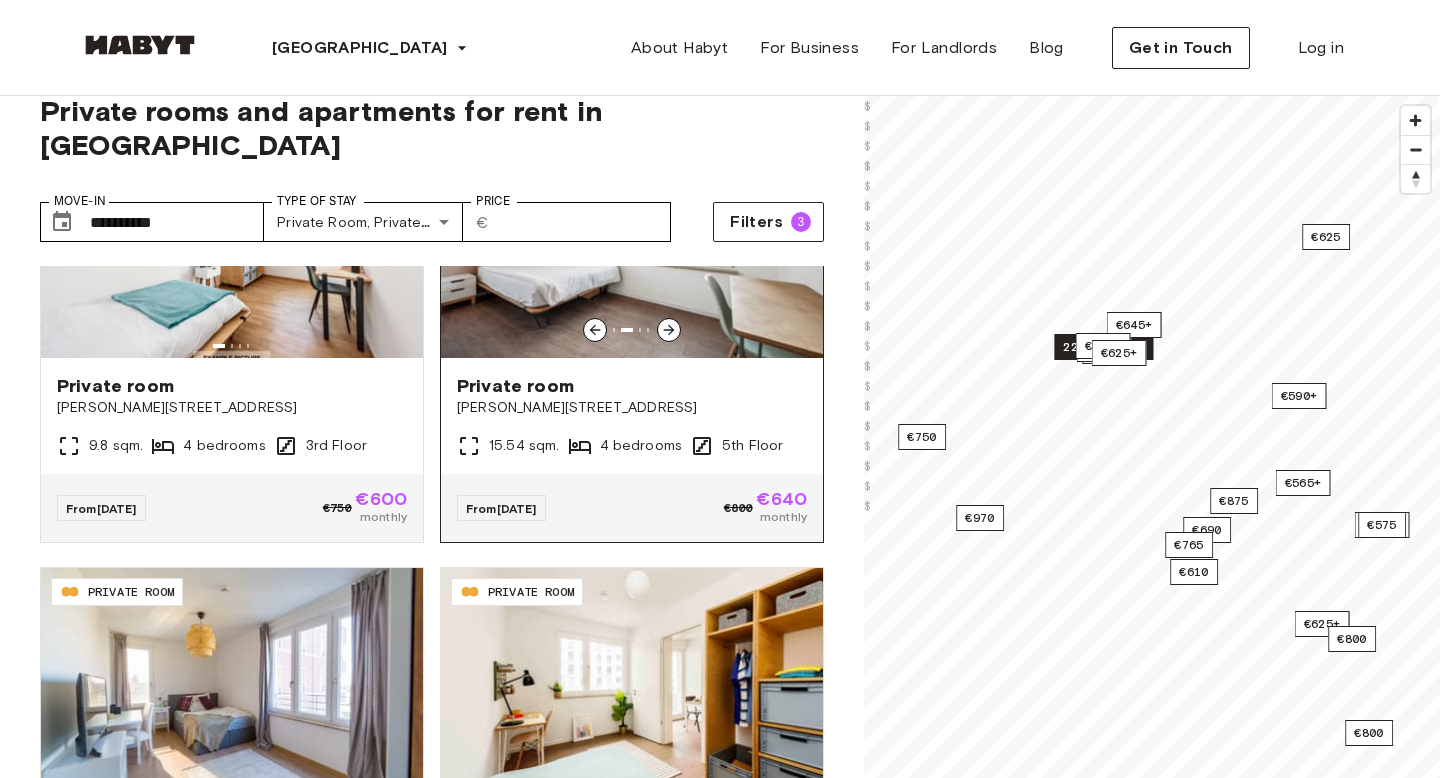 scroll, scrollTop: 1479, scrollLeft: 0, axis: vertical 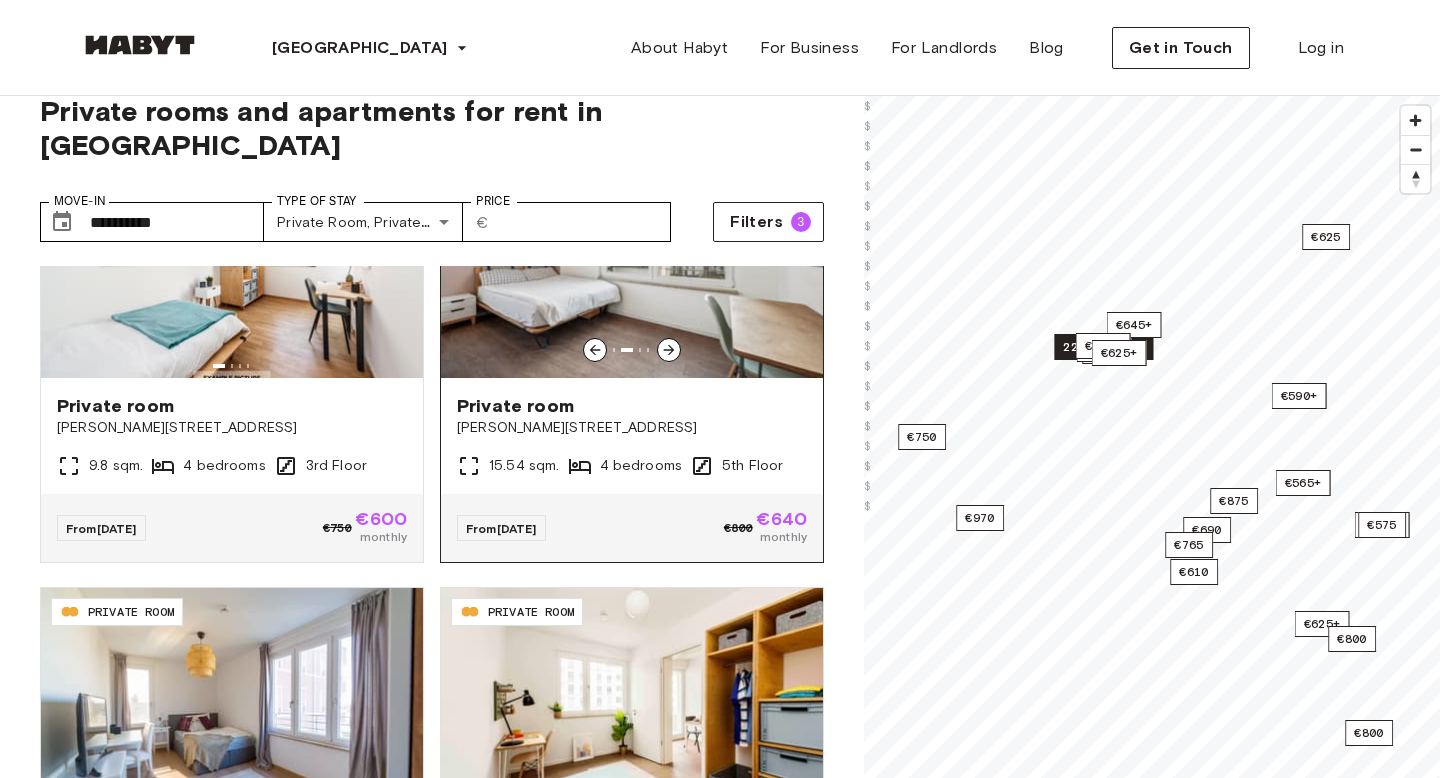 click 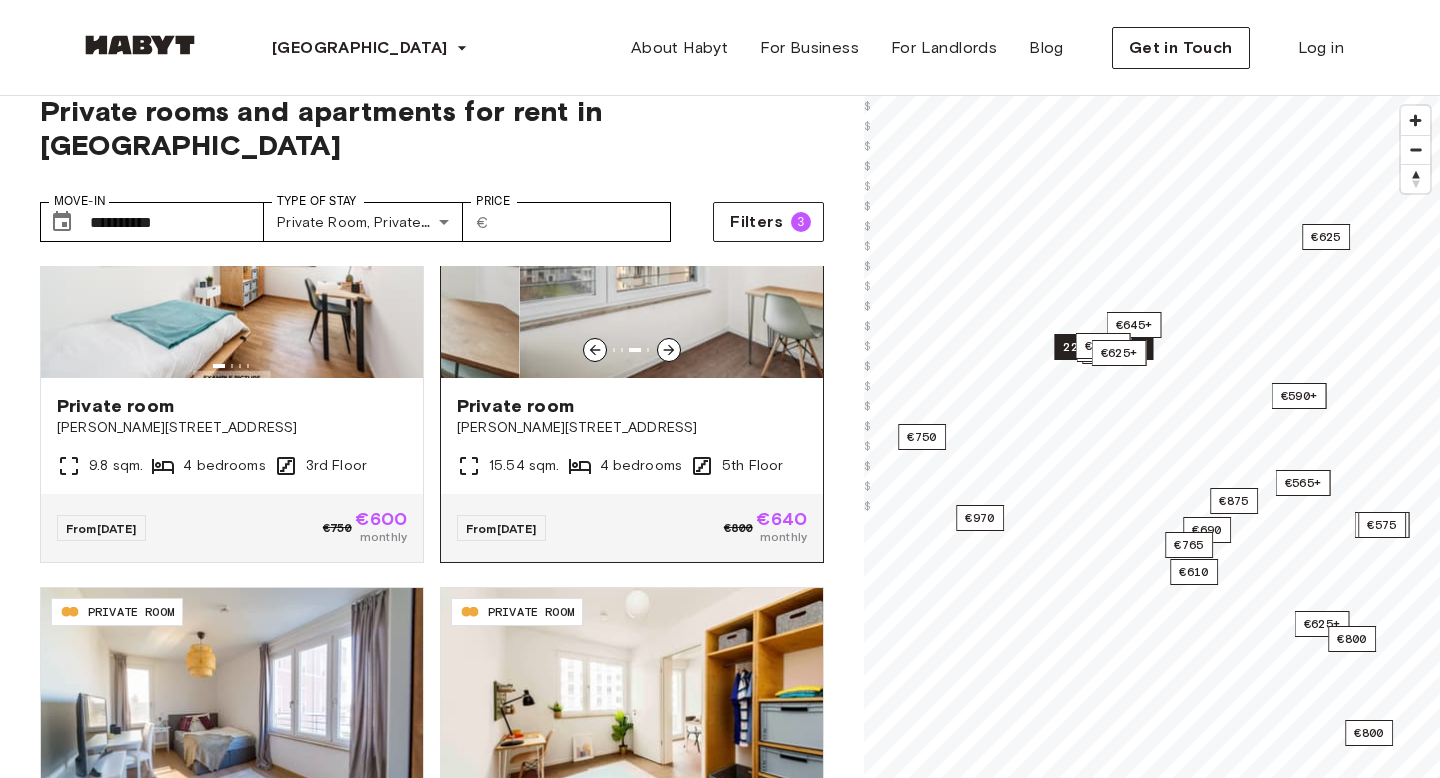 click 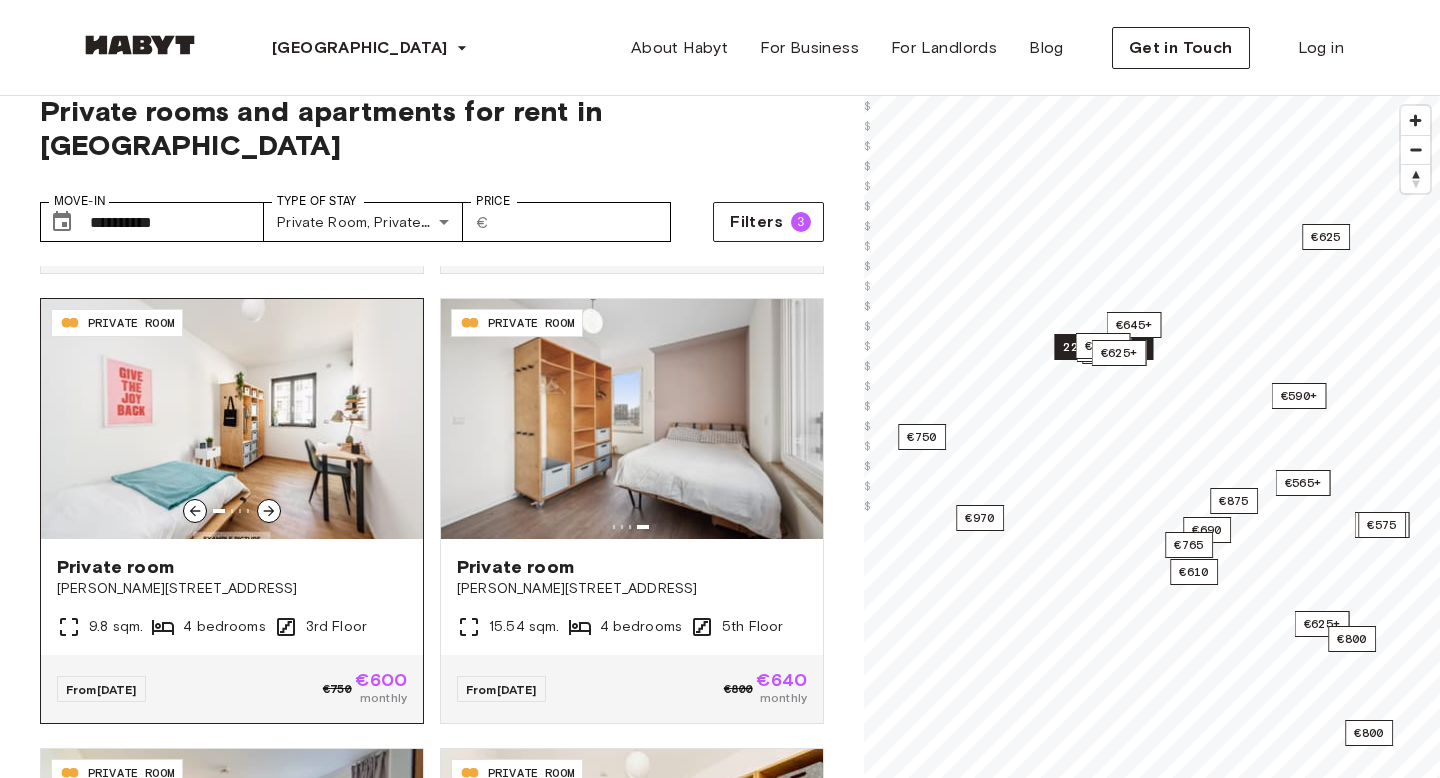 scroll, scrollTop: 1302, scrollLeft: 0, axis: vertical 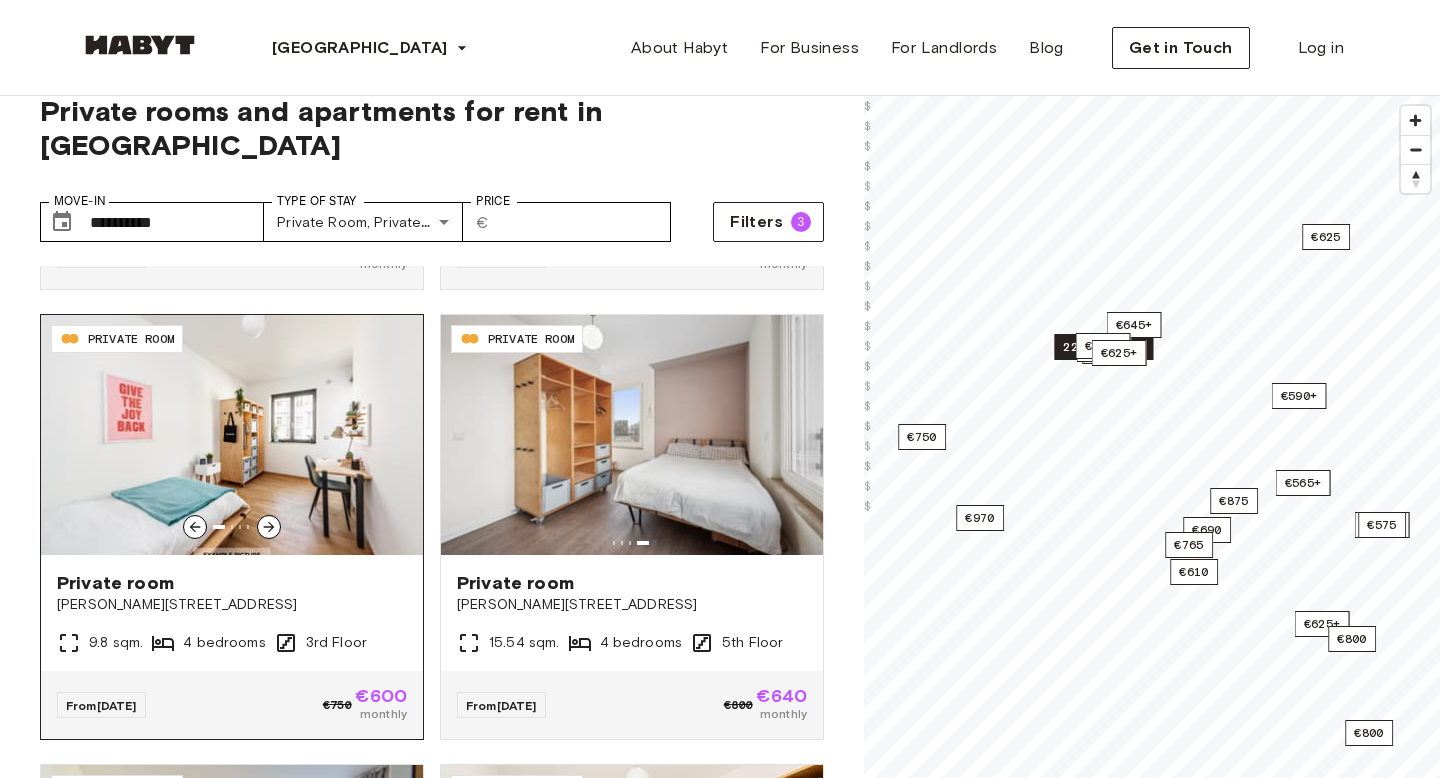 click 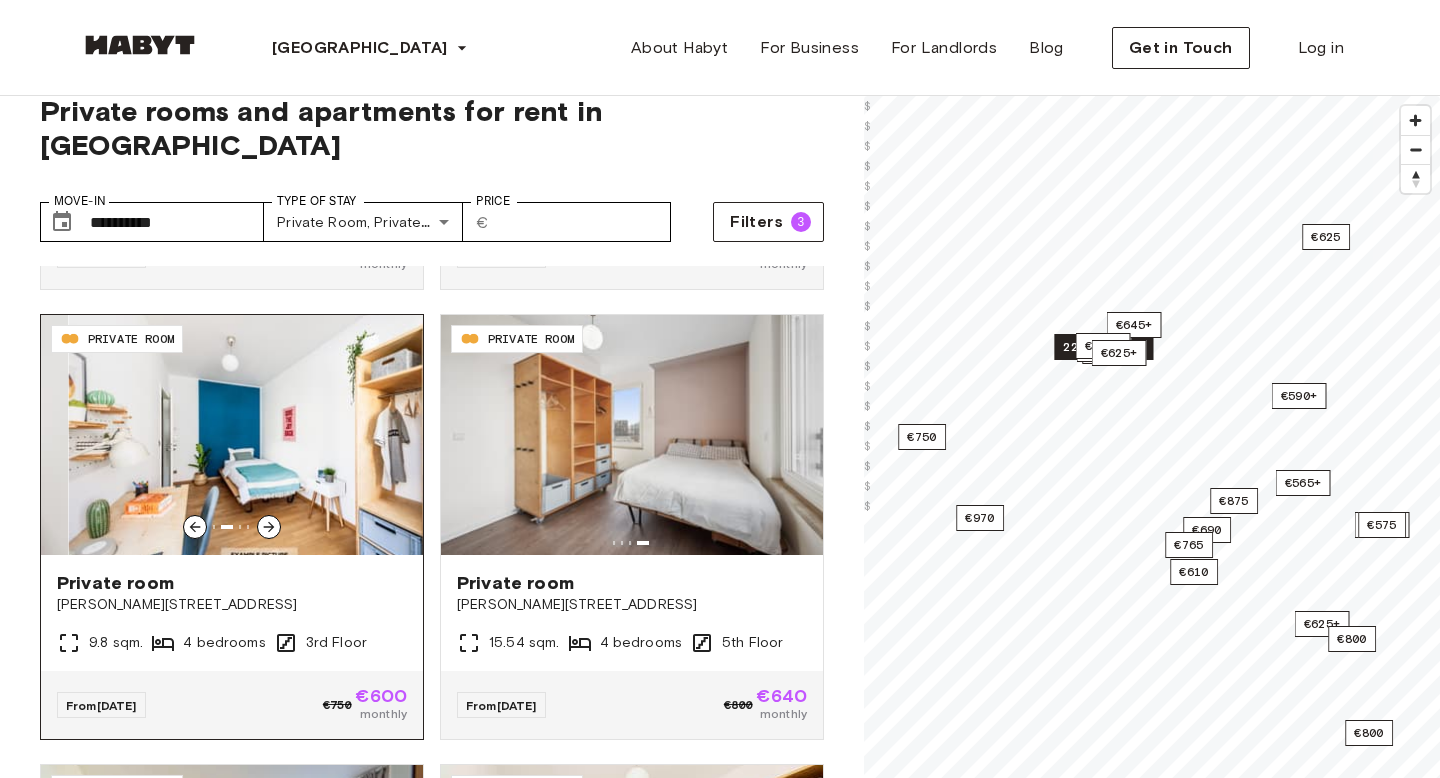 click 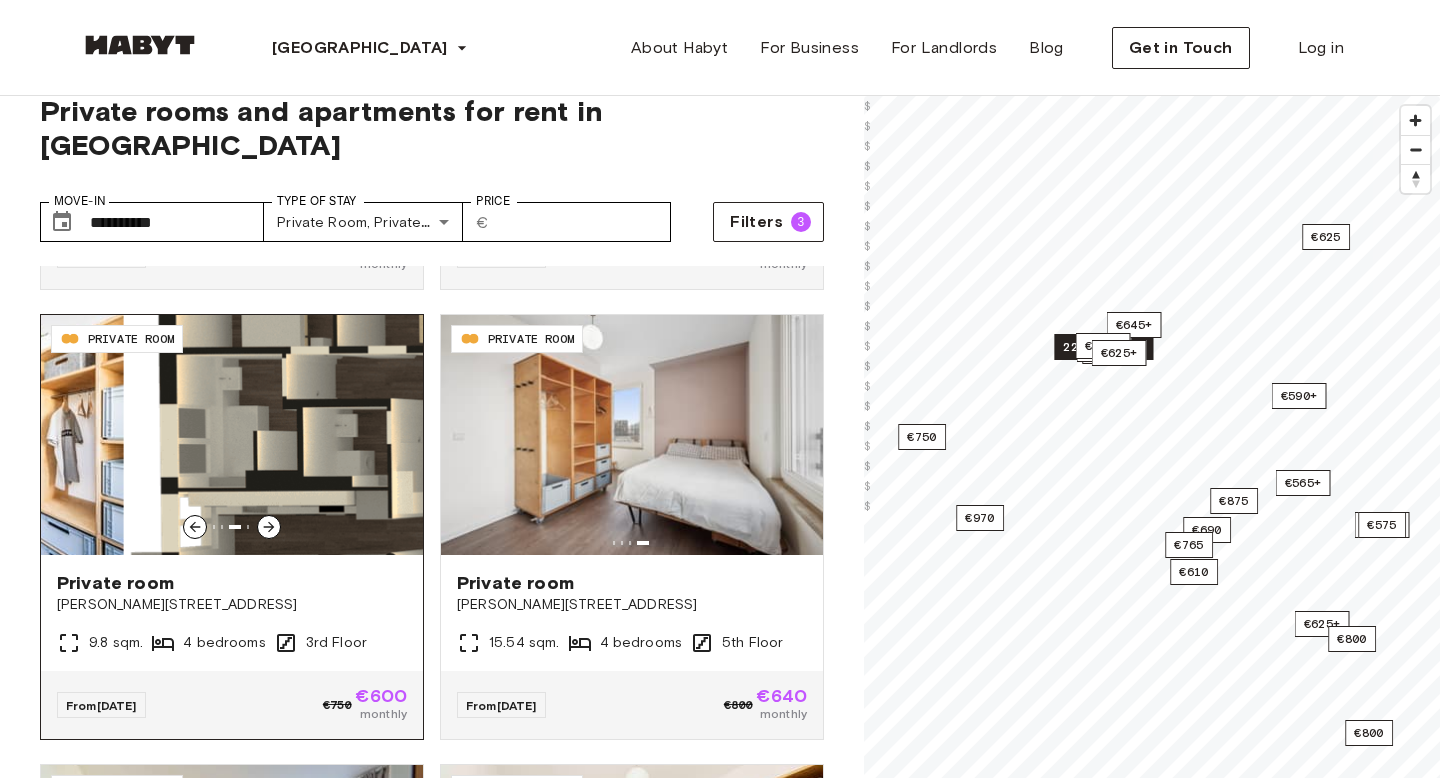 click 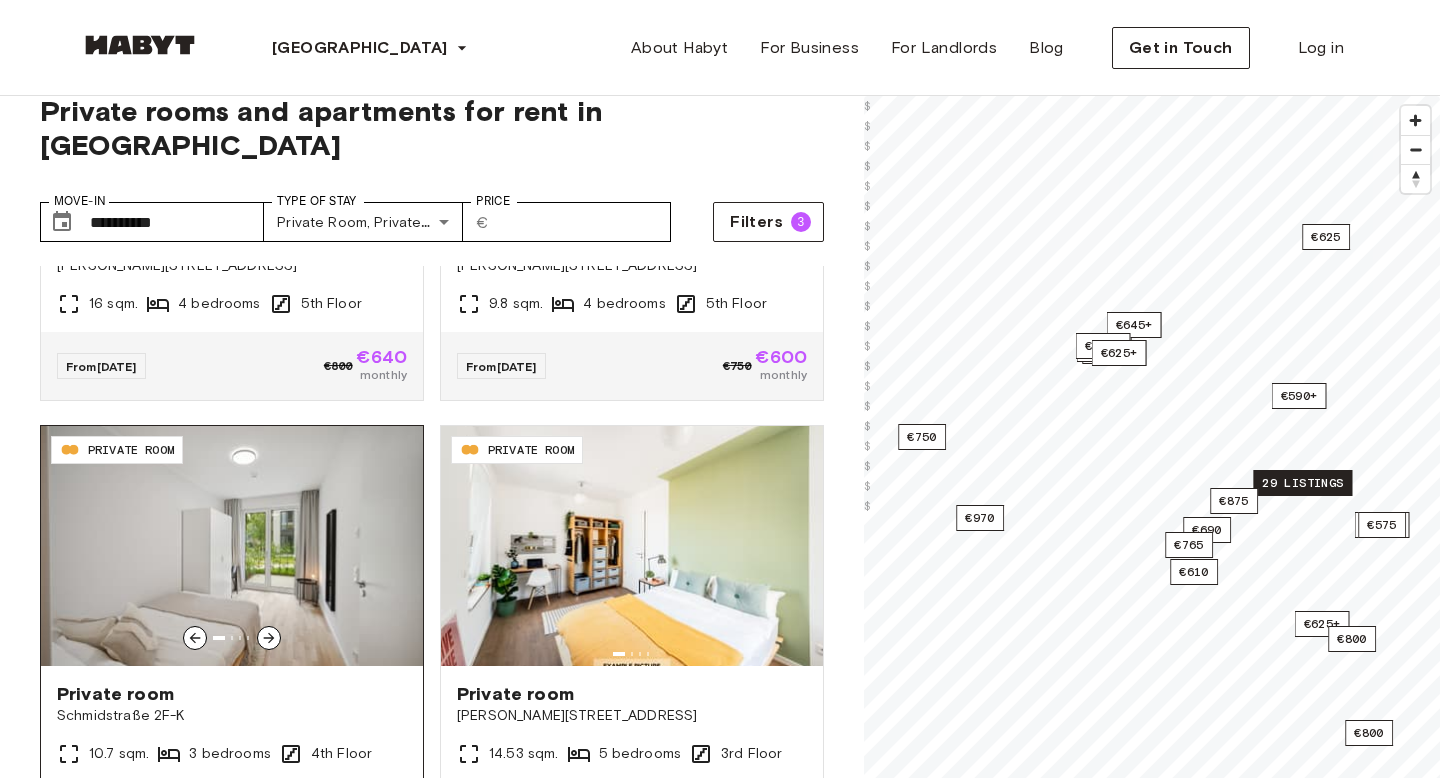 scroll, scrollTop: 2182, scrollLeft: 0, axis: vertical 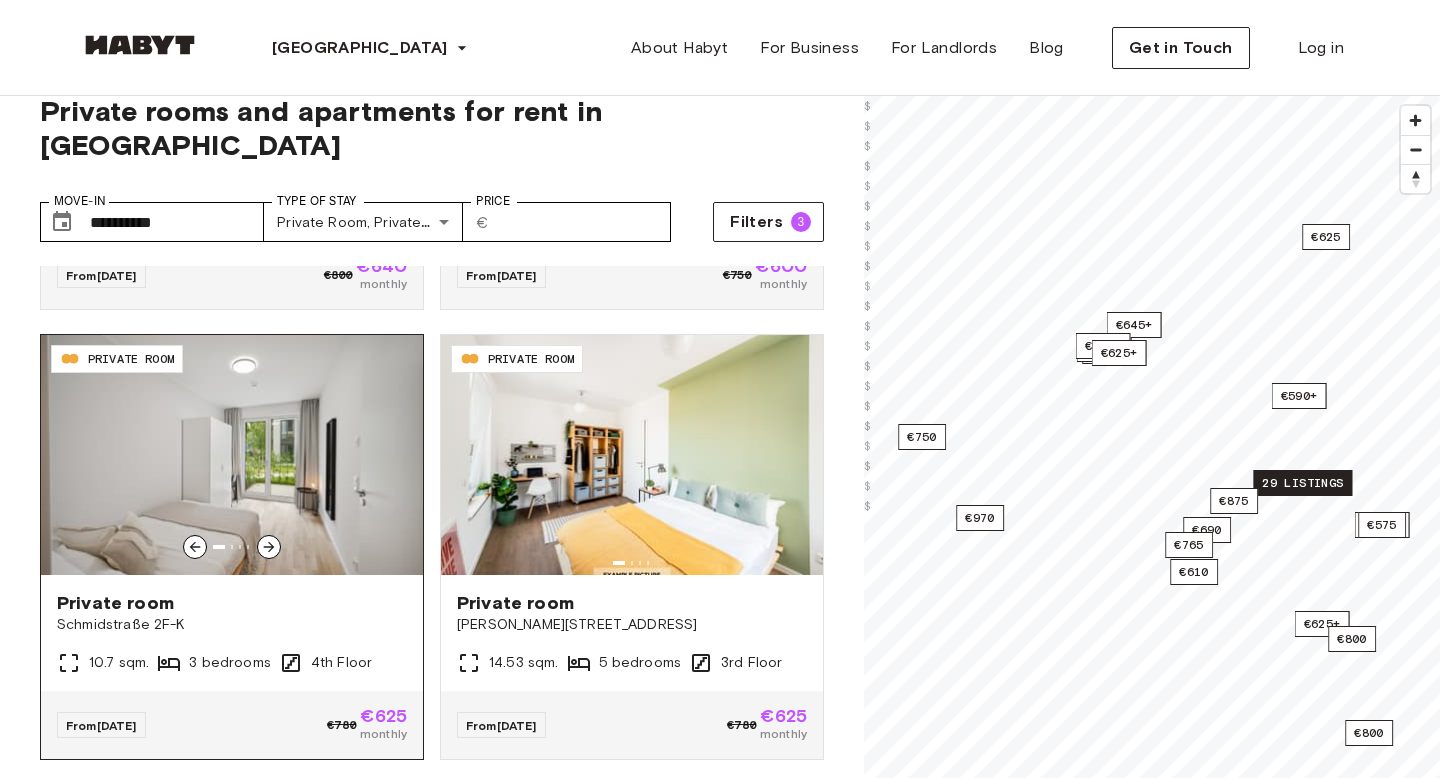 click 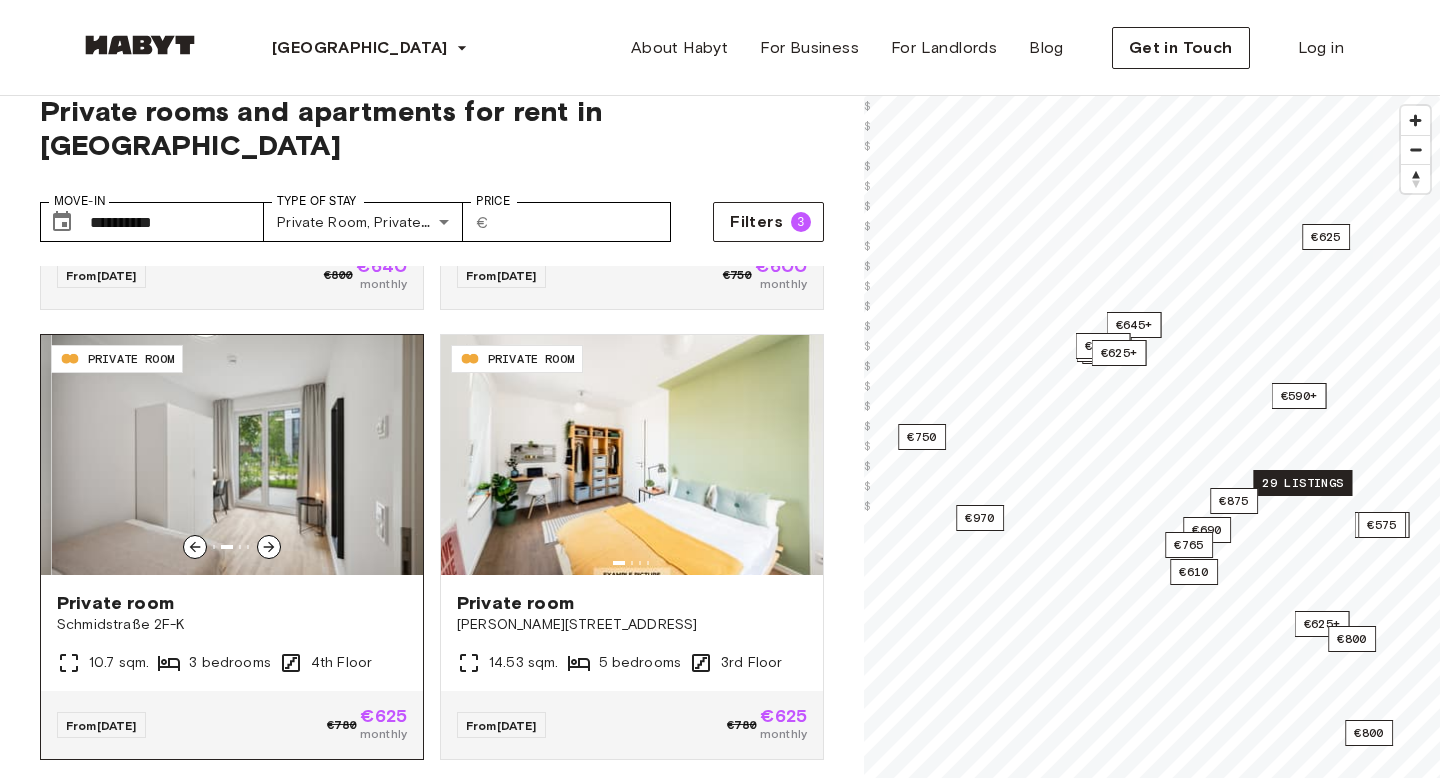 click 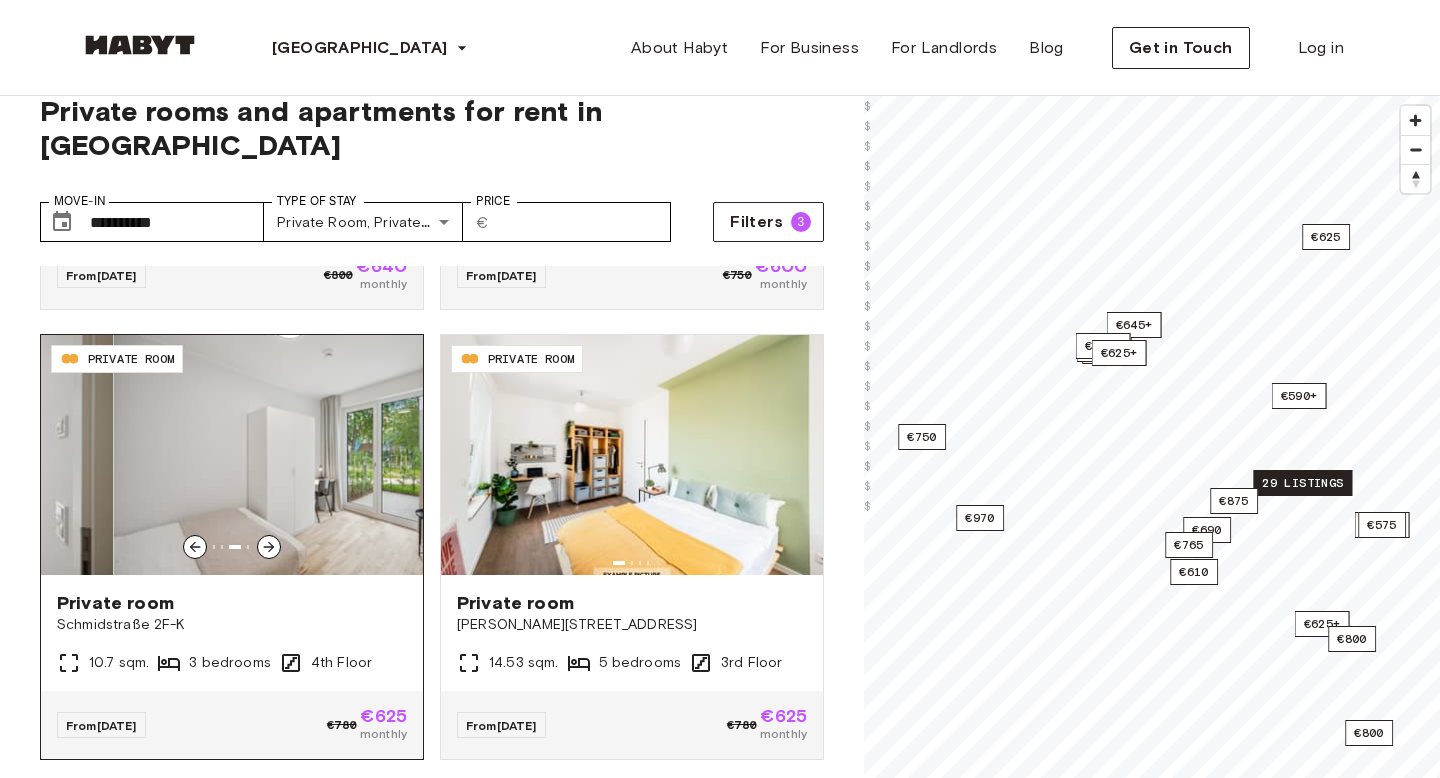 click 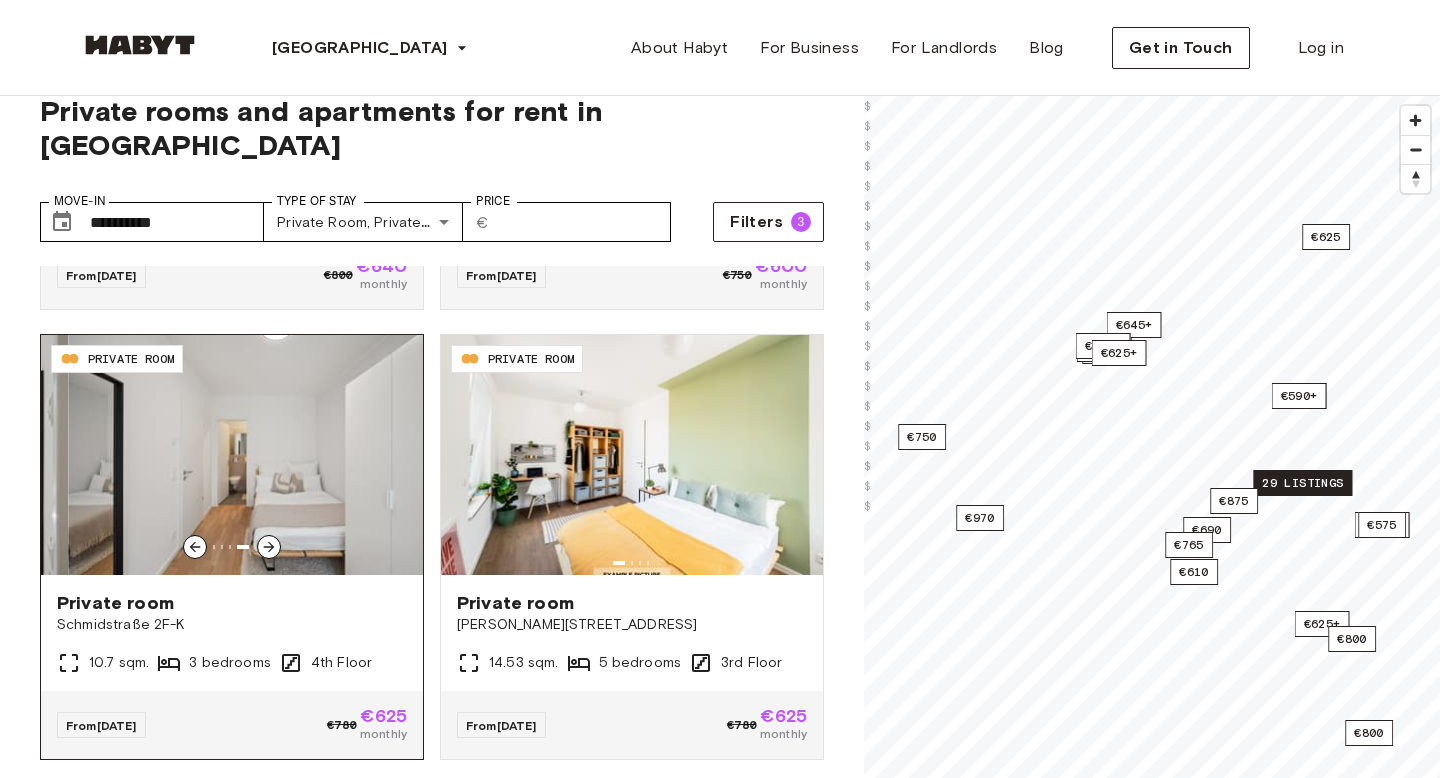 click 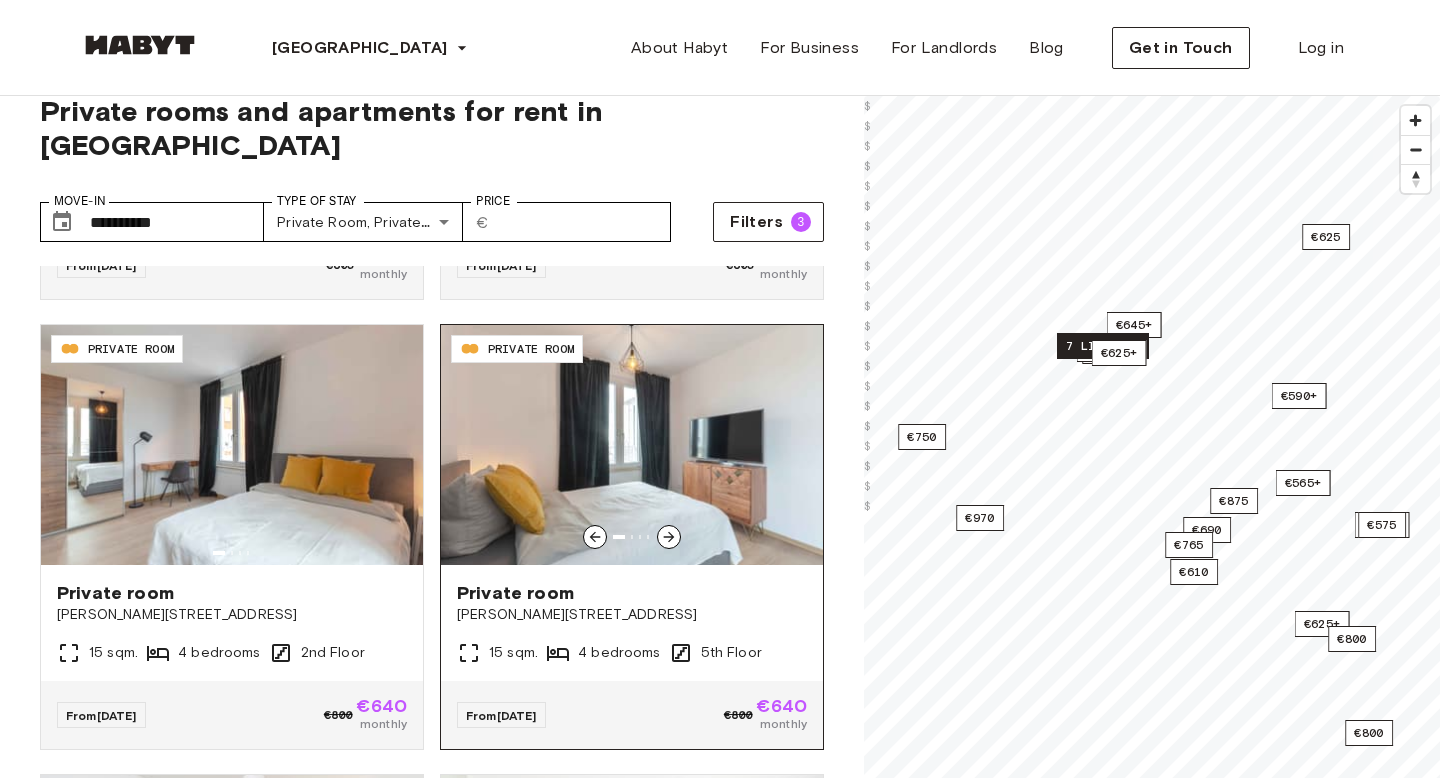 scroll, scrollTop: 3812, scrollLeft: 0, axis: vertical 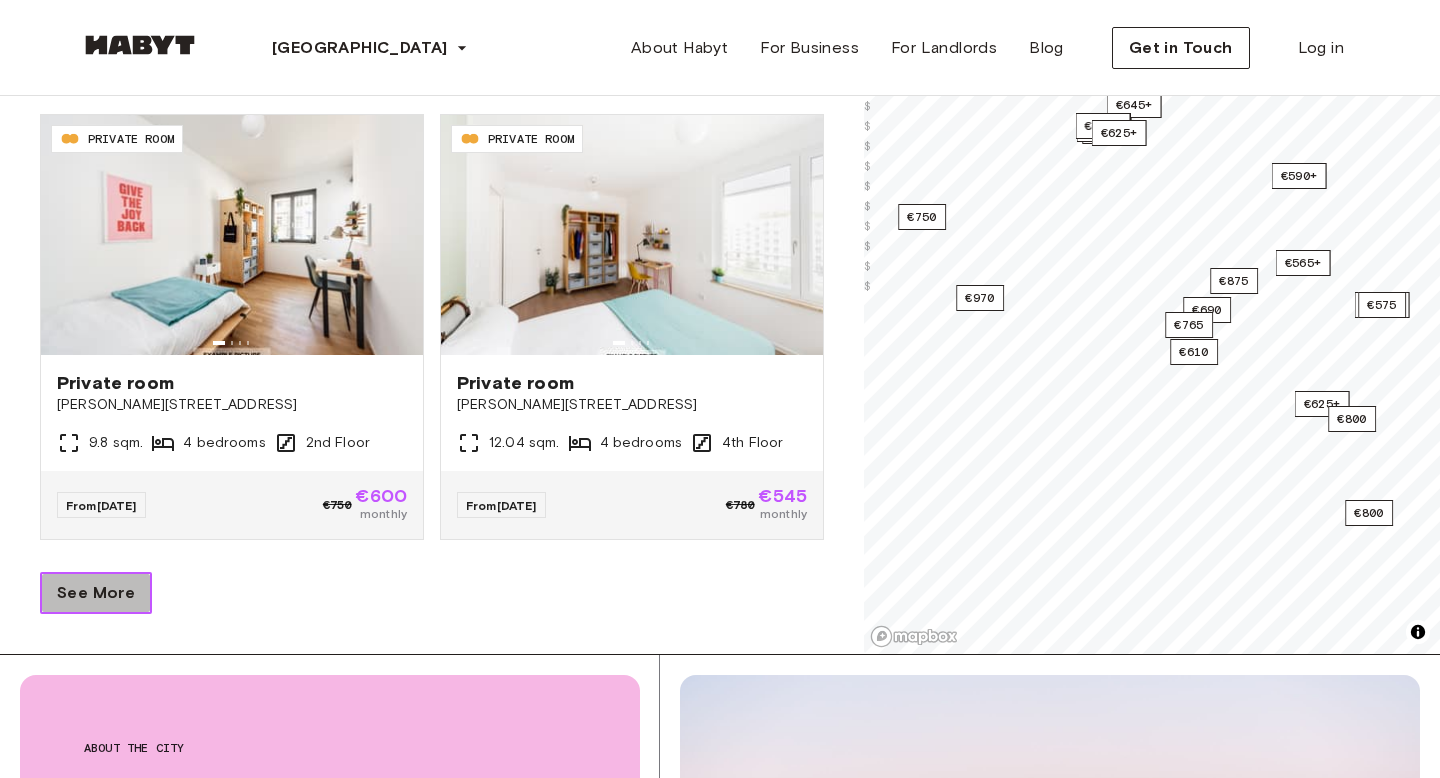click on "See More" at bounding box center [96, 593] 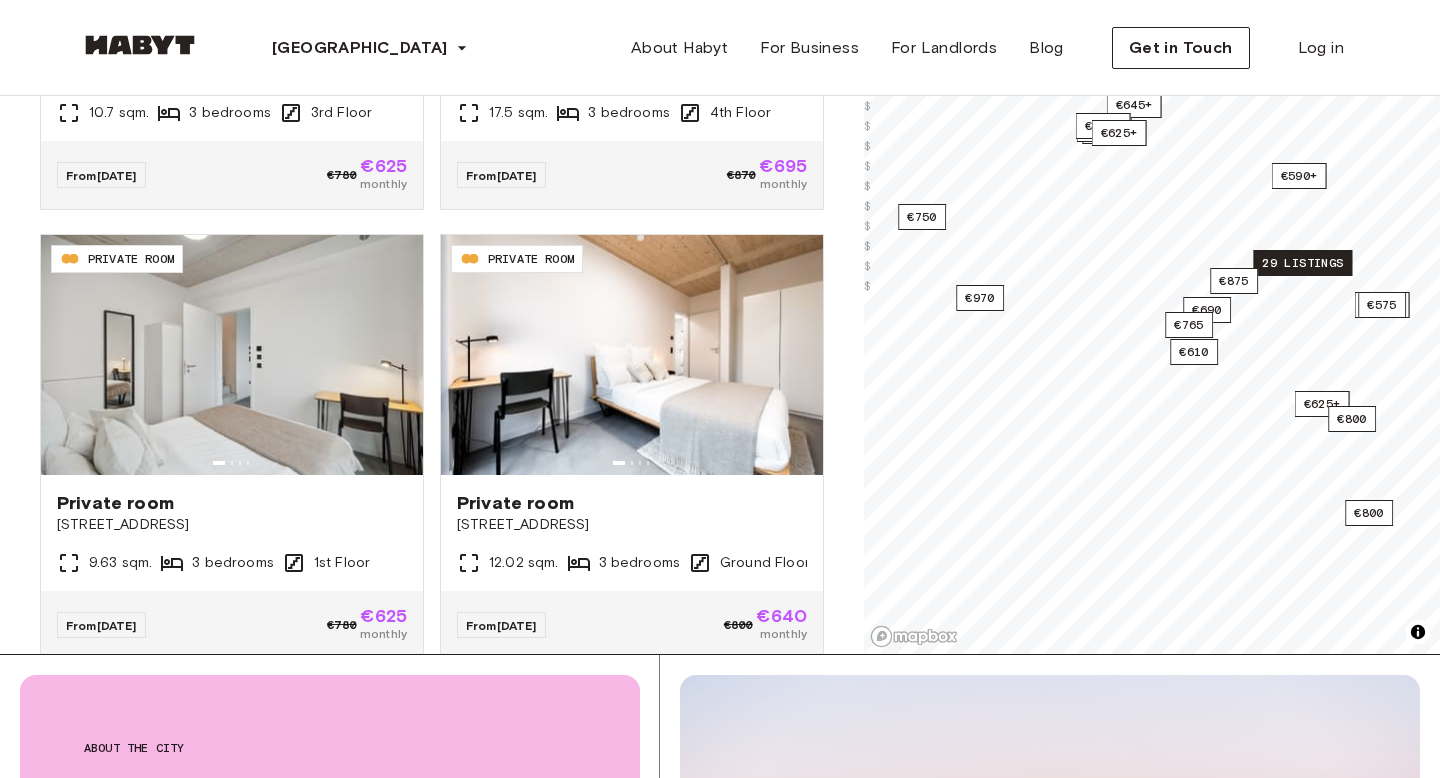 scroll, scrollTop: 5973, scrollLeft: 0, axis: vertical 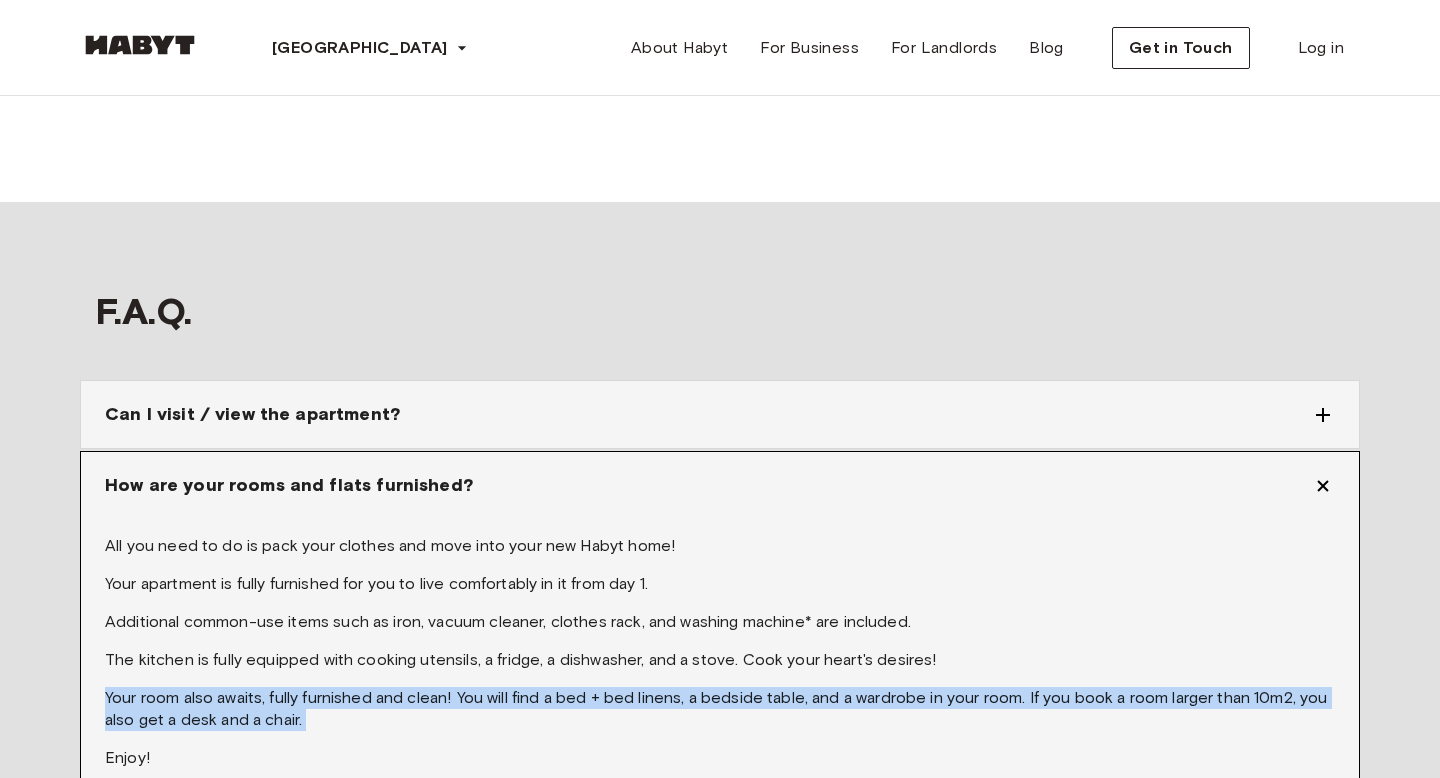 drag, startPoint x: 326, startPoint y: 571, endPoint x: 175, endPoint y: 505, distance: 164.79381 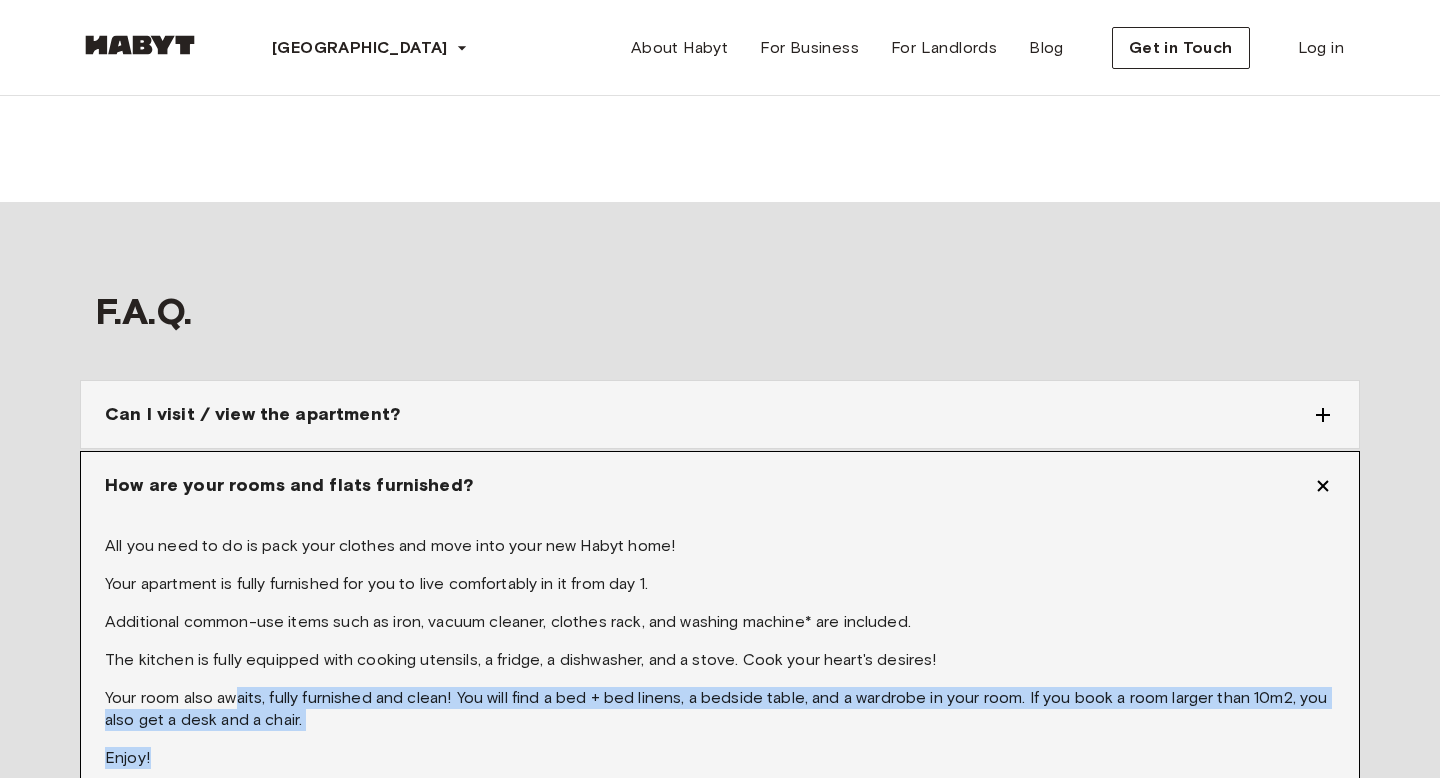 drag, startPoint x: 404, startPoint y: 591, endPoint x: 235, endPoint y: 519, distance: 183.69812 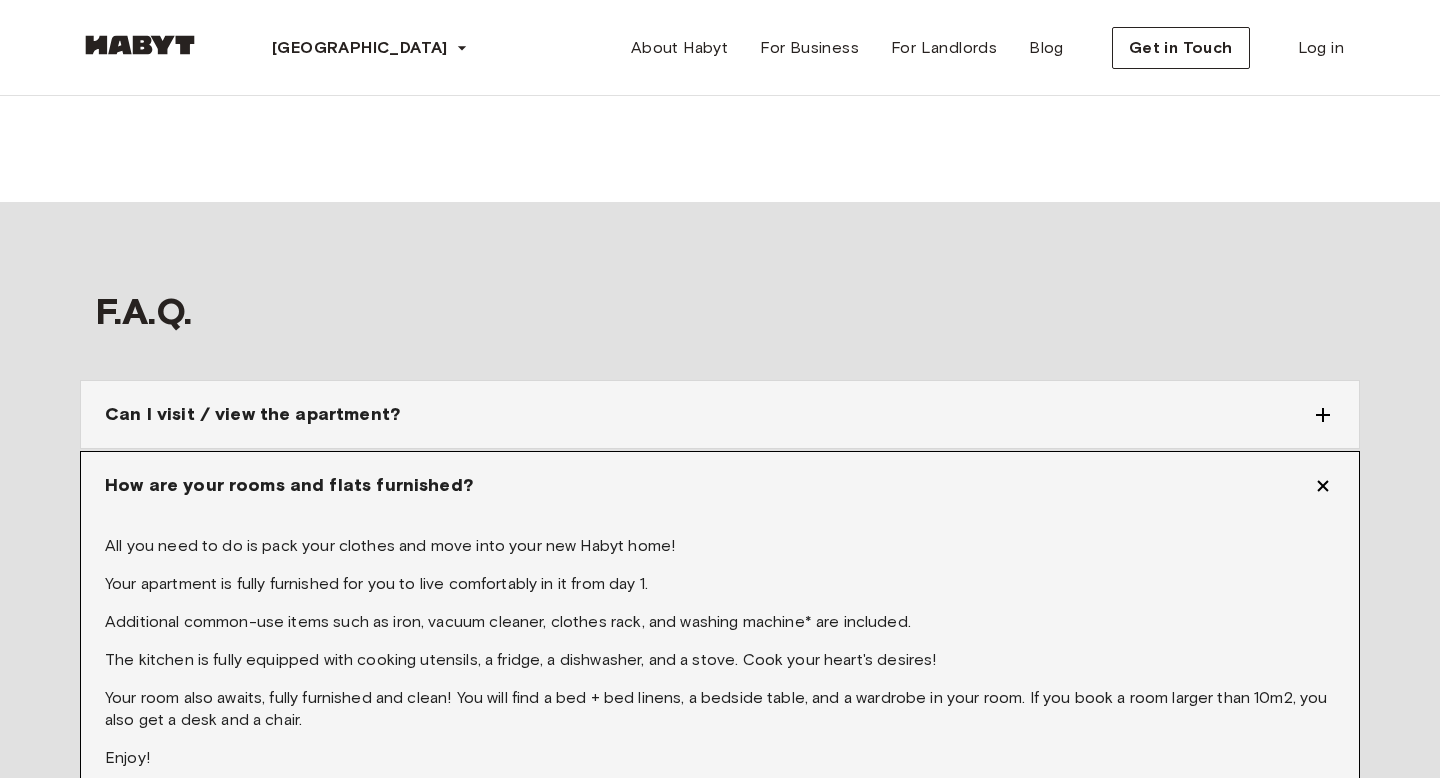 click on "All you need to do is pack your clothes and move into your new Habyt home! Your apartment is fully furnished for you to live comfortably in it from day 1.   Additional common-use items such as iron, vacuum cleaner, clothes rack, and washing machine* are included.   The kitchen is fully equipped with cooking utensils, a fridge, a dishwasher, and a stove. Cook your heart's desires! Your room also awaits, fully furnished and clean! You will find a bed + bed linens, a bedside table, and a wardrobe in your room. If you book a room larger than 10m2, you also get a desk and a chair.   Enjoy! *Some buildings offer a shared laundry room and others a washing machine inside the flat." at bounding box center [720, 671] 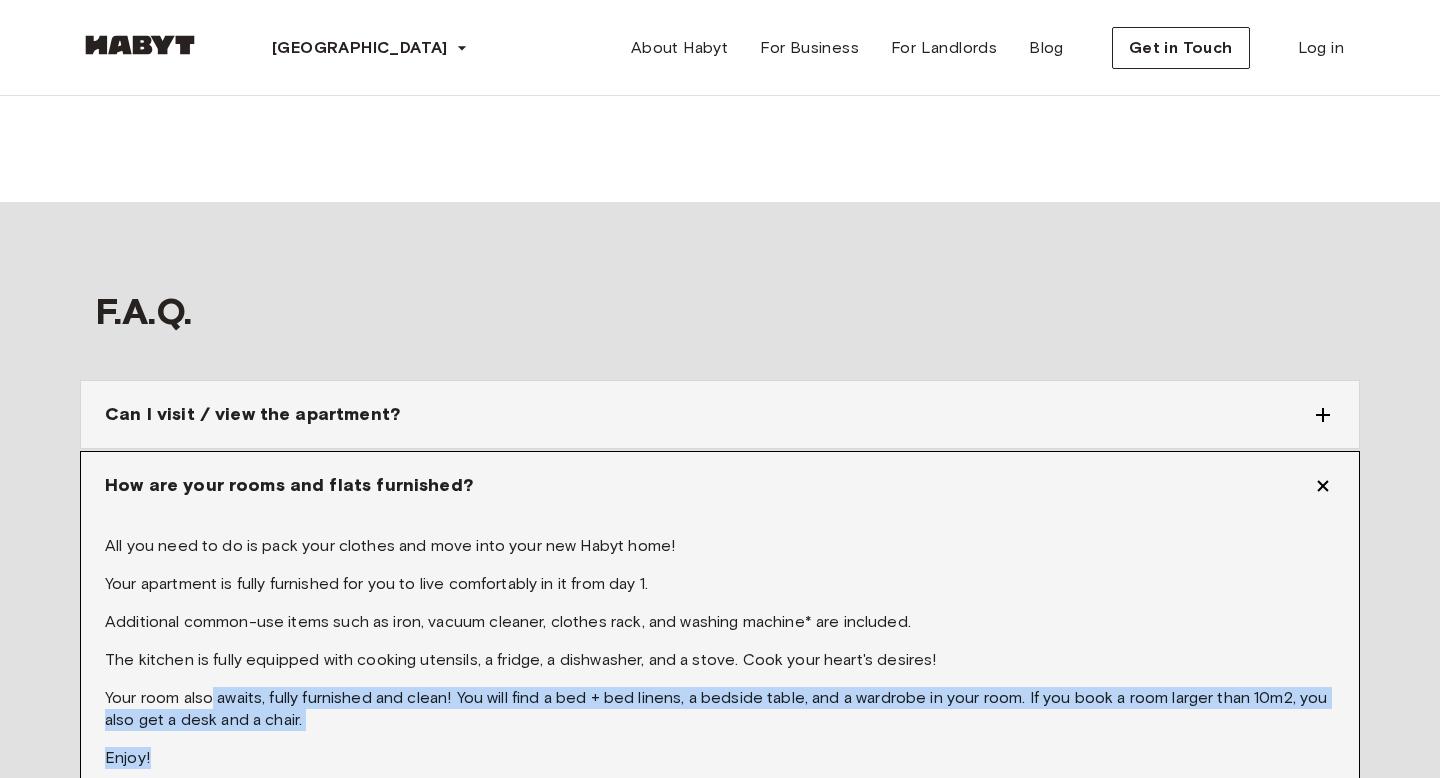 drag, startPoint x: 367, startPoint y: 589, endPoint x: 216, endPoint y: 529, distance: 162.48384 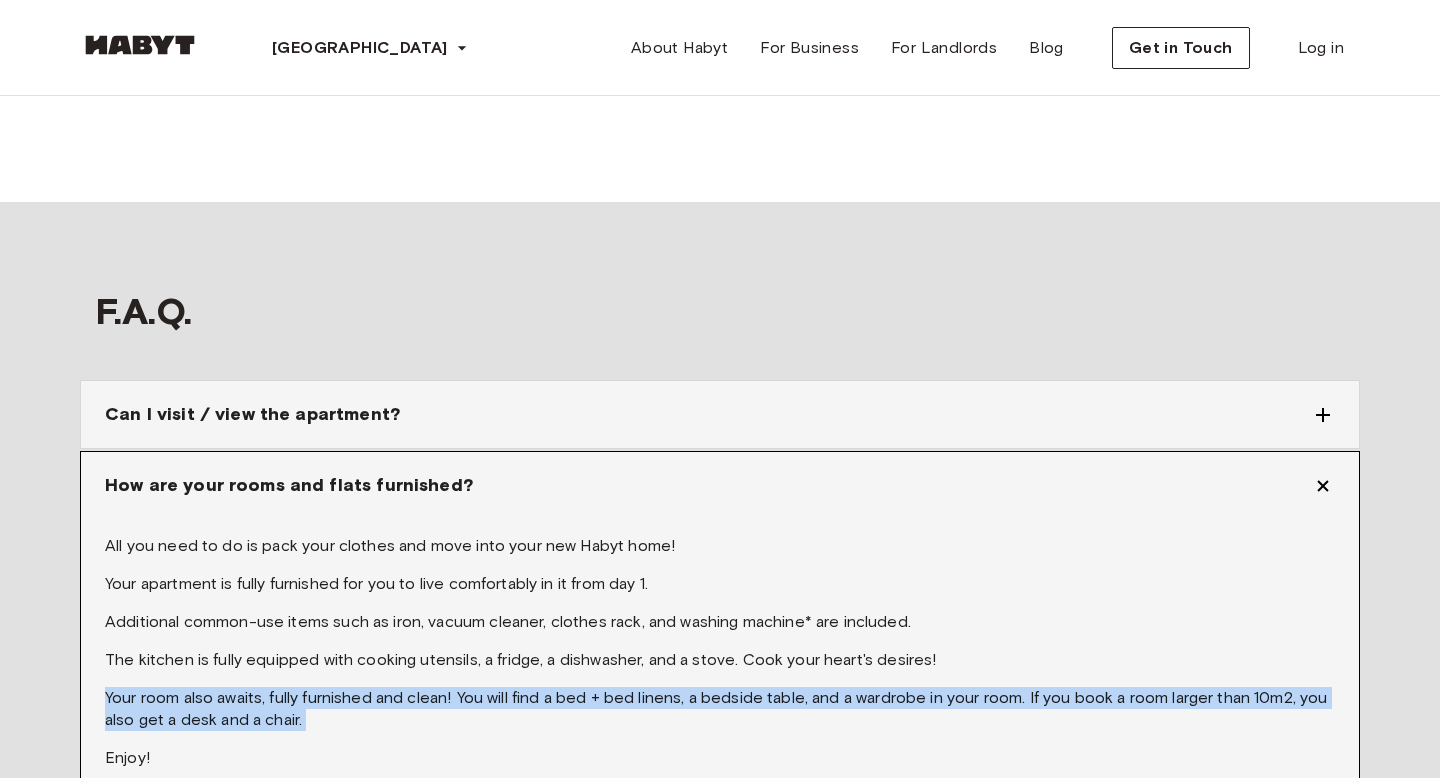 drag, startPoint x: 340, startPoint y: 559, endPoint x: 127, endPoint y: 507, distance: 219.25555 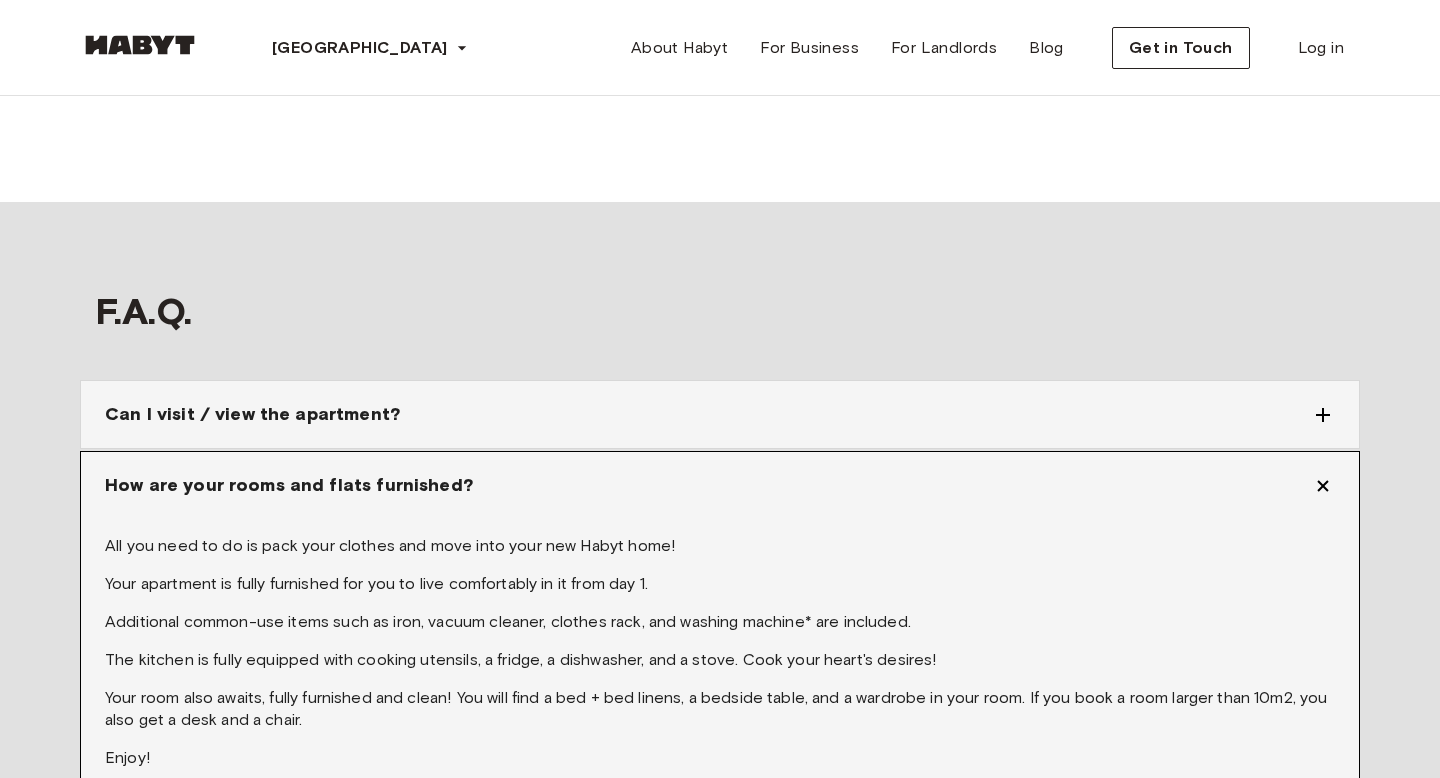 click on "Enjoy!" at bounding box center (720, 758) 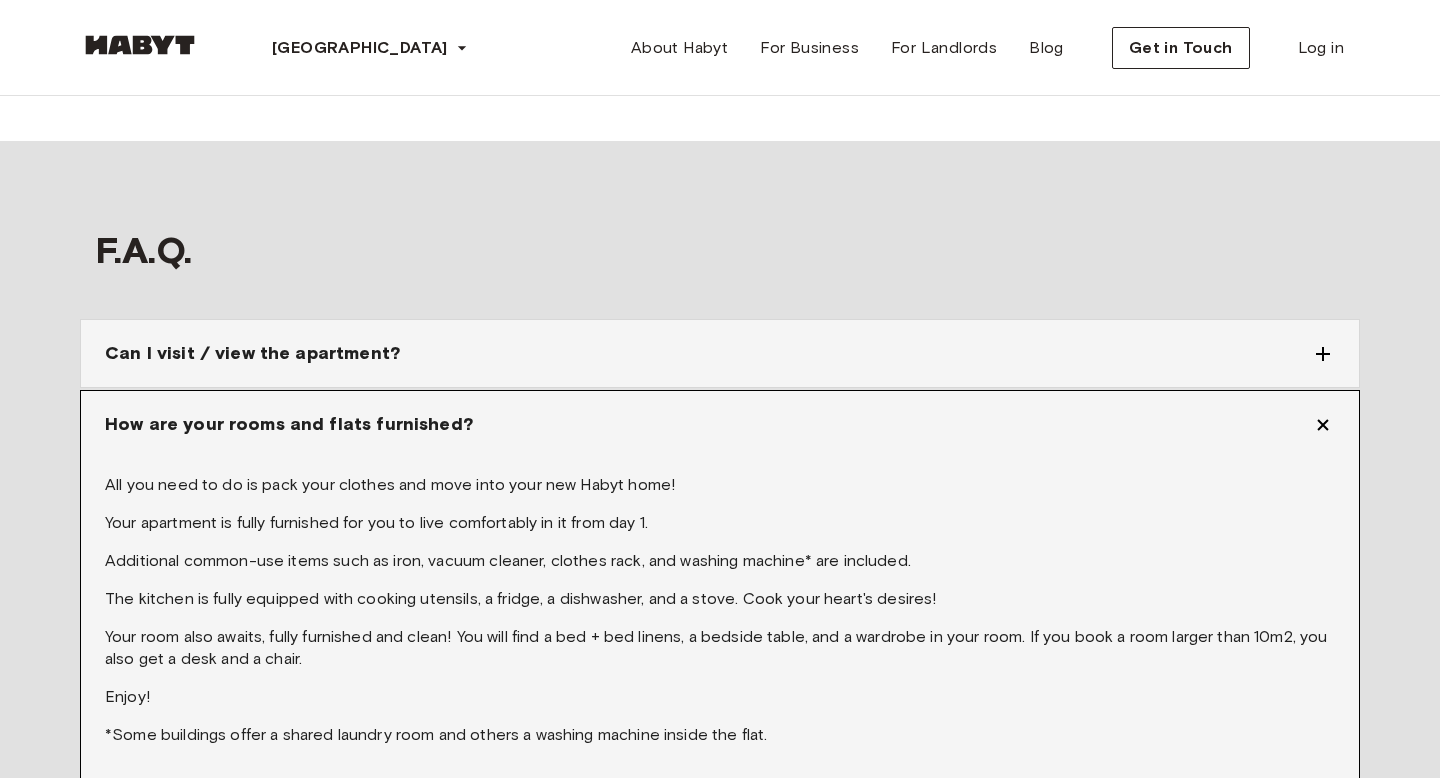 scroll, scrollTop: 2282, scrollLeft: 0, axis: vertical 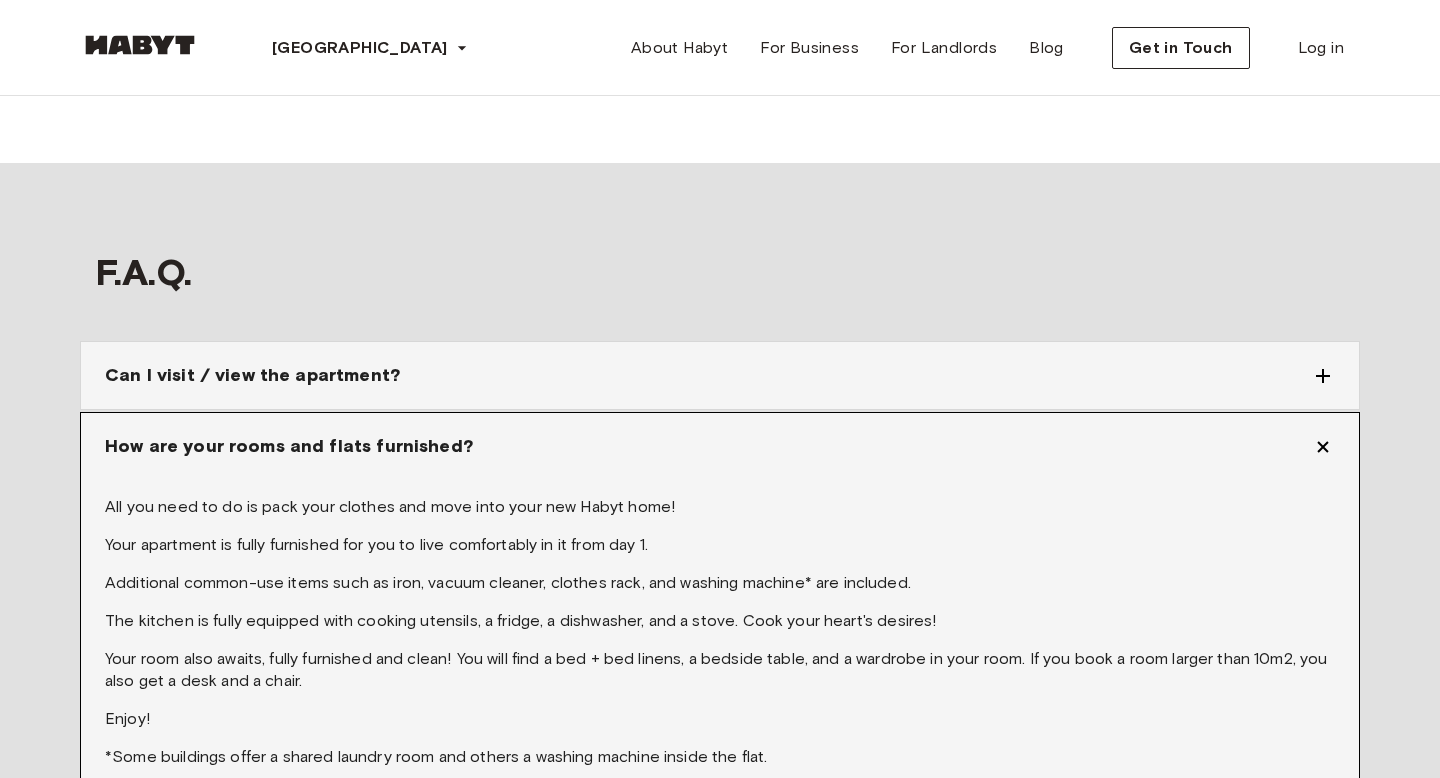 click on "How are your rooms and flats furnished?" at bounding box center [289, 446] 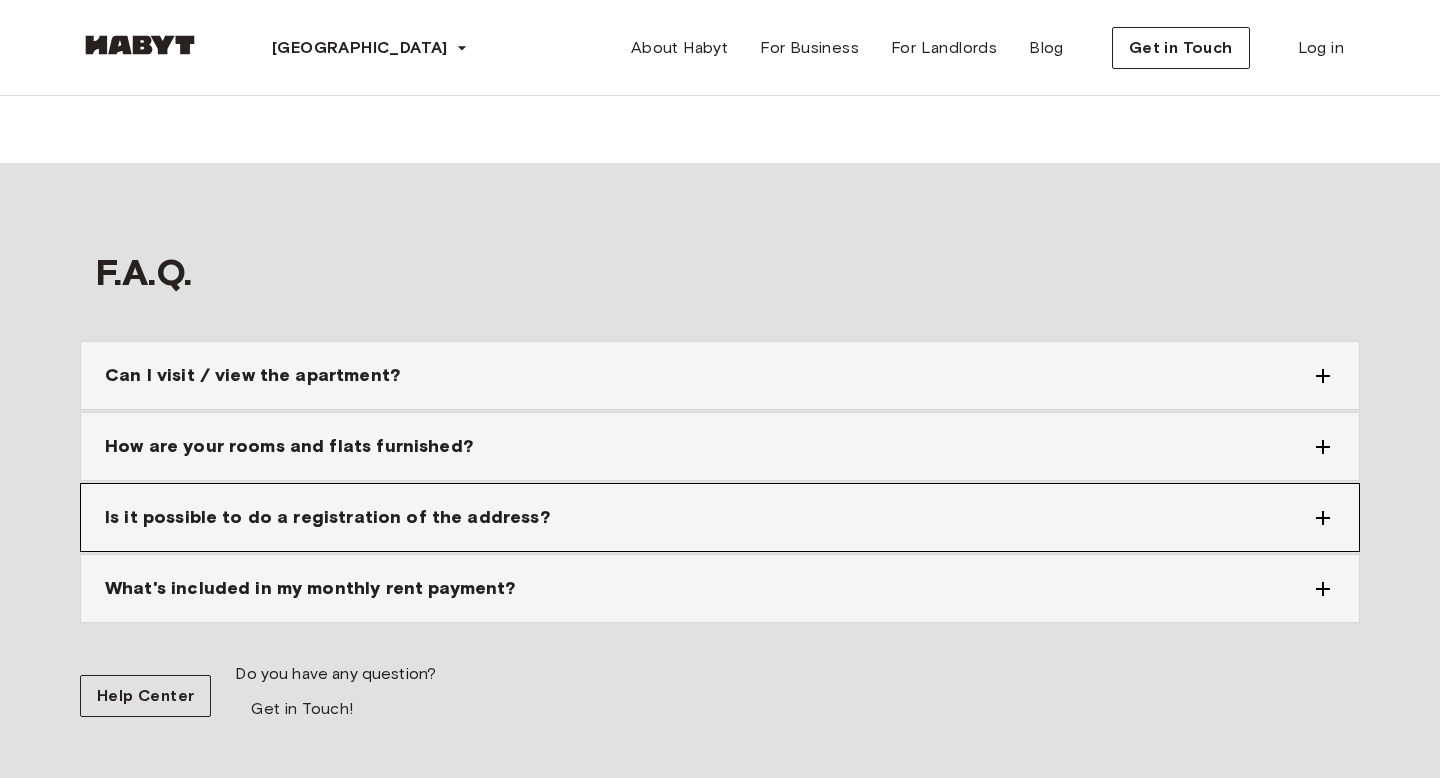 click on "Is it possible to do a registration of the address?" at bounding box center (327, 517) 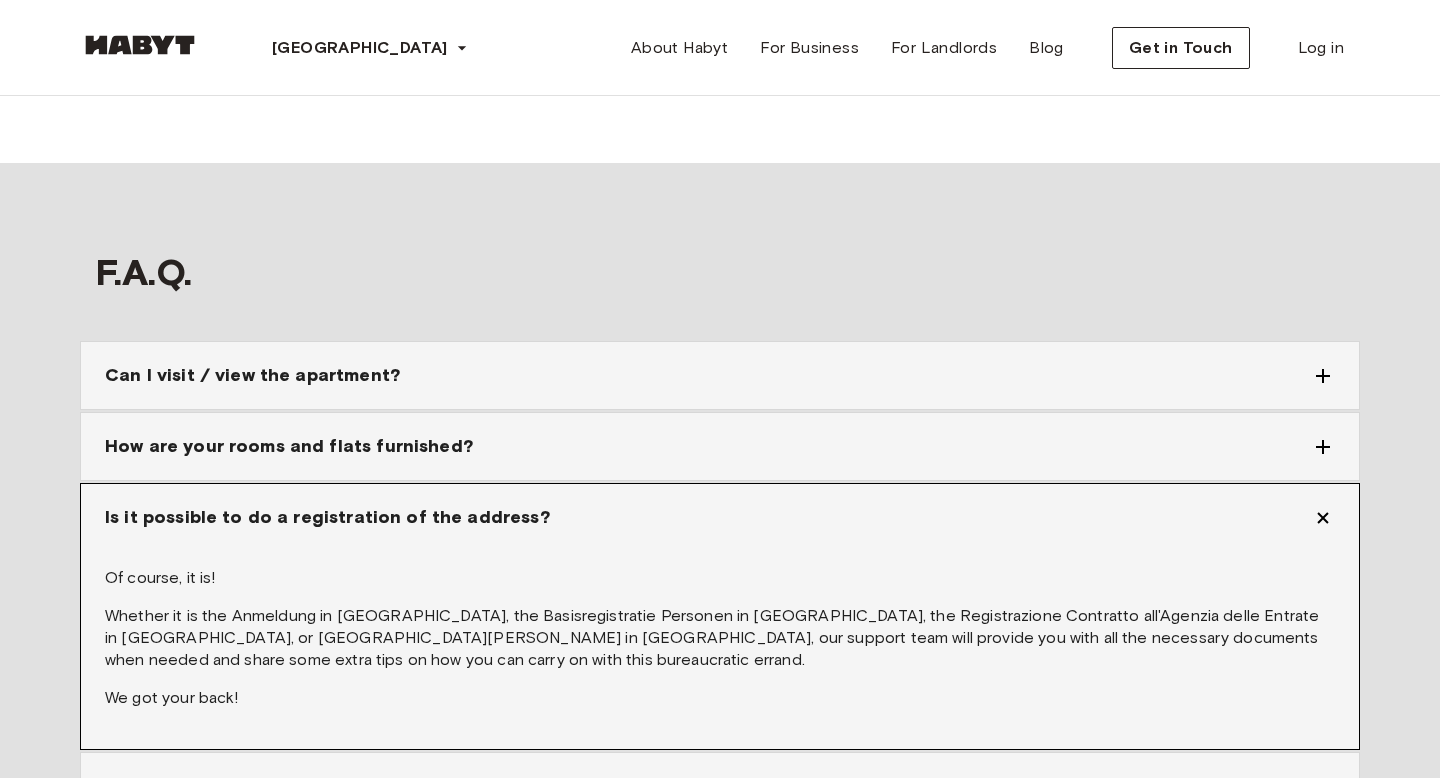click on "Is it possible to do a registration of the address?" at bounding box center [327, 517] 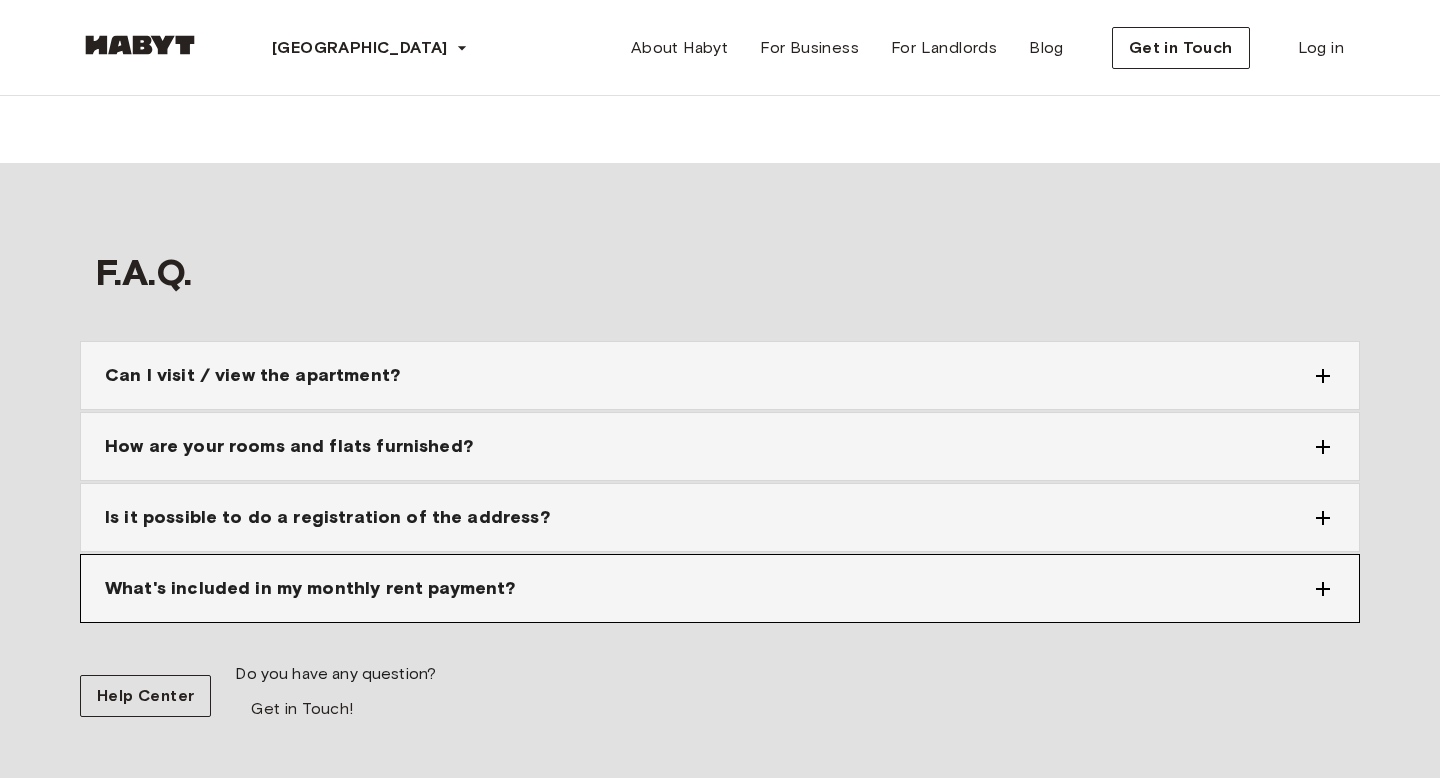 click on "What's included in my monthly rent payment?" at bounding box center (310, 588) 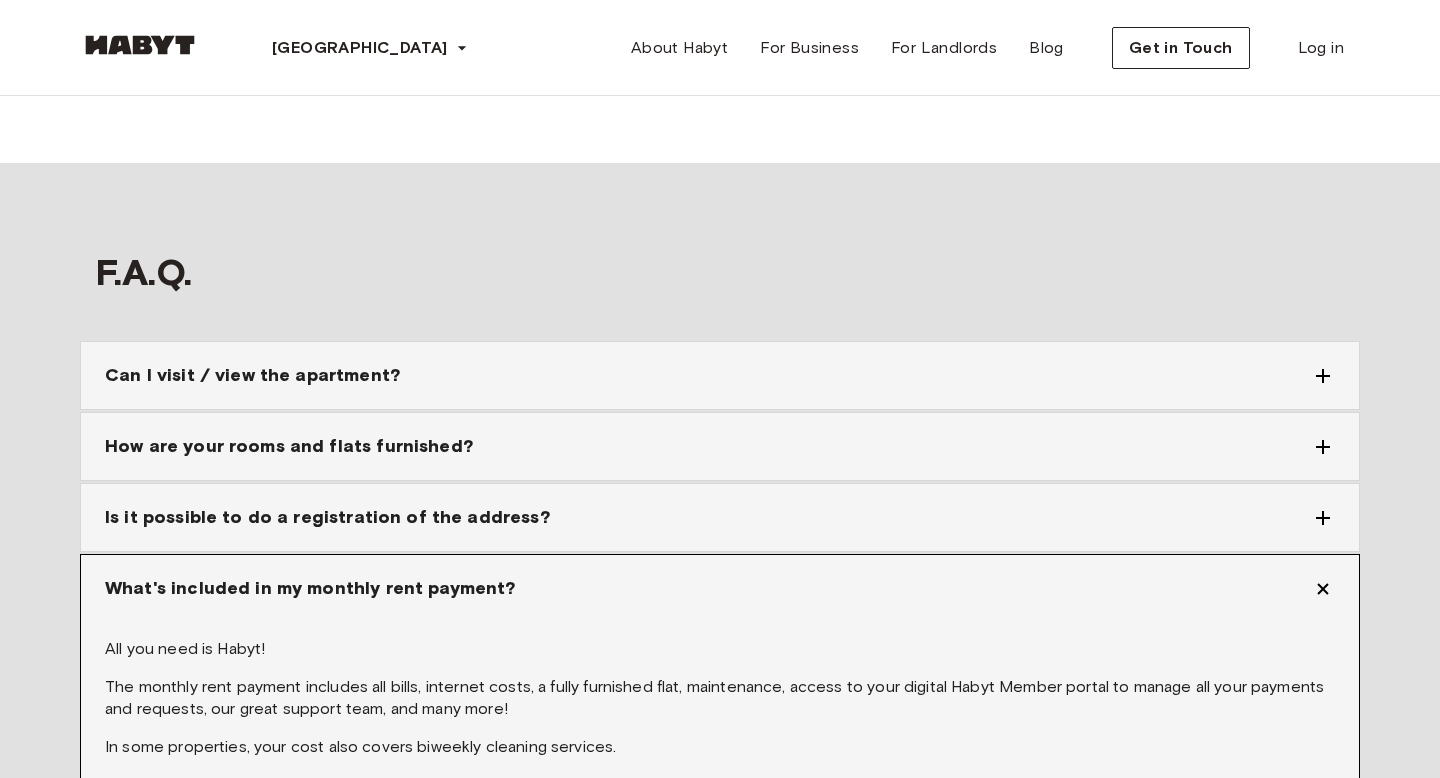 click on "What's included in my monthly rent payment?" at bounding box center (310, 588) 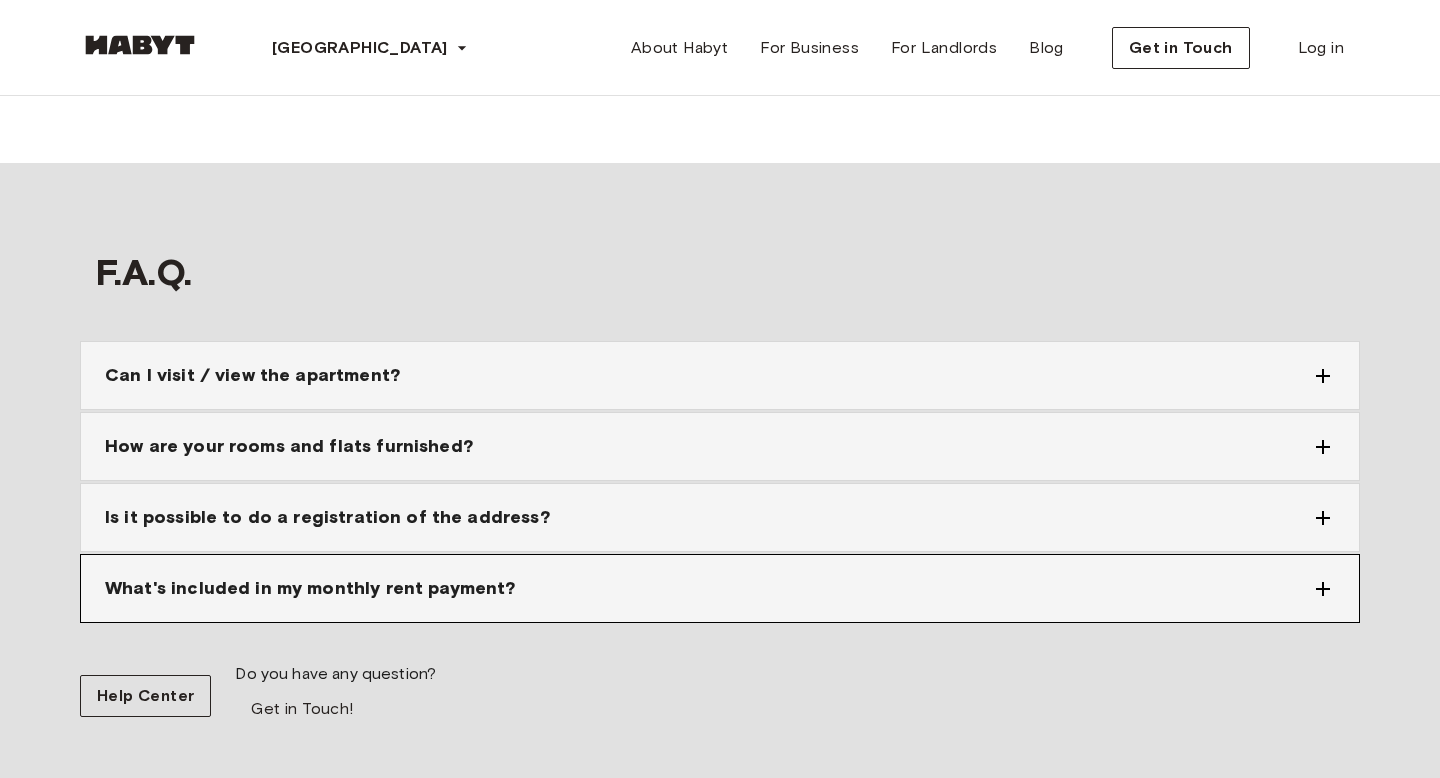 click on "What's included in my monthly rent payment?" at bounding box center (310, 588) 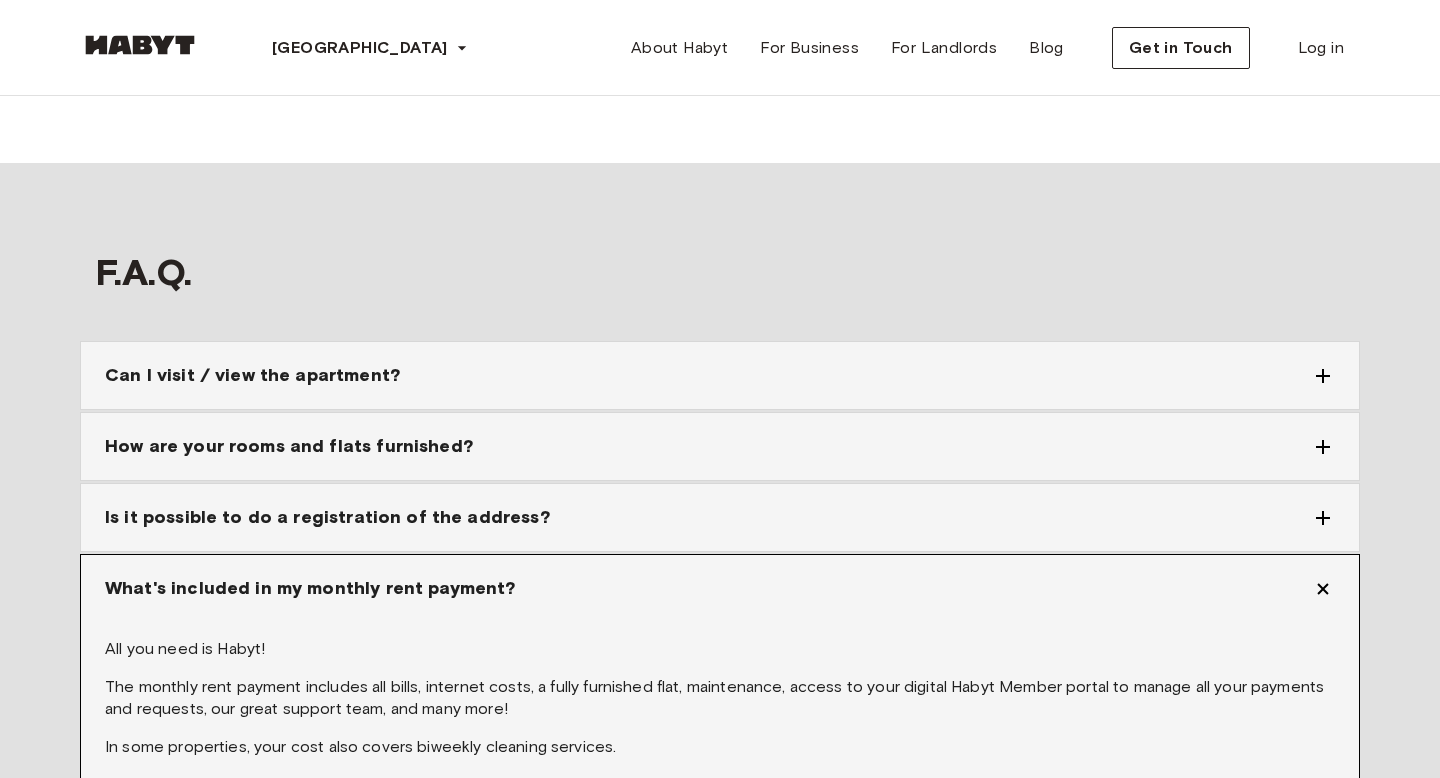 click on "What's included in my monthly rent payment?" at bounding box center [310, 588] 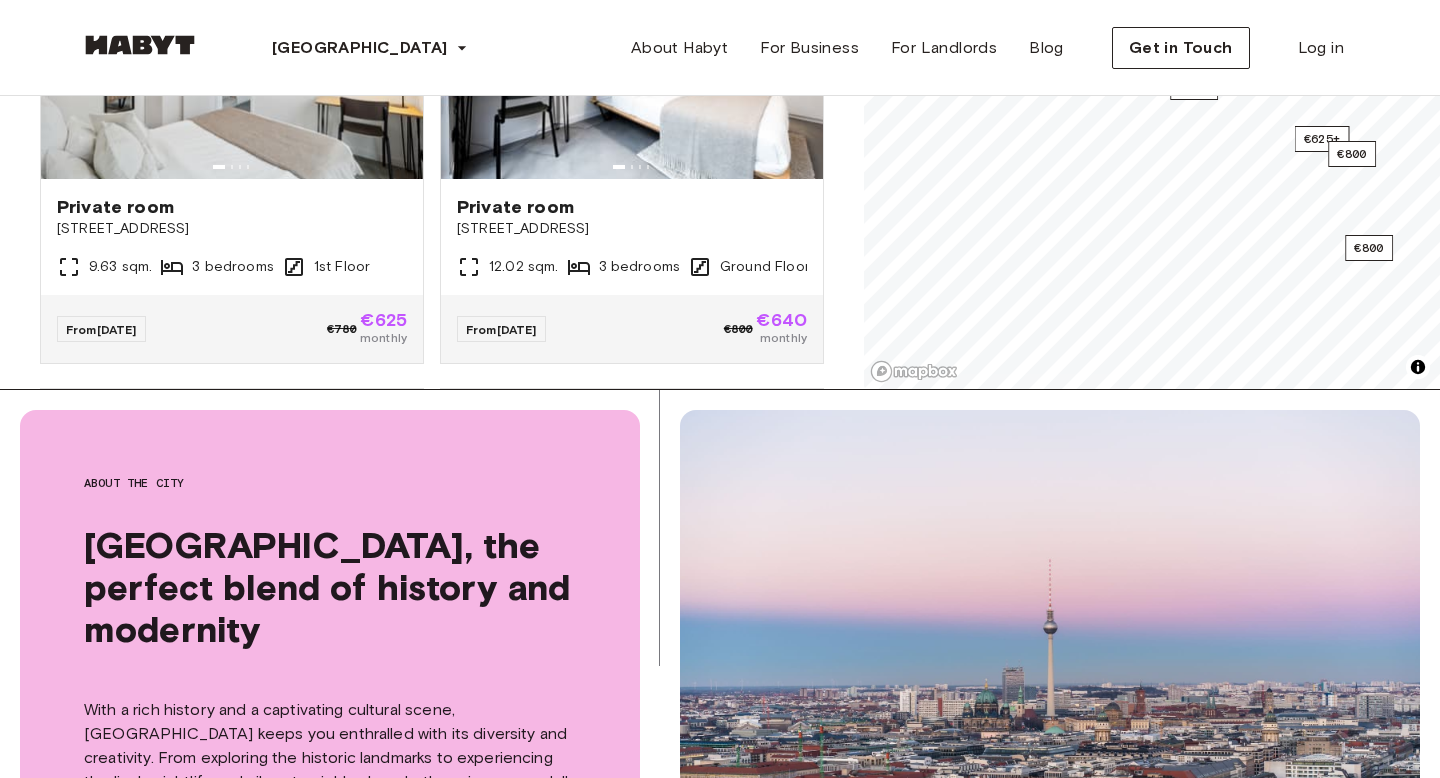 scroll, scrollTop: 465, scrollLeft: 0, axis: vertical 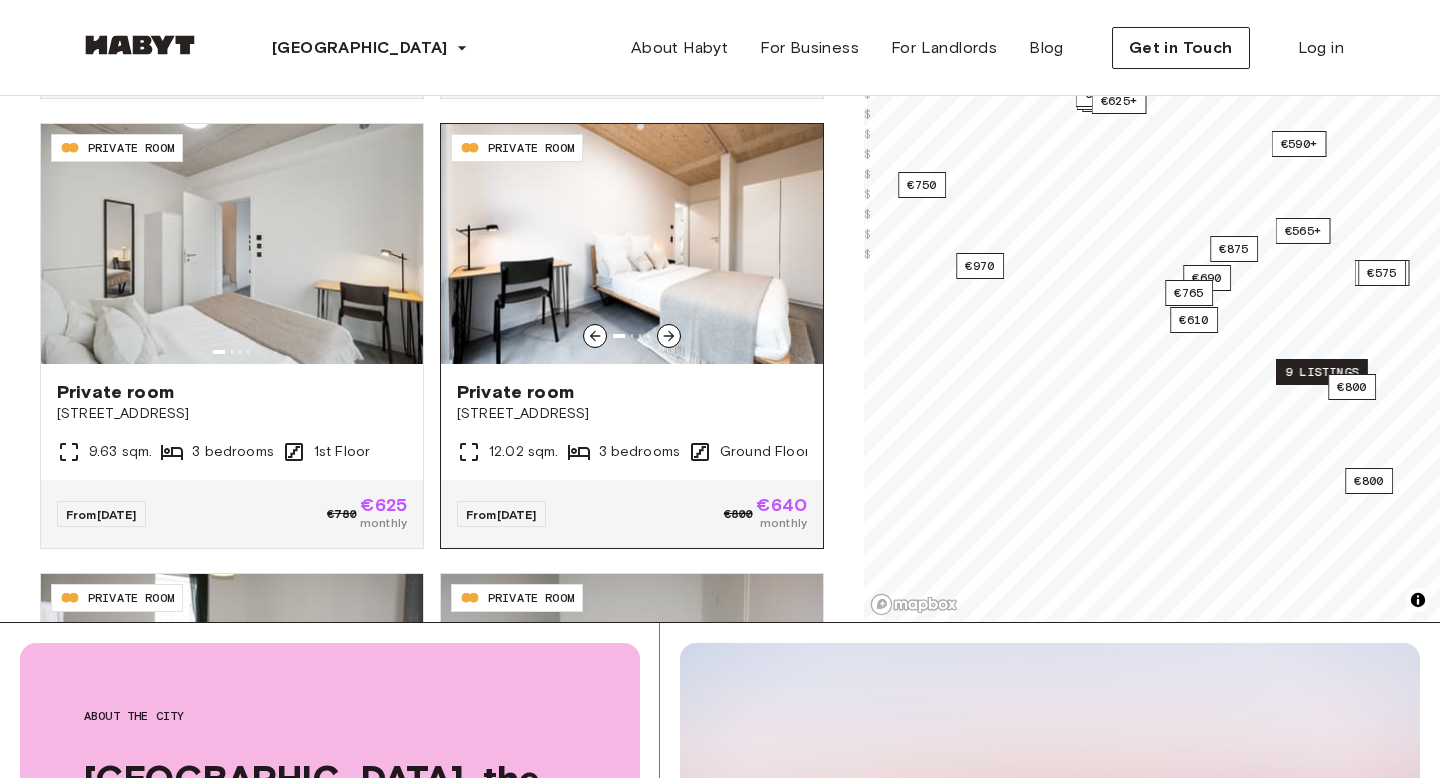 click 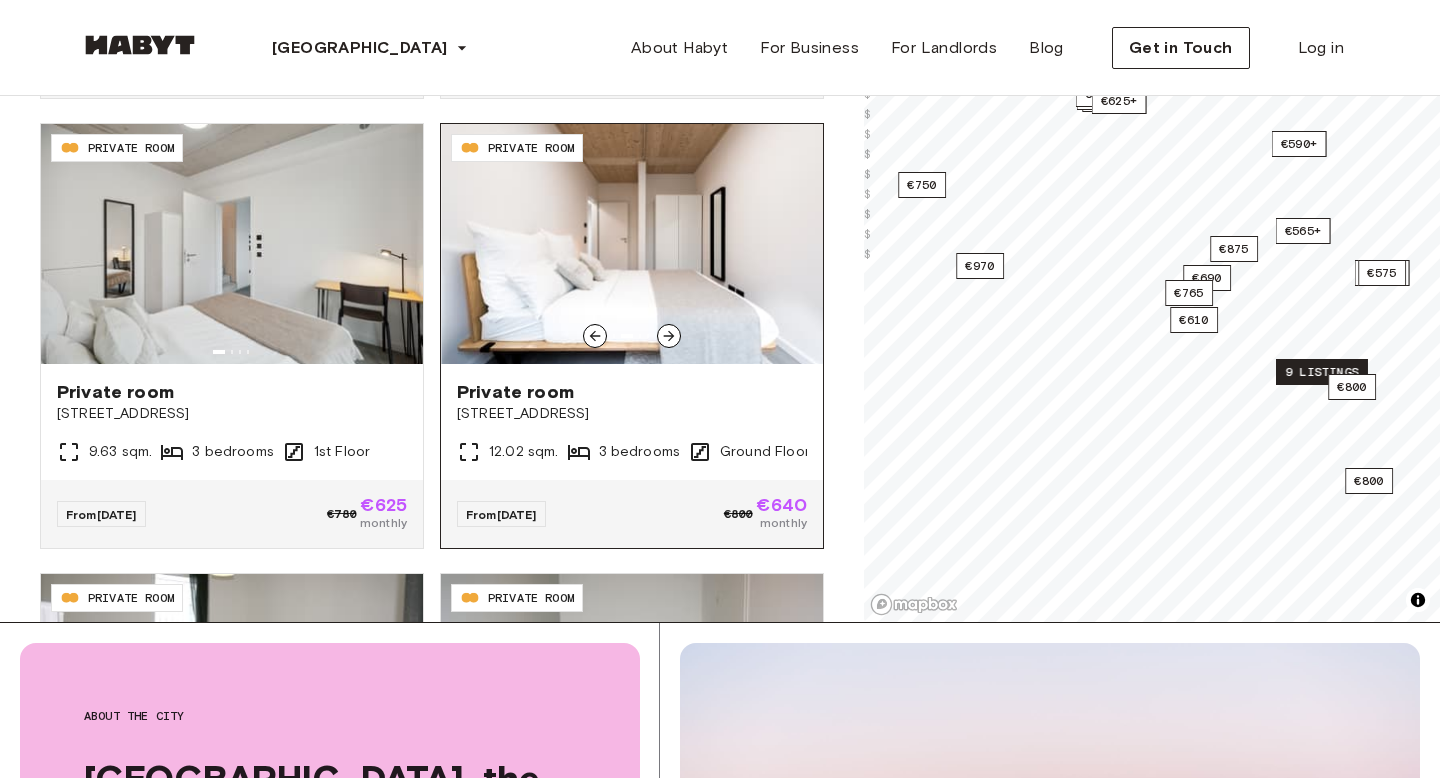click 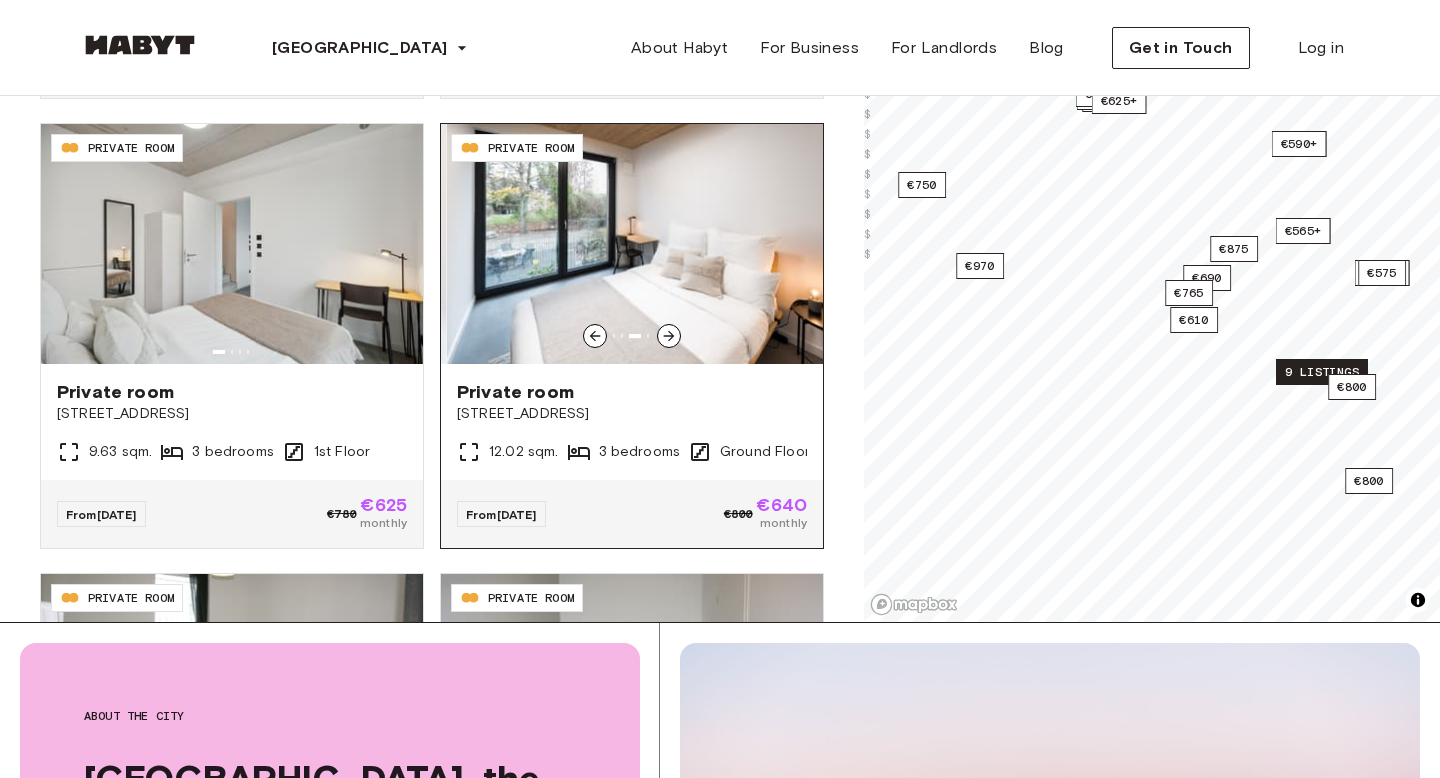 click 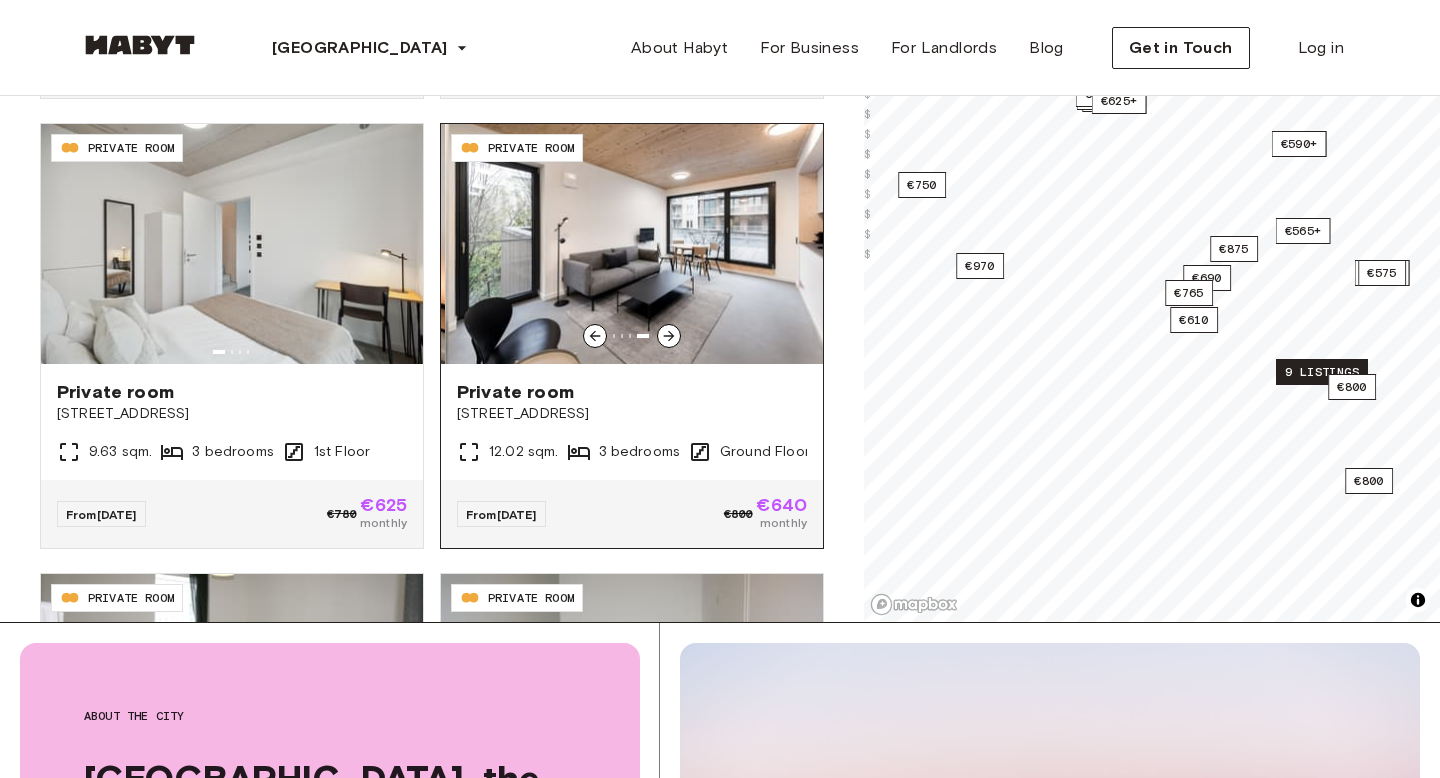 click 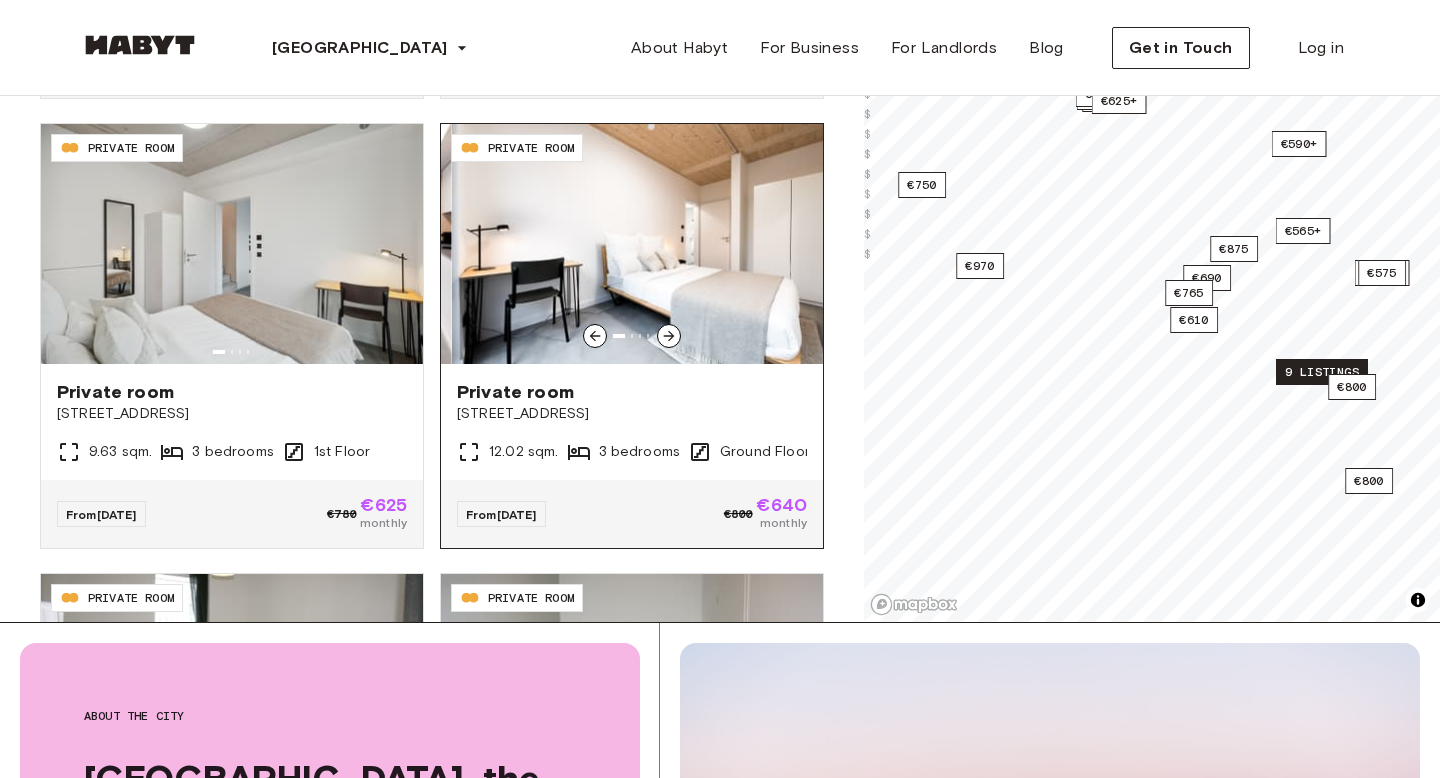 click 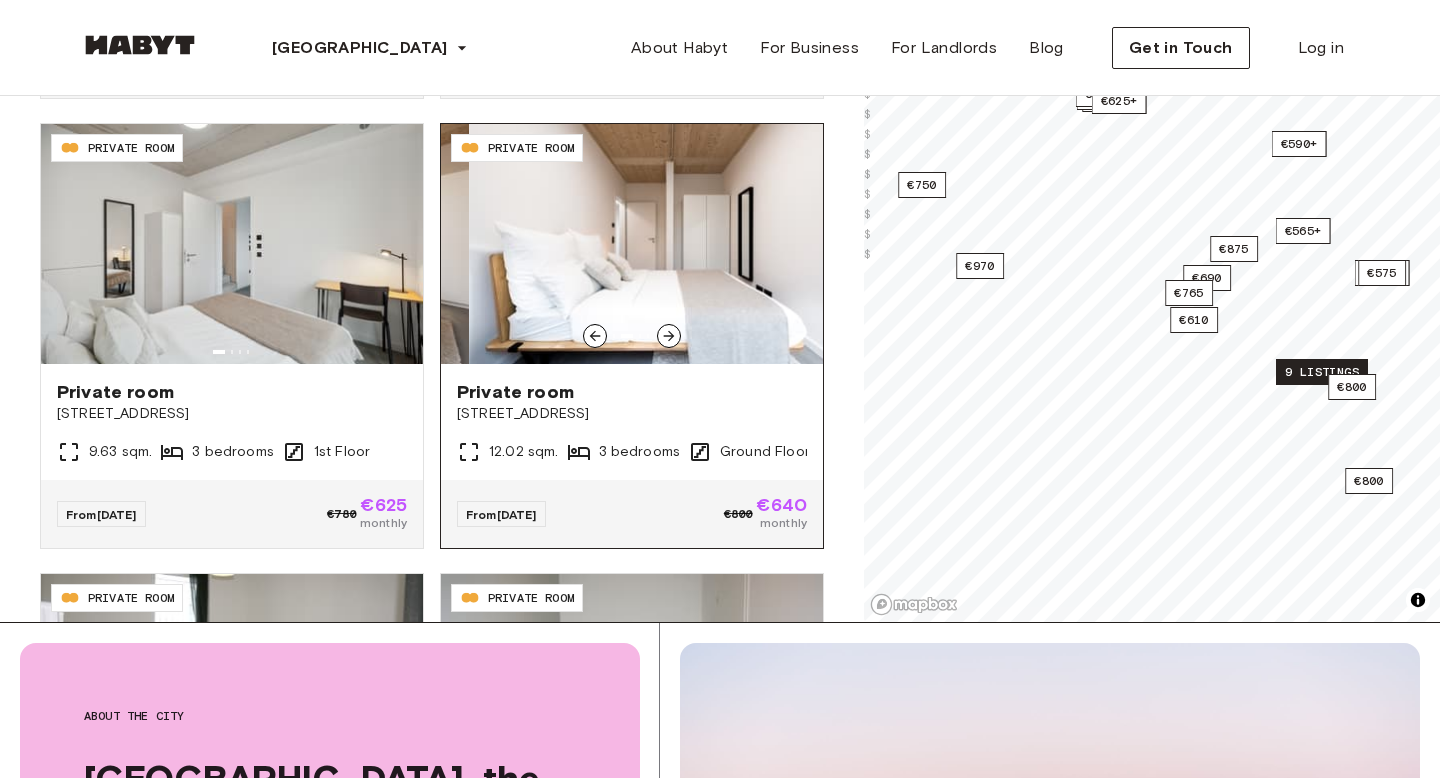 click 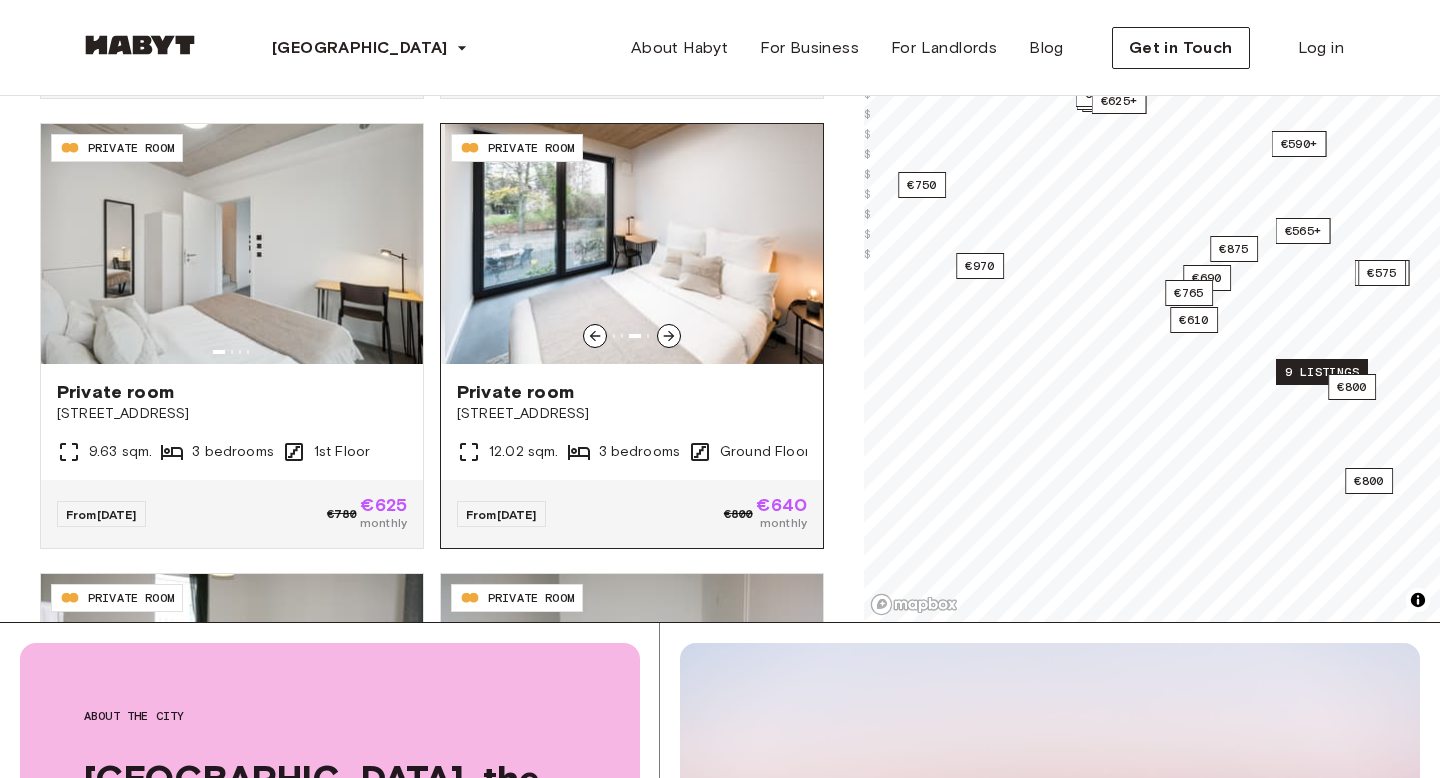 click 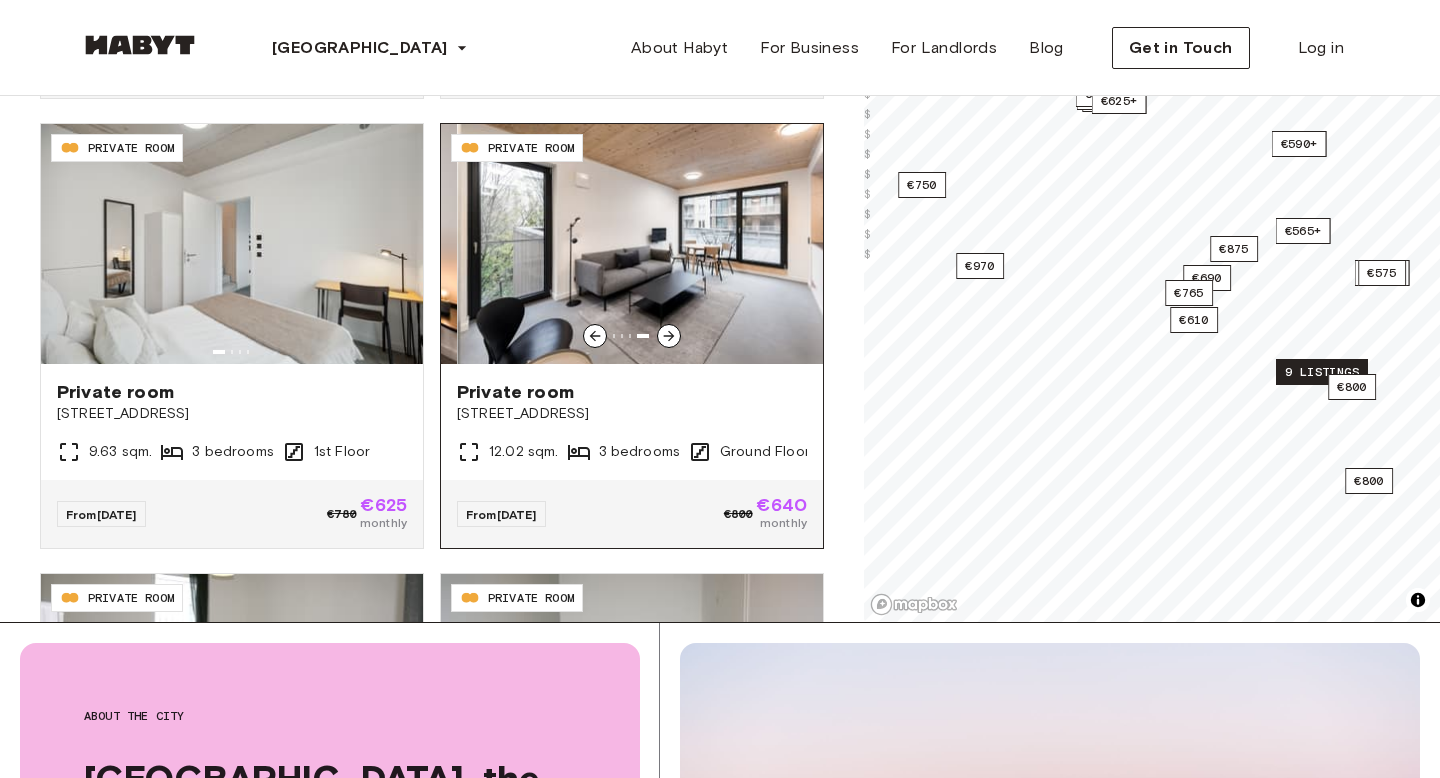 click 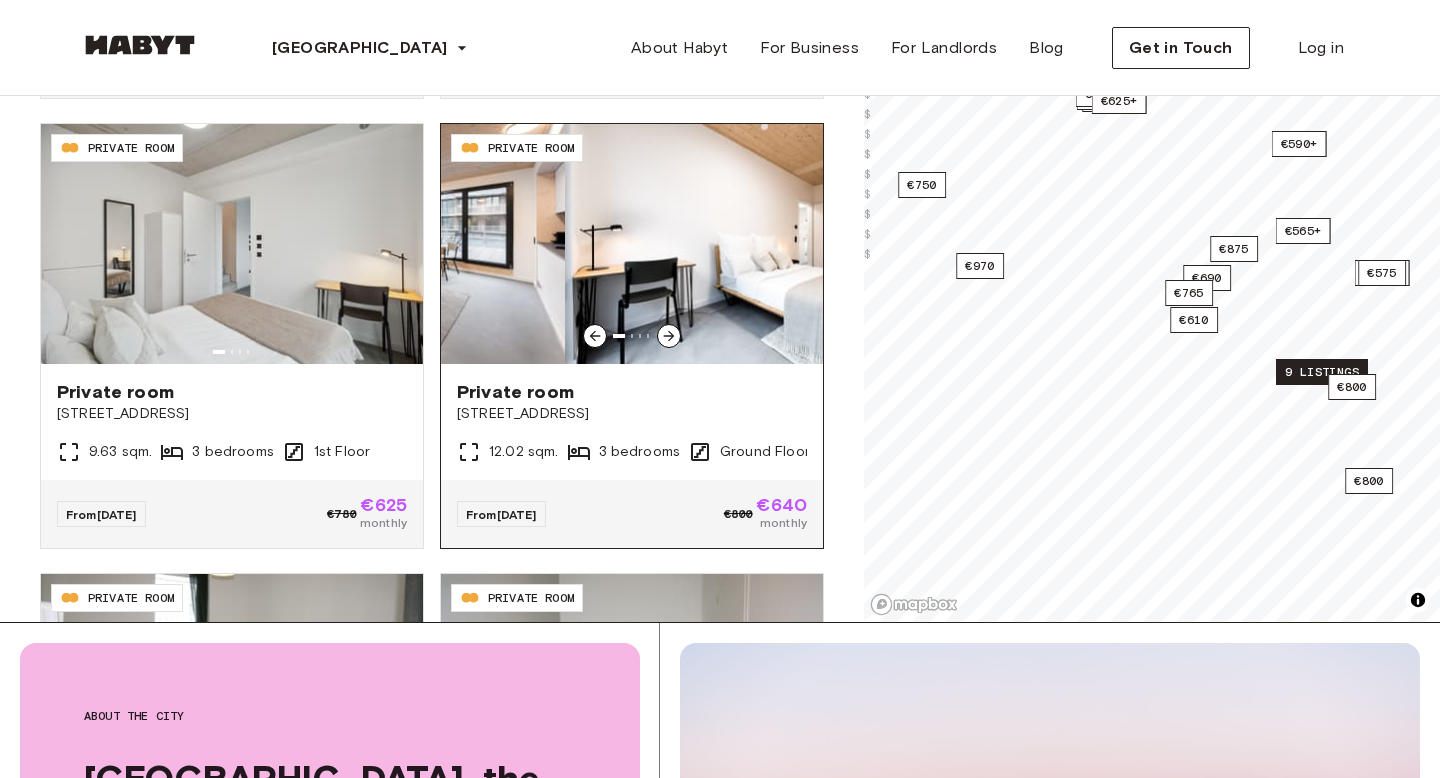 click at bounding box center (756, 244) 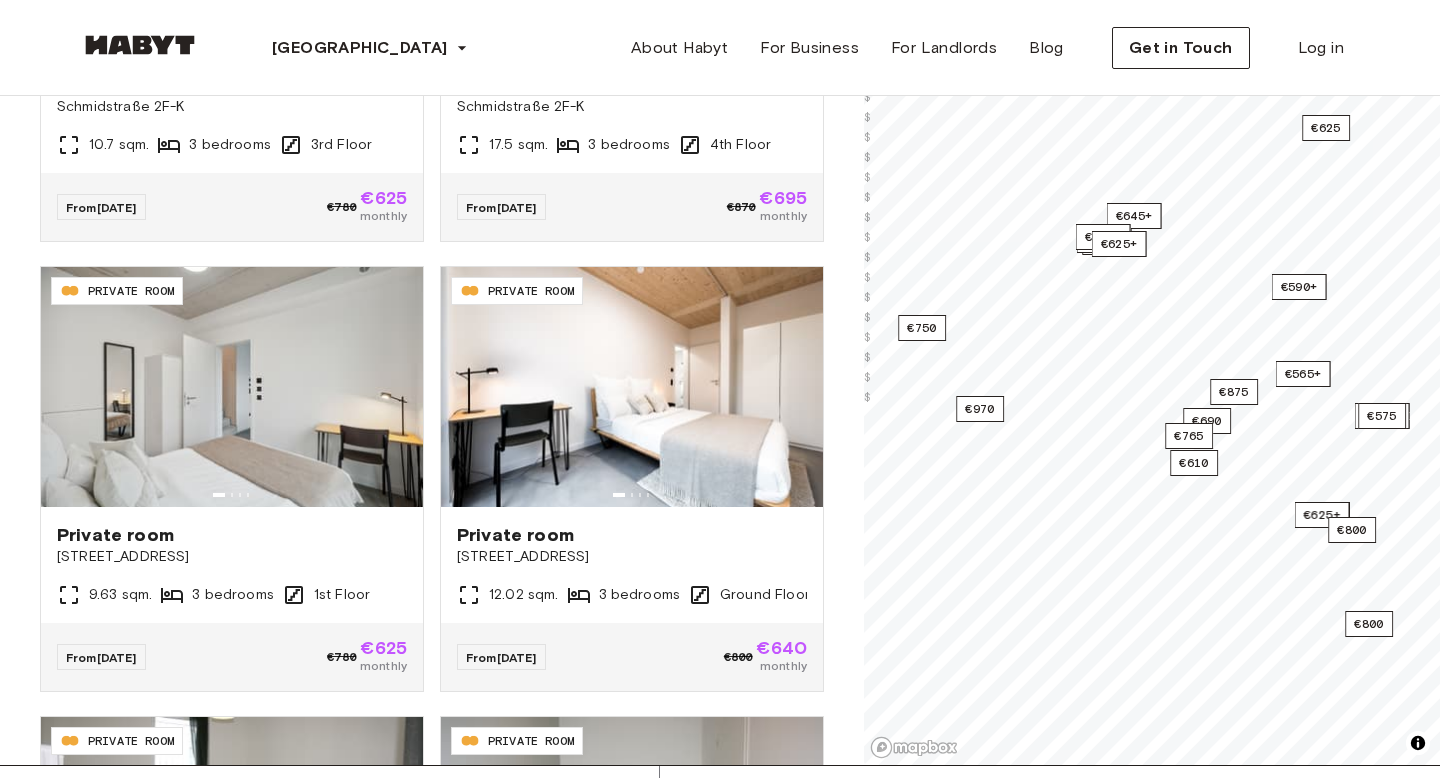 scroll, scrollTop: 328, scrollLeft: 0, axis: vertical 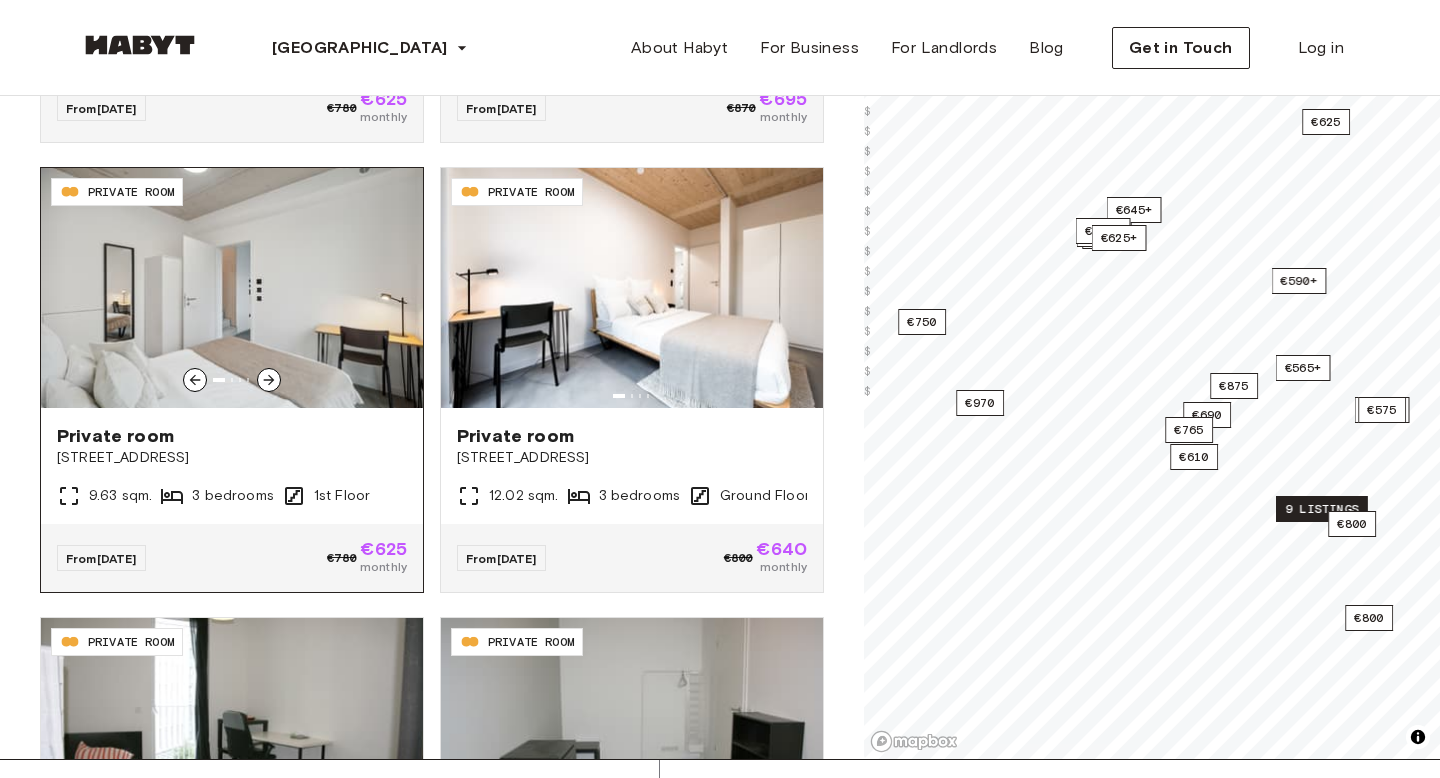 click at bounding box center [232, 288] 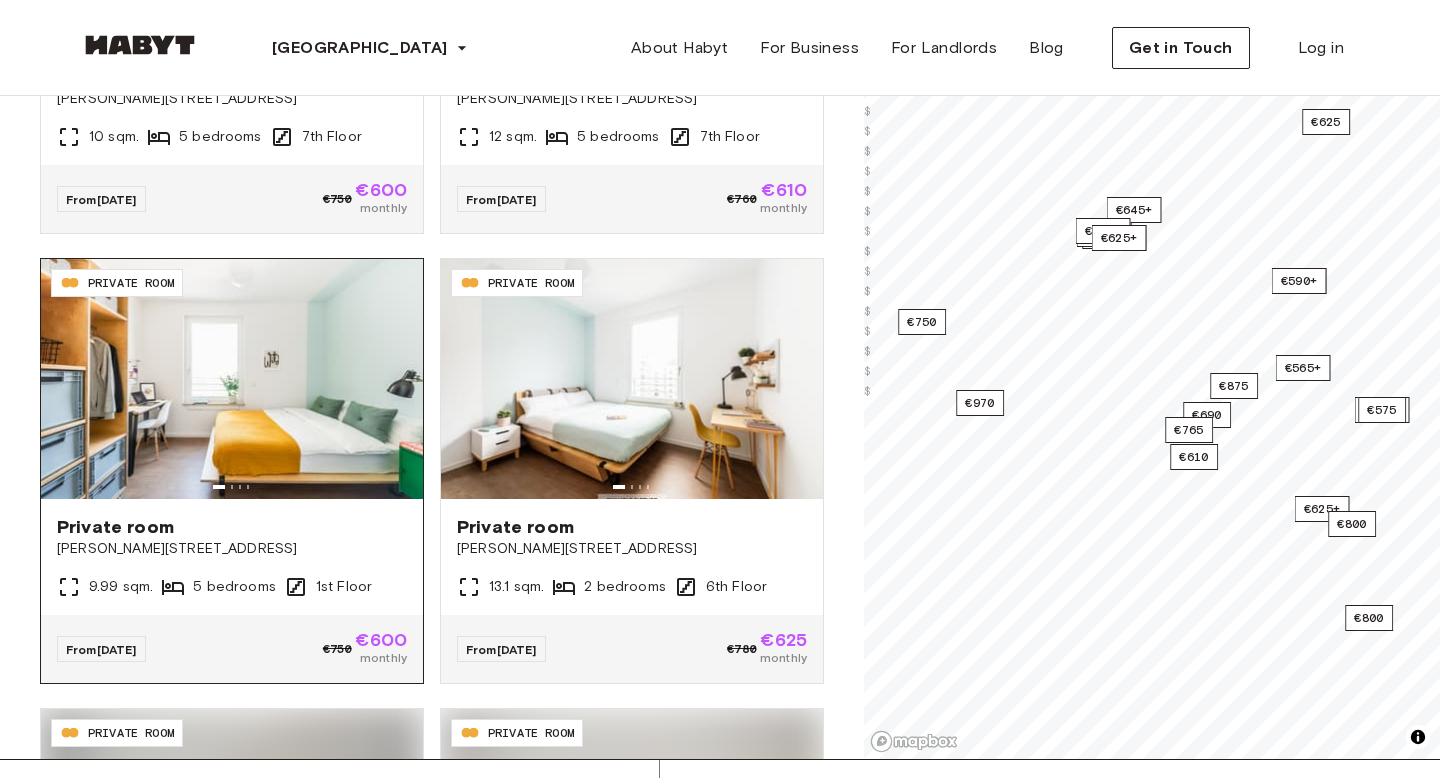 scroll, scrollTop: 7426, scrollLeft: 0, axis: vertical 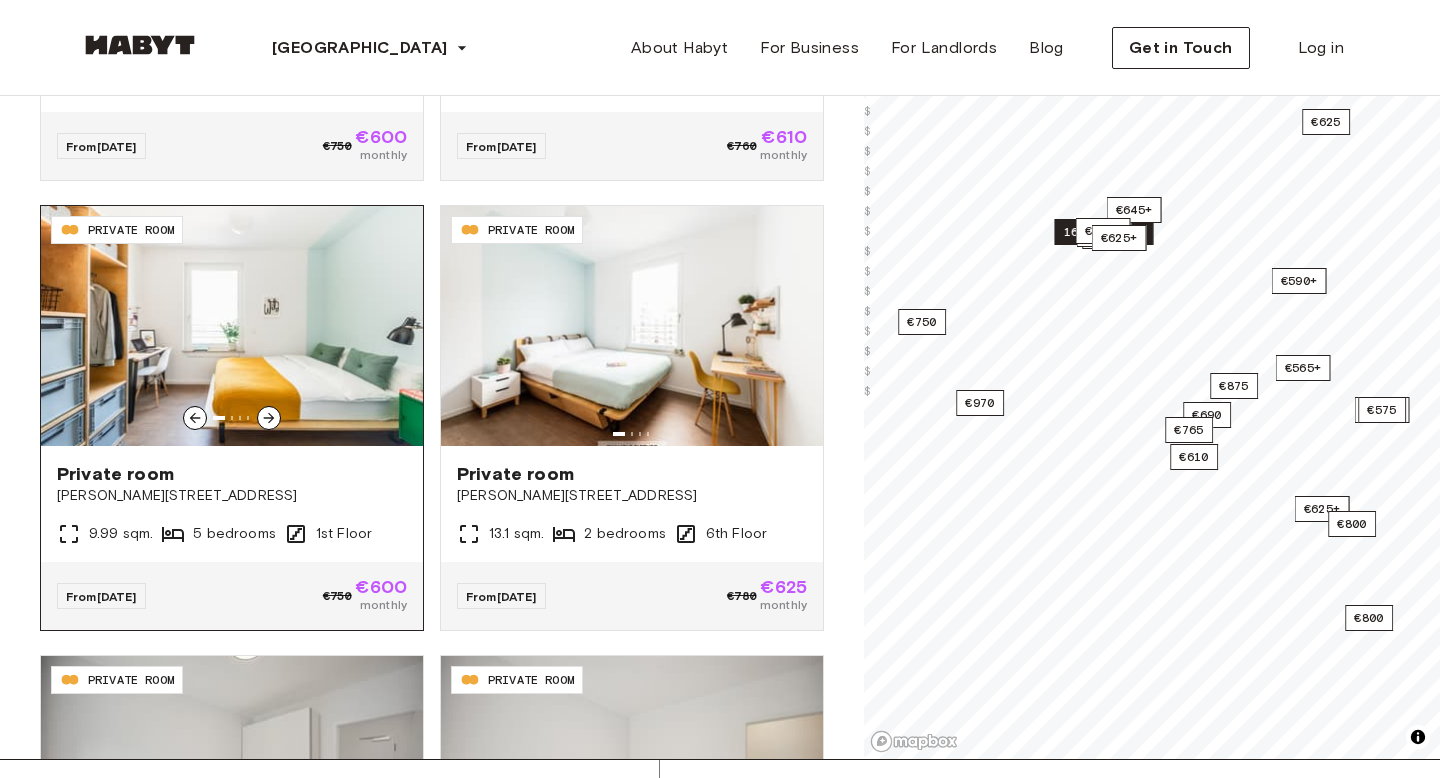 click at bounding box center [269, 418] 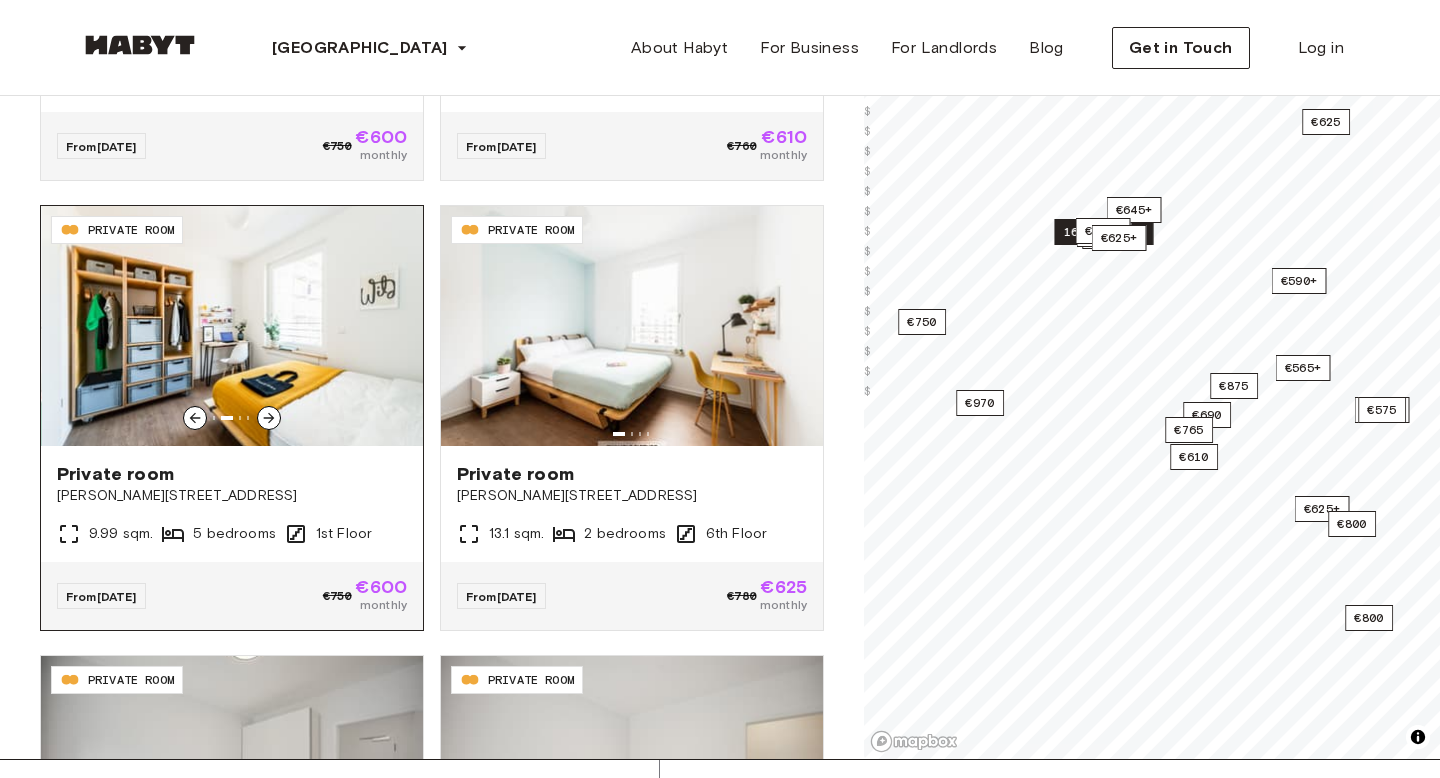 click at bounding box center [269, 418] 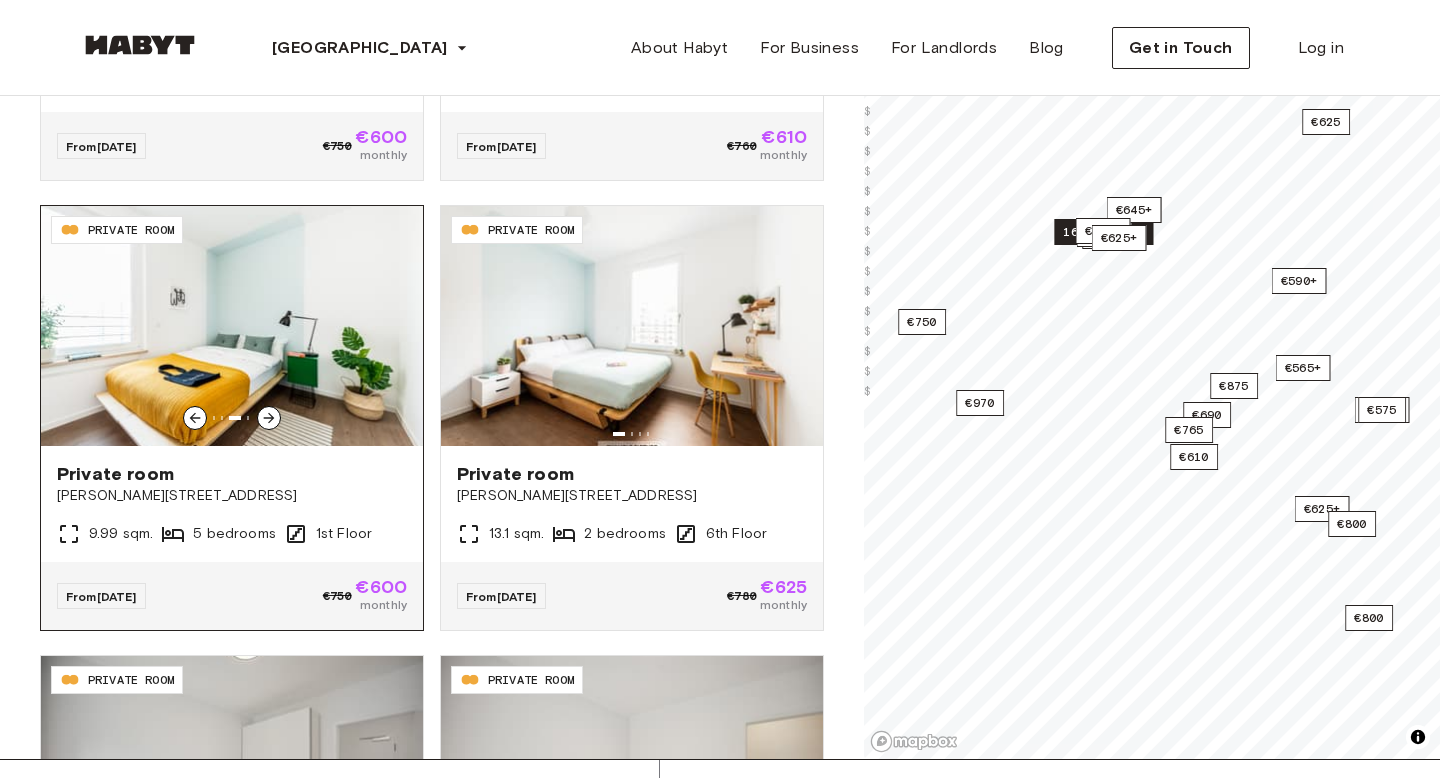 click 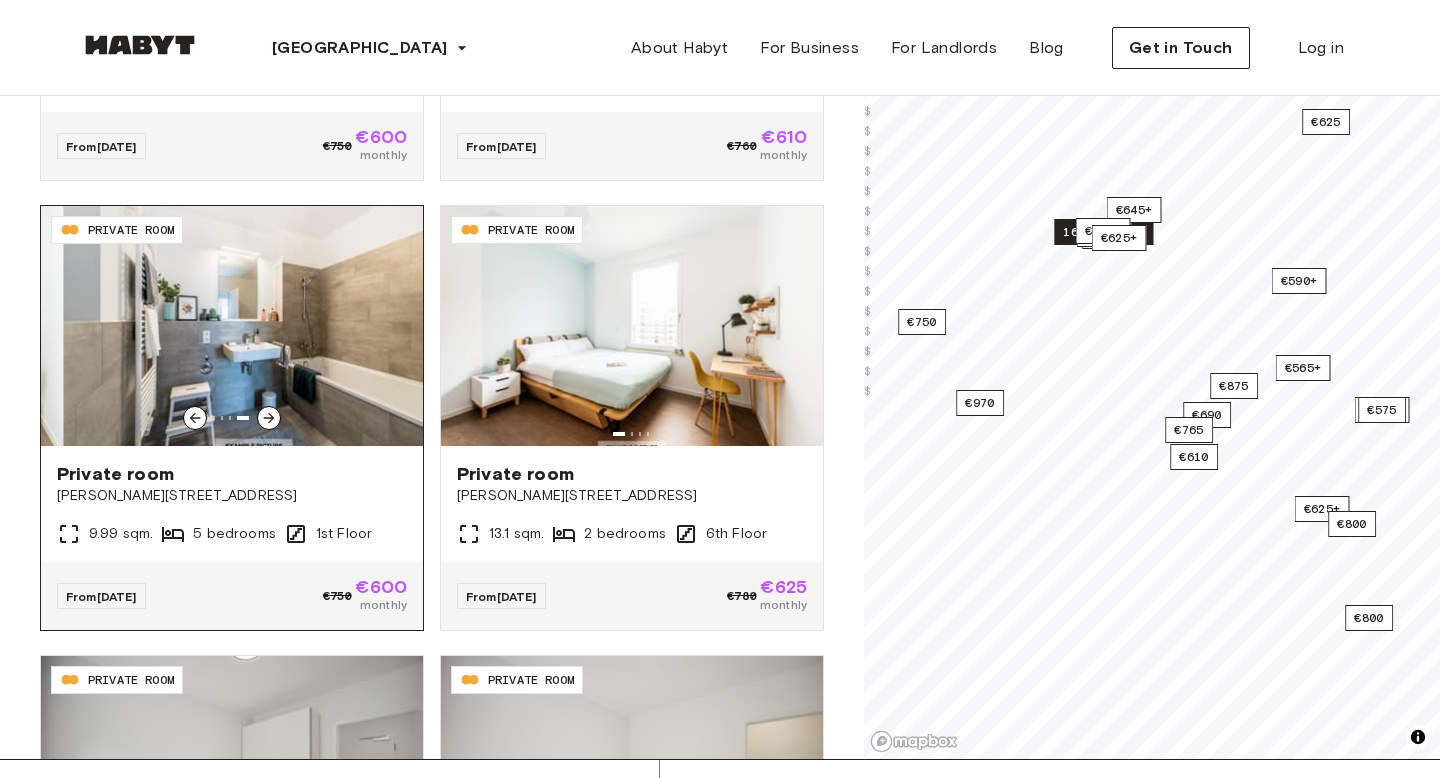 click 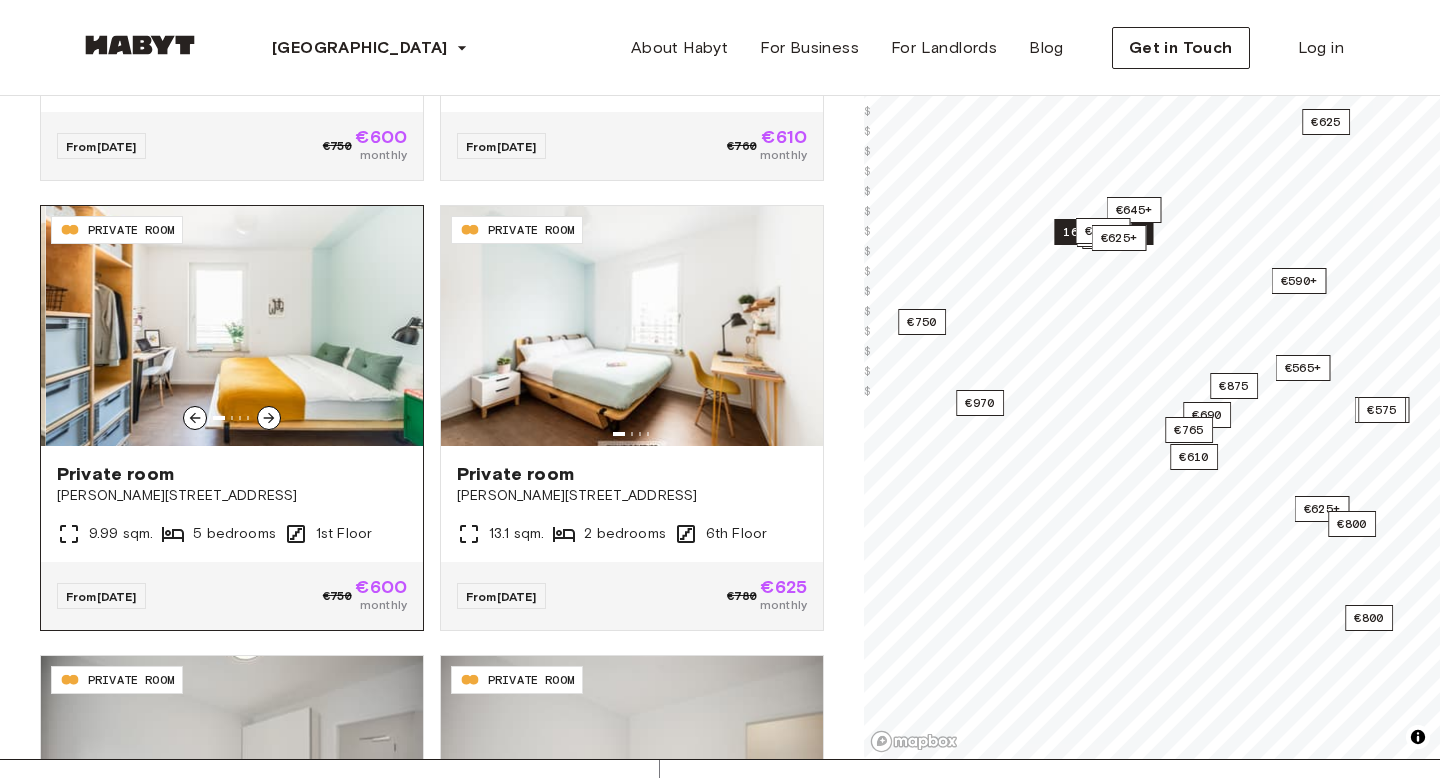 click 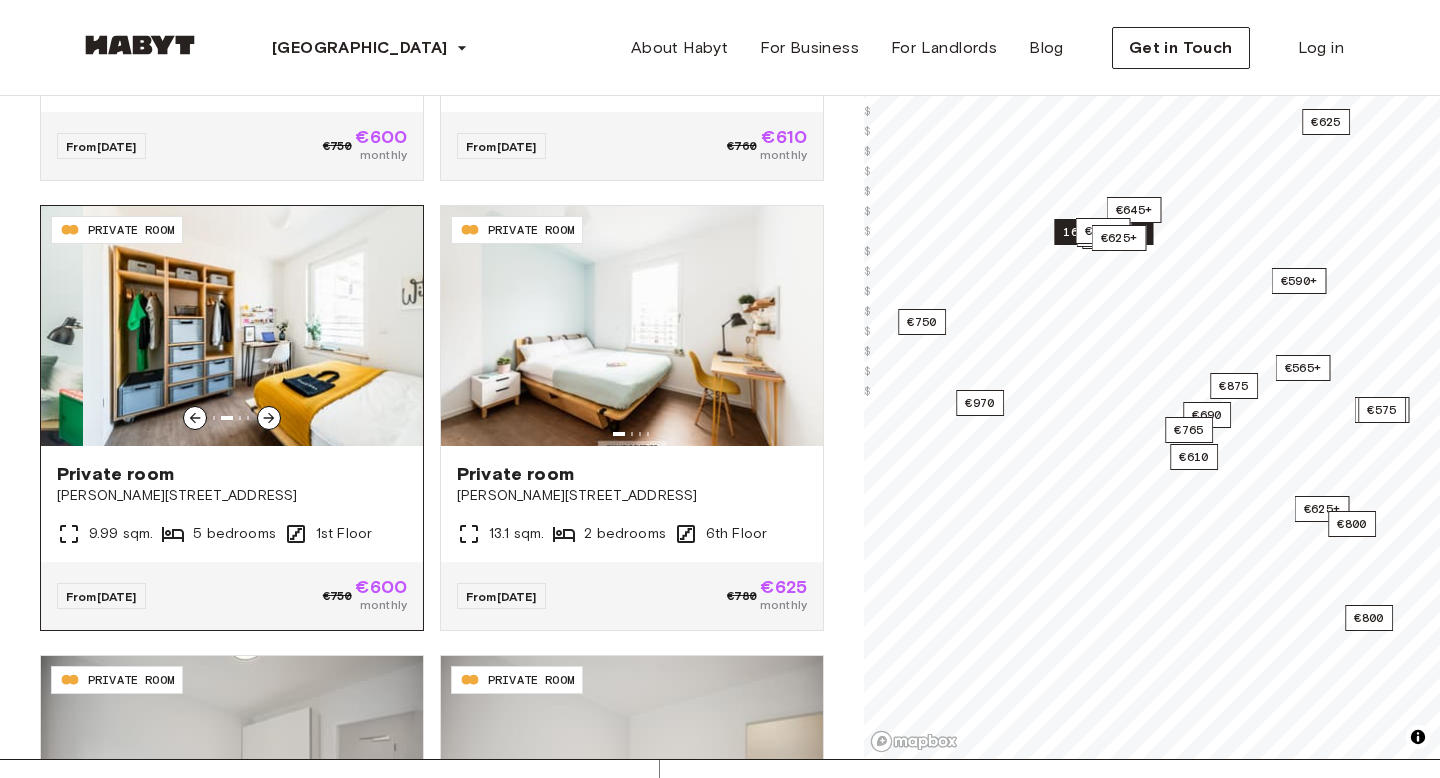 click 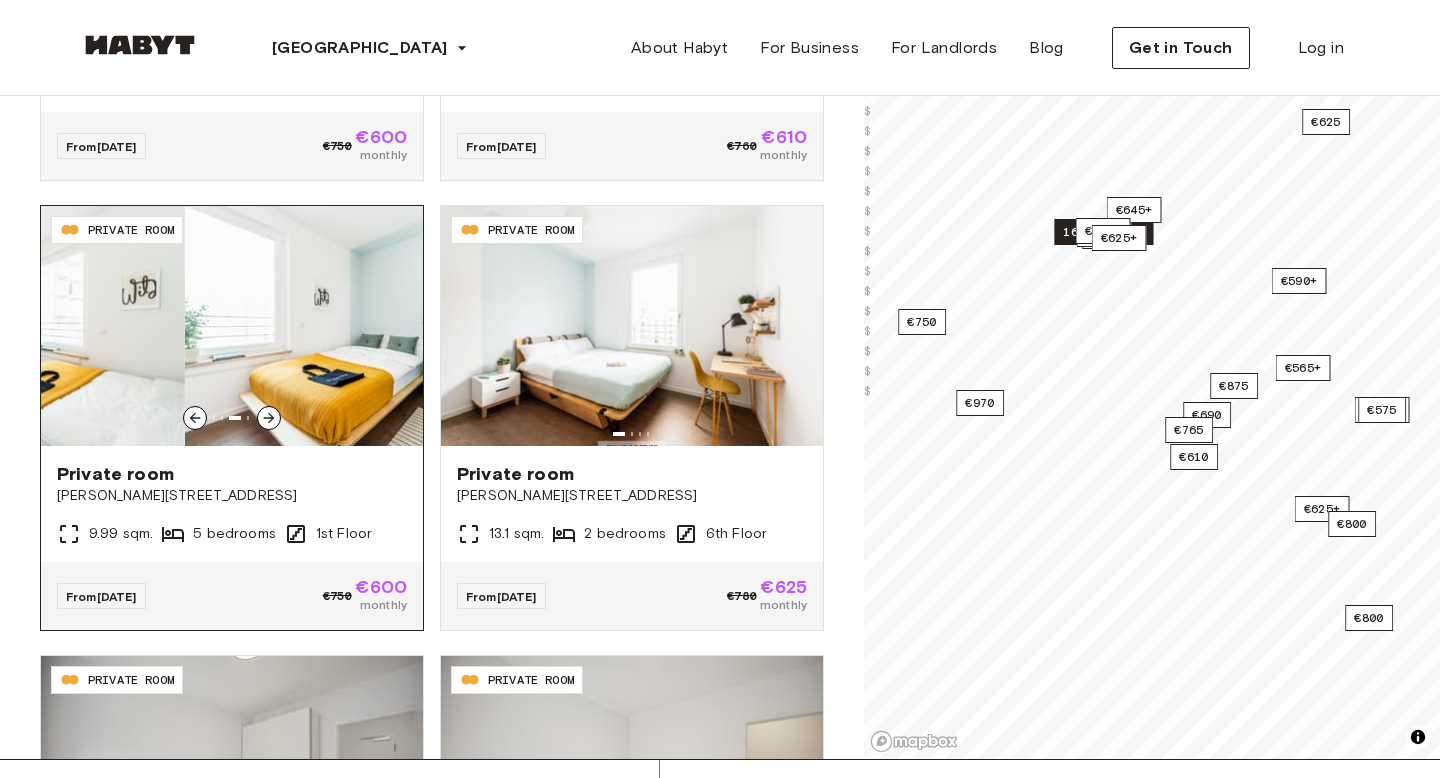 click 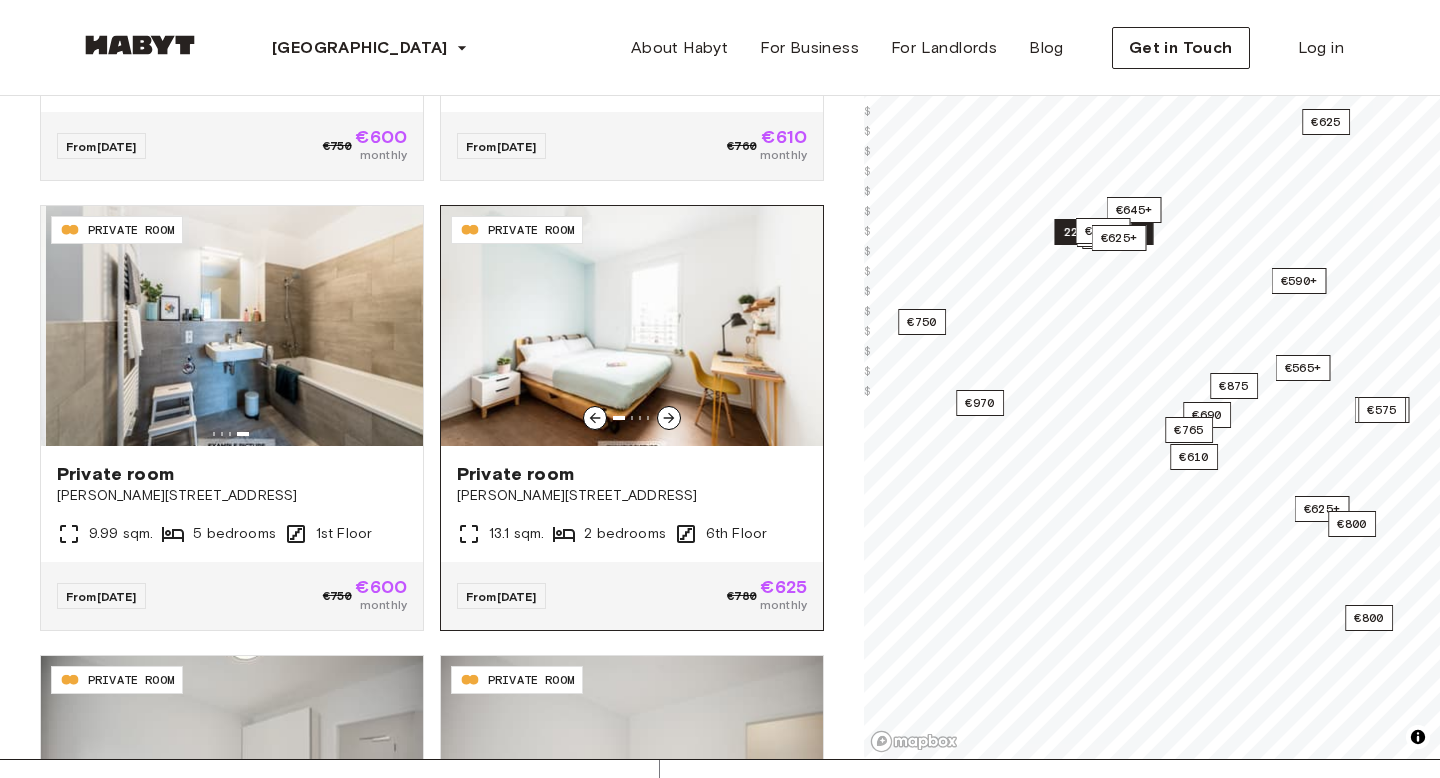 click 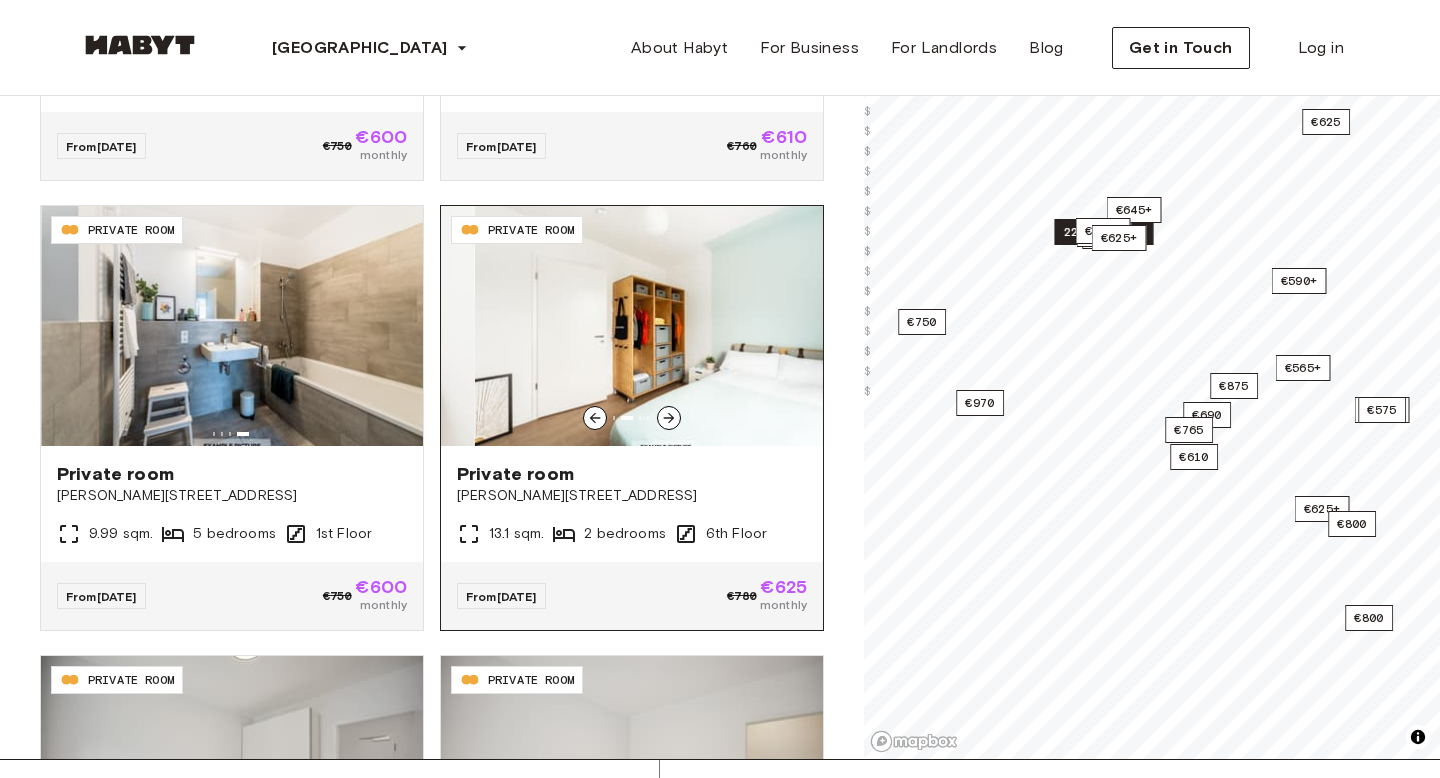 click 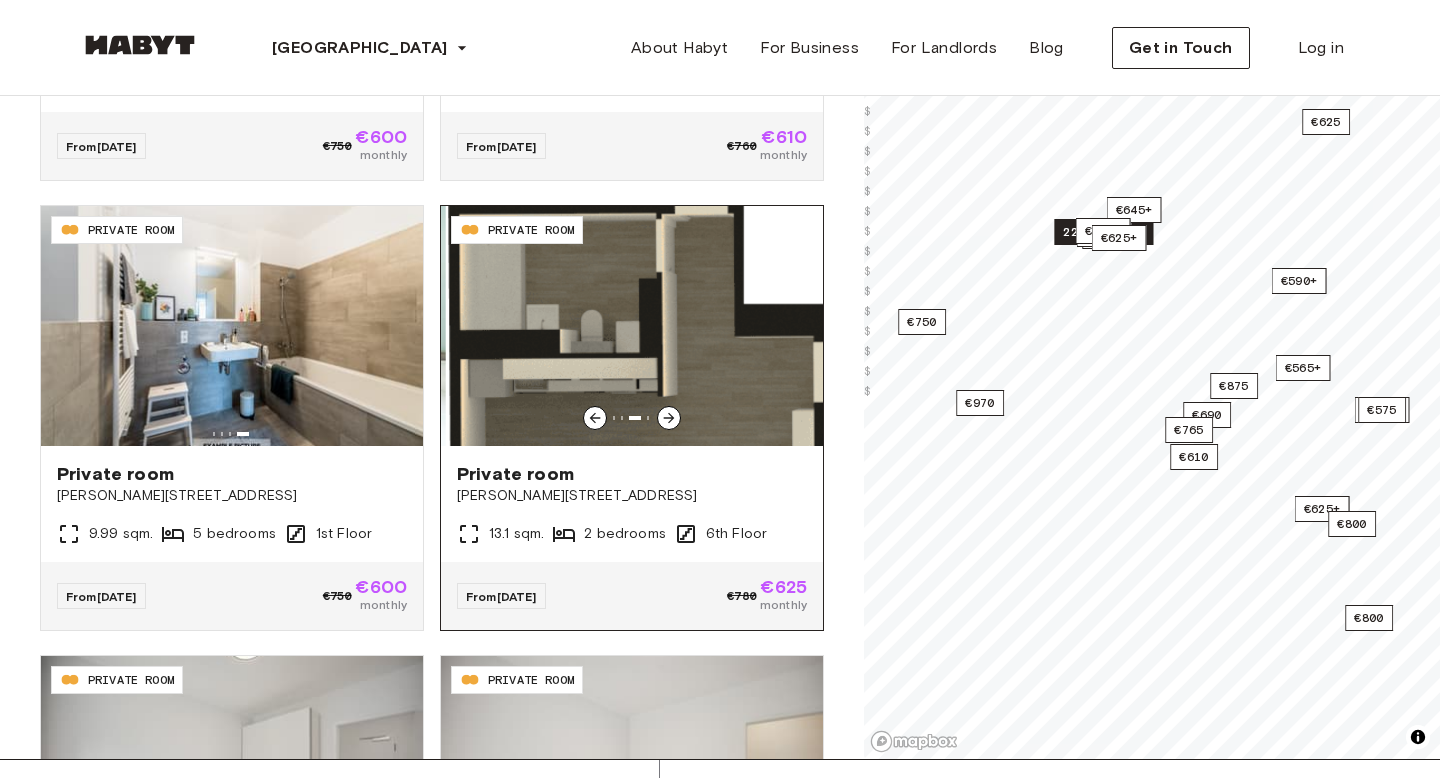 click 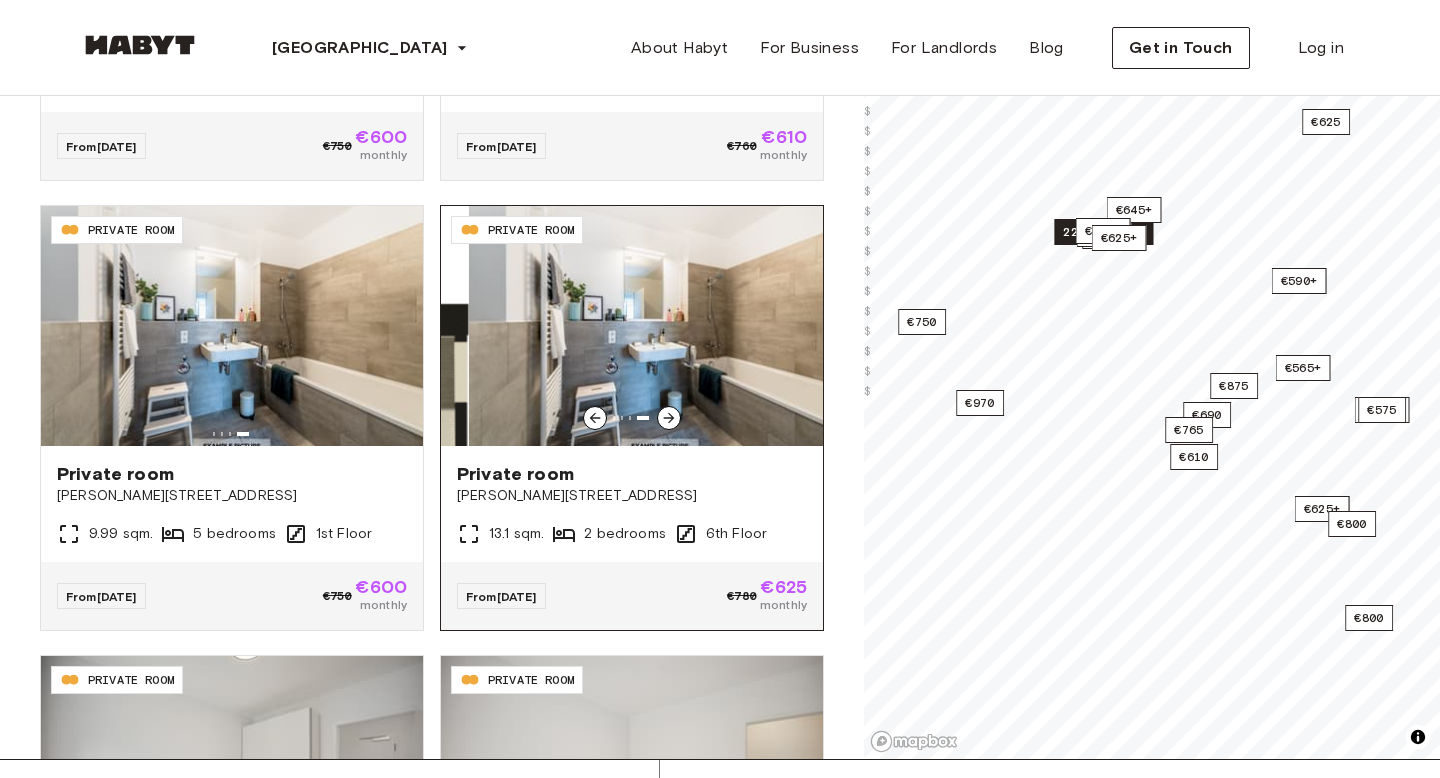 click 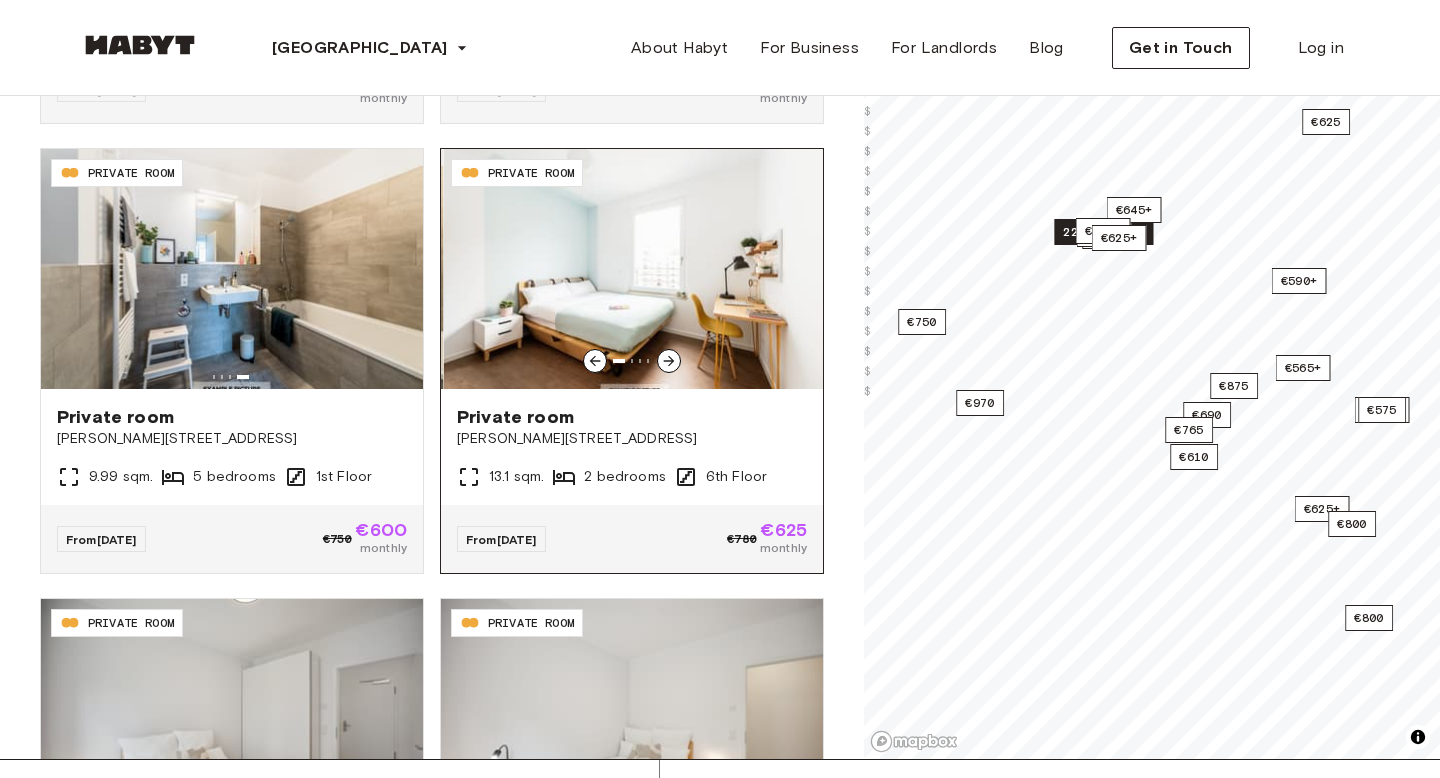 scroll, scrollTop: 7488, scrollLeft: 0, axis: vertical 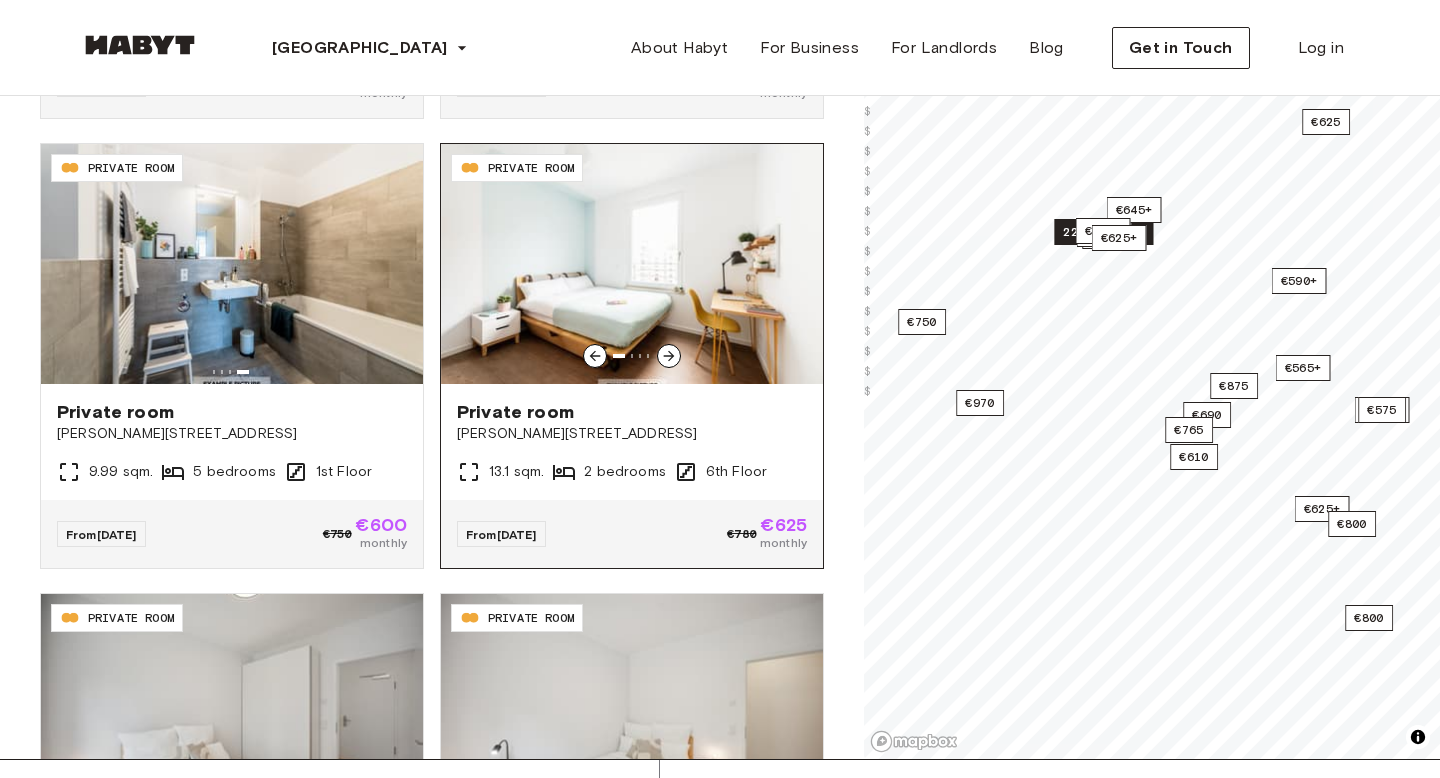 click at bounding box center (669, 356) 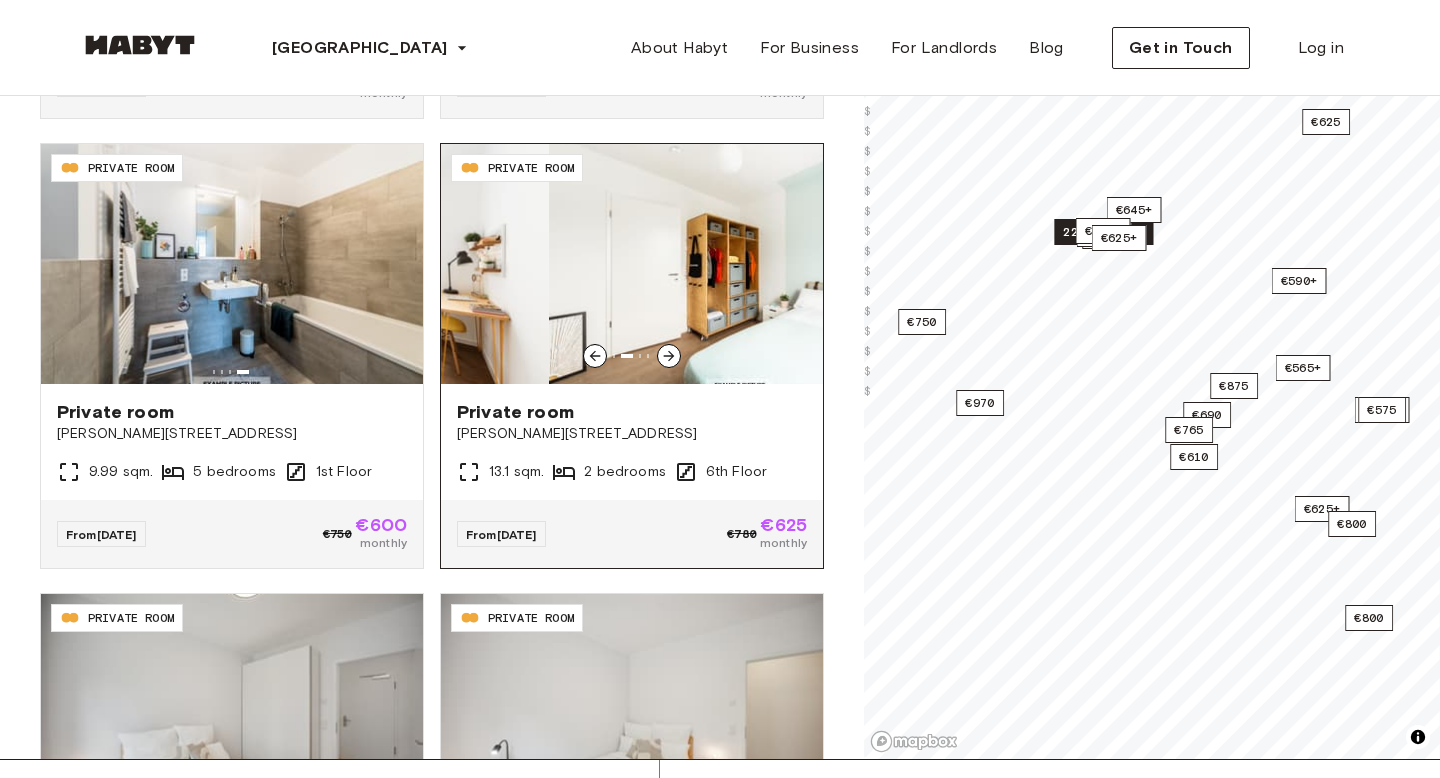 click at bounding box center [669, 356] 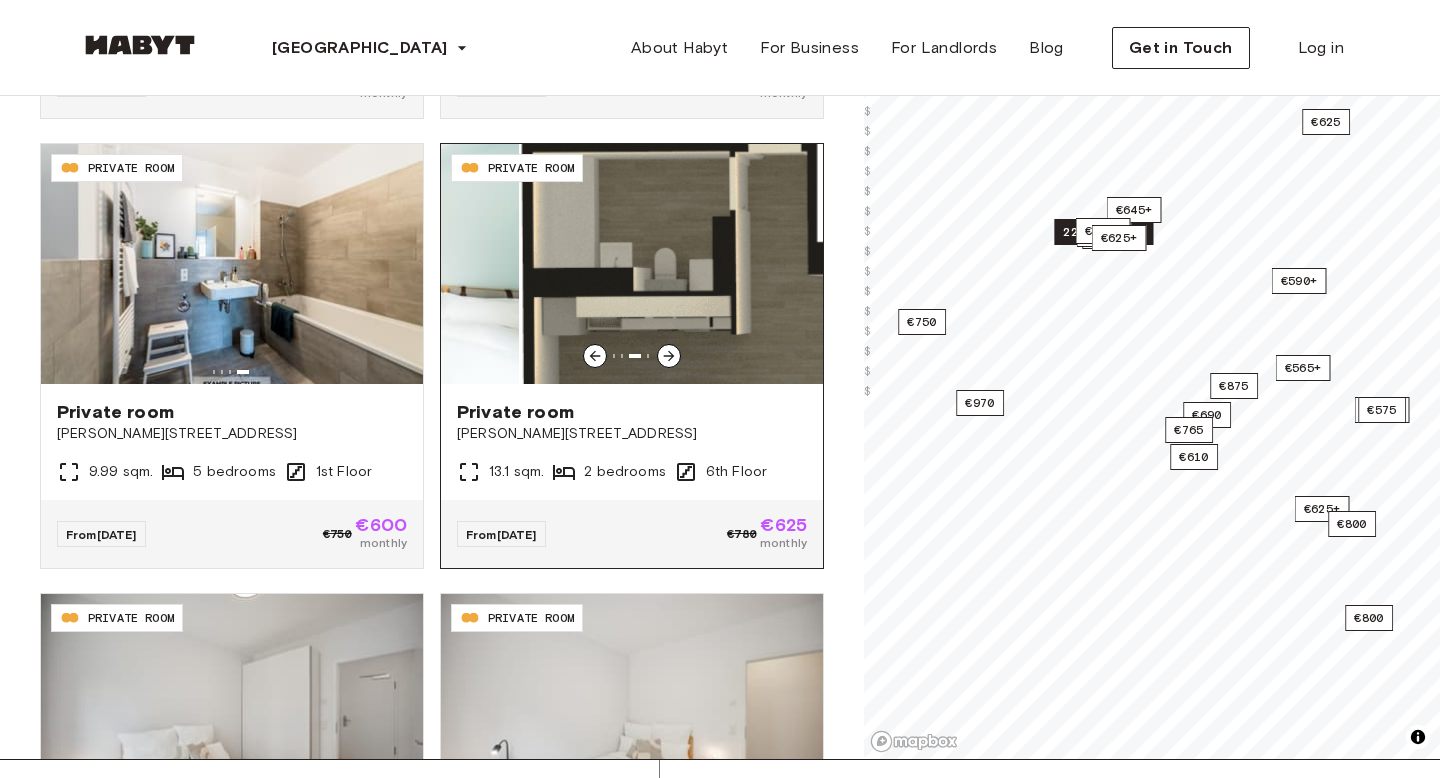 click at bounding box center [669, 356] 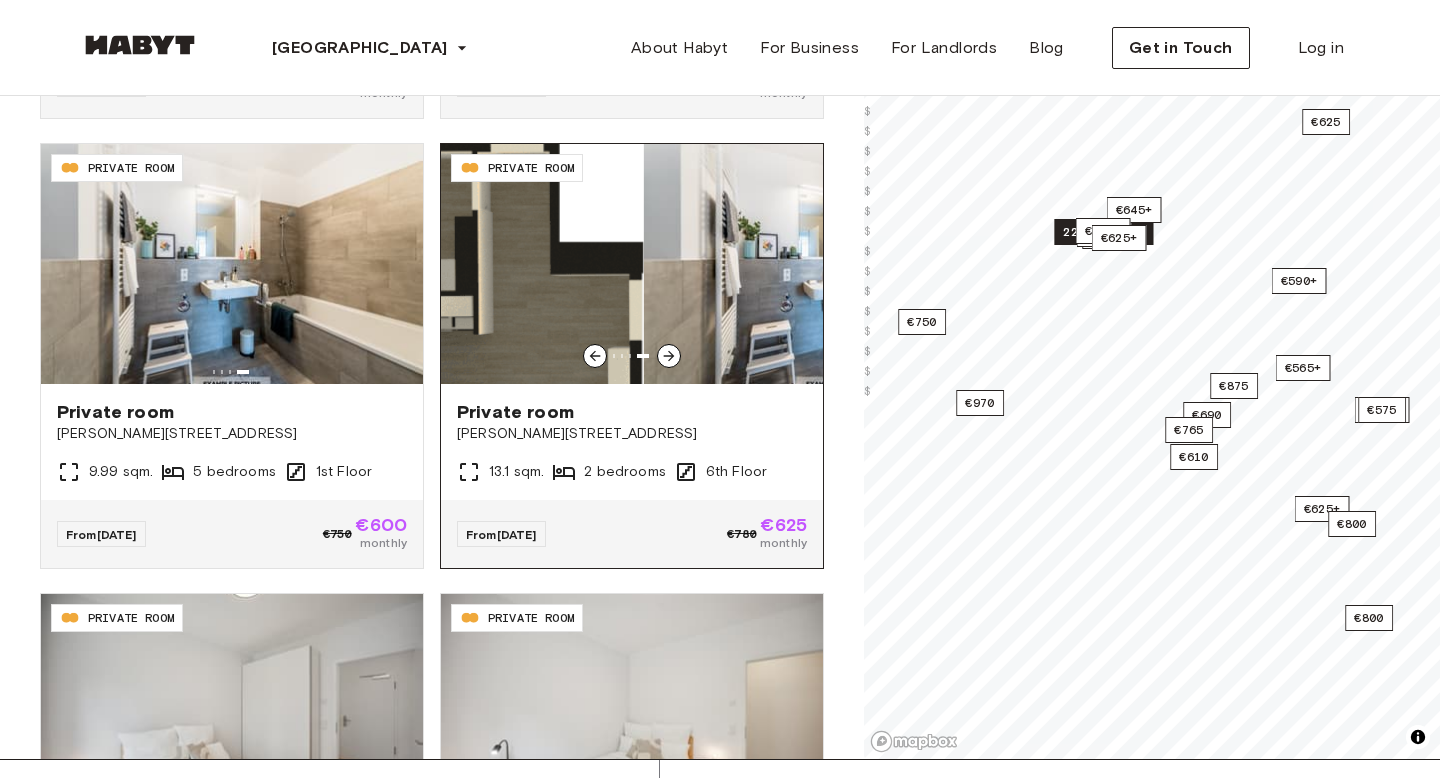 click at bounding box center [669, 356] 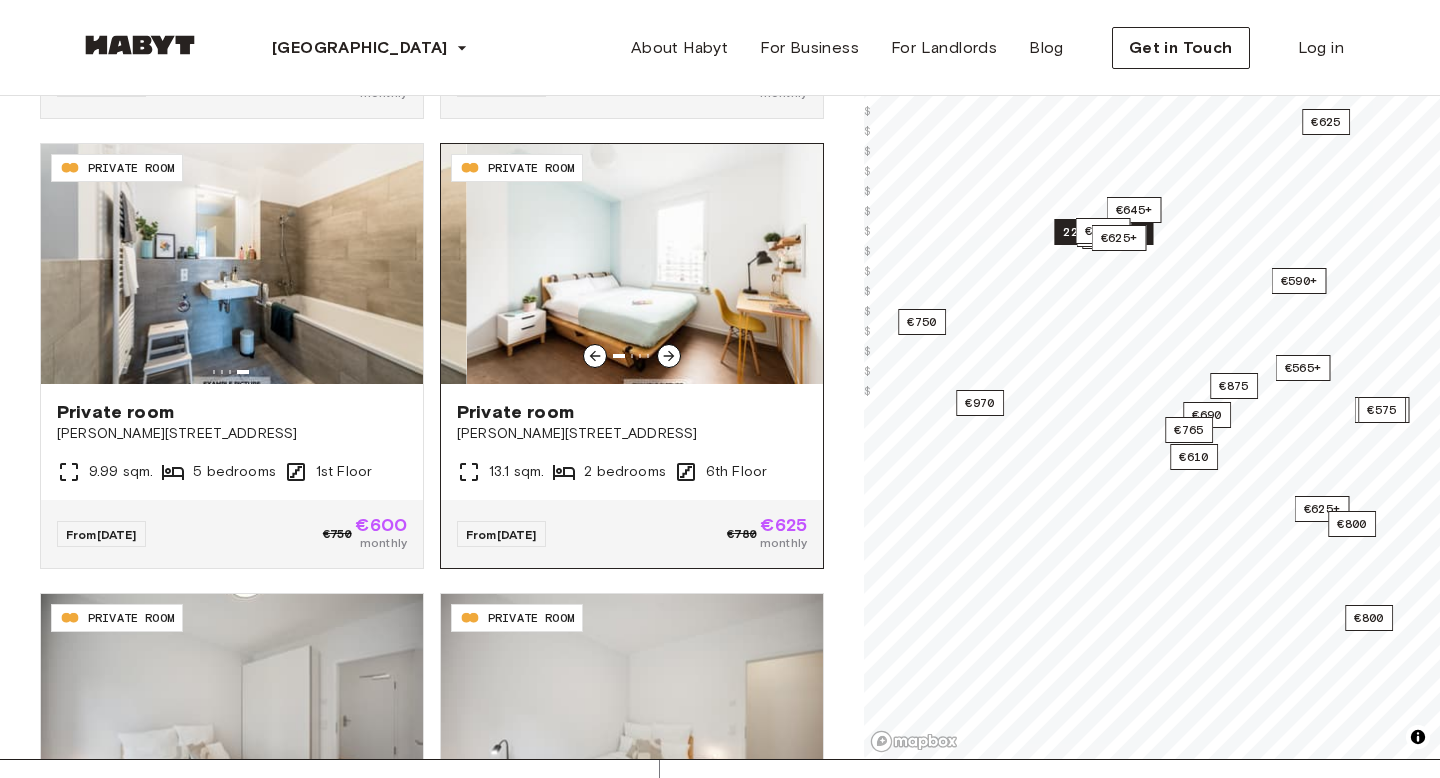 click at bounding box center (658, 264) 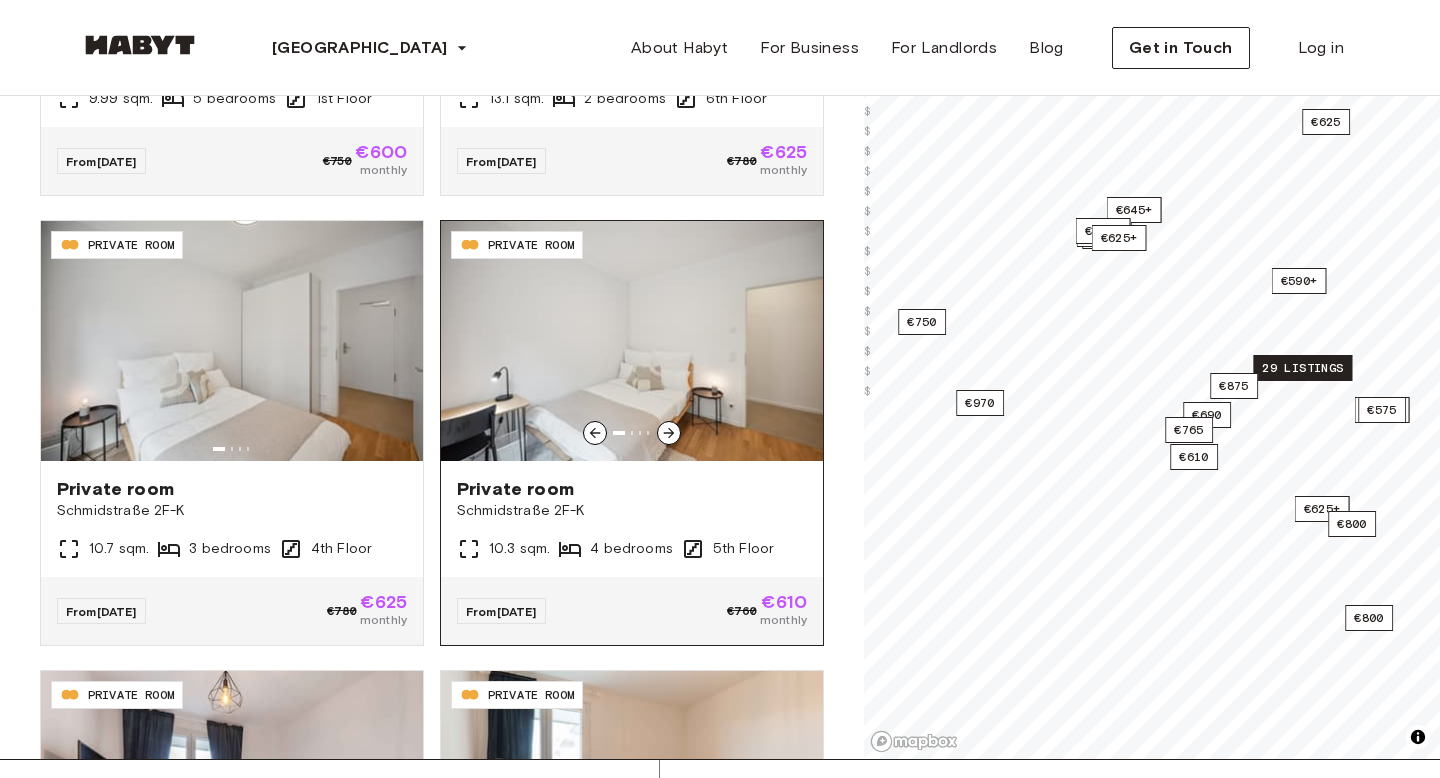 scroll, scrollTop: 7858, scrollLeft: 0, axis: vertical 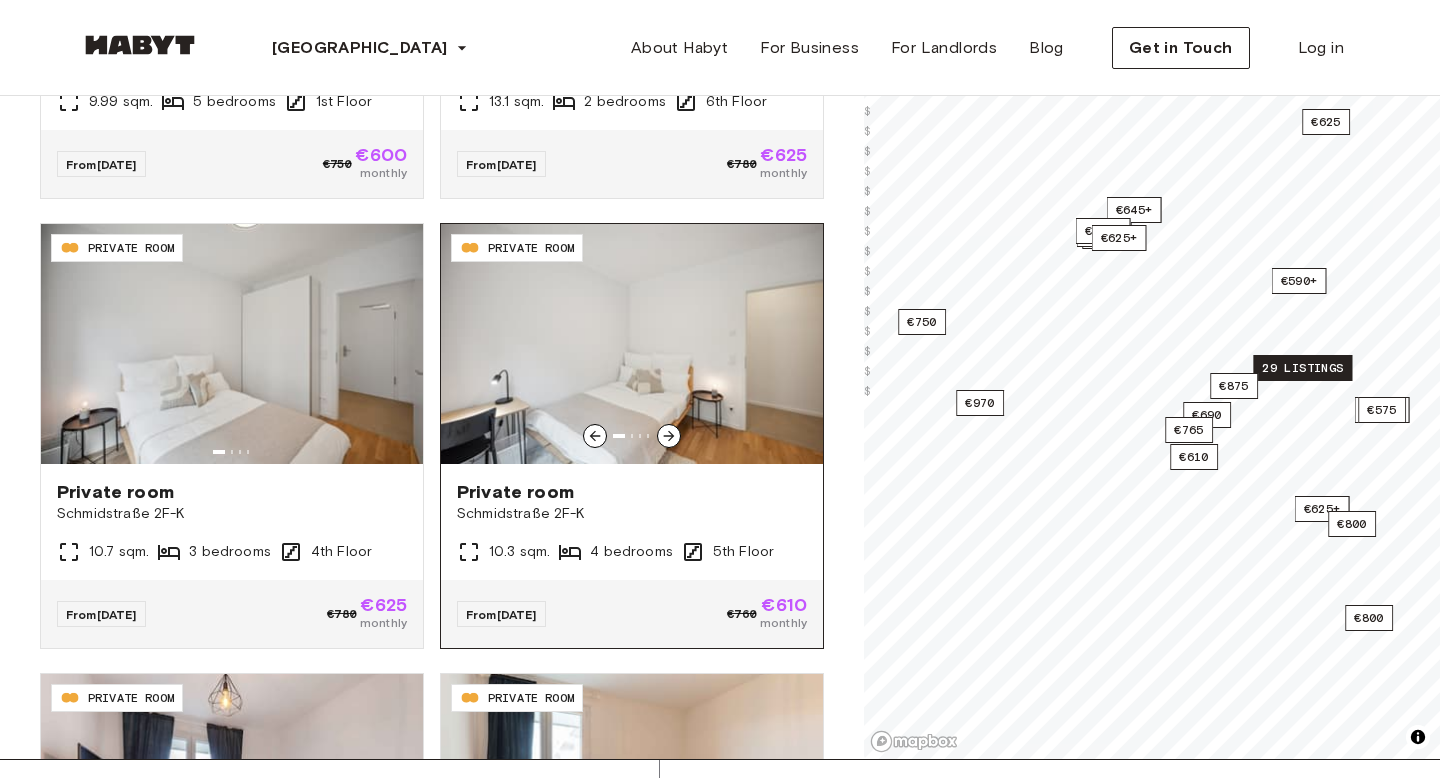 click 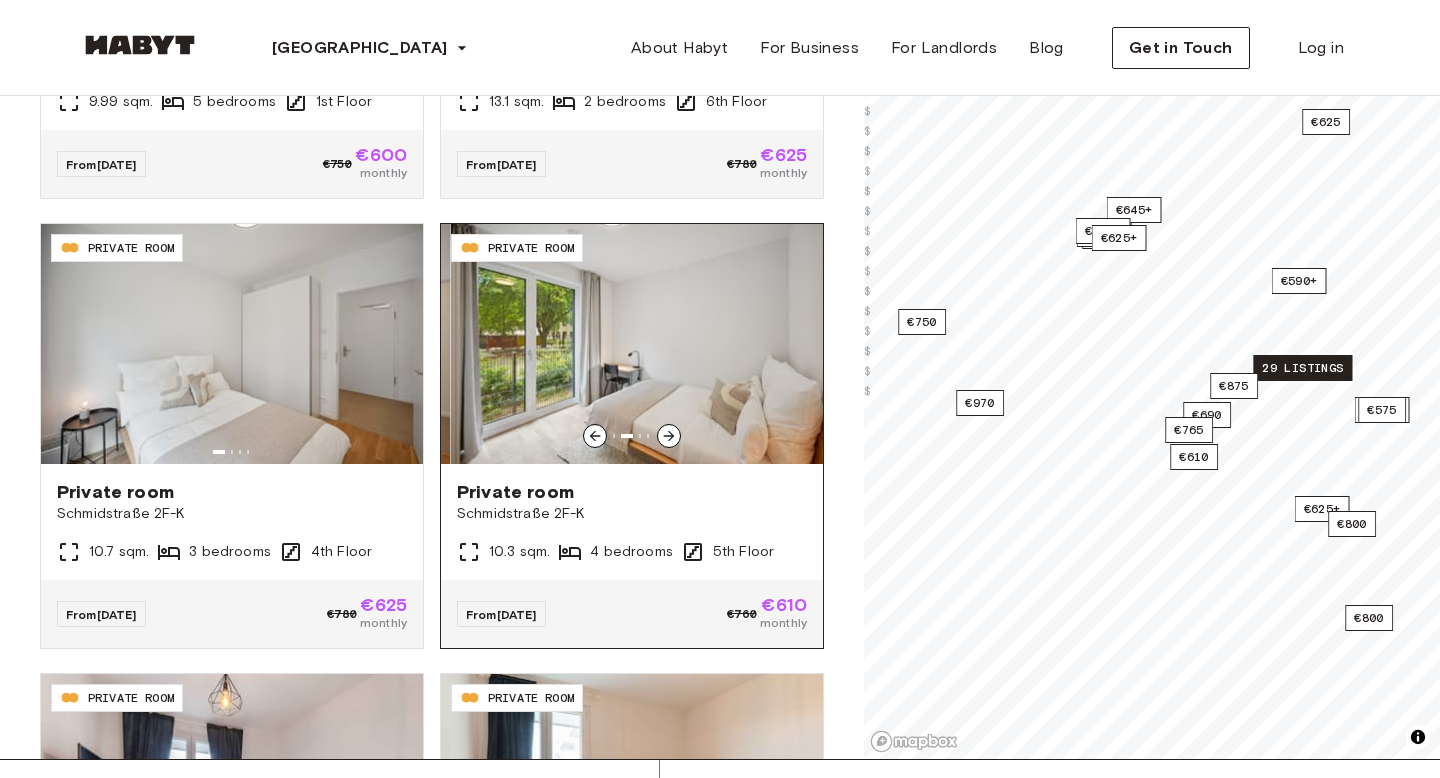 click 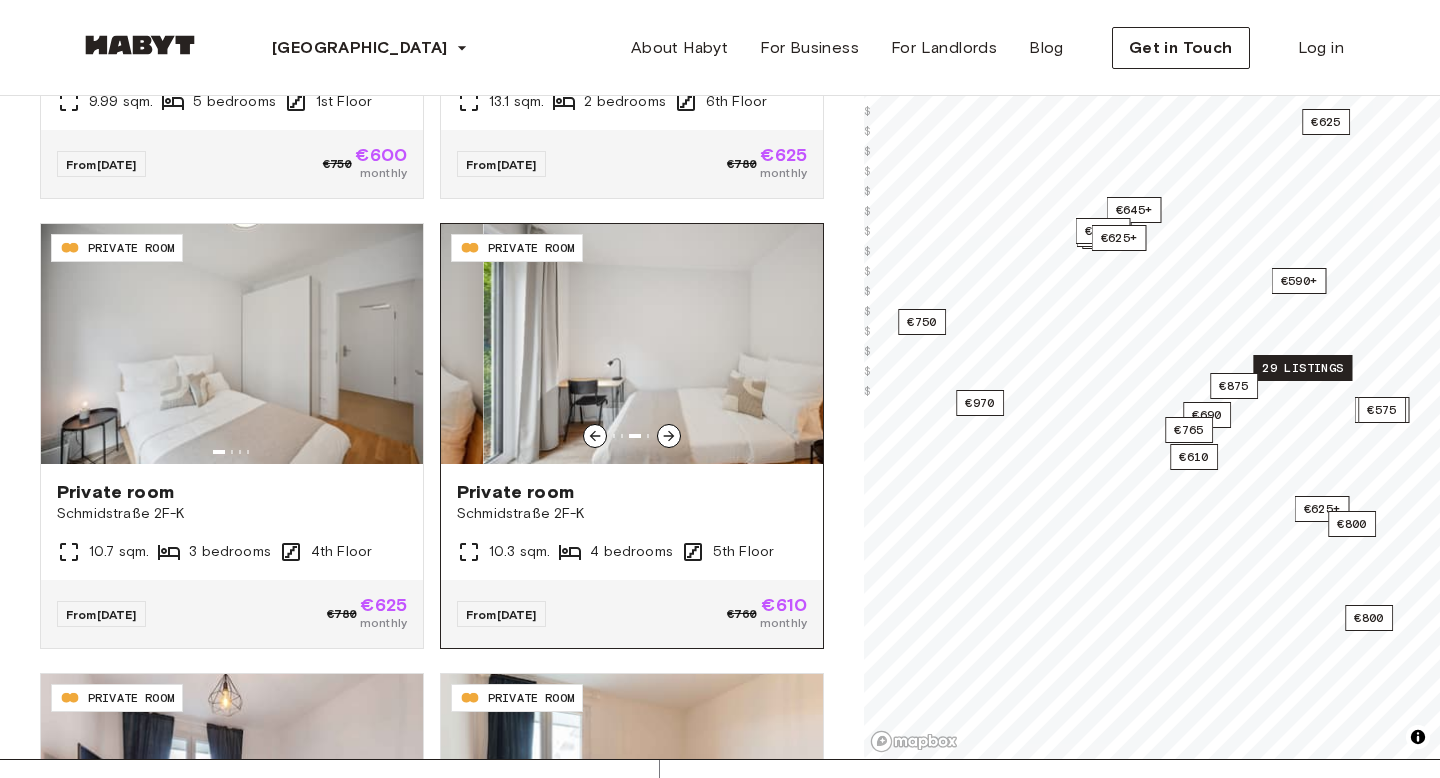 click 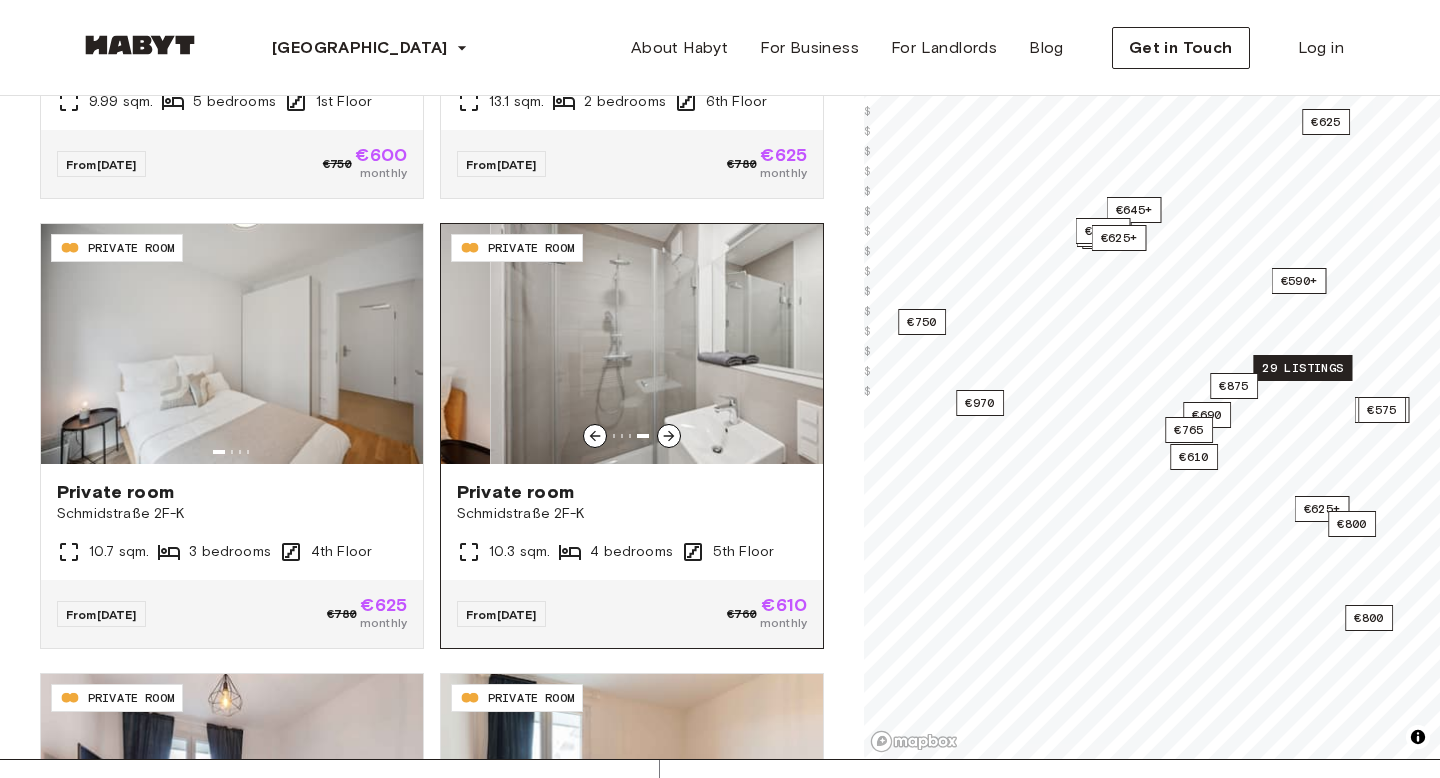 click 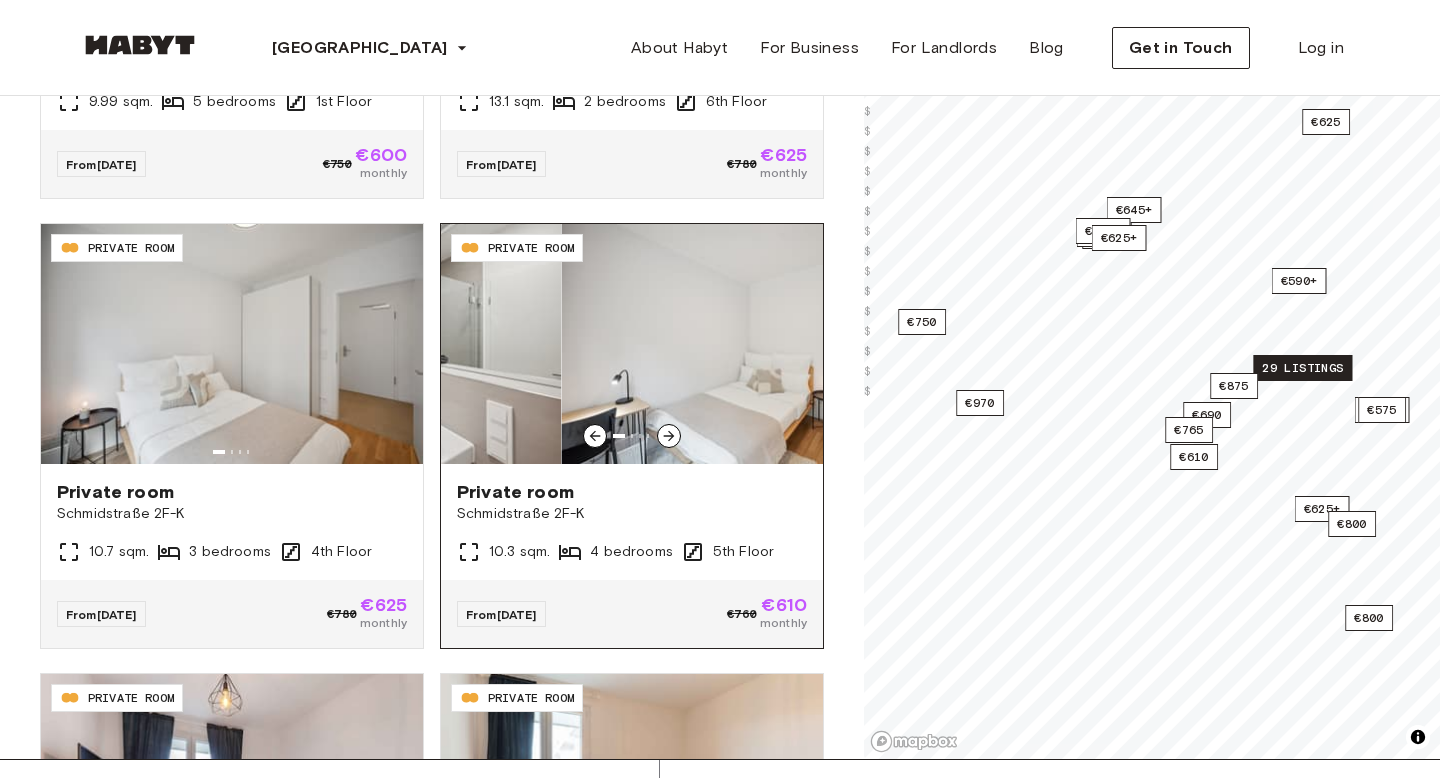 click 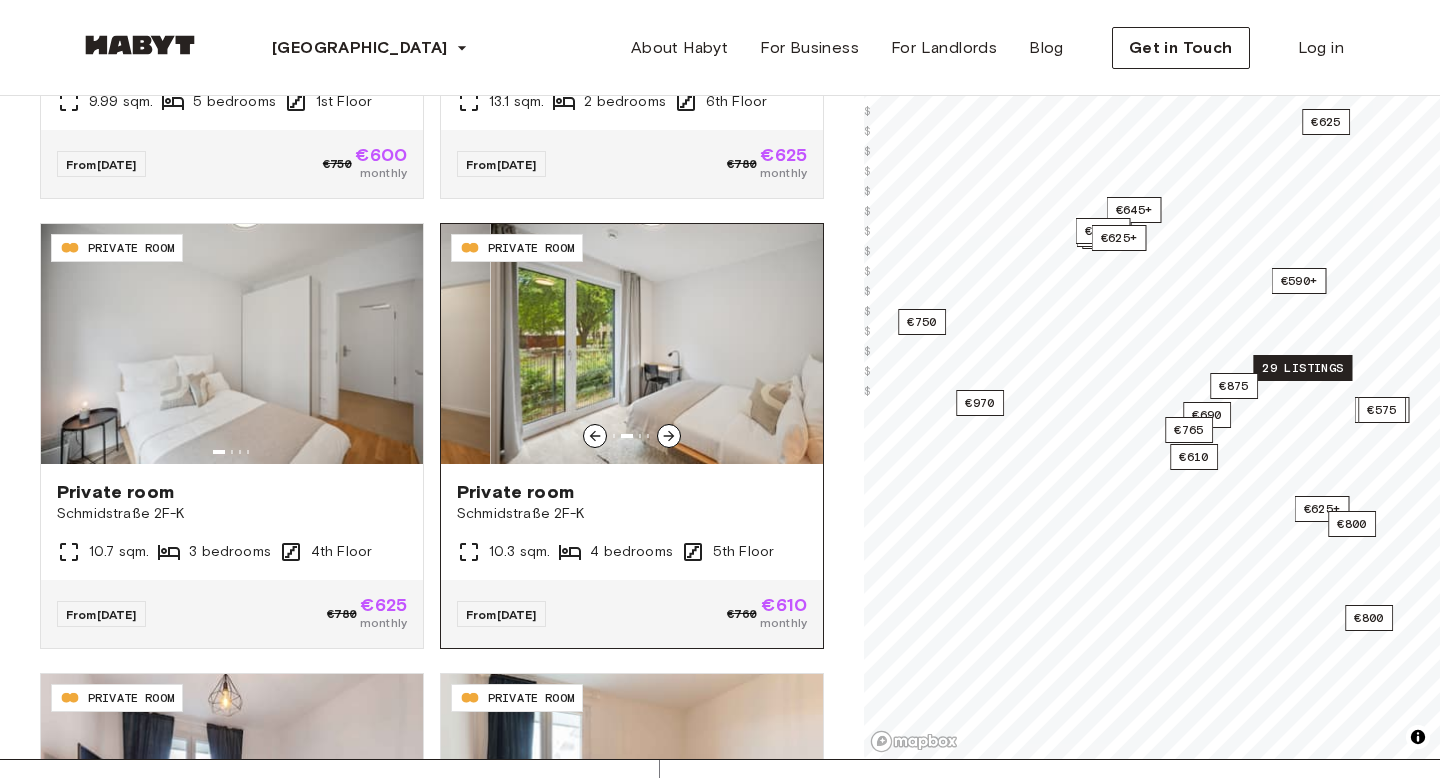 click 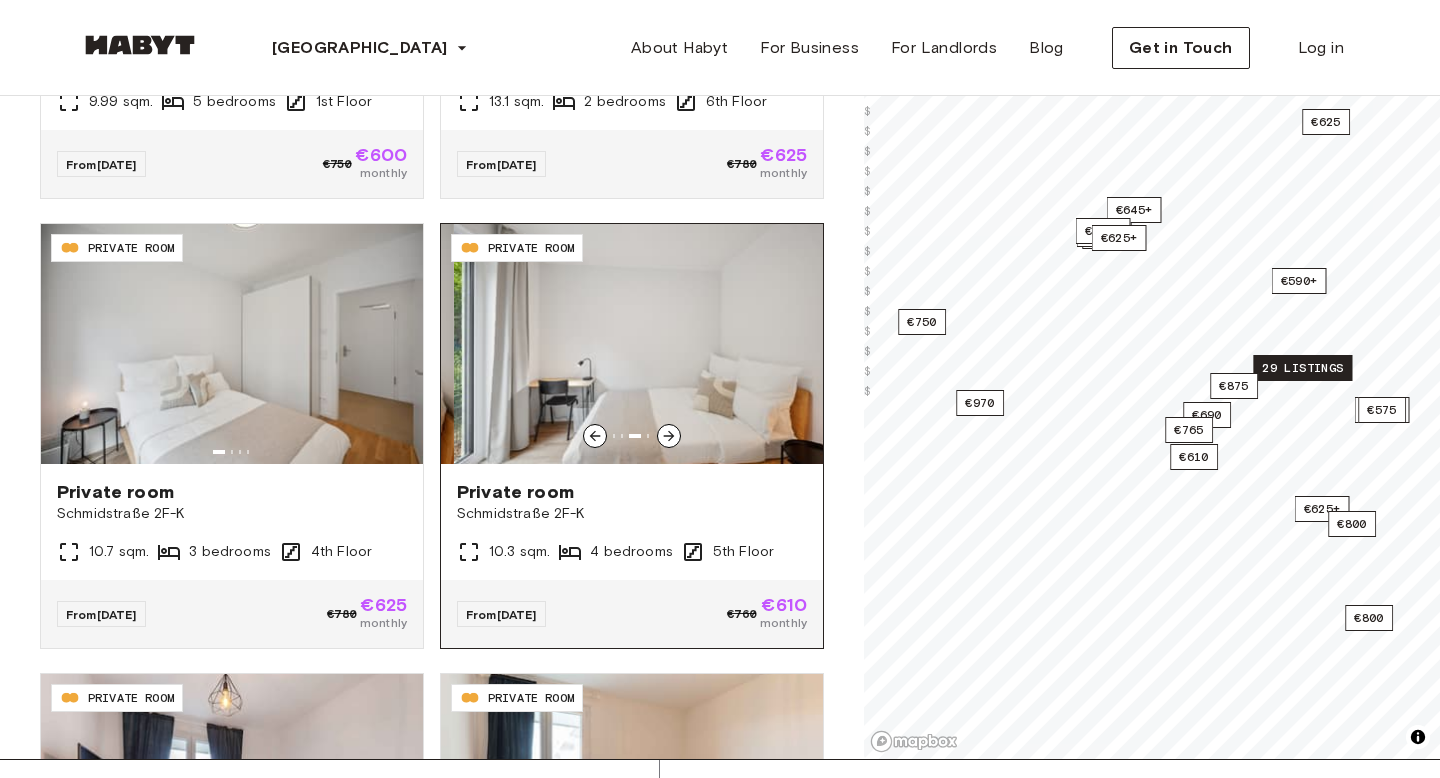 click 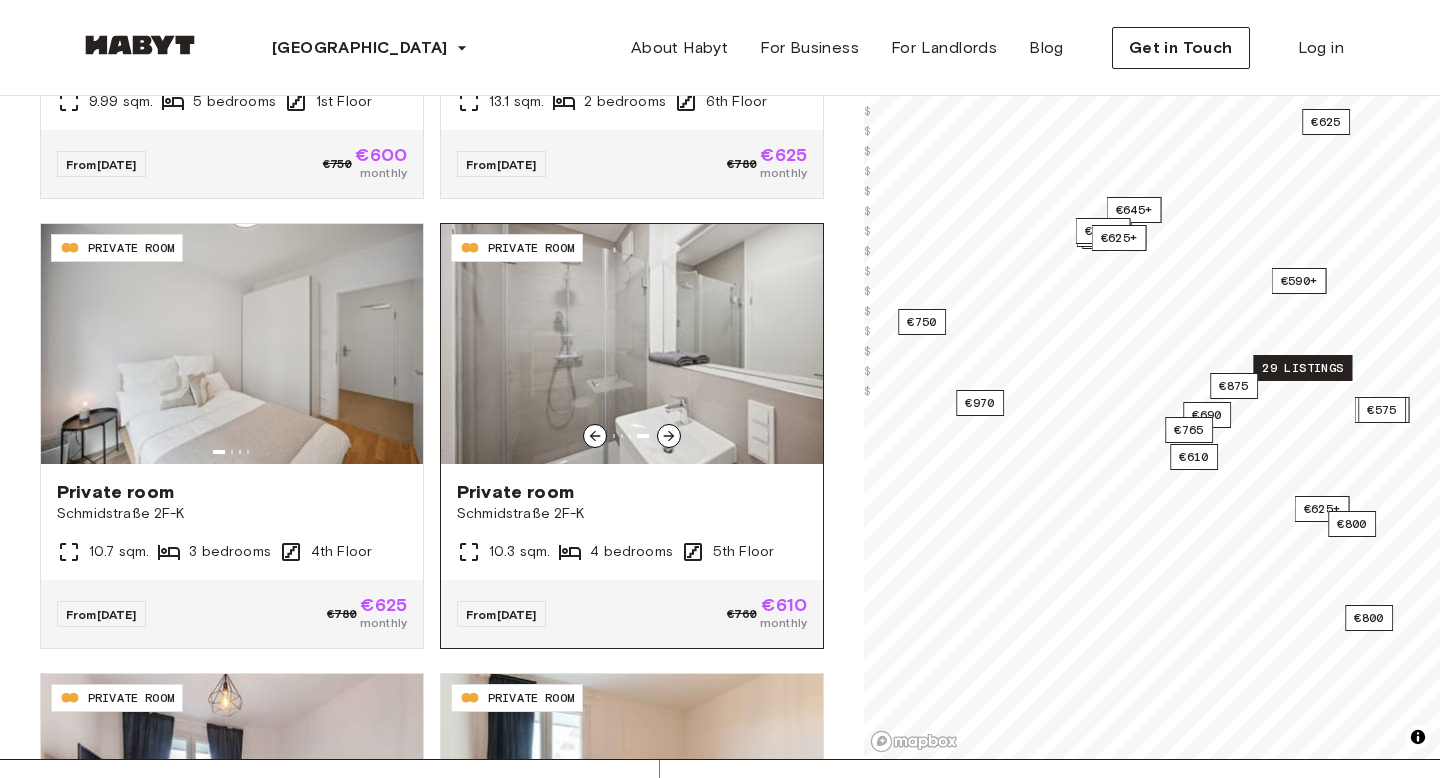 click 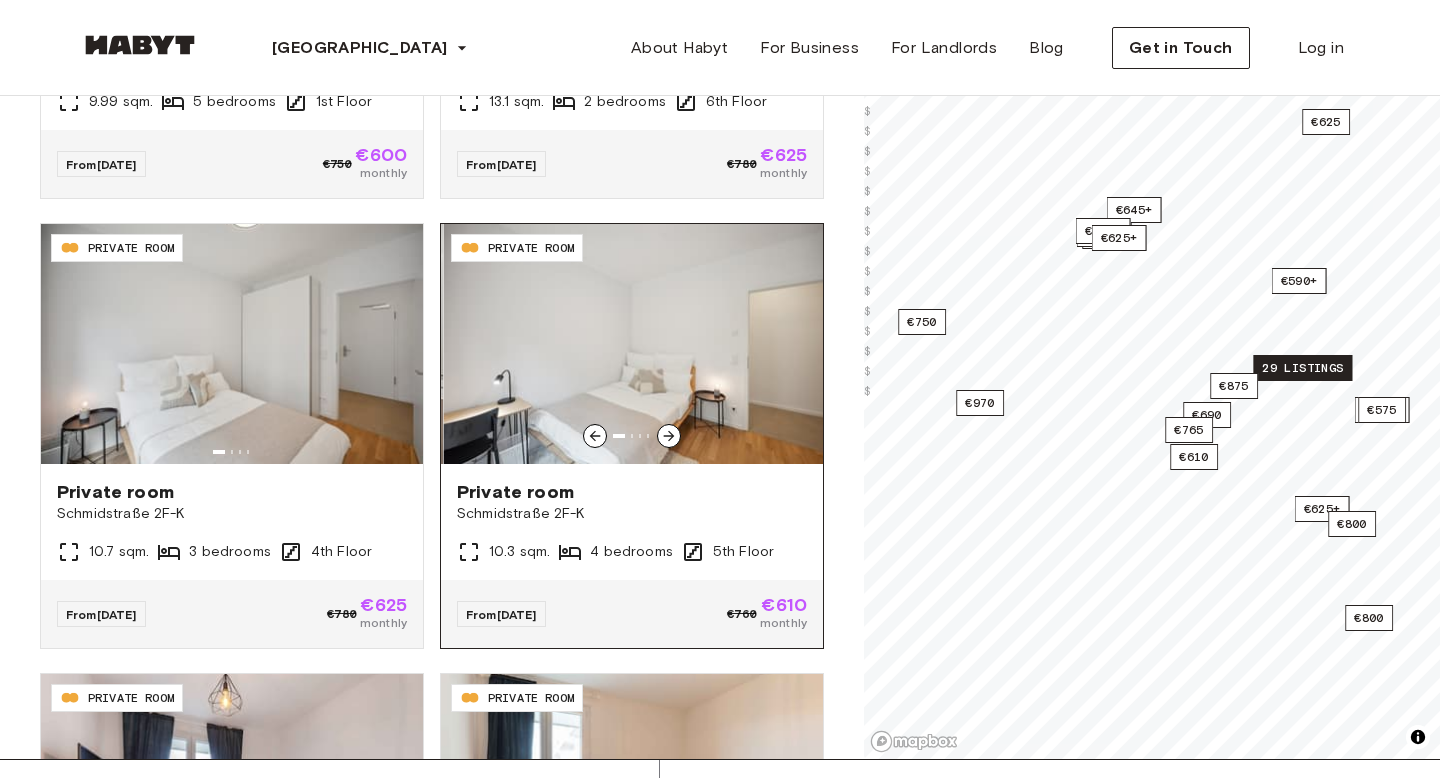 click 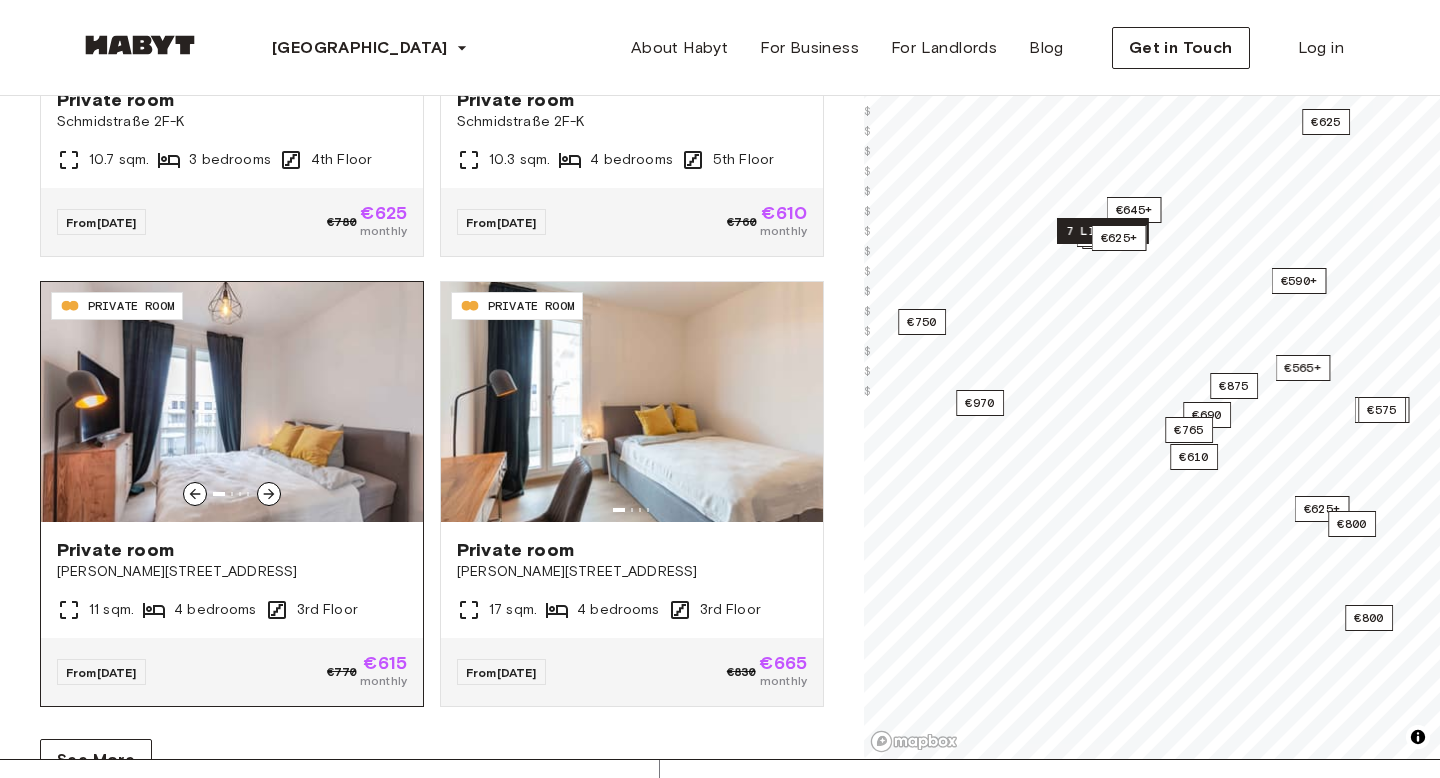 scroll, scrollTop: 8312, scrollLeft: 0, axis: vertical 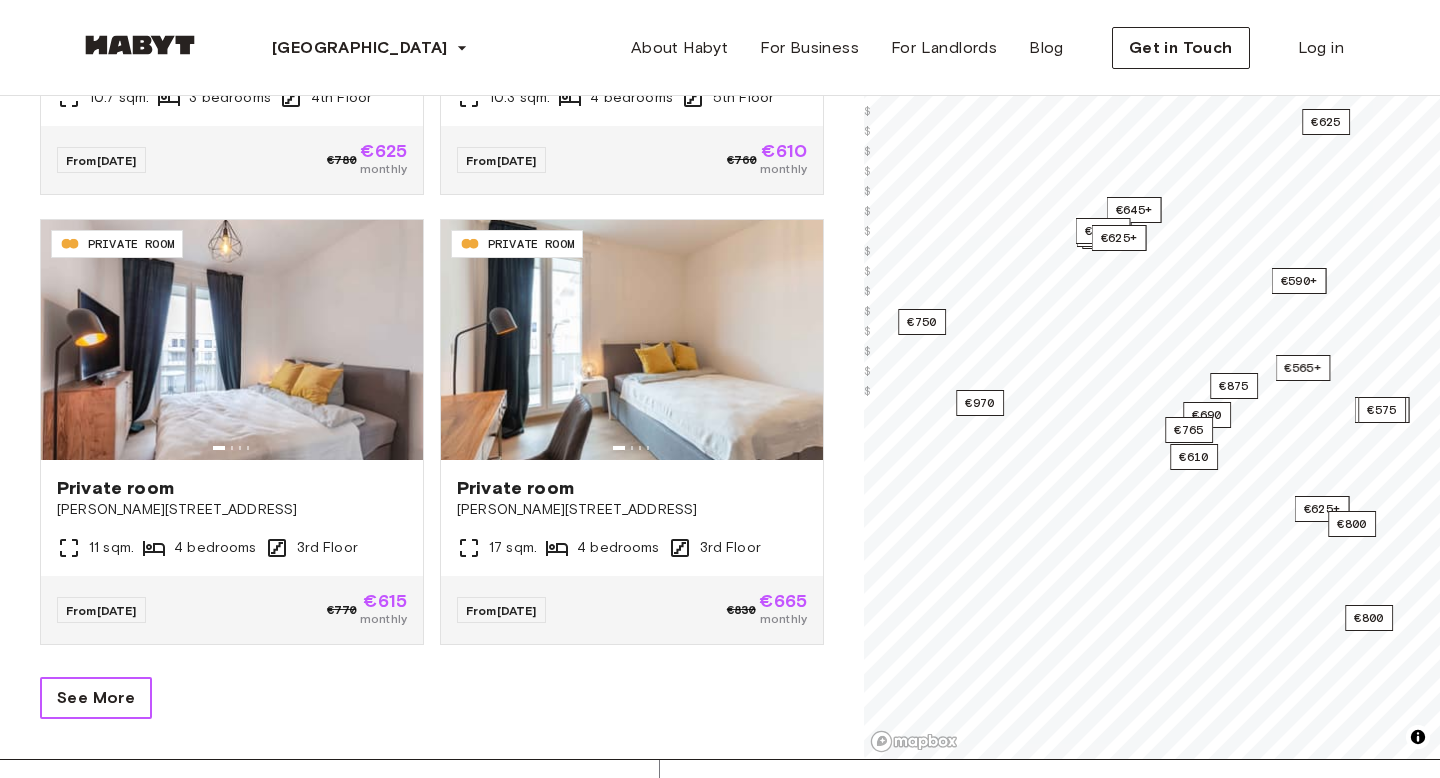 click on "See More" at bounding box center [96, 698] 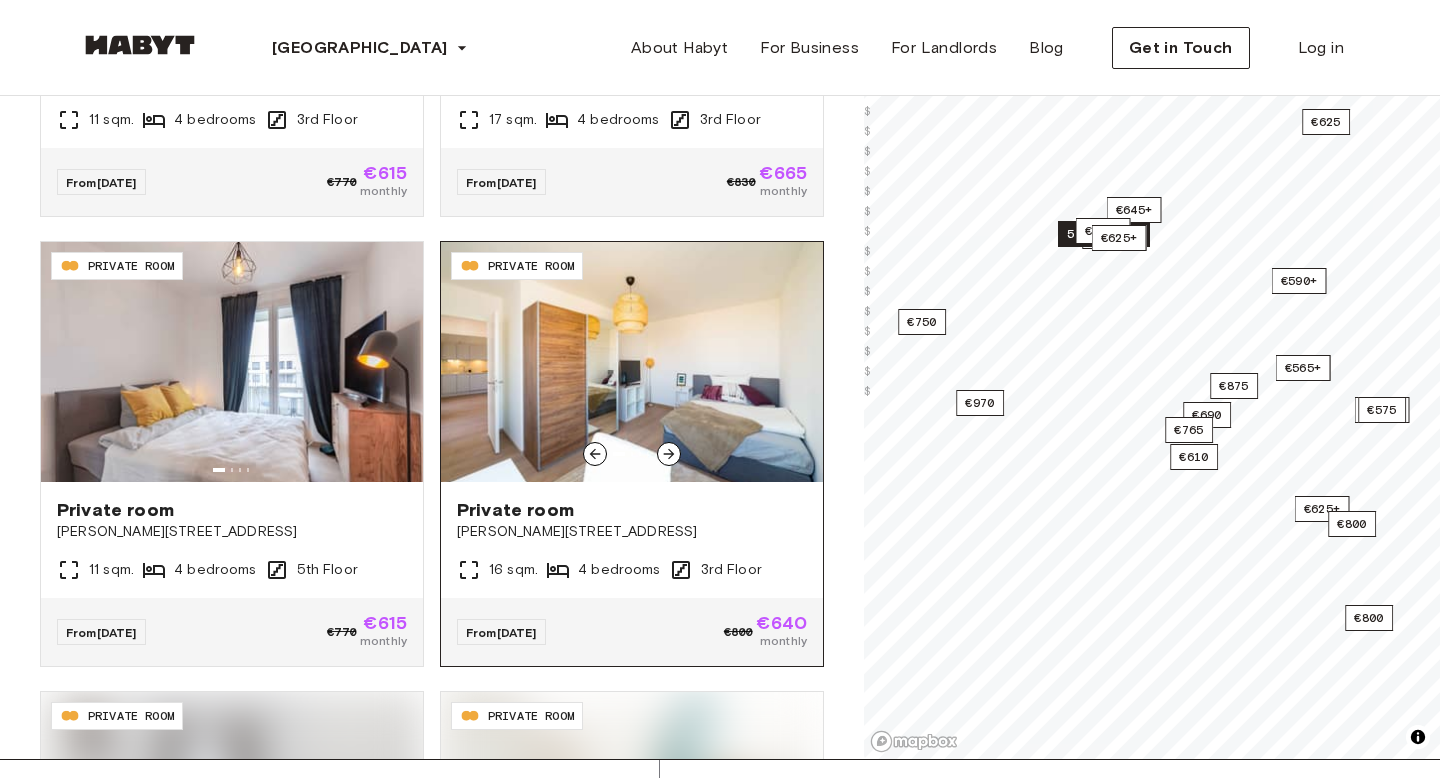 scroll, scrollTop: 8742, scrollLeft: 0, axis: vertical 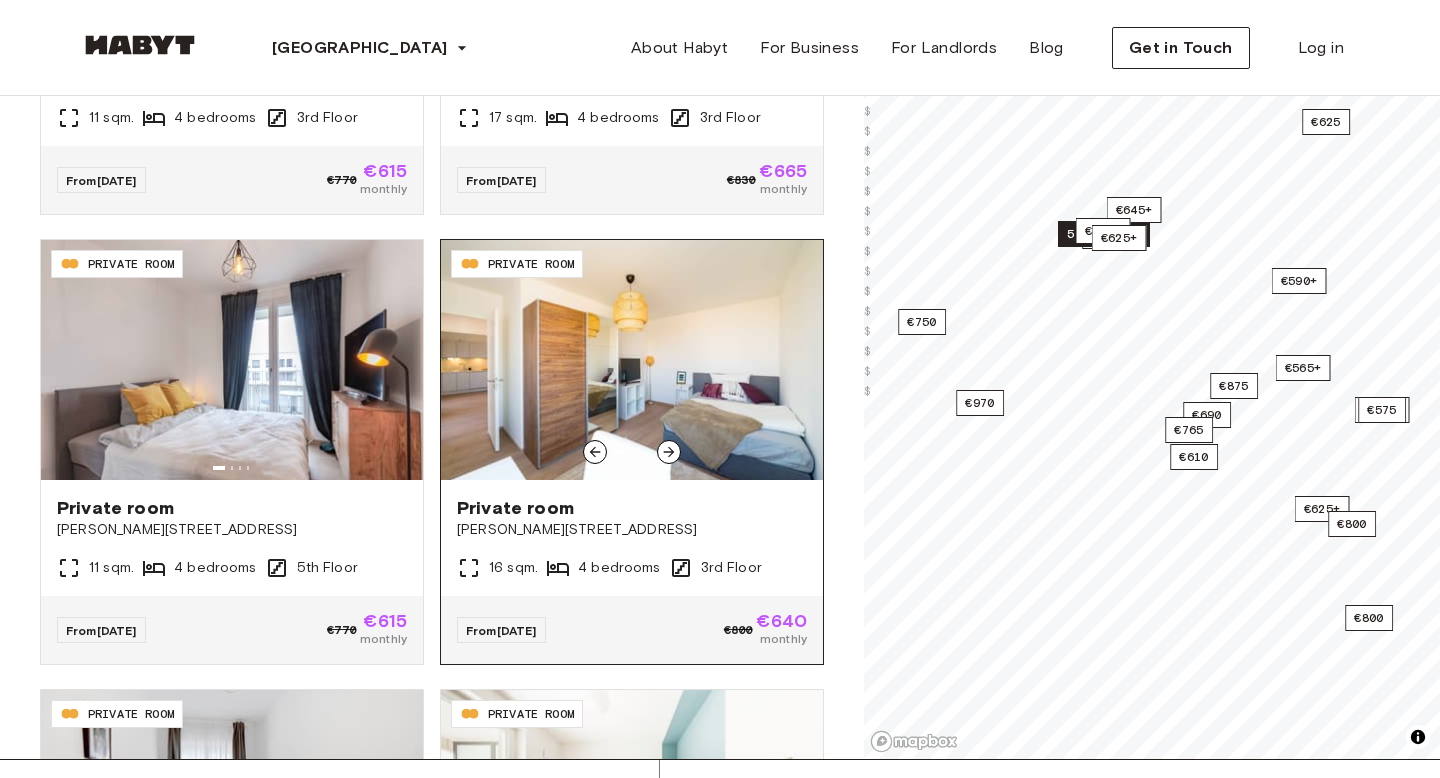 click at bounding box center [669, 452] 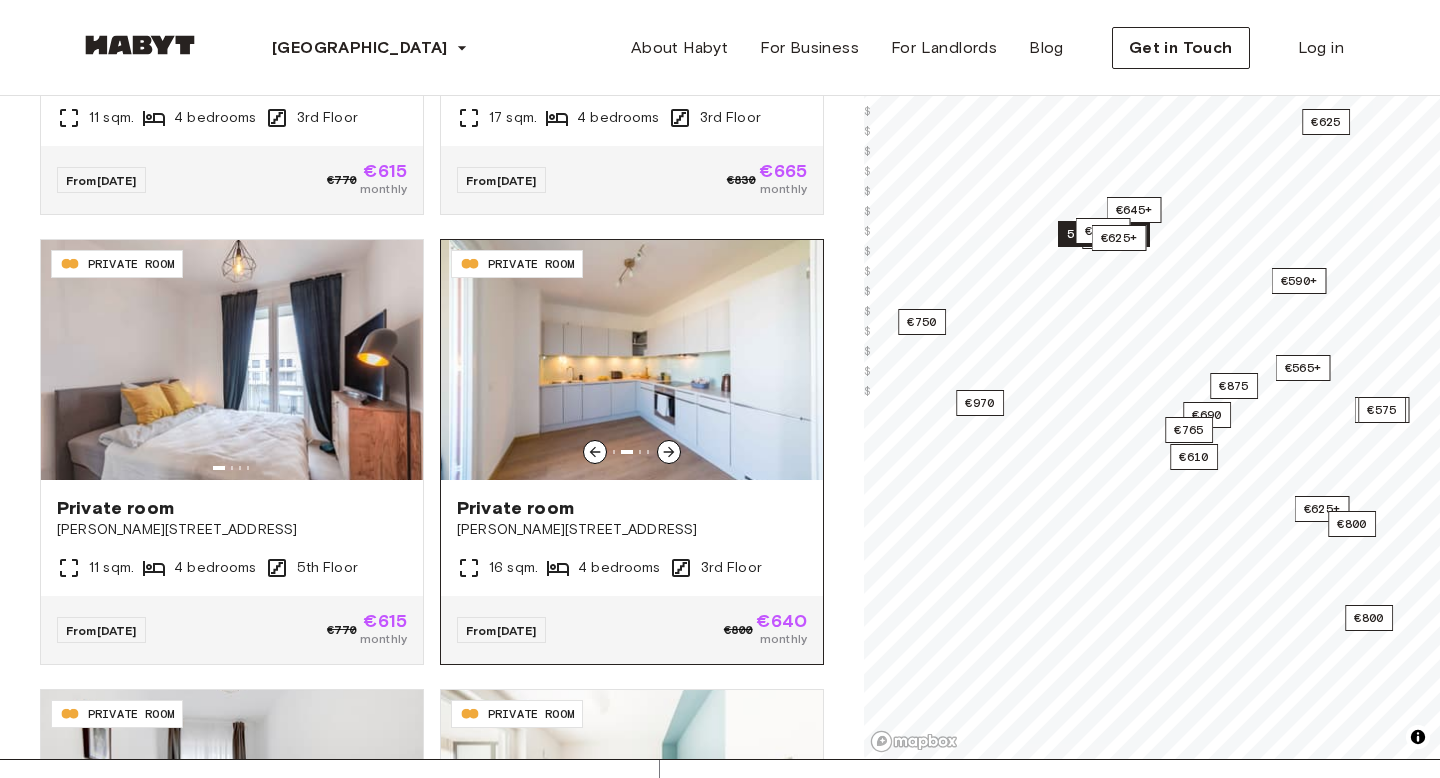 click 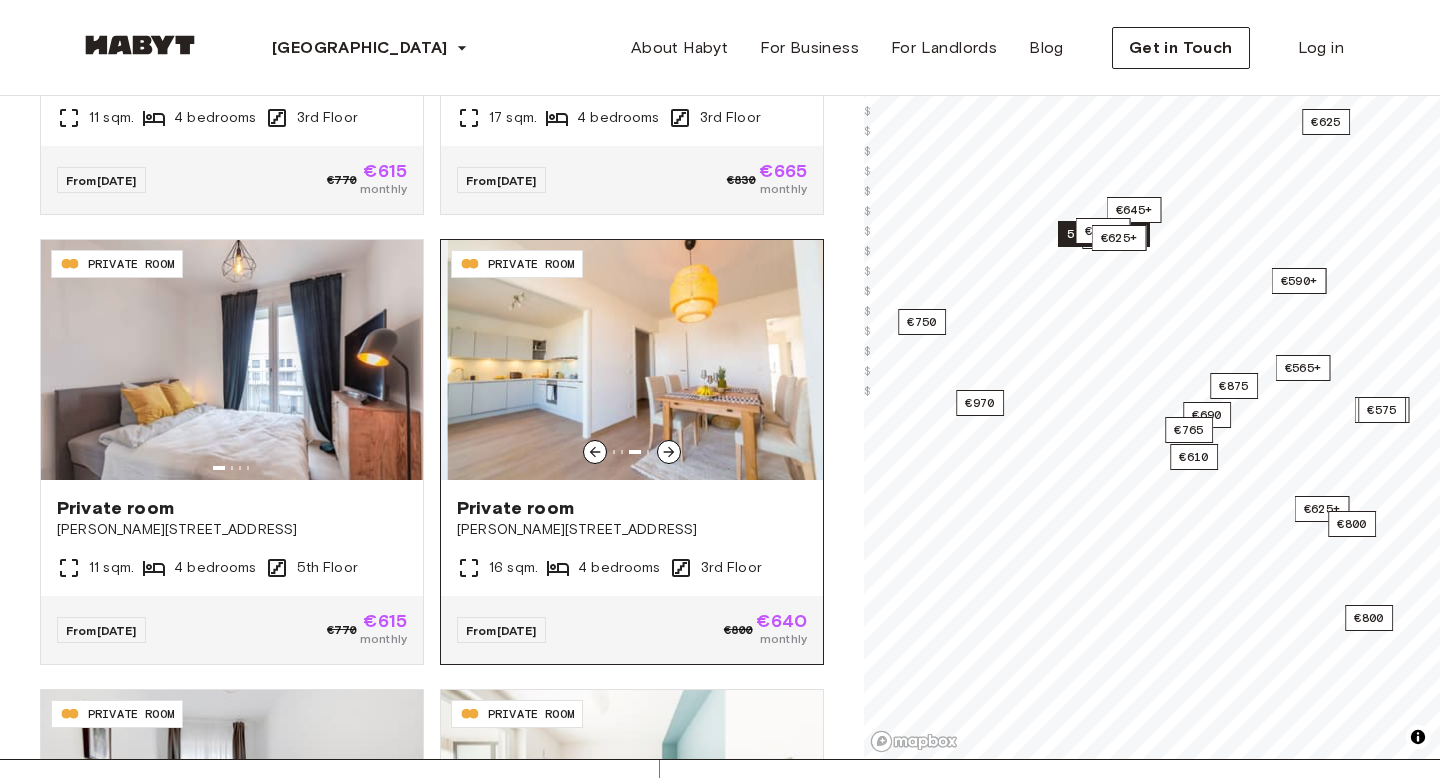 click 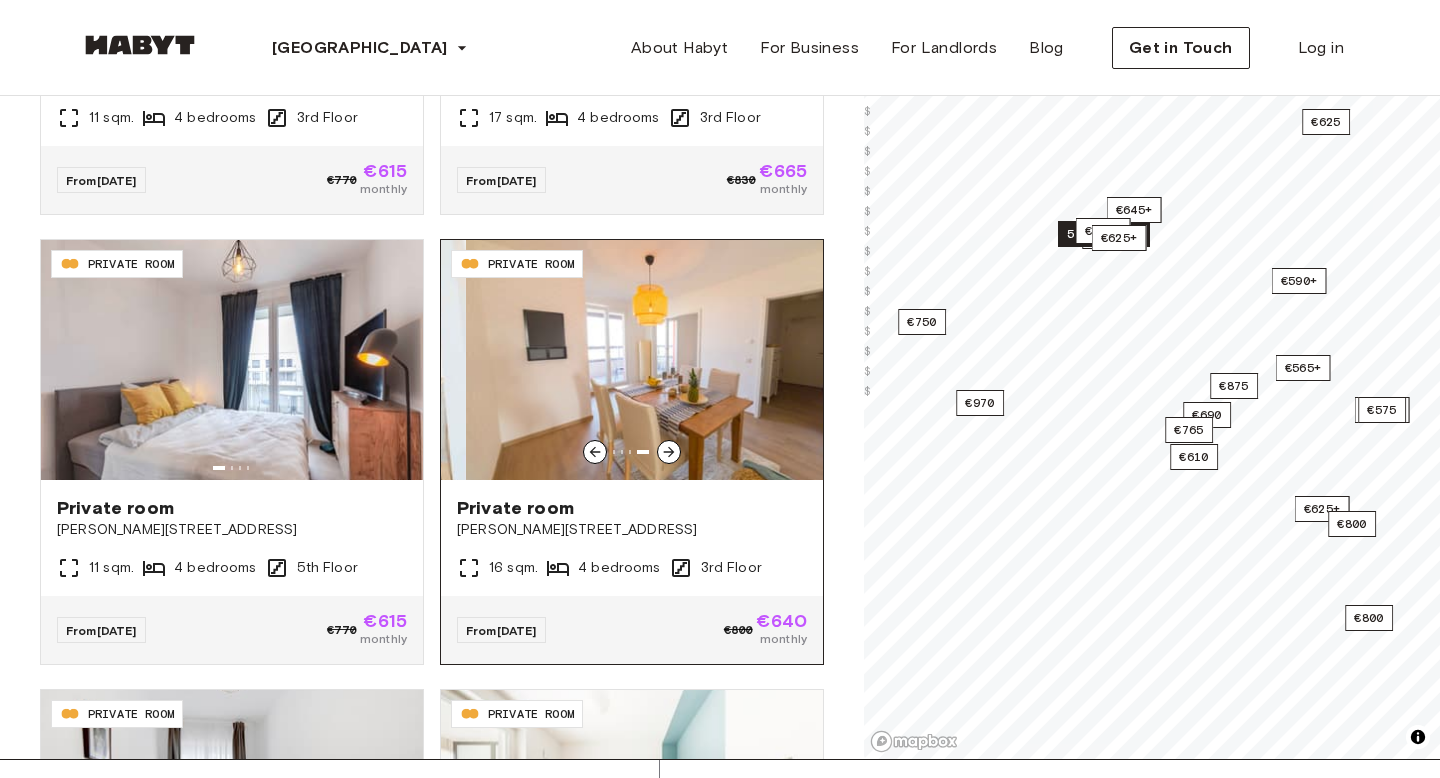 click 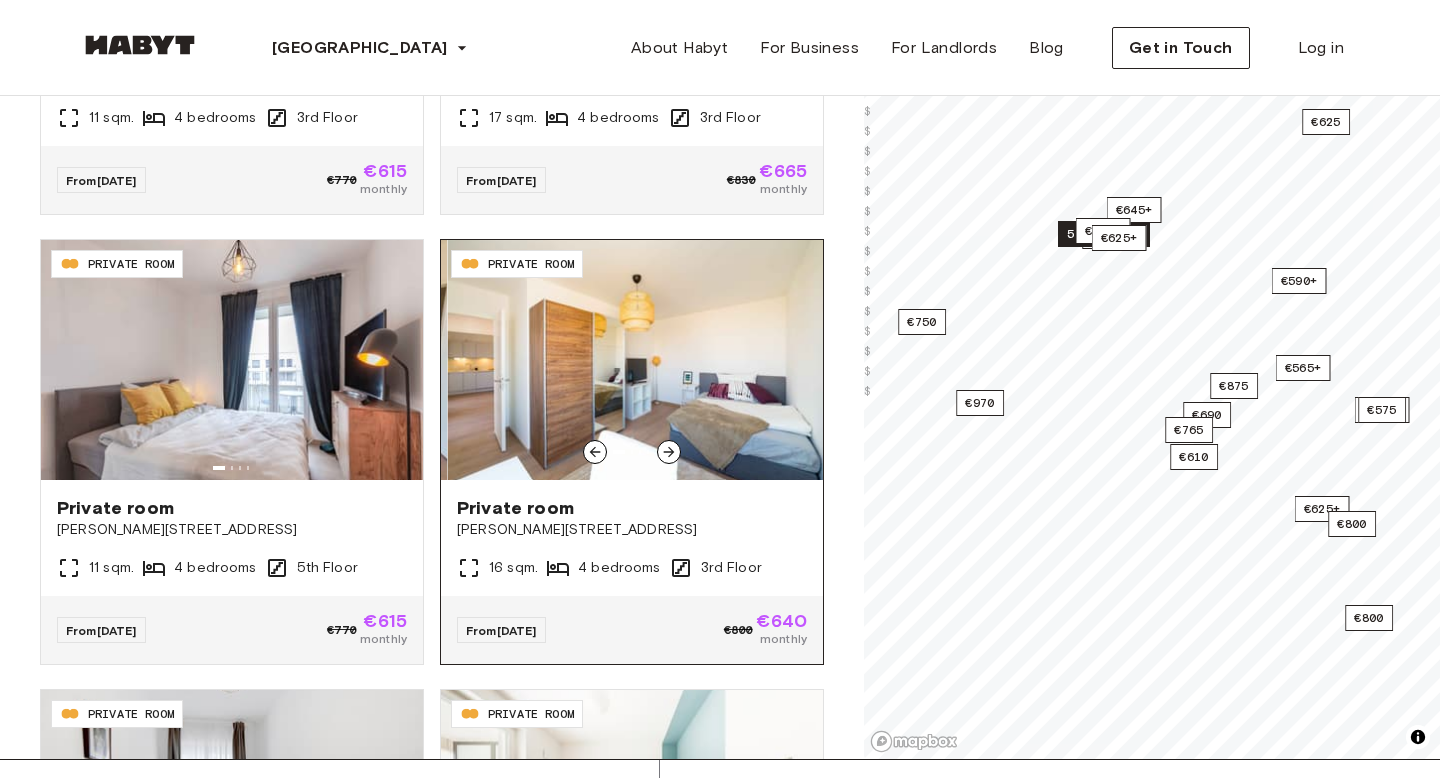 click 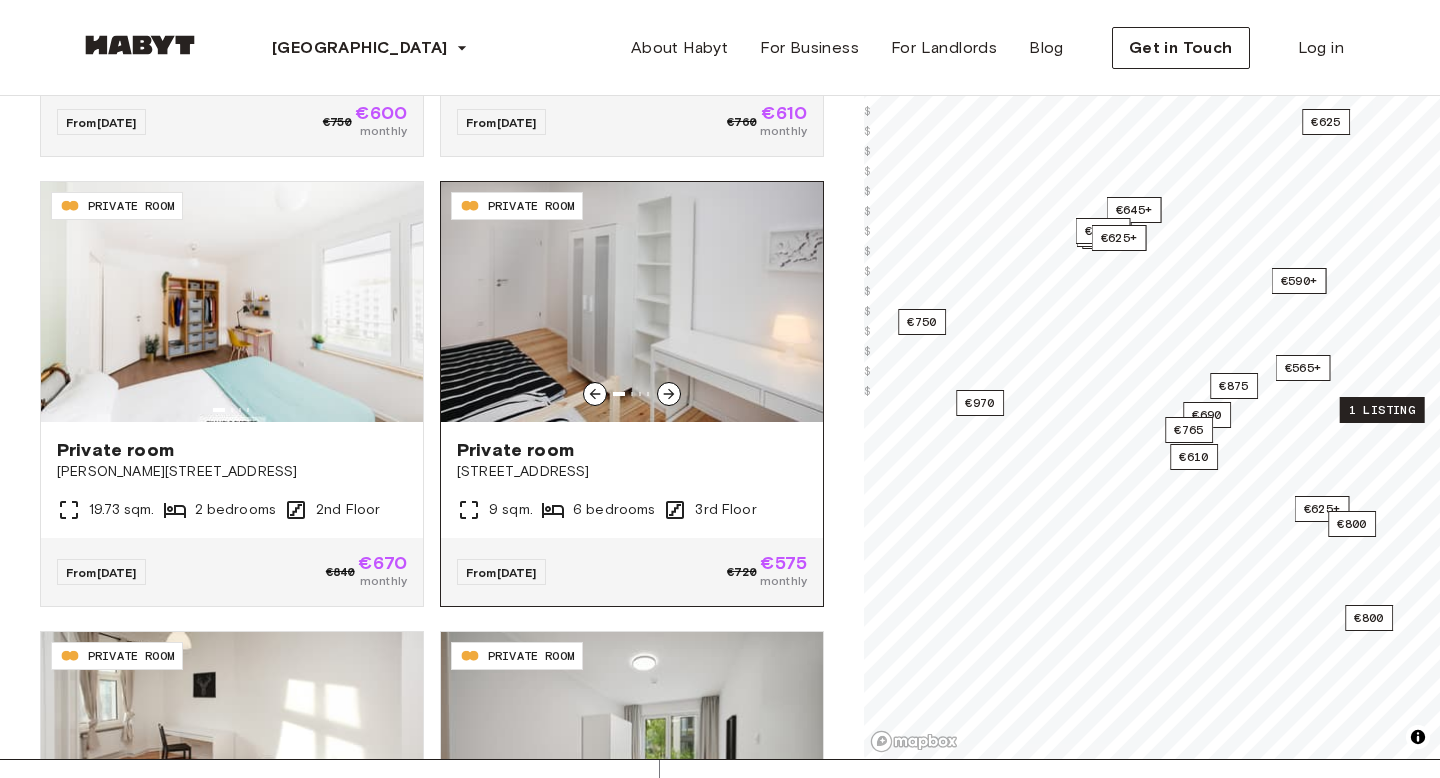 scroll, scrollTop: 10599, scrollLeft: 0, axis: vertical 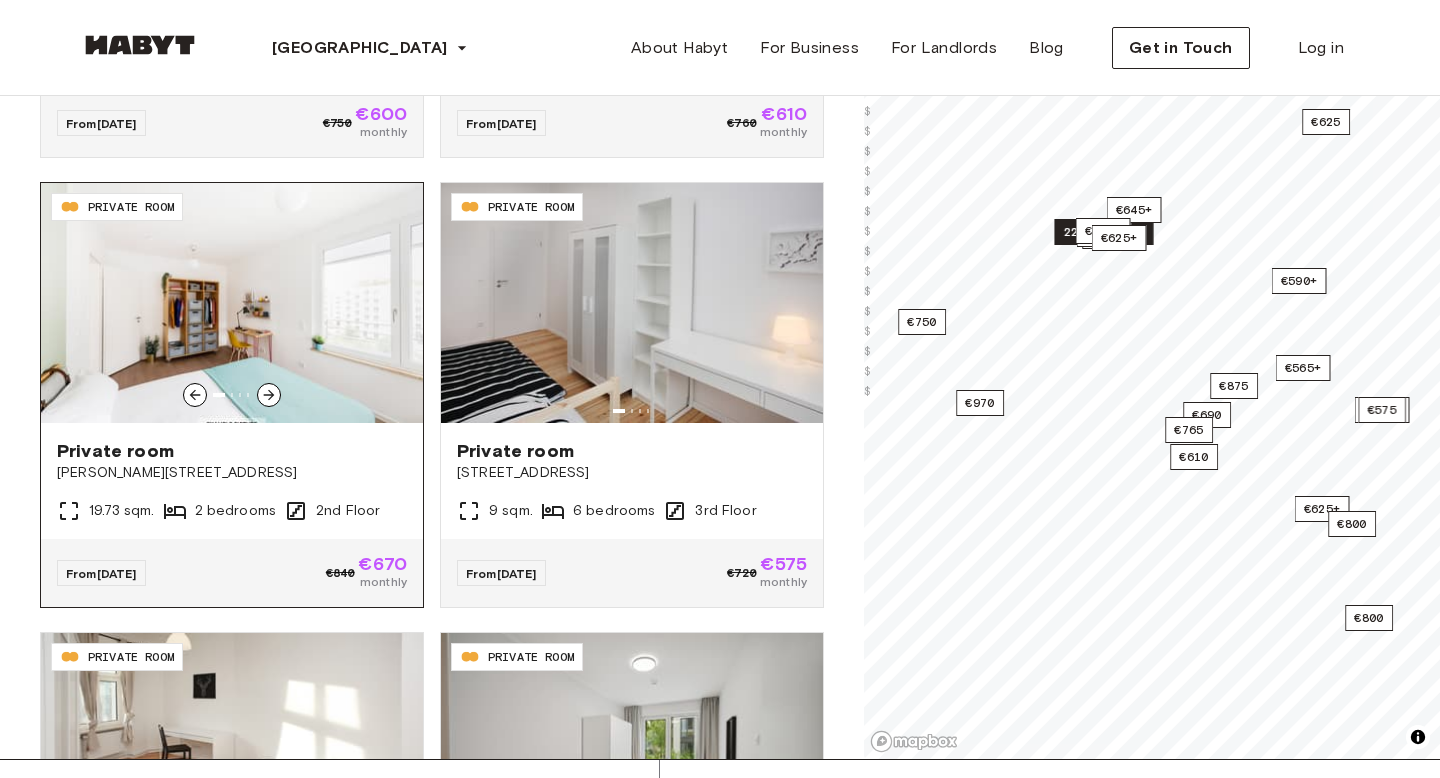 click 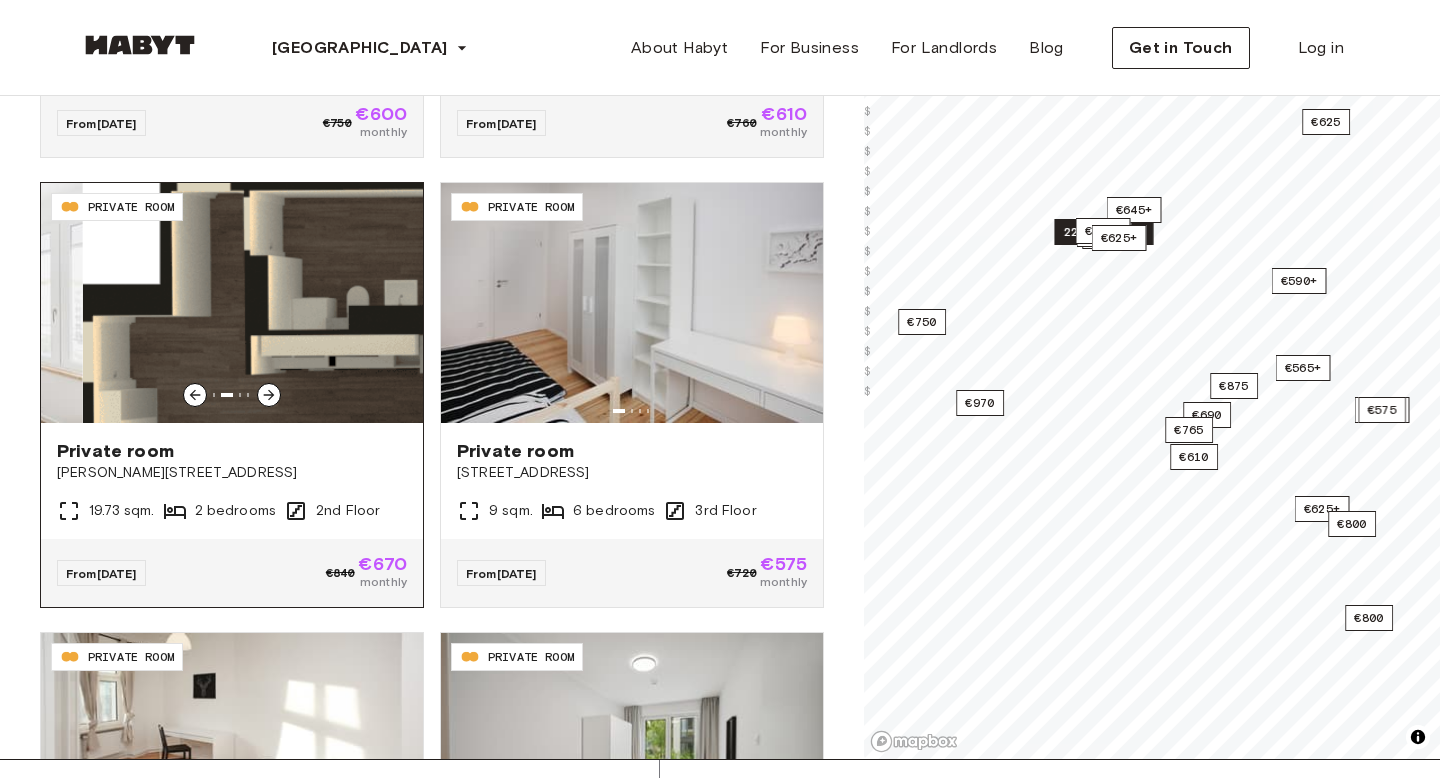 click 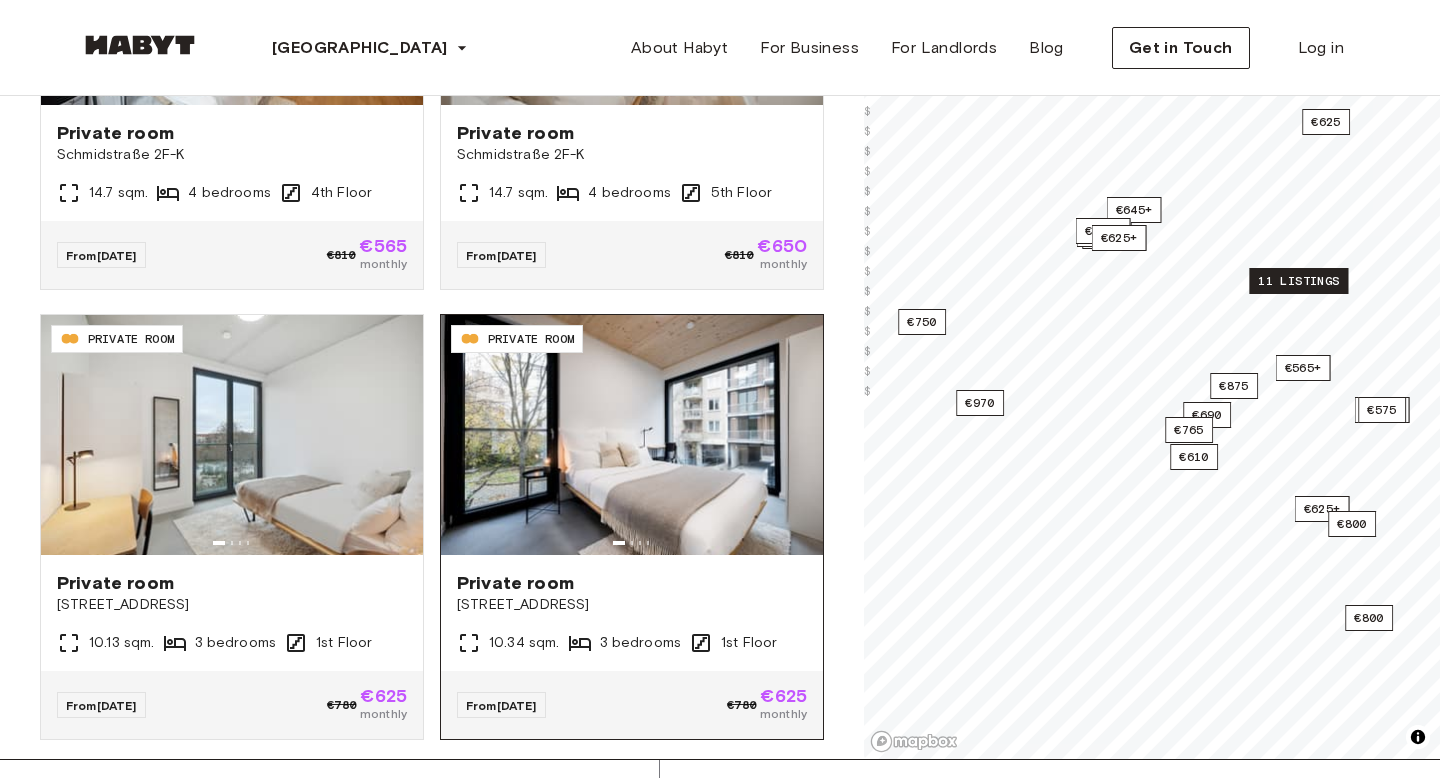 scroll, scrollTop: 11879, scrollLeft: 0, axis: vertical 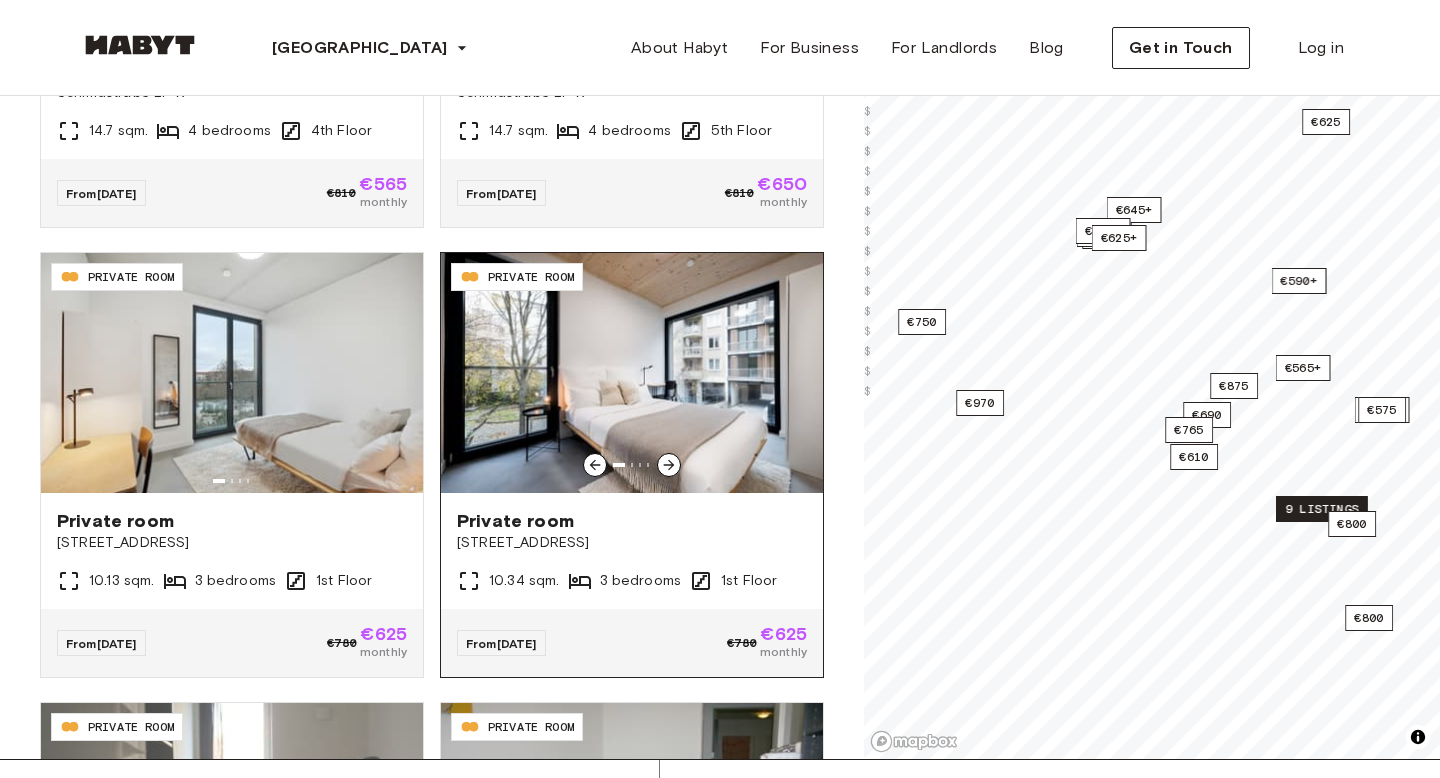click at bounding box center (632, 373) 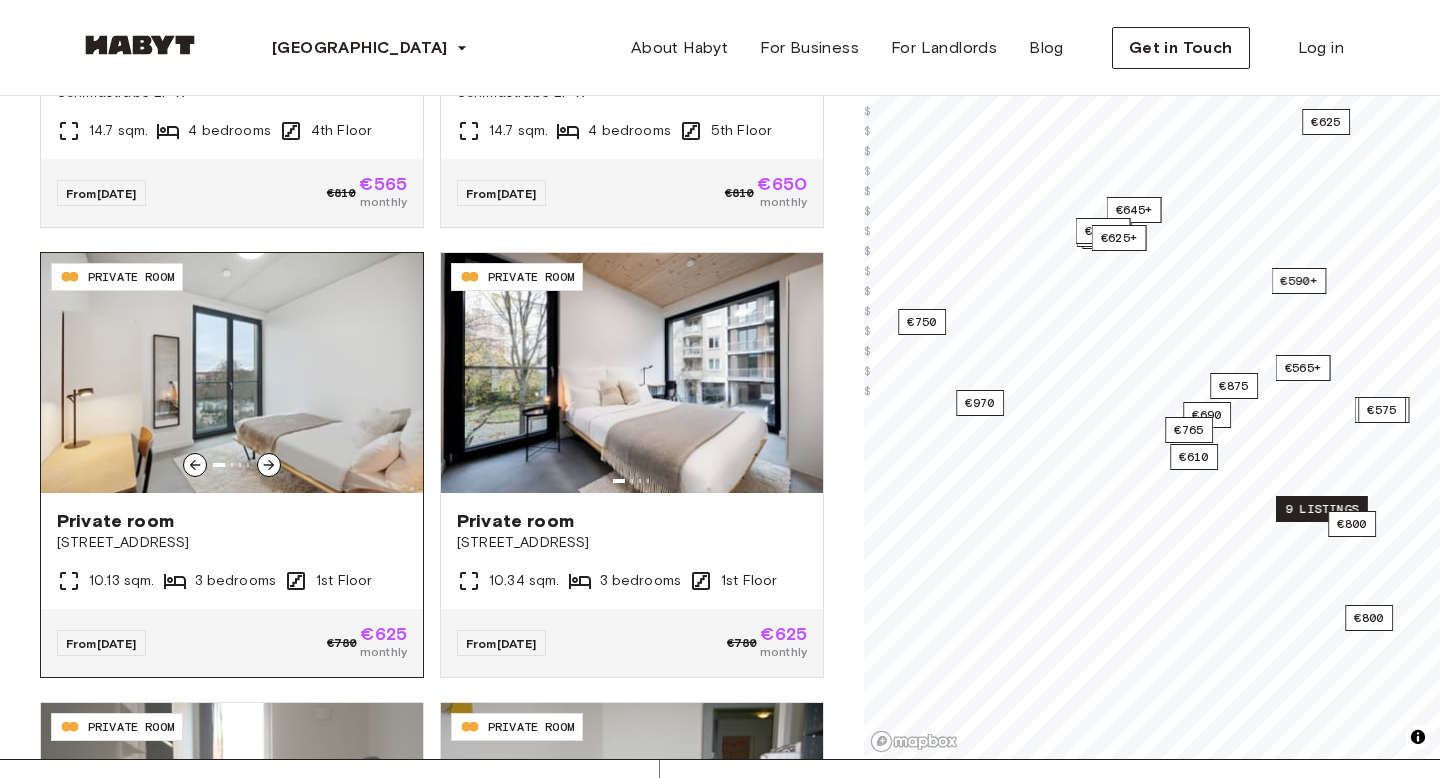 scroll, scrollTop: 11895, scrollLeft: 0, axis: vertical 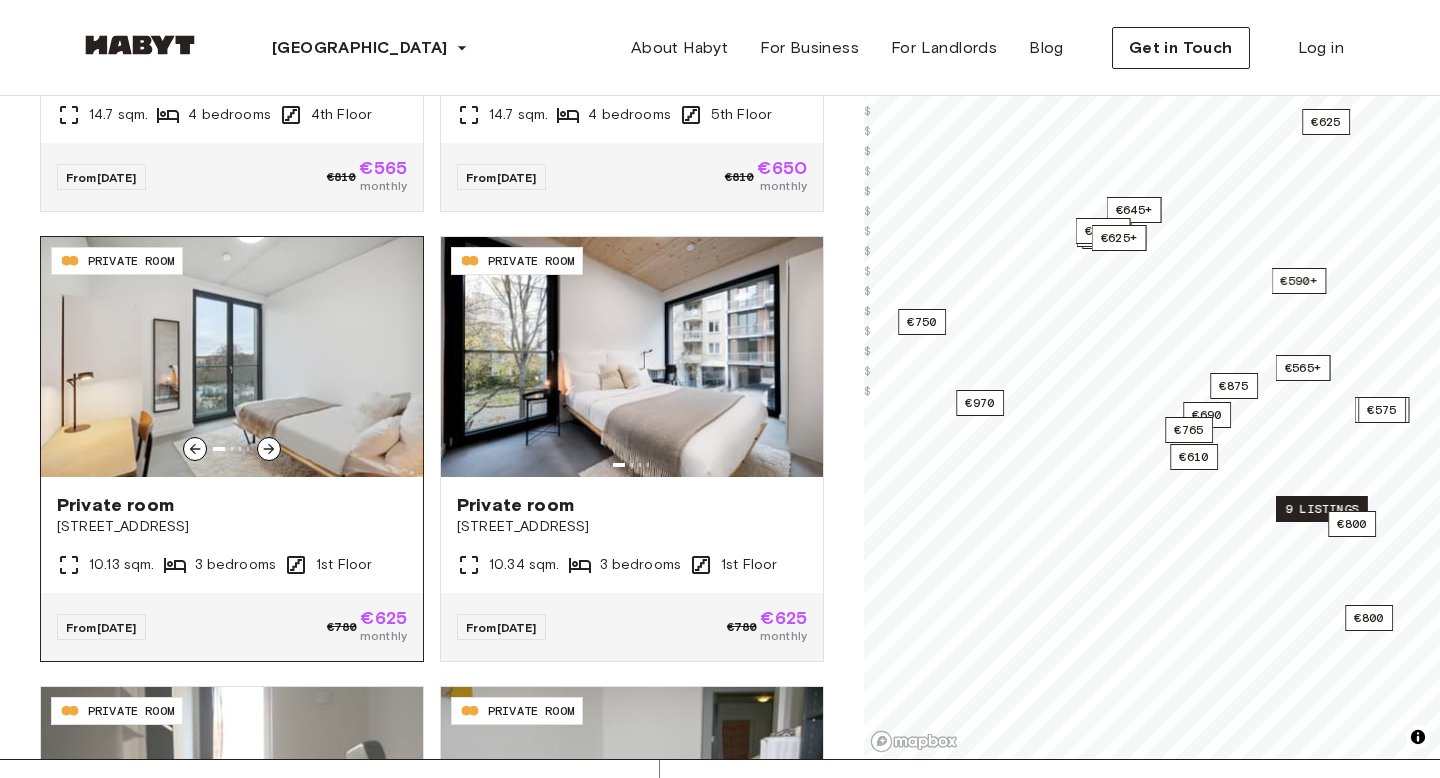click 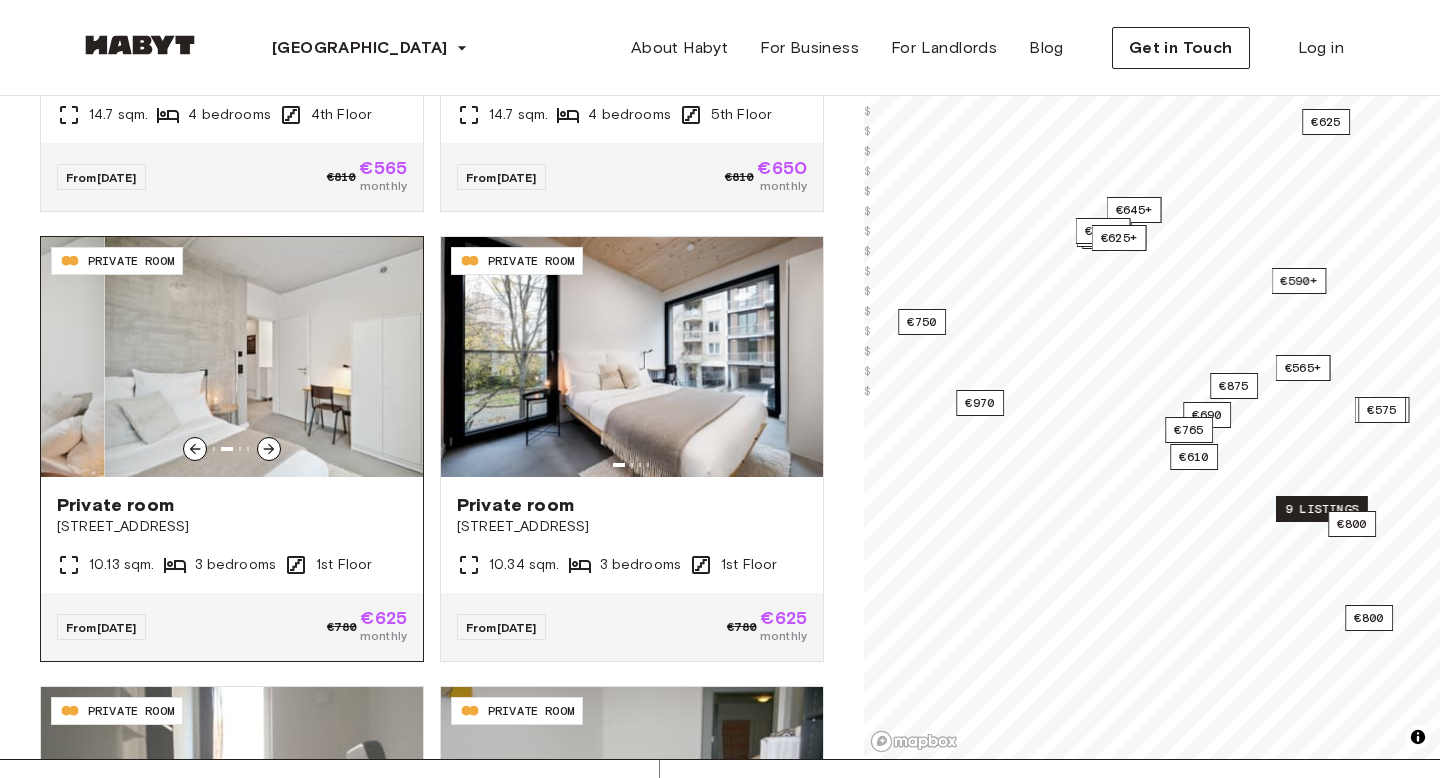 click 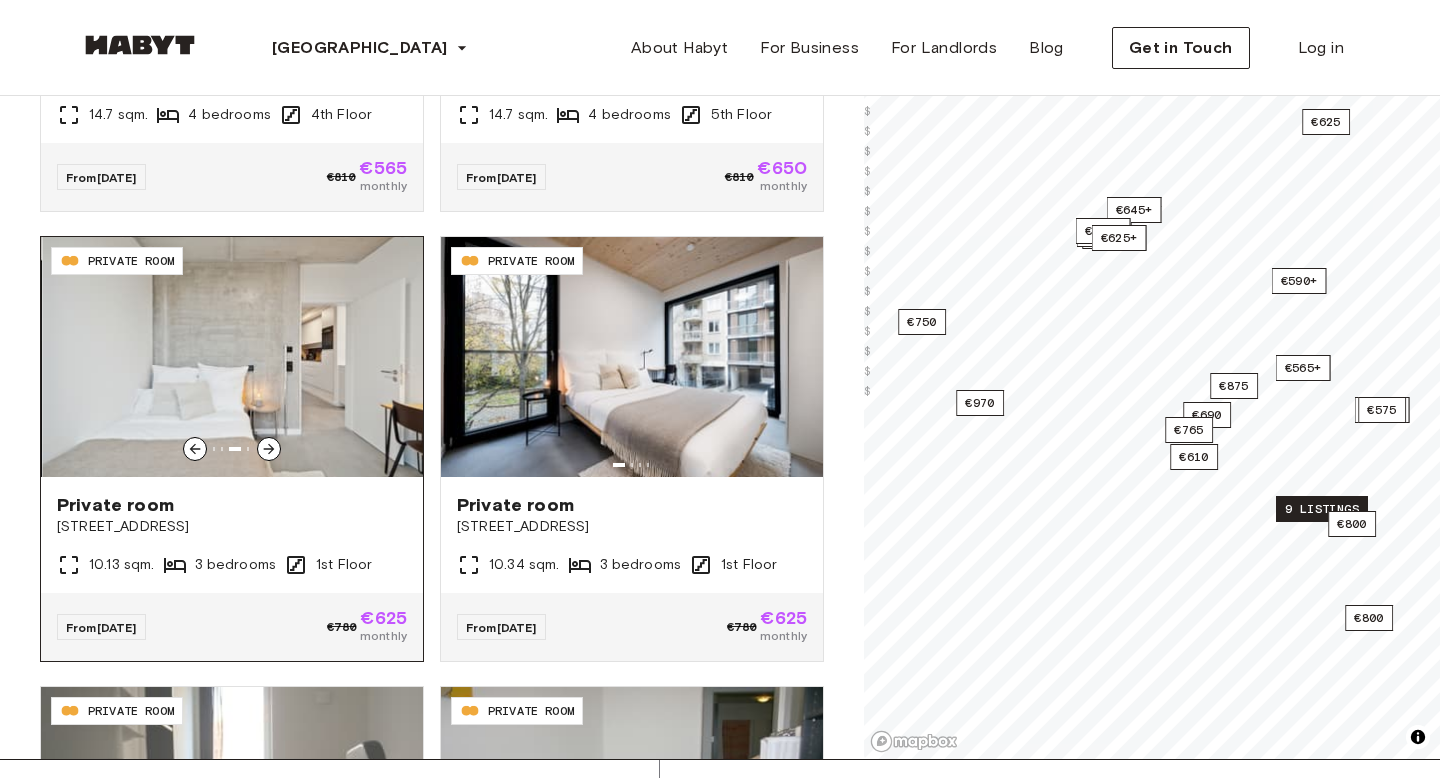 click 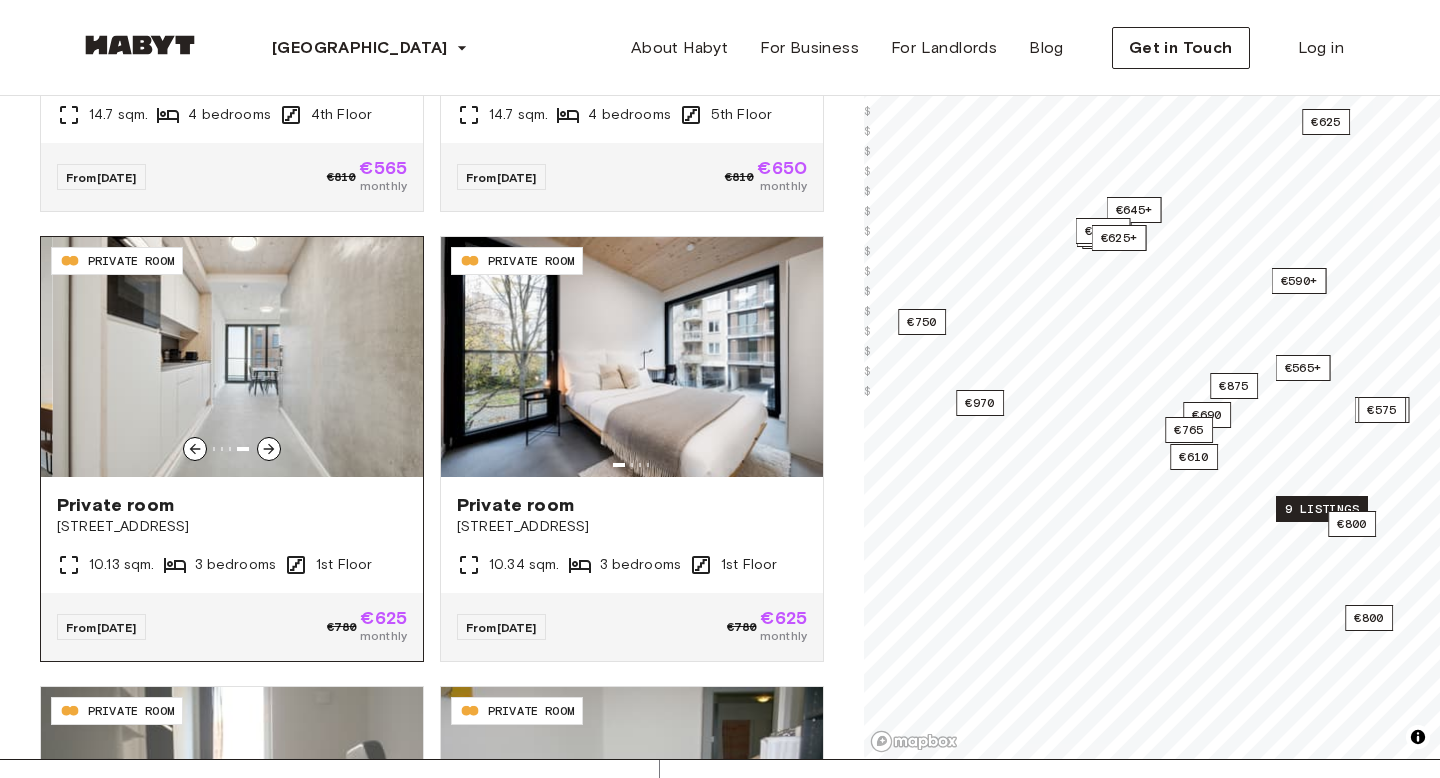 click 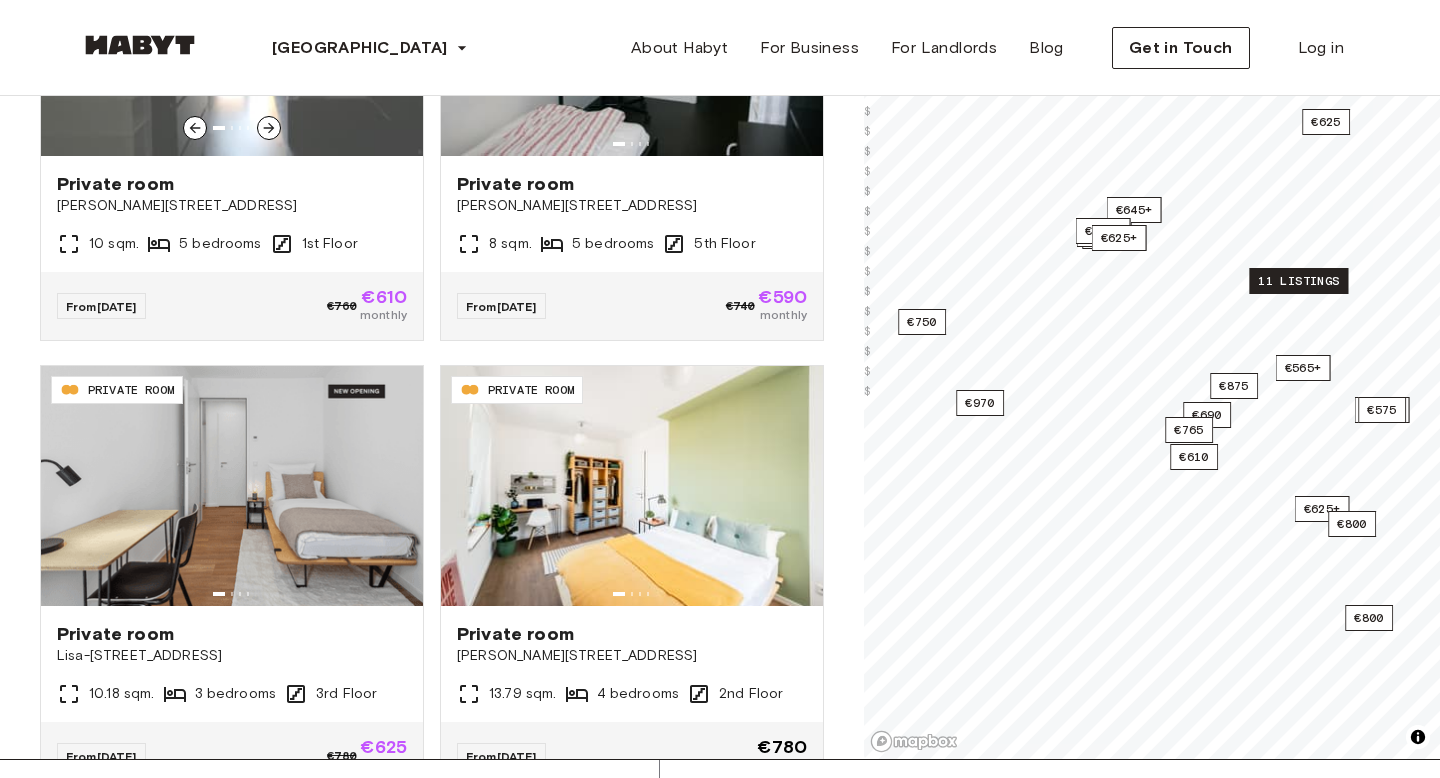 scroll, scrollTop: 12812, scrollLeft: 0, axis: vertical 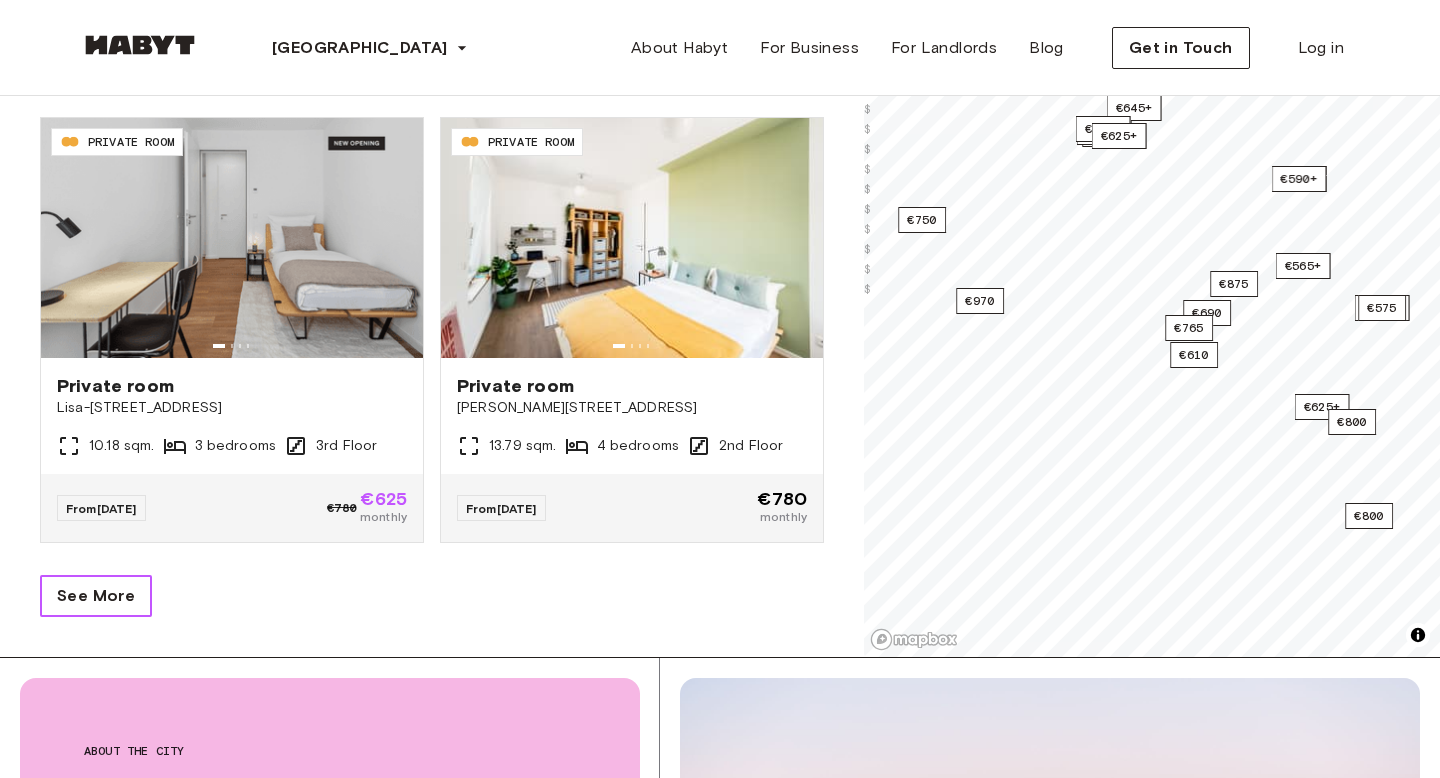 click on "See More" at bounding box center [96, 596] 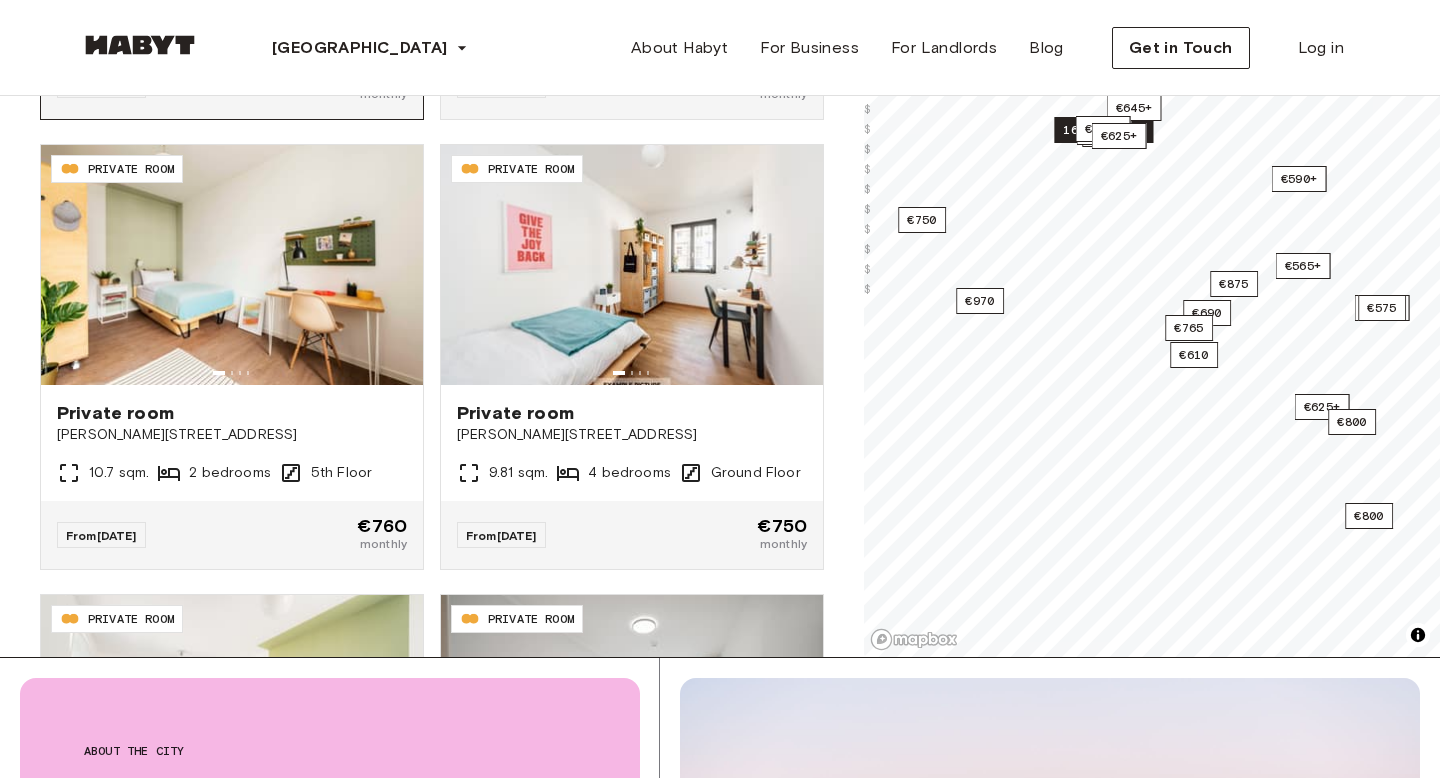 scroll, scrollTop: 13227, scrollLeft: 0, axis: vertical 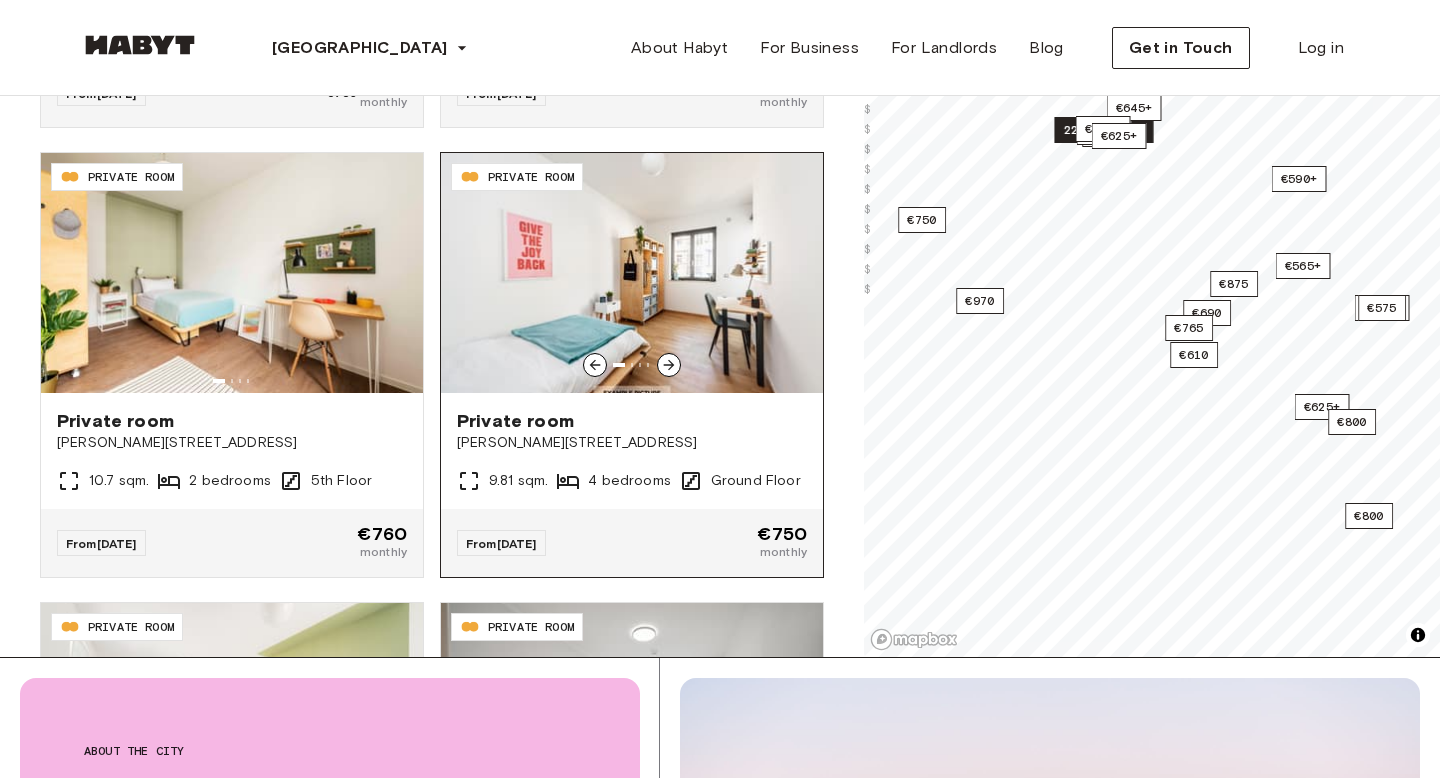 click 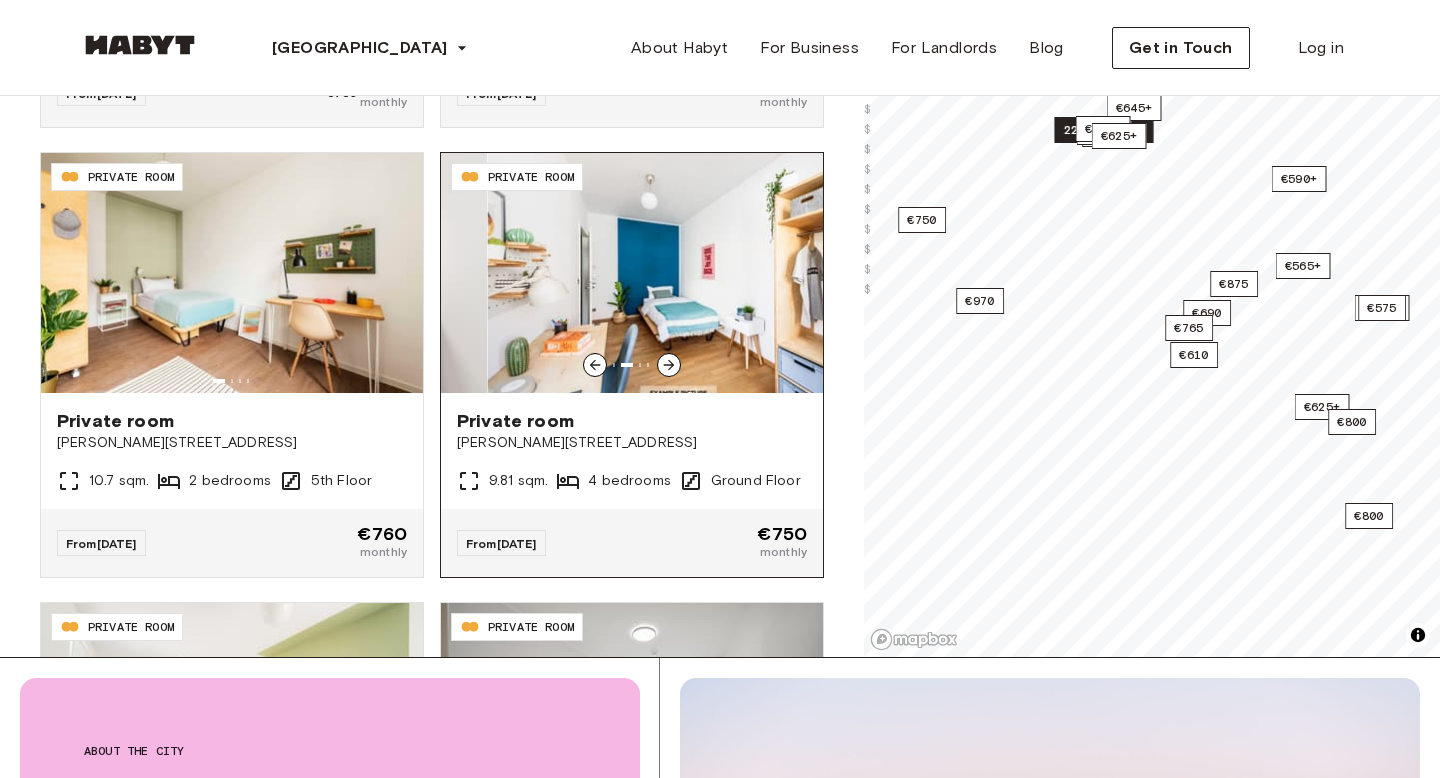 click 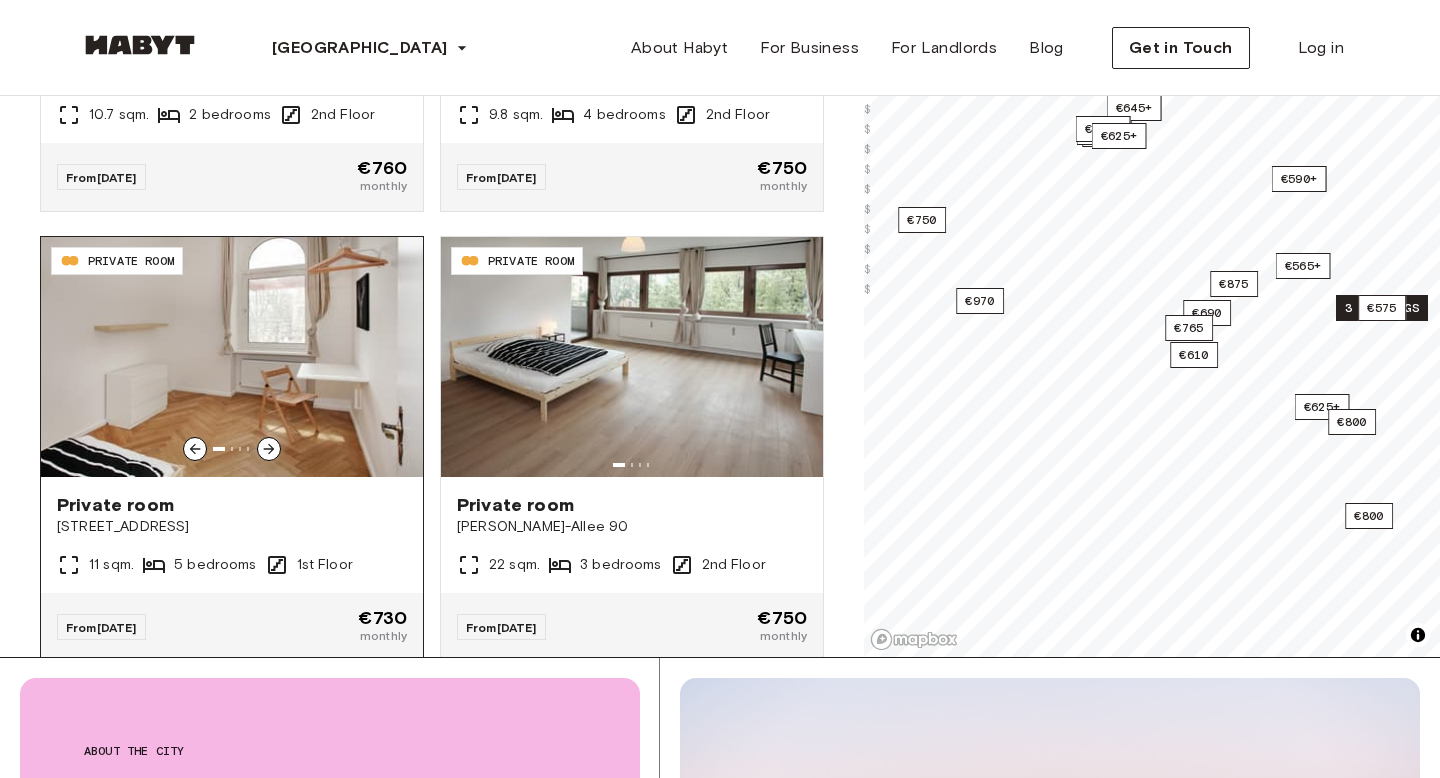 scroll, scrollTop: 17191, scrollLeft: 0, axis: vertical 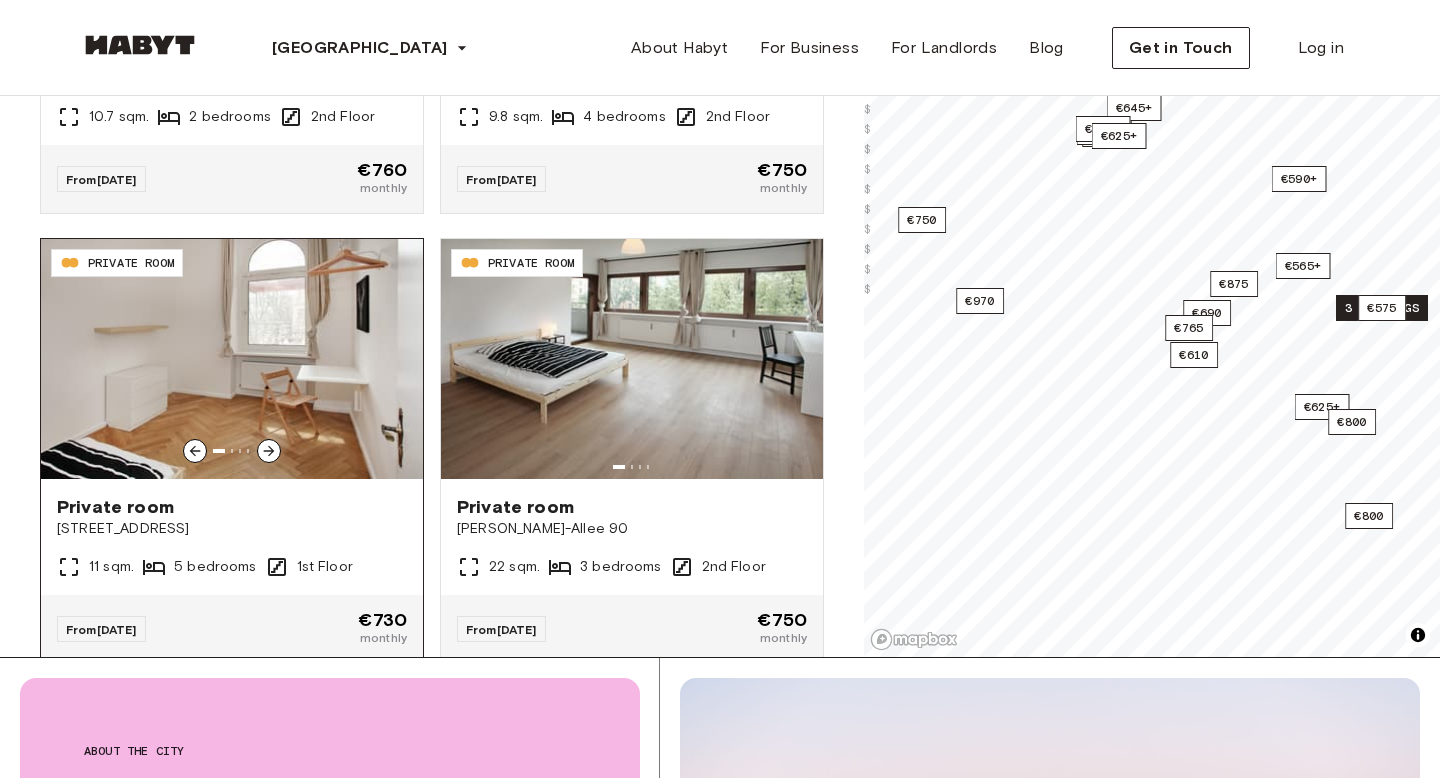 click 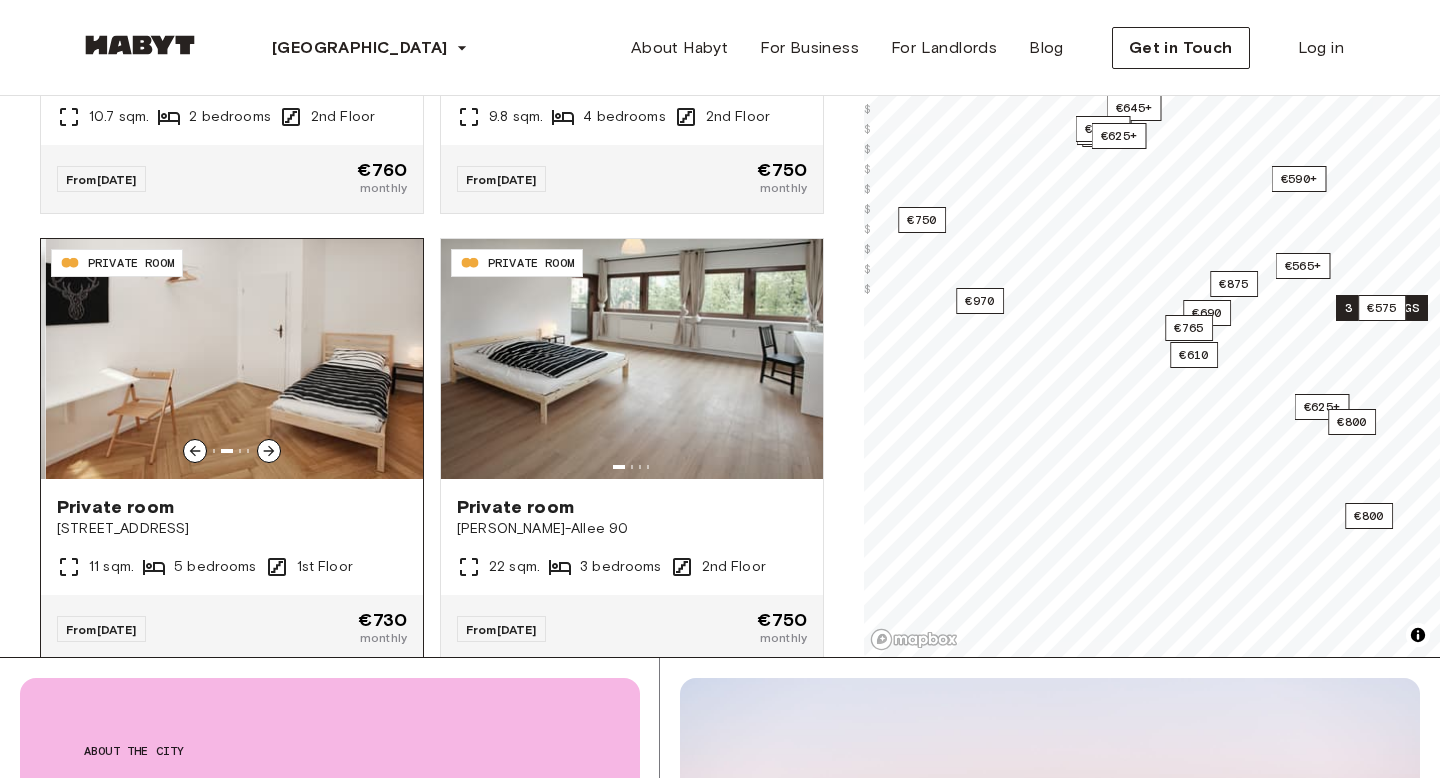click 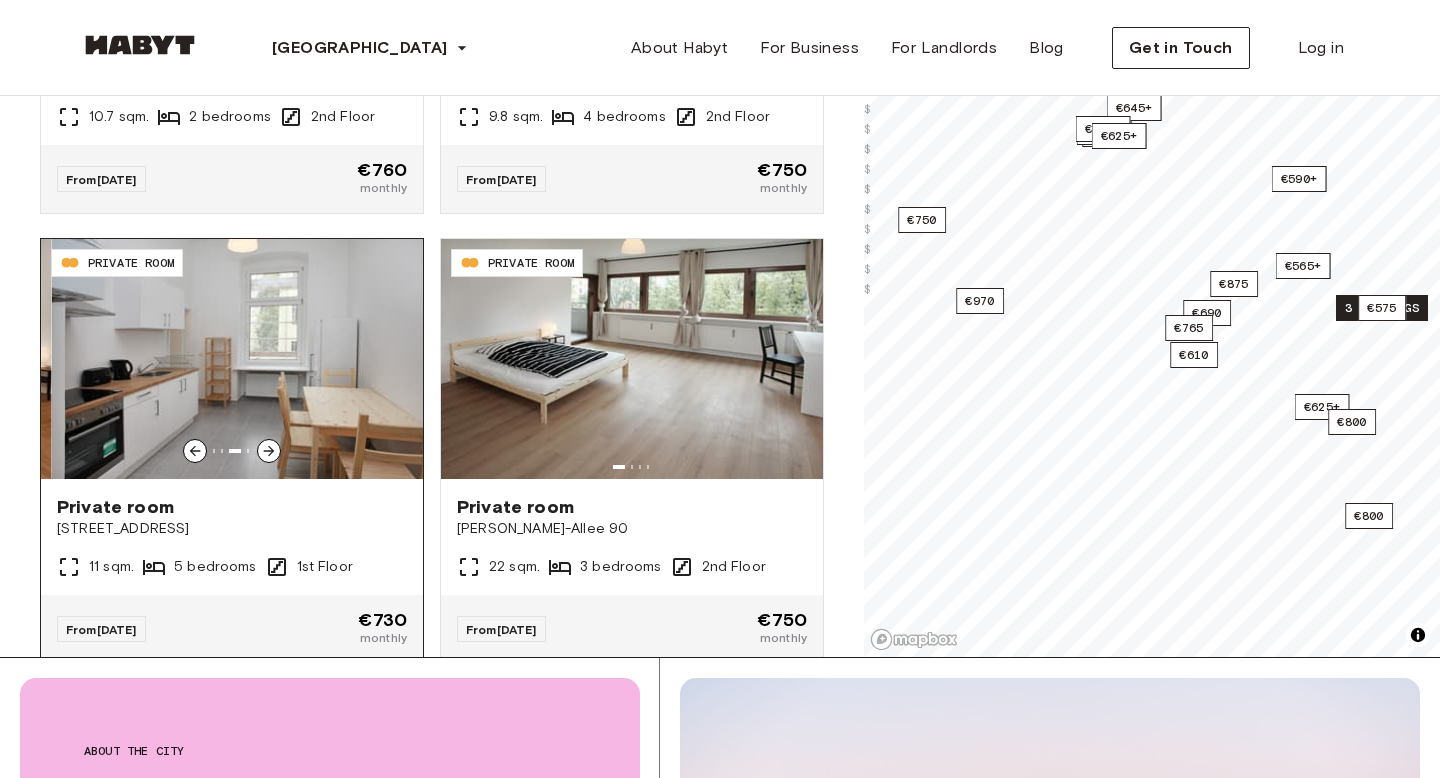 click 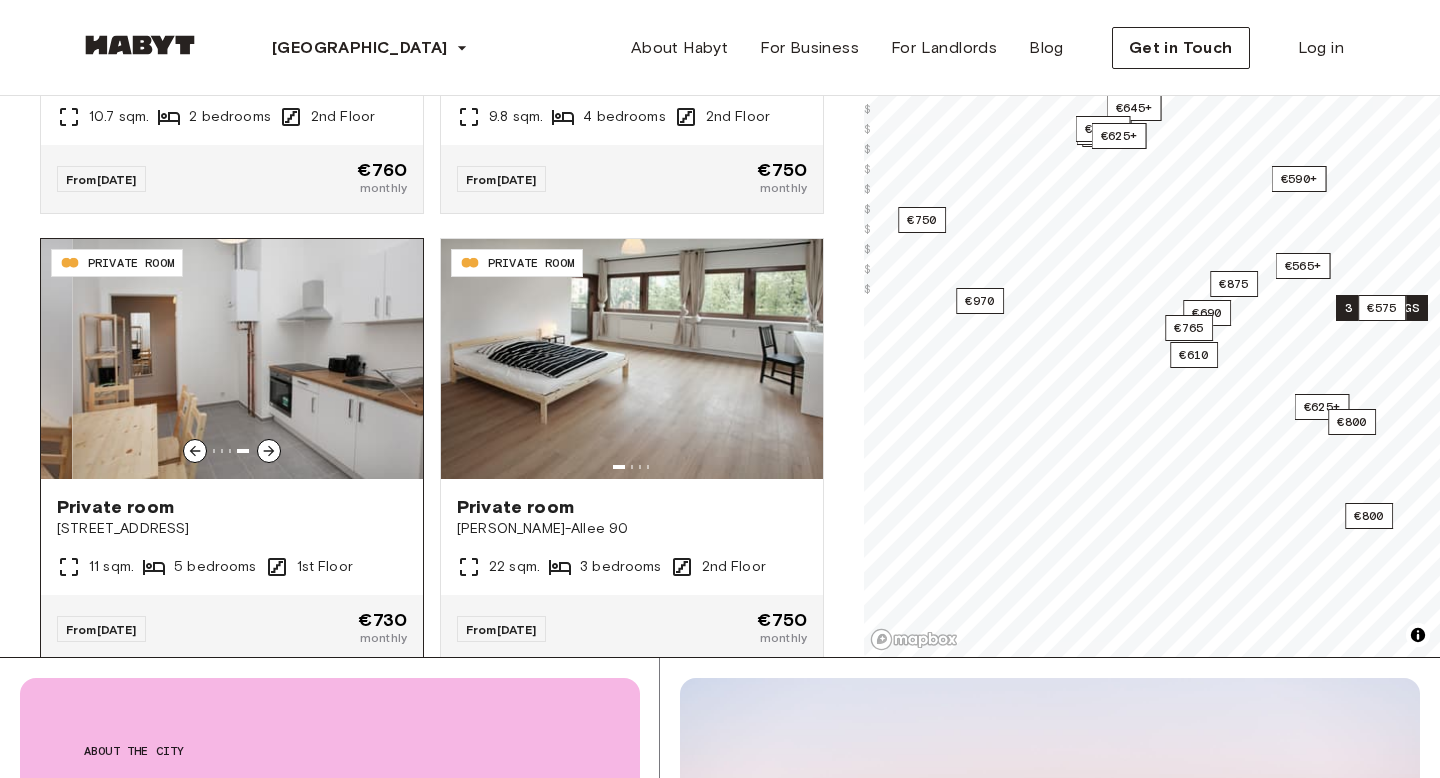 click 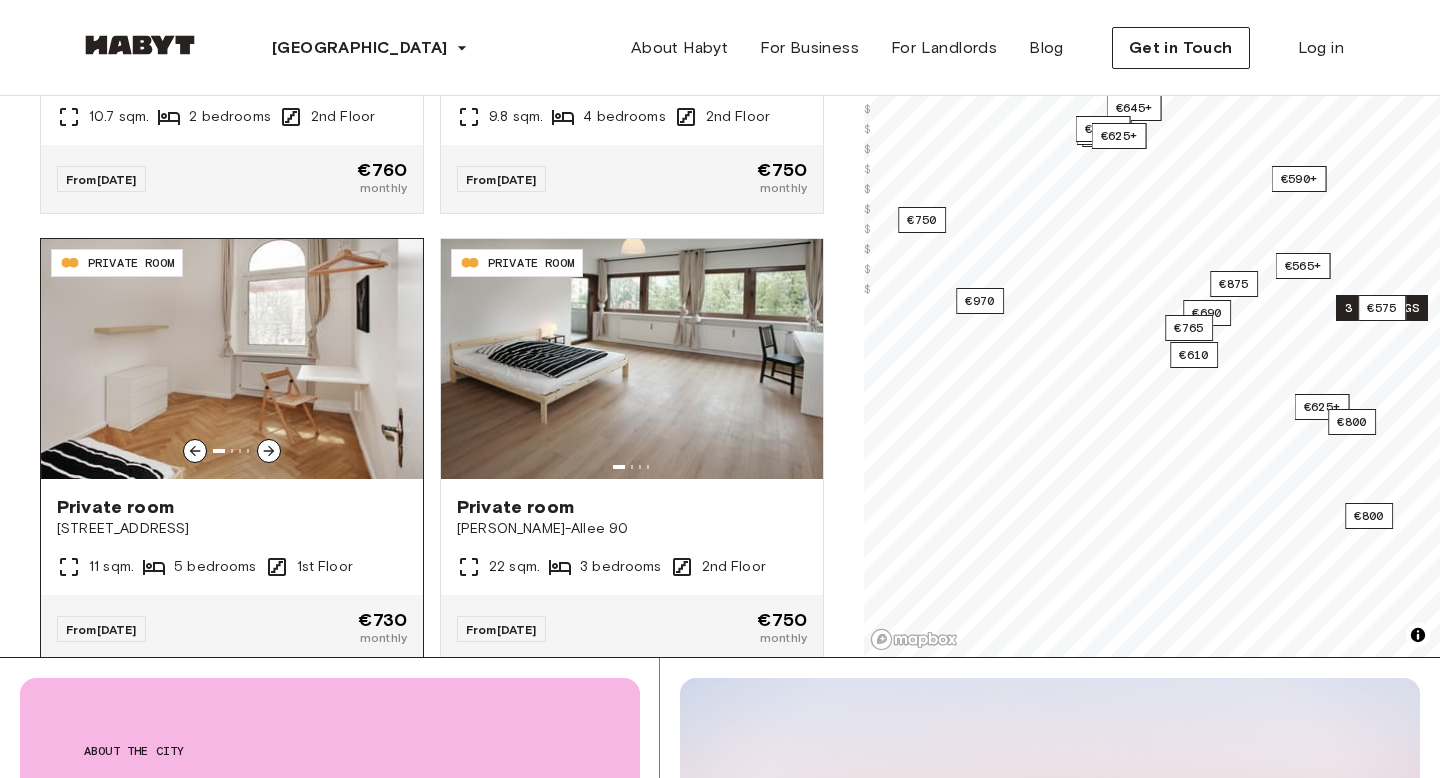 click 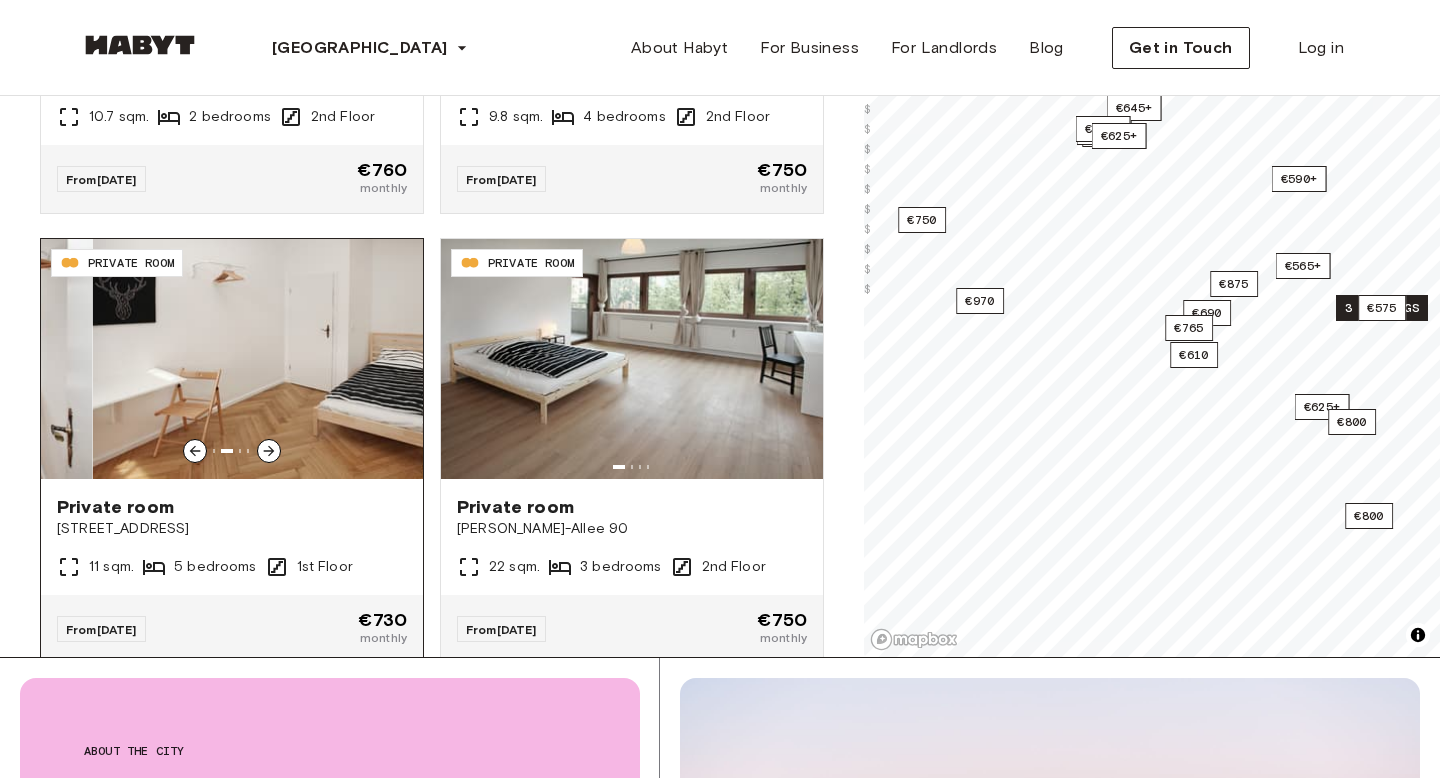 click 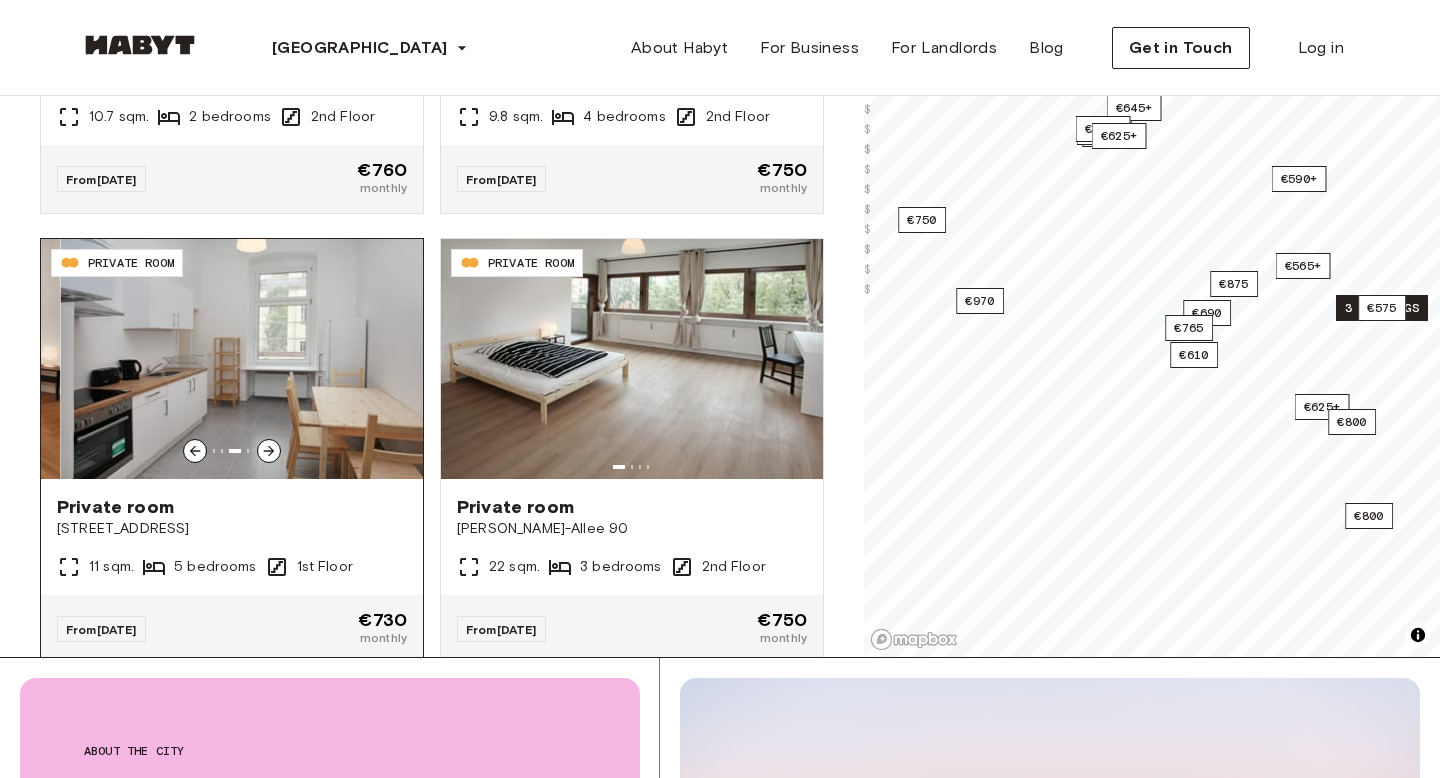click 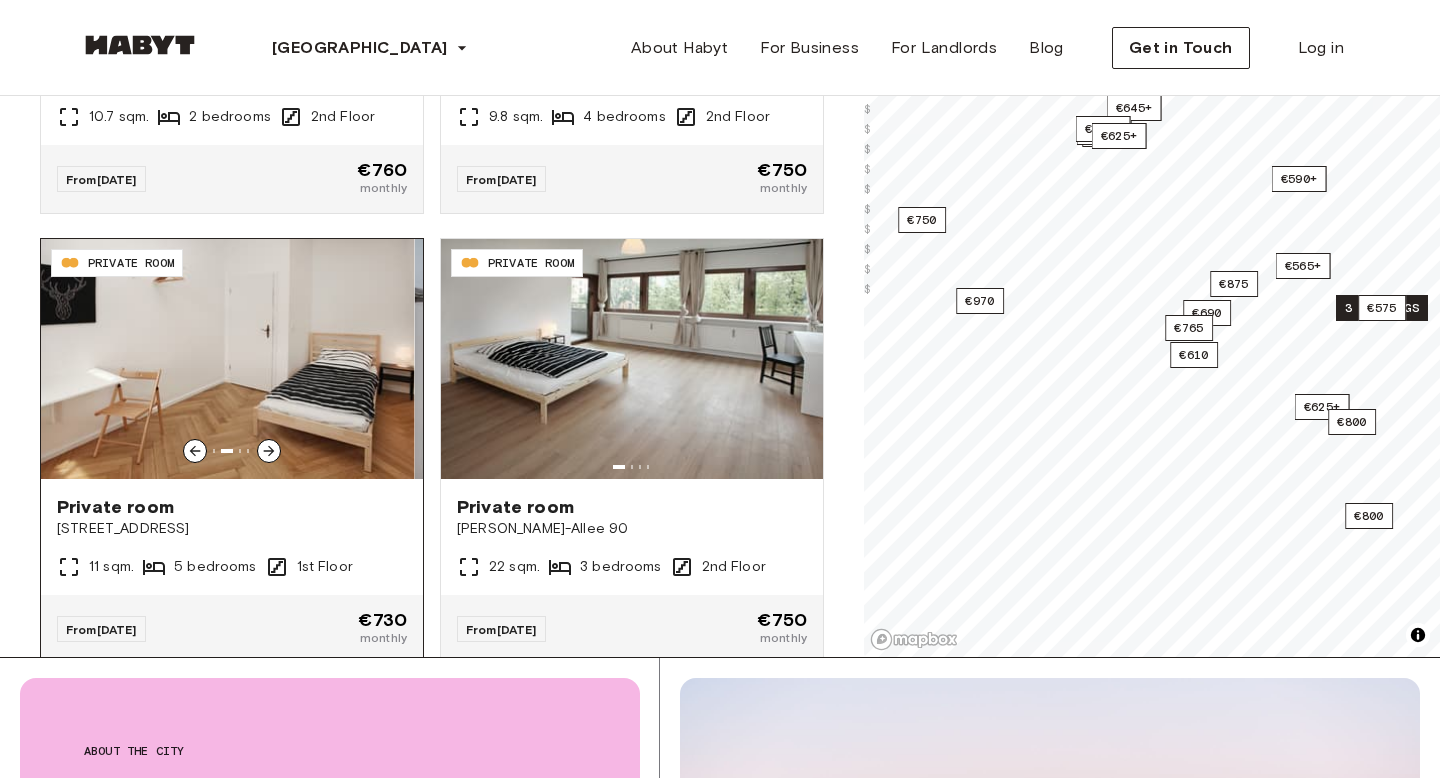 click 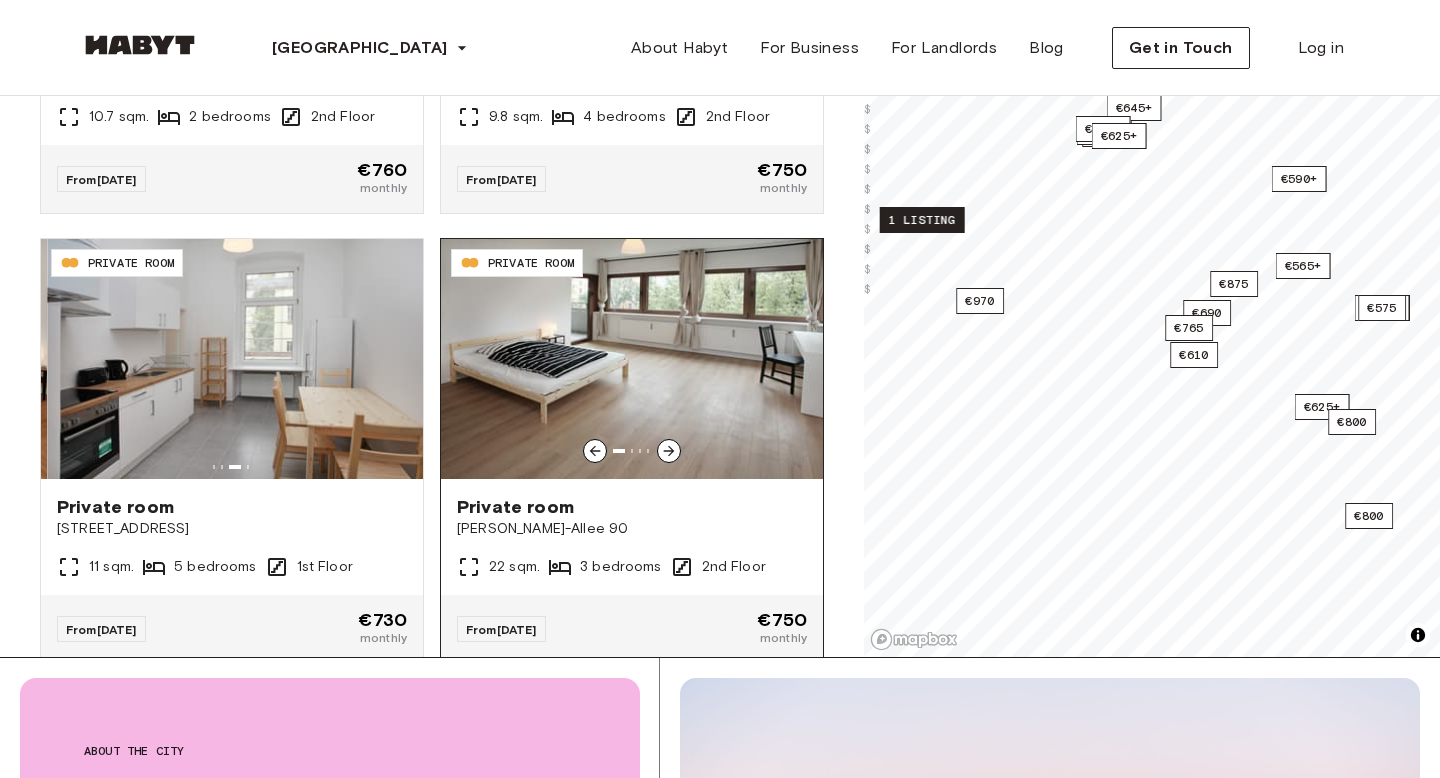 click at bounding box center [632, 359] 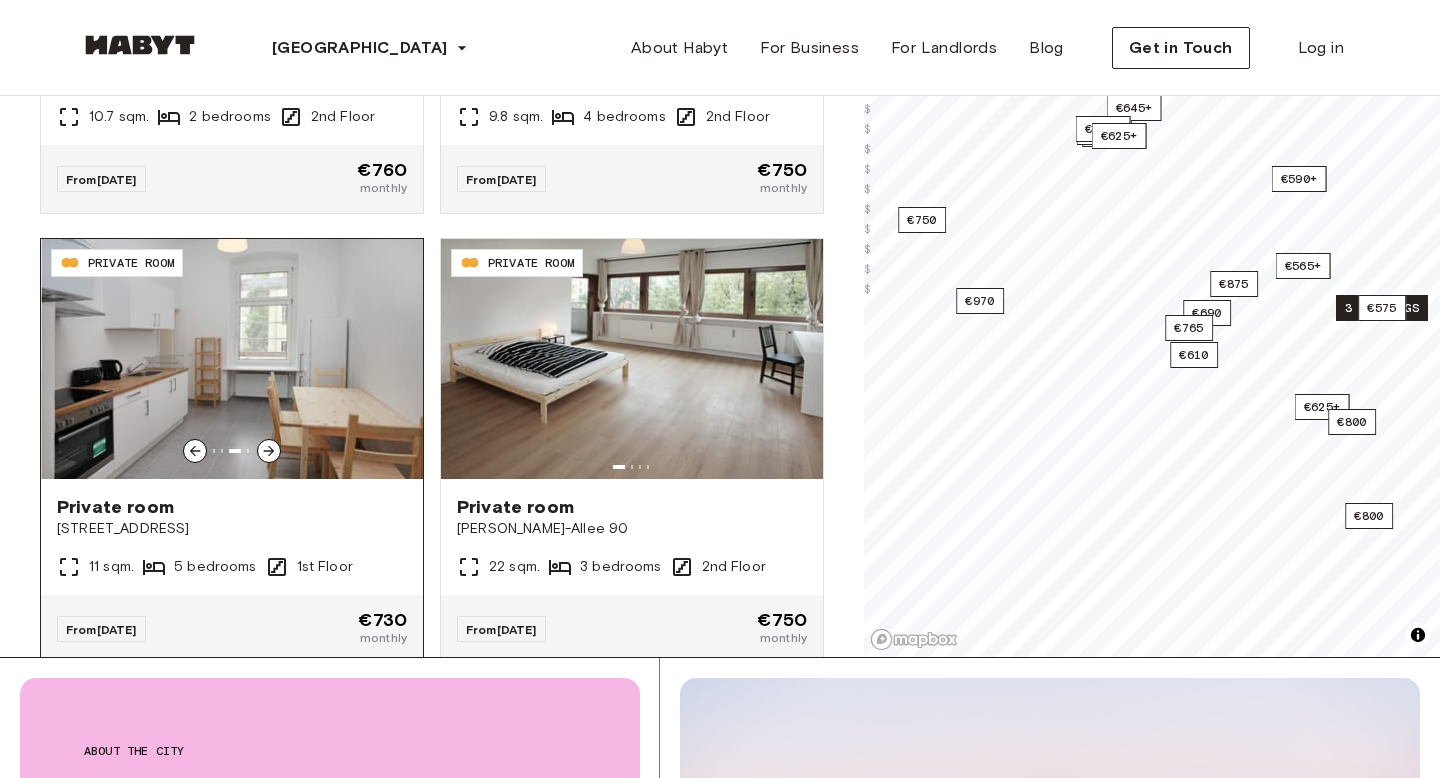 scroll, scrollTop: 17312, scrollLeft: 0, axis: vertical 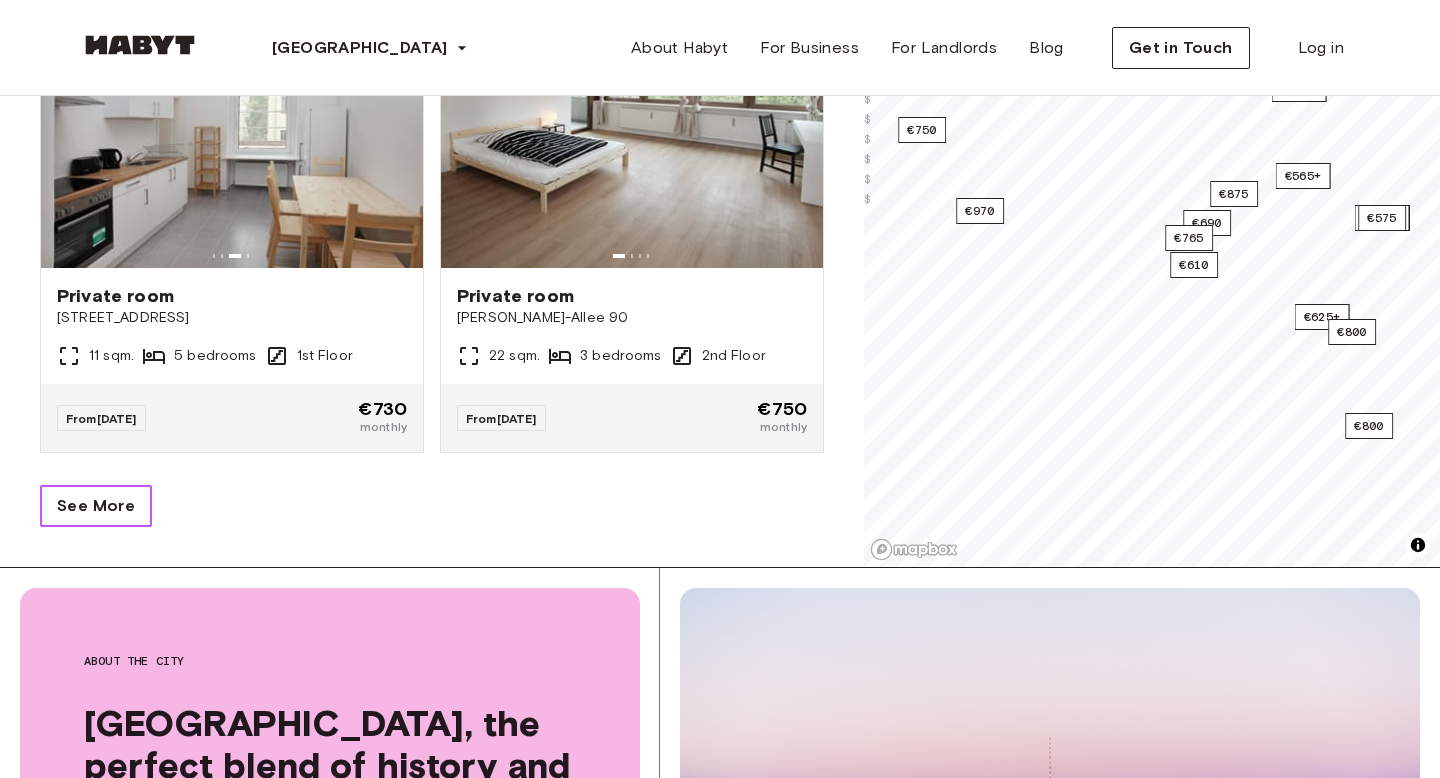 click on "See More" at bounding box center (96, 506) 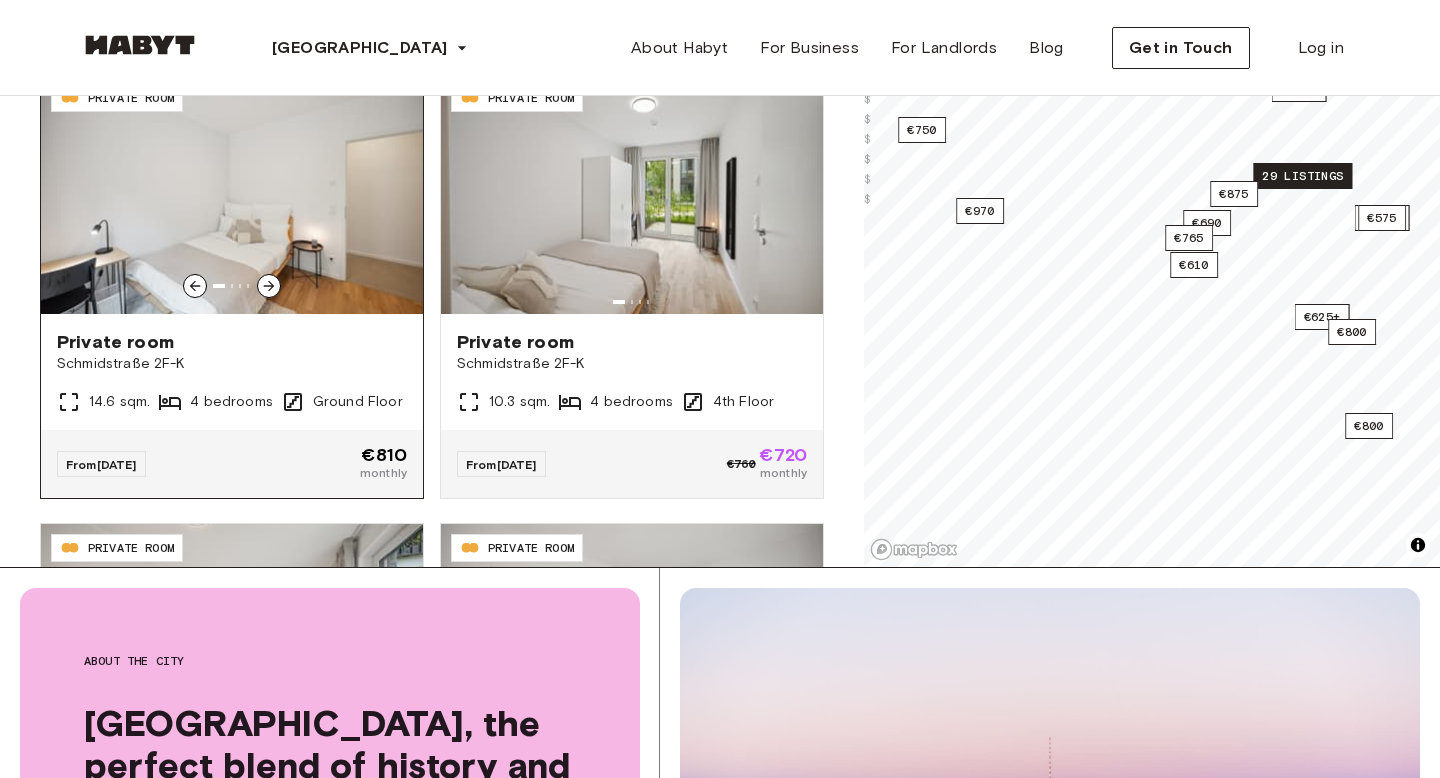 scroll, scrollTop: 17705, scrollLeft: 0, axis: vertical 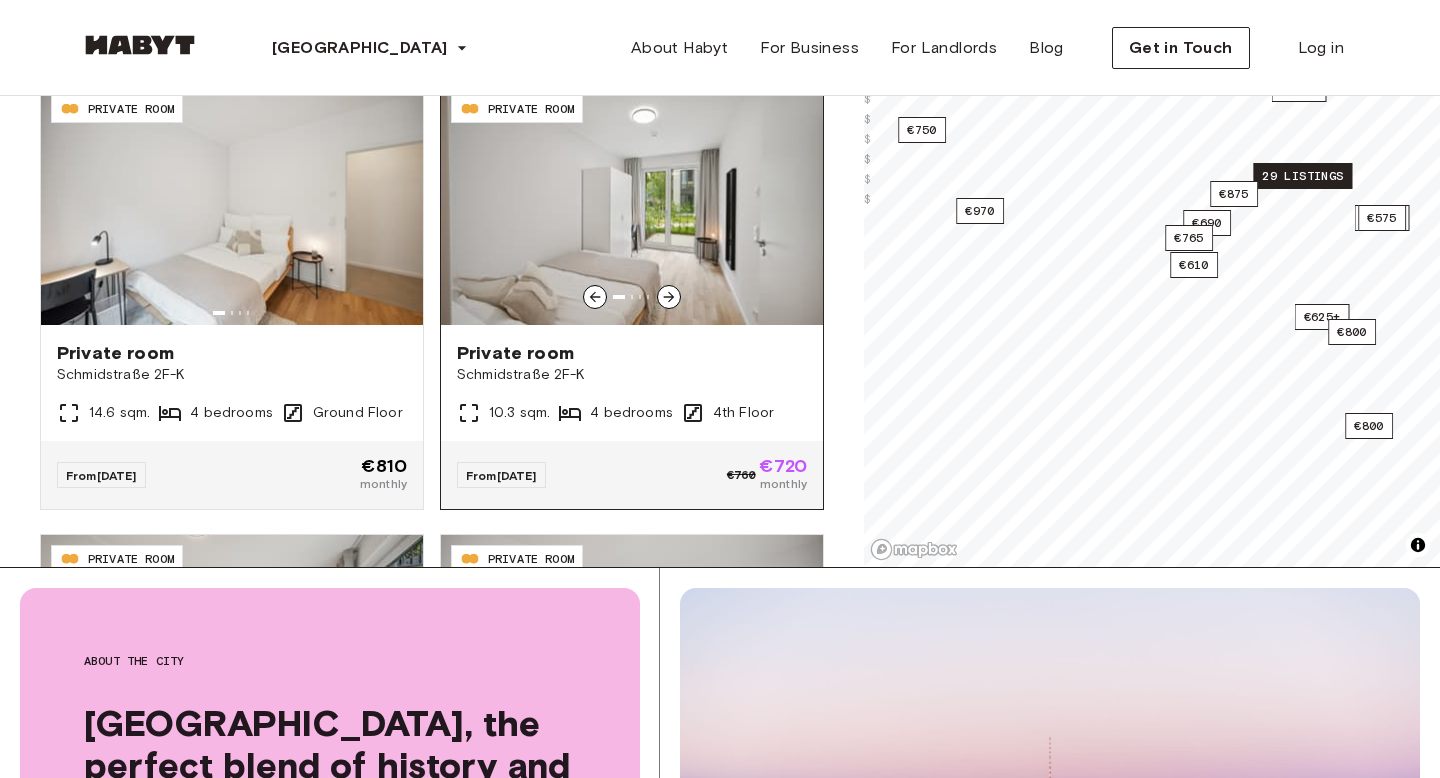 click 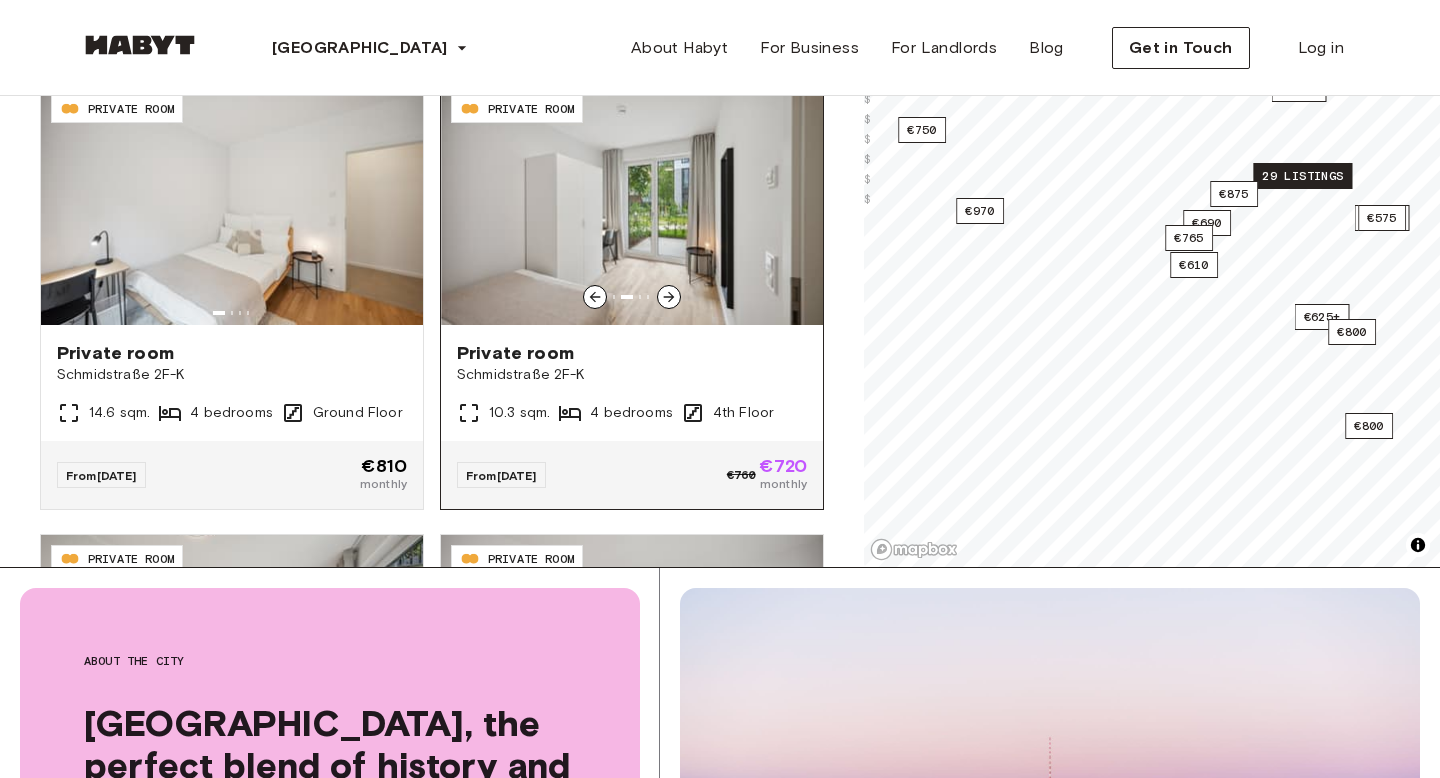 click 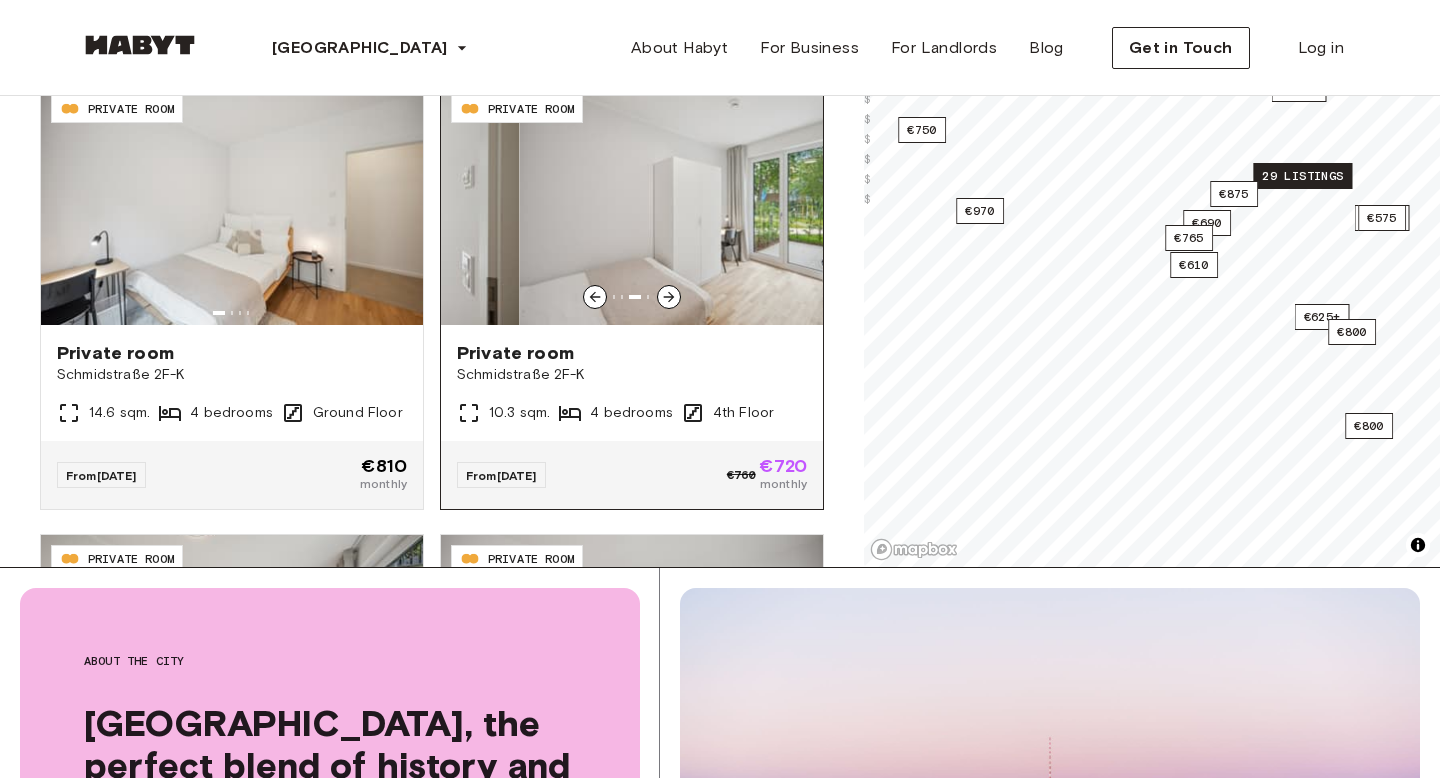 click 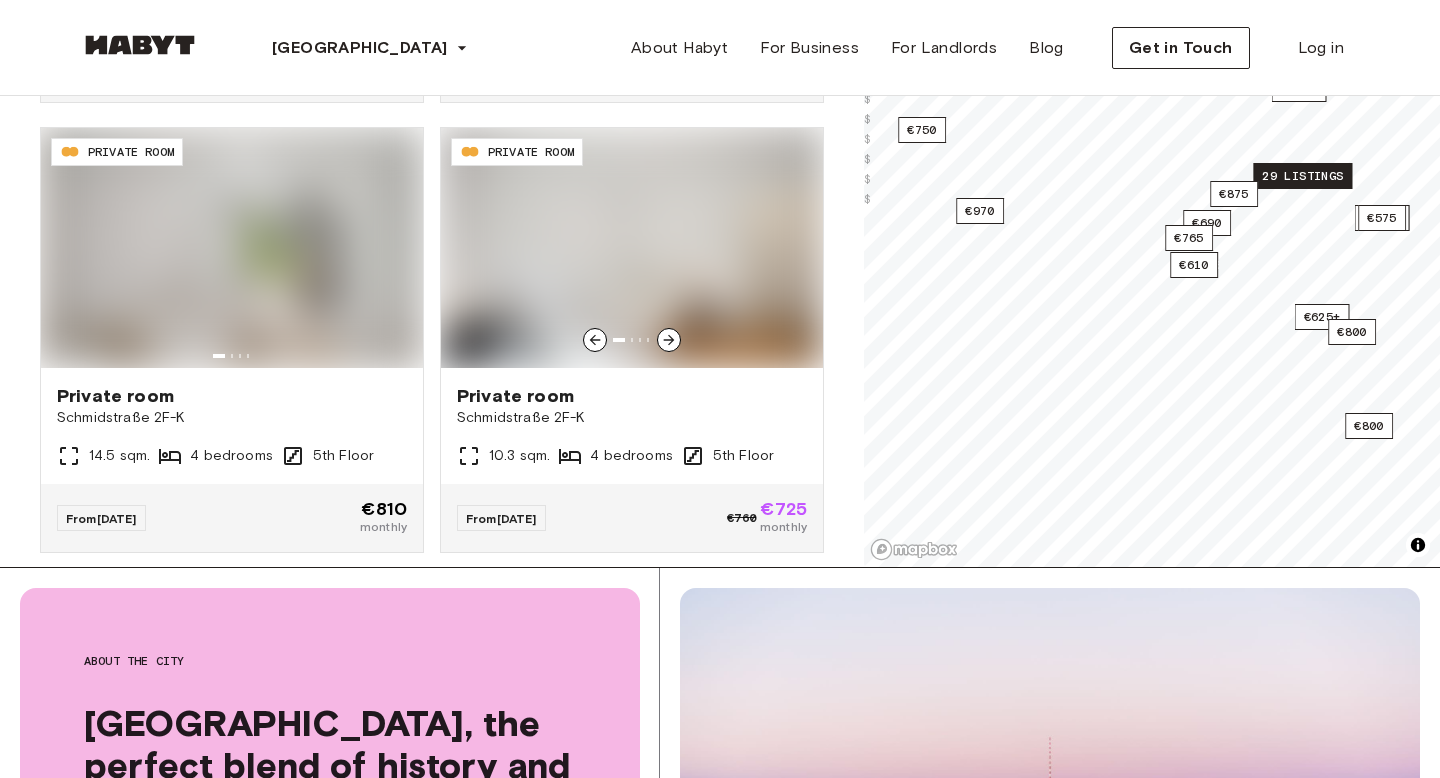 scroll, scrollTop: 19923, scrollLeft: 0, axis: vertical 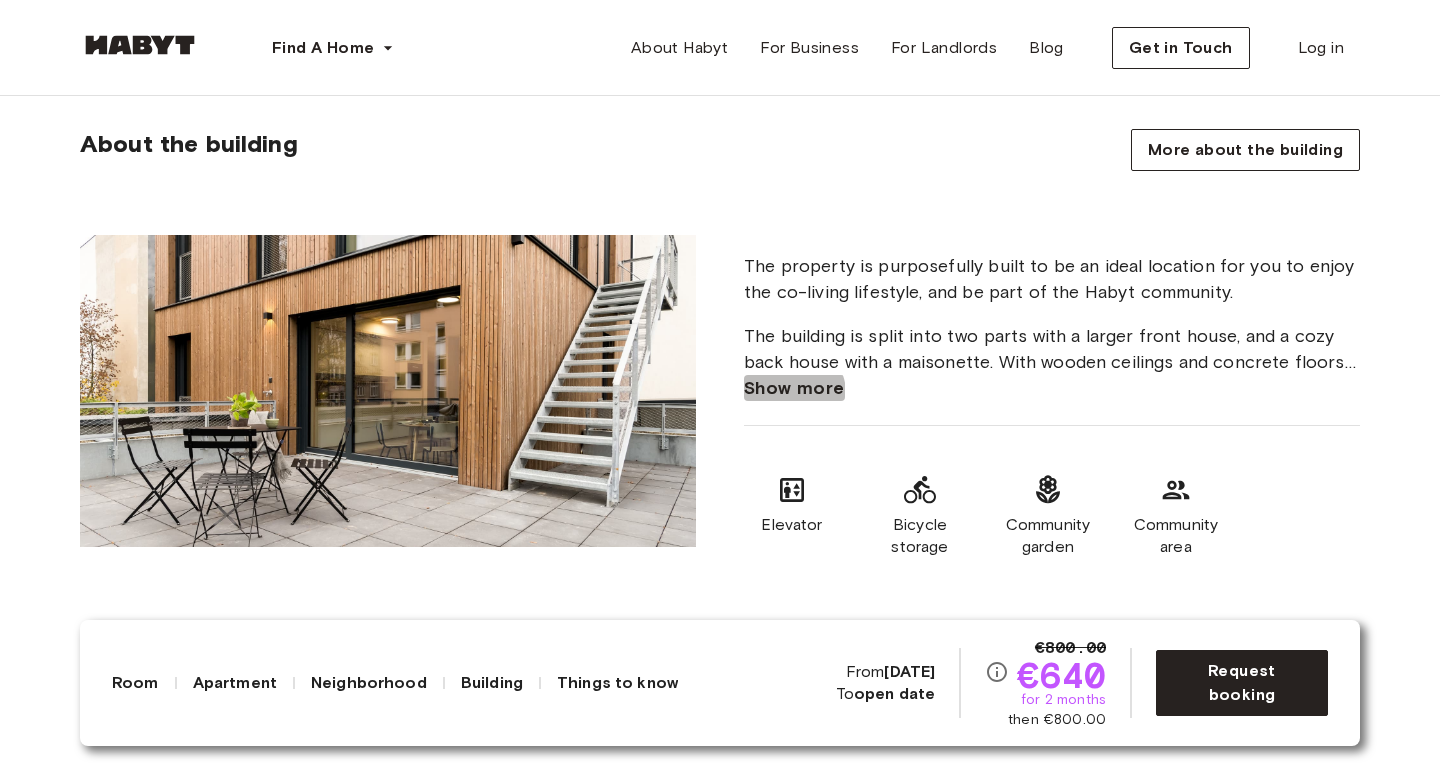 click on "Show more" at bounding box center [794, 388] 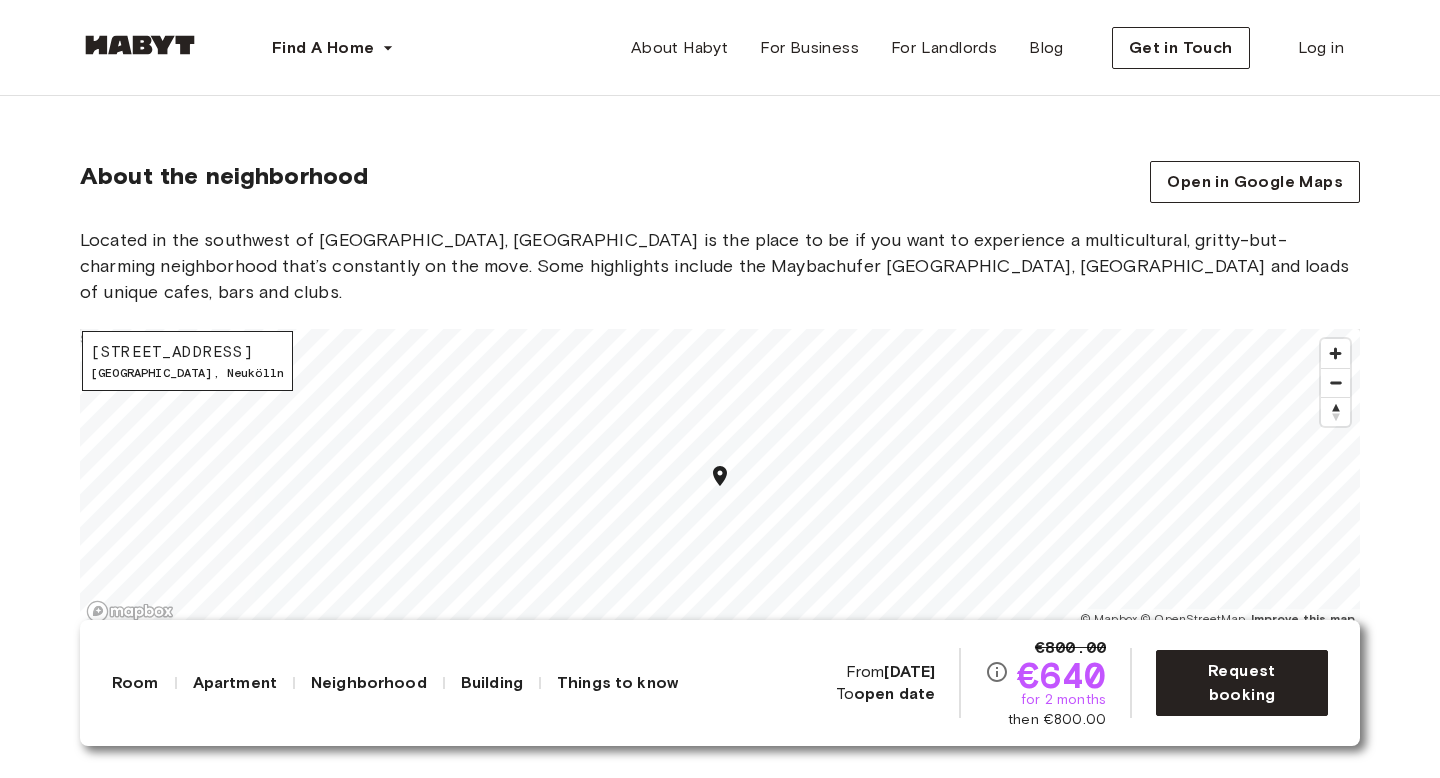 scroll, scrollTop: 2878, scrollLeft: 0, axis: vertical 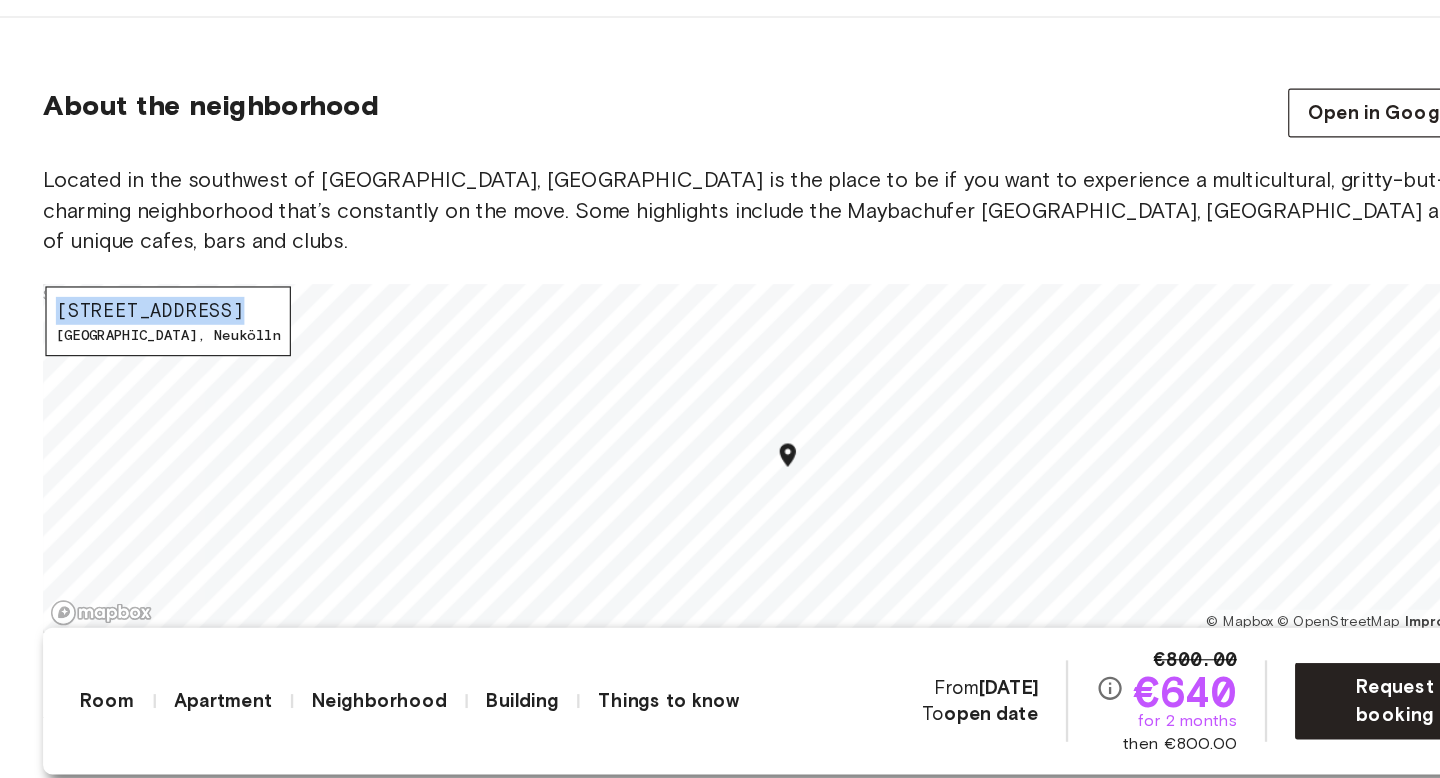 drag, startPoint x: 246, startPoint y: 322, endPoint x: 87, endPoint y: 303, distance: 160.1312 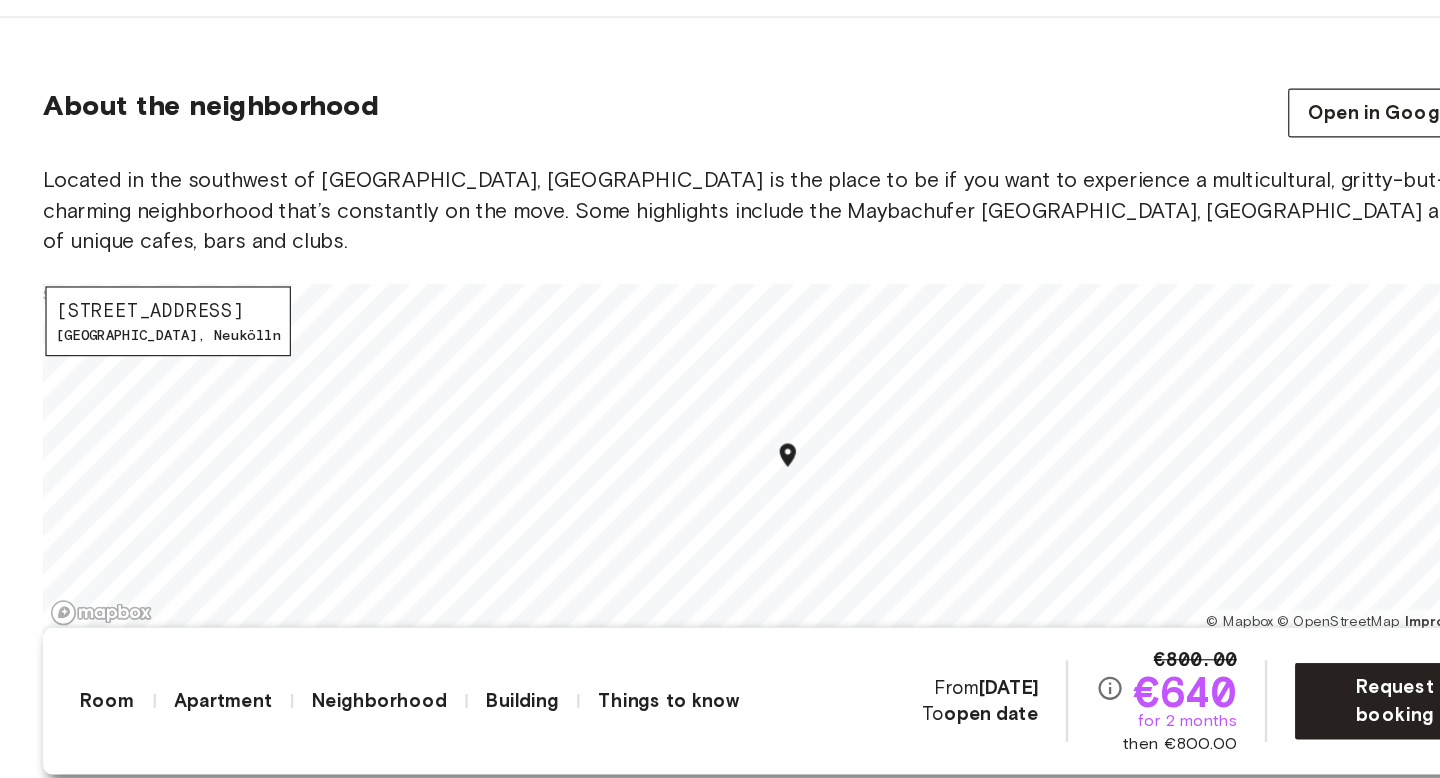 click on "About the neighborhood Open in Google Maps" at bounding box center (720, 178) 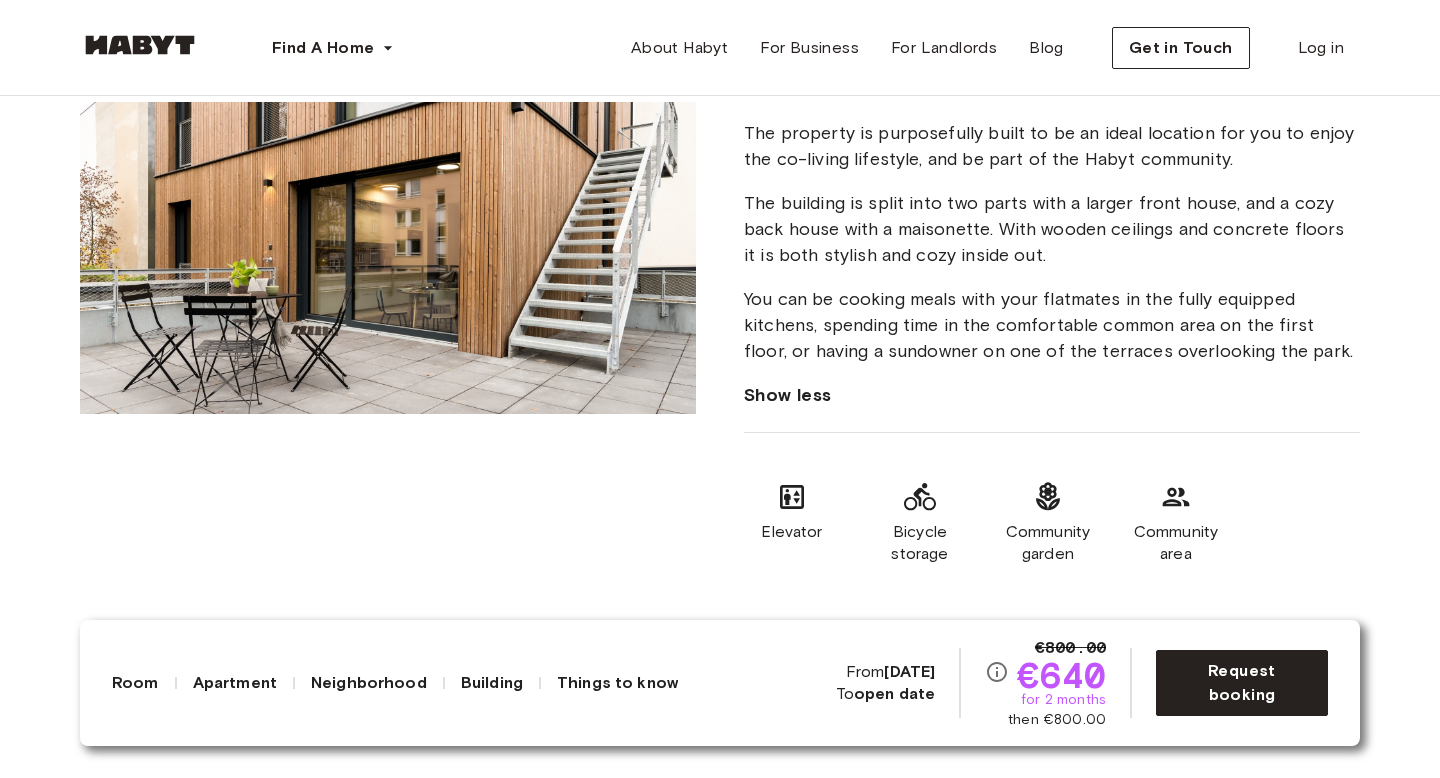 scroll, scrollTop: 2230, scrollLeft: 0, axis: vertical 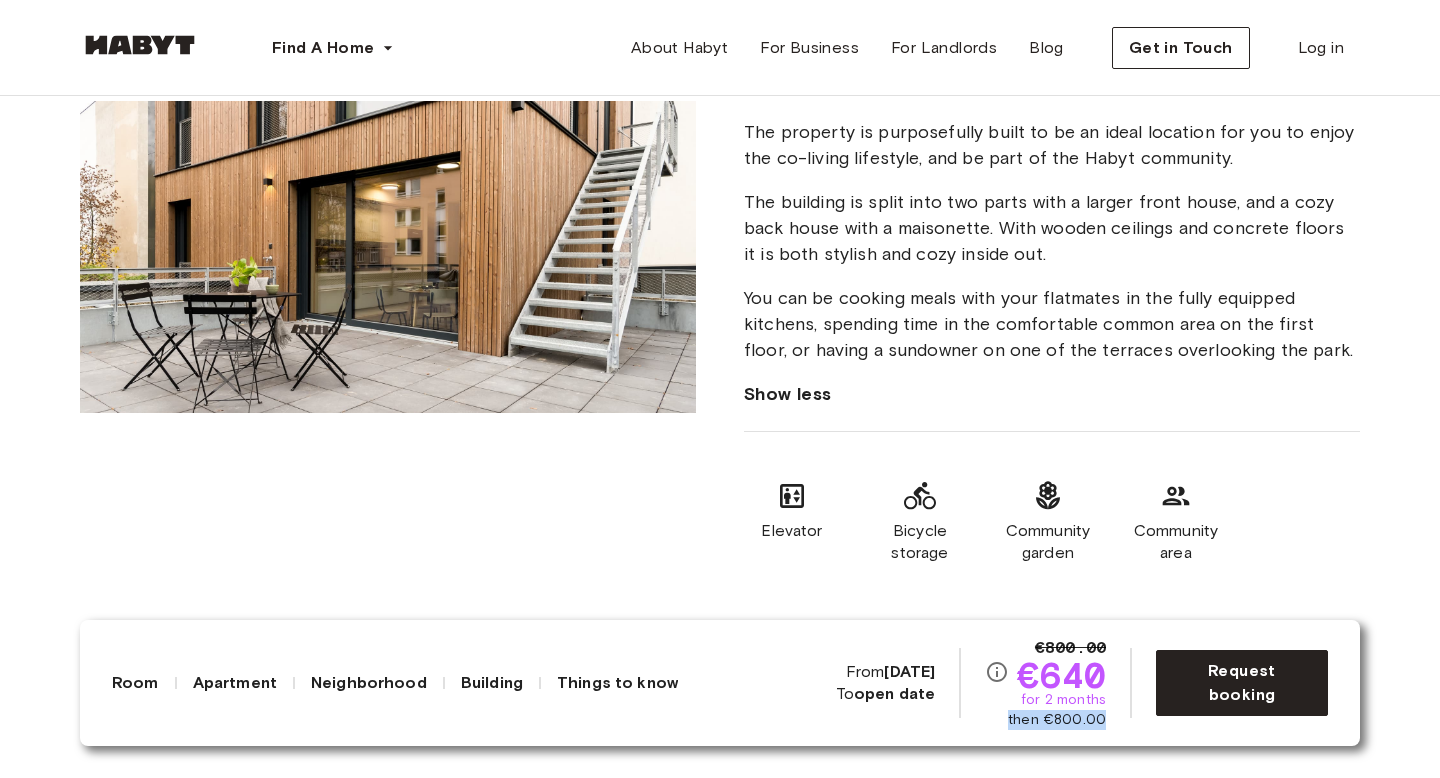 drag, startPoint x: 1012, startPoint y: 719, endPoint x: 1111, endPoint y: 719, distance: 99 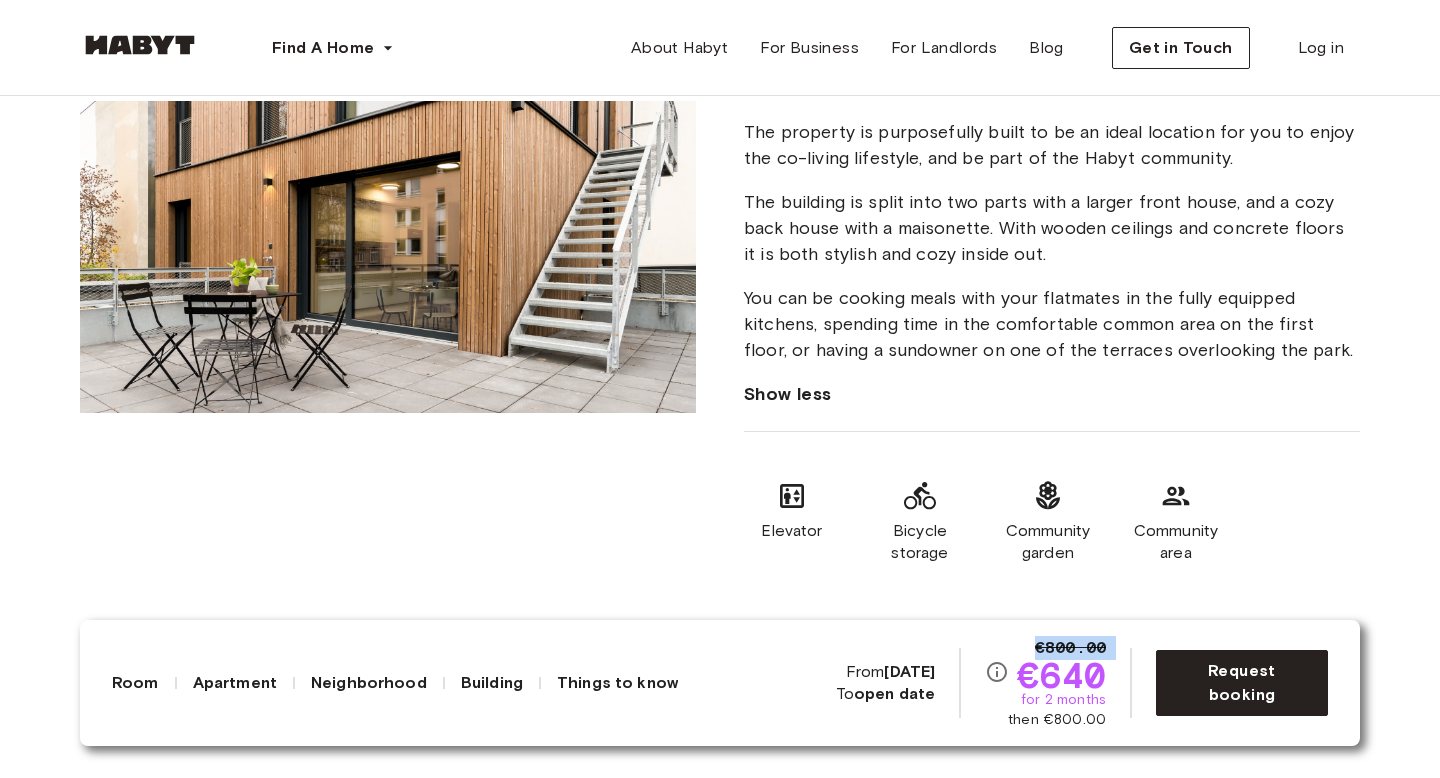 drag, startPoint x: 1111, startPoint y: 719, endPoint x: 1007, endPoint y: 632, distance: 135.5913 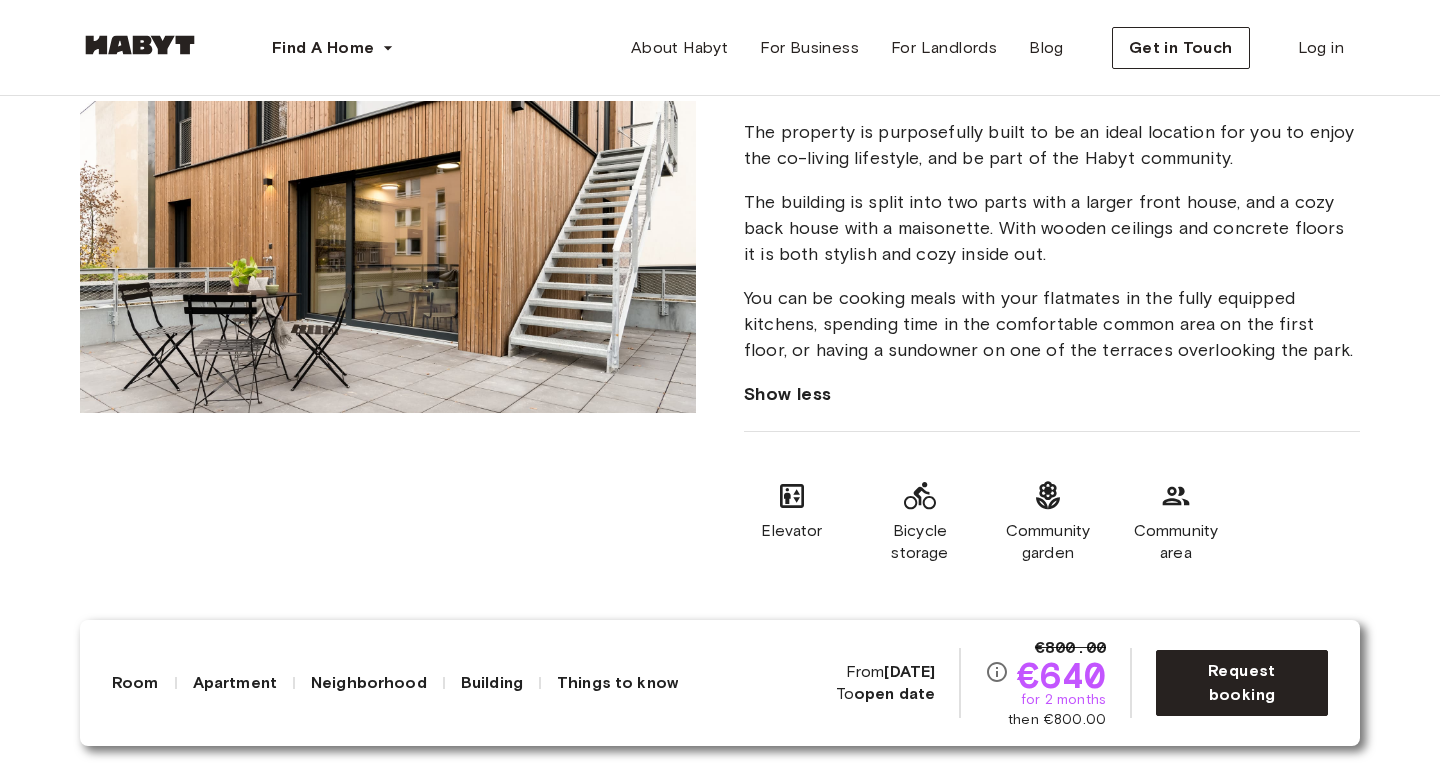 click on "The property is purposefully built to be an ideal location for you to enjoy the co-living lifestyle, and be part of the Habyt community. The building is split into two parts with a larger front house, and a cozy back house with a maisonette. With wooden ceilings and concrete floors it is both stylish and cozy inside out. You can be cooking meals with your flatmates in the fully equipped kitchens, spending time in the comfortable common area on the first floor, or having a sundowner on one of the terraces overlooking the park. Show less Elevator Bicycle storage Community garden Community area" at bounding box center (720, 356) 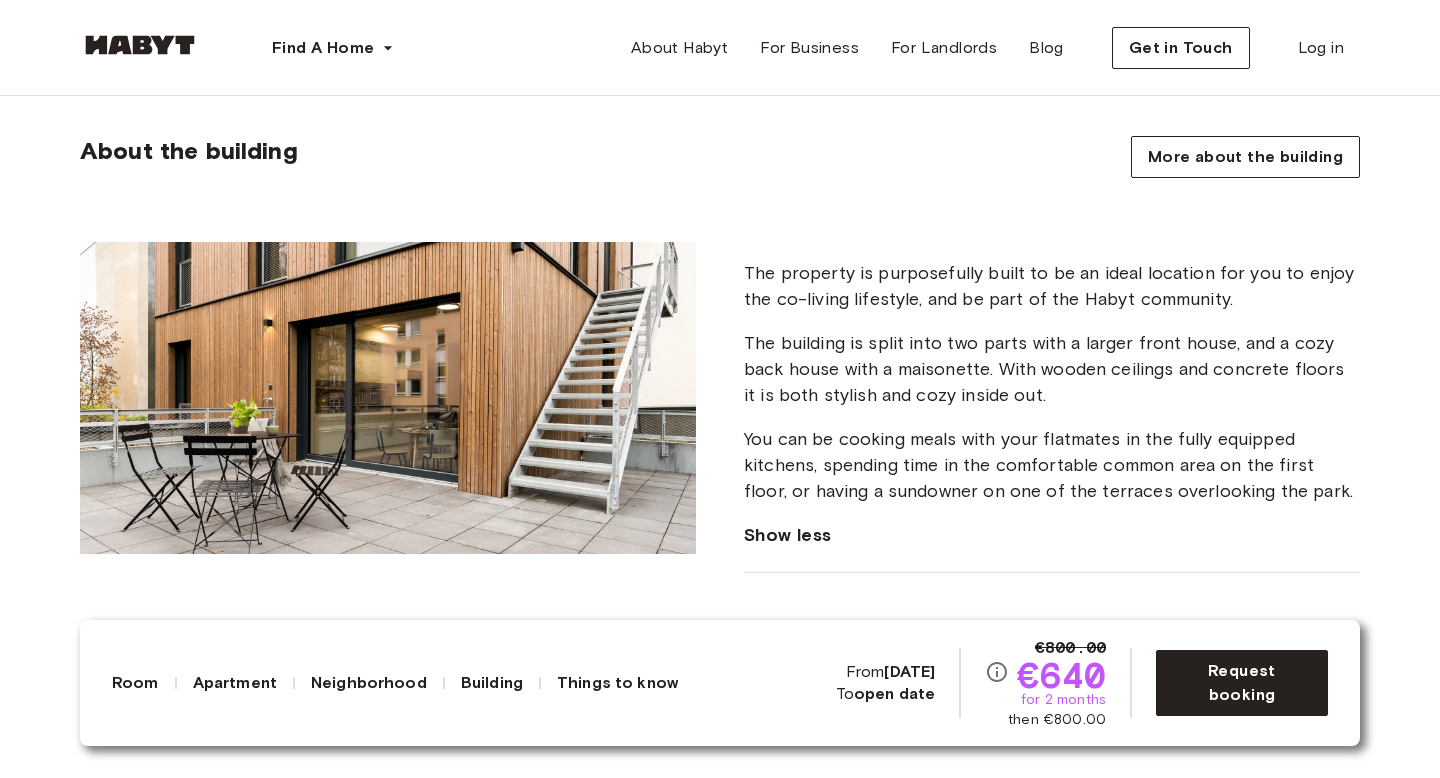 click at bounding box center [388, 398] 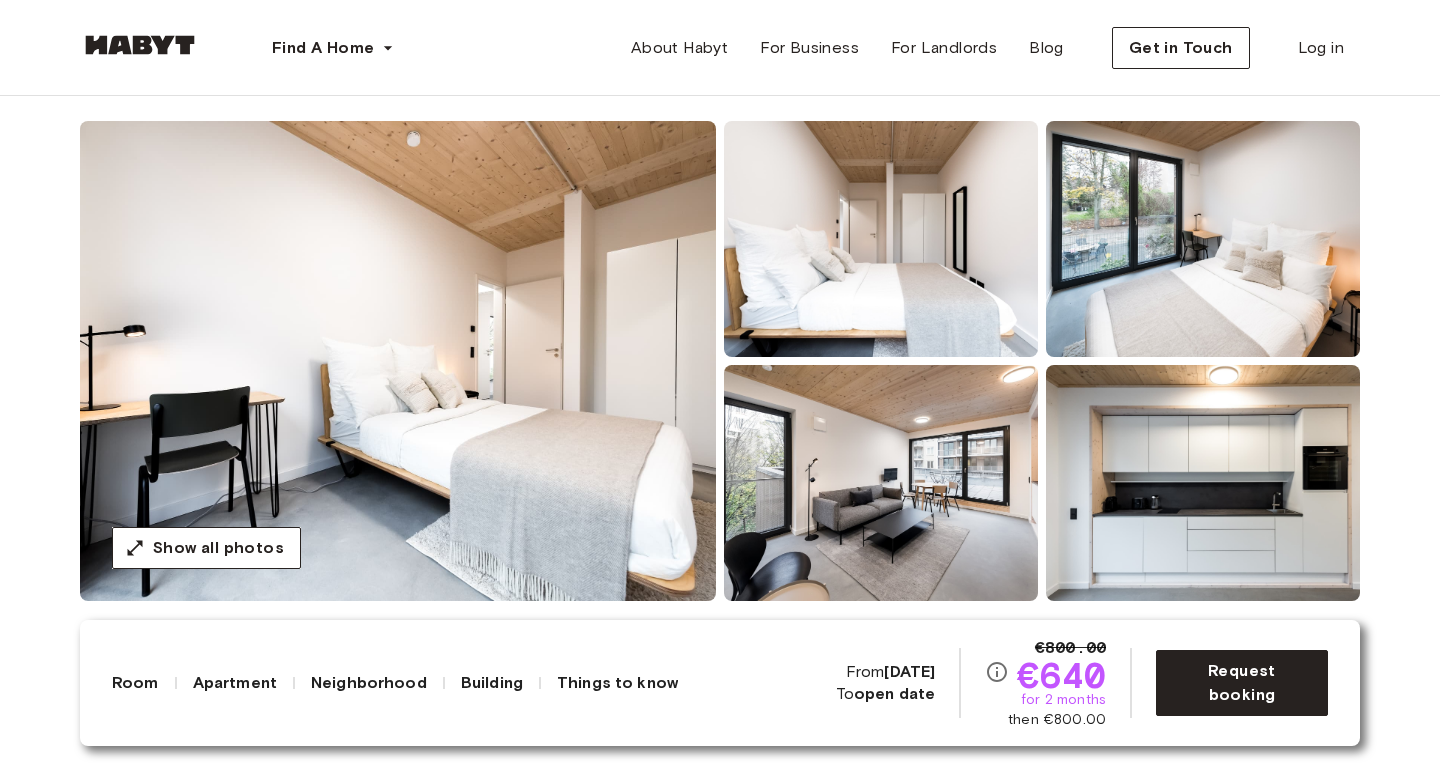 scroll, scrollTop: 142, scrollLeft: 0, axis: vertical 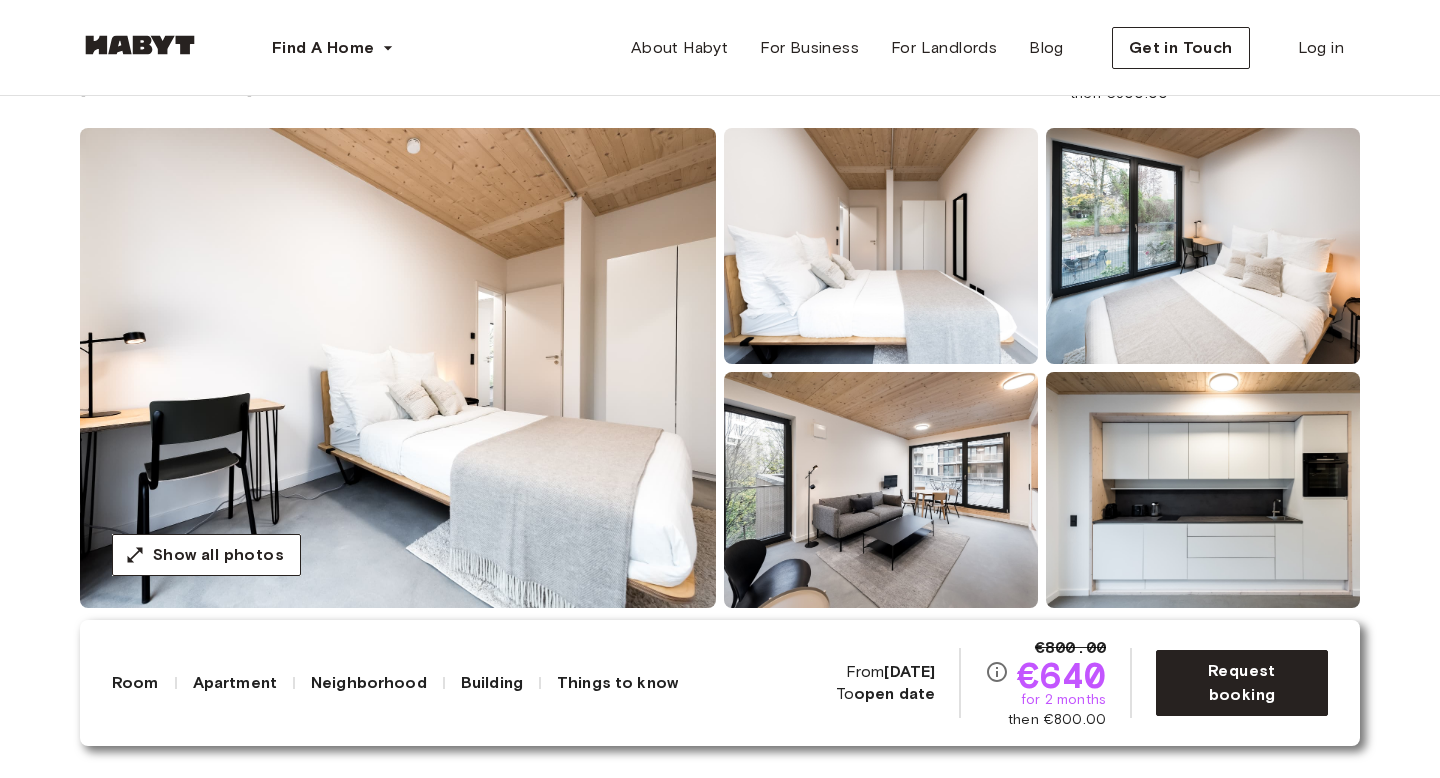 click at bounding box center (398, 368) 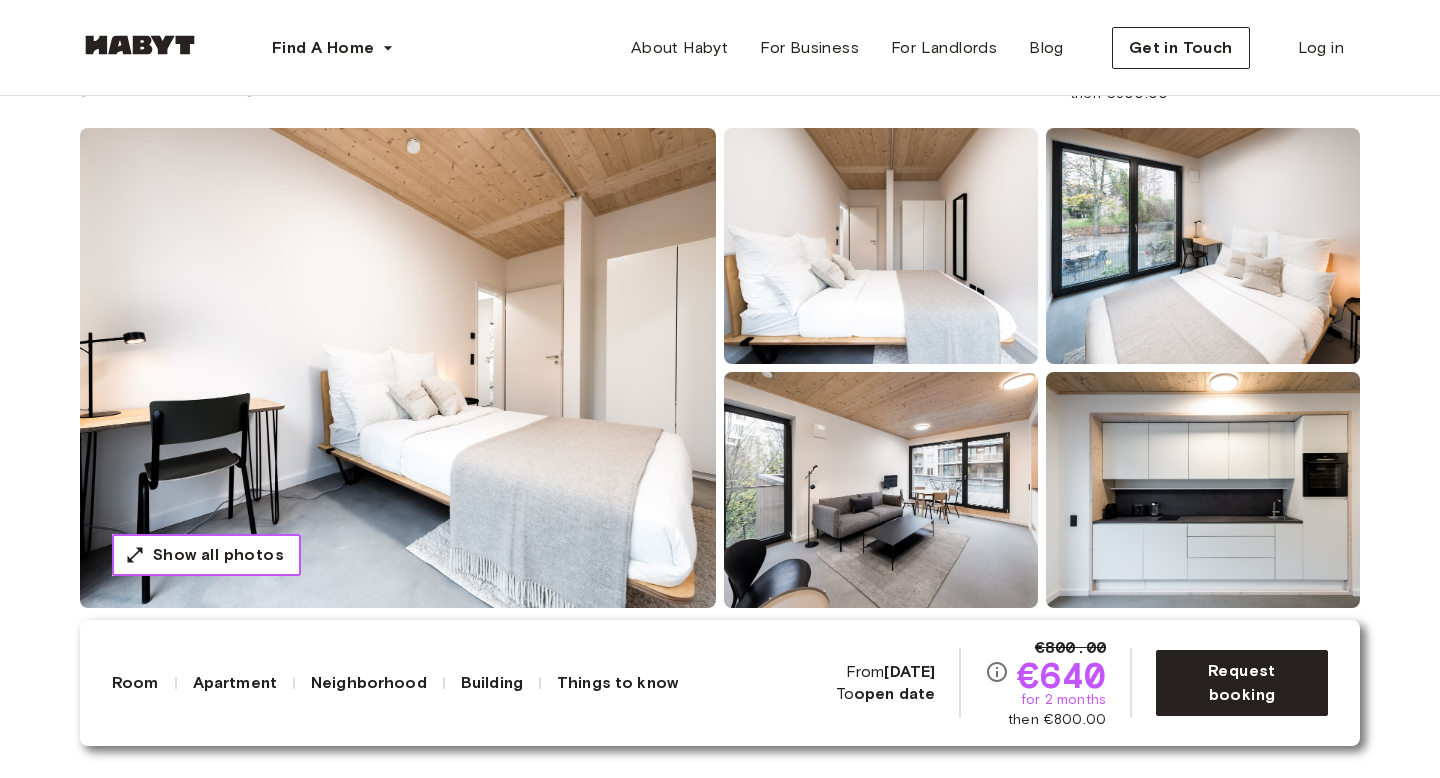 click on "Show all photos" at bounding box center [218, 555] 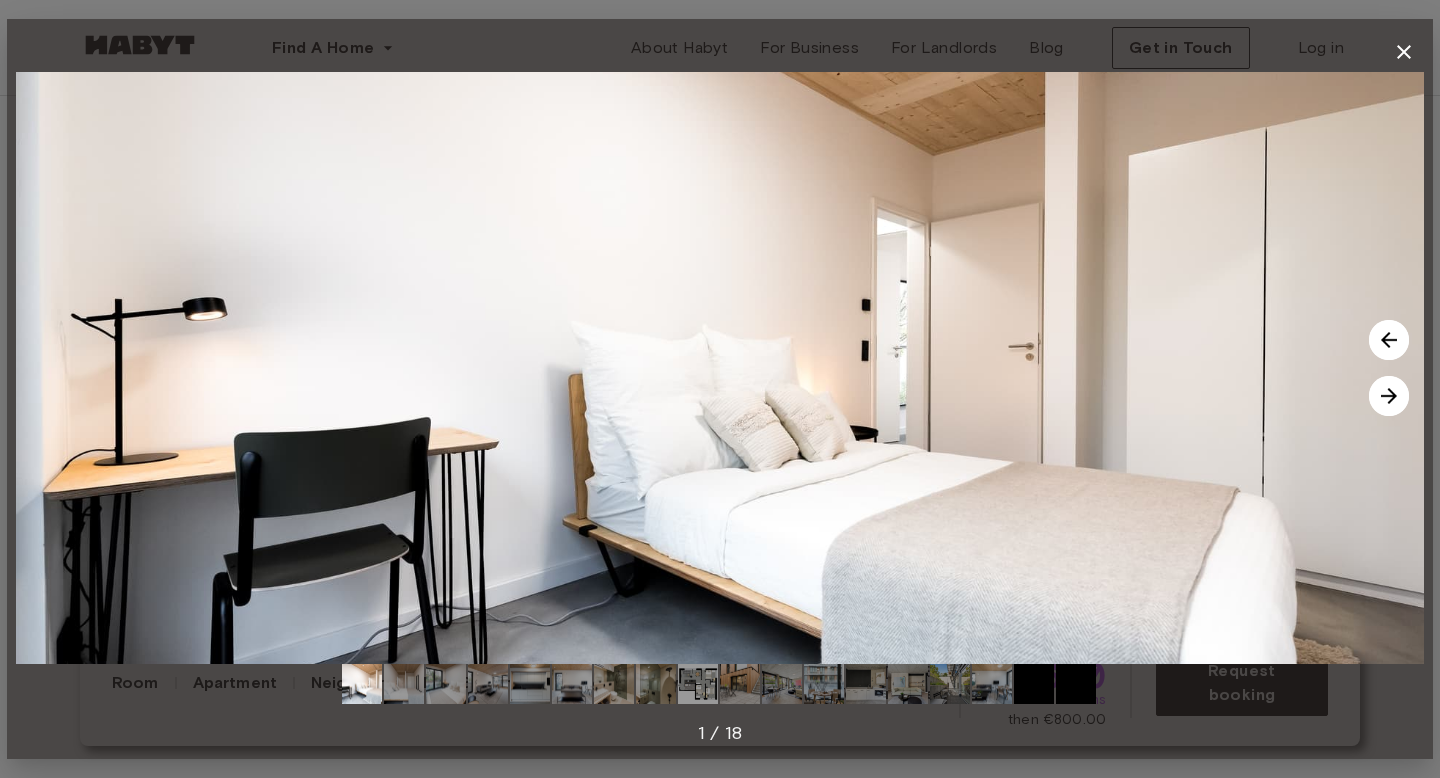 click at bounding box center (1389, 396) 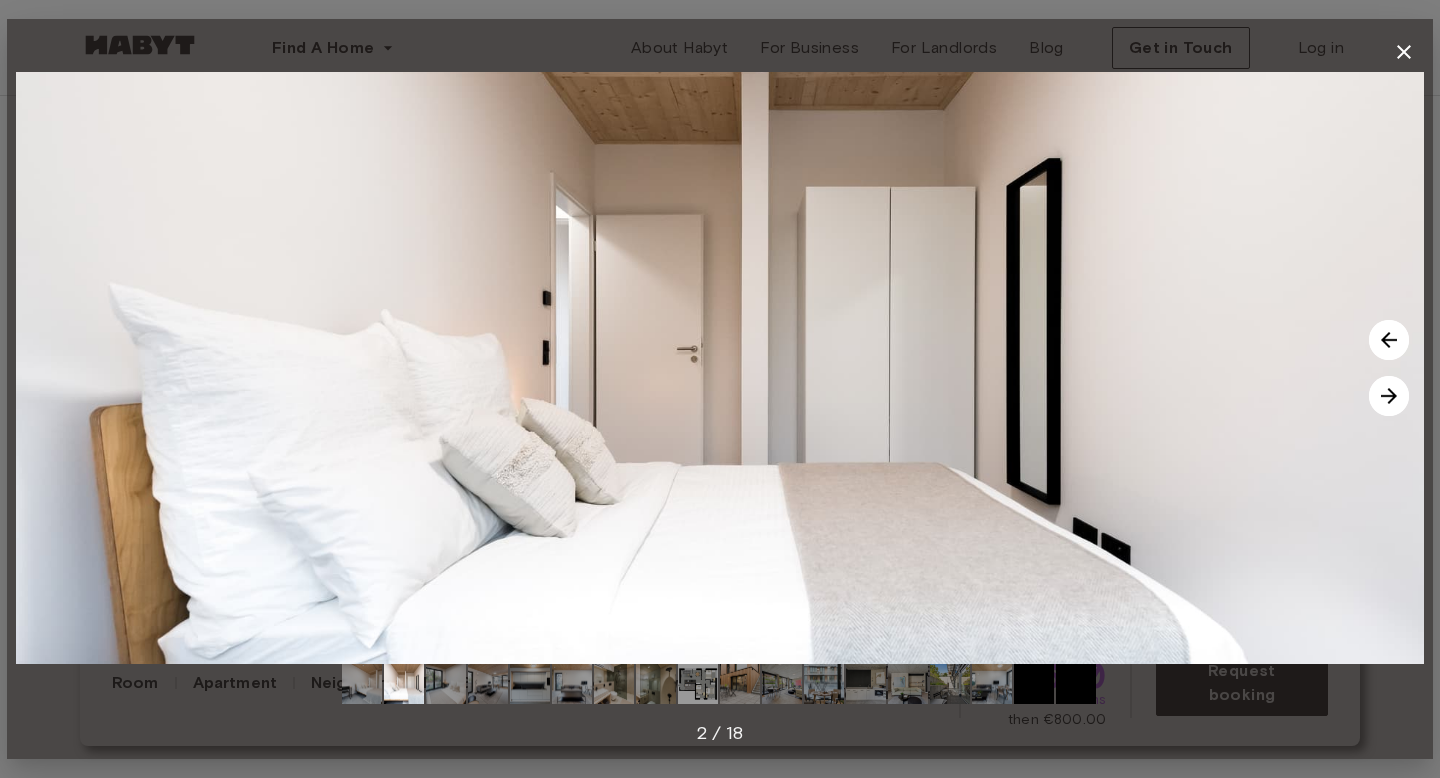 click at bounding box center [1389, 396] 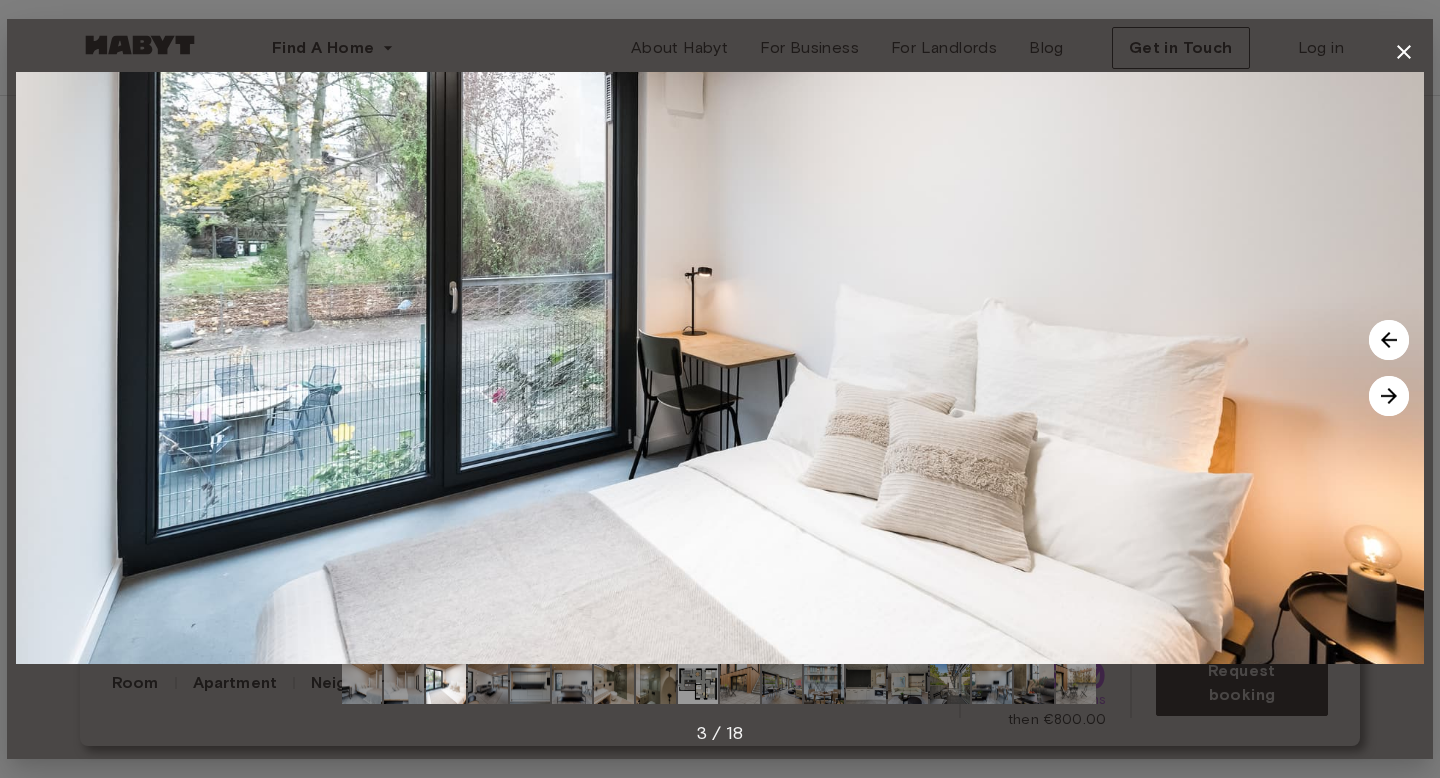 click at bounding box center (1389, 396) 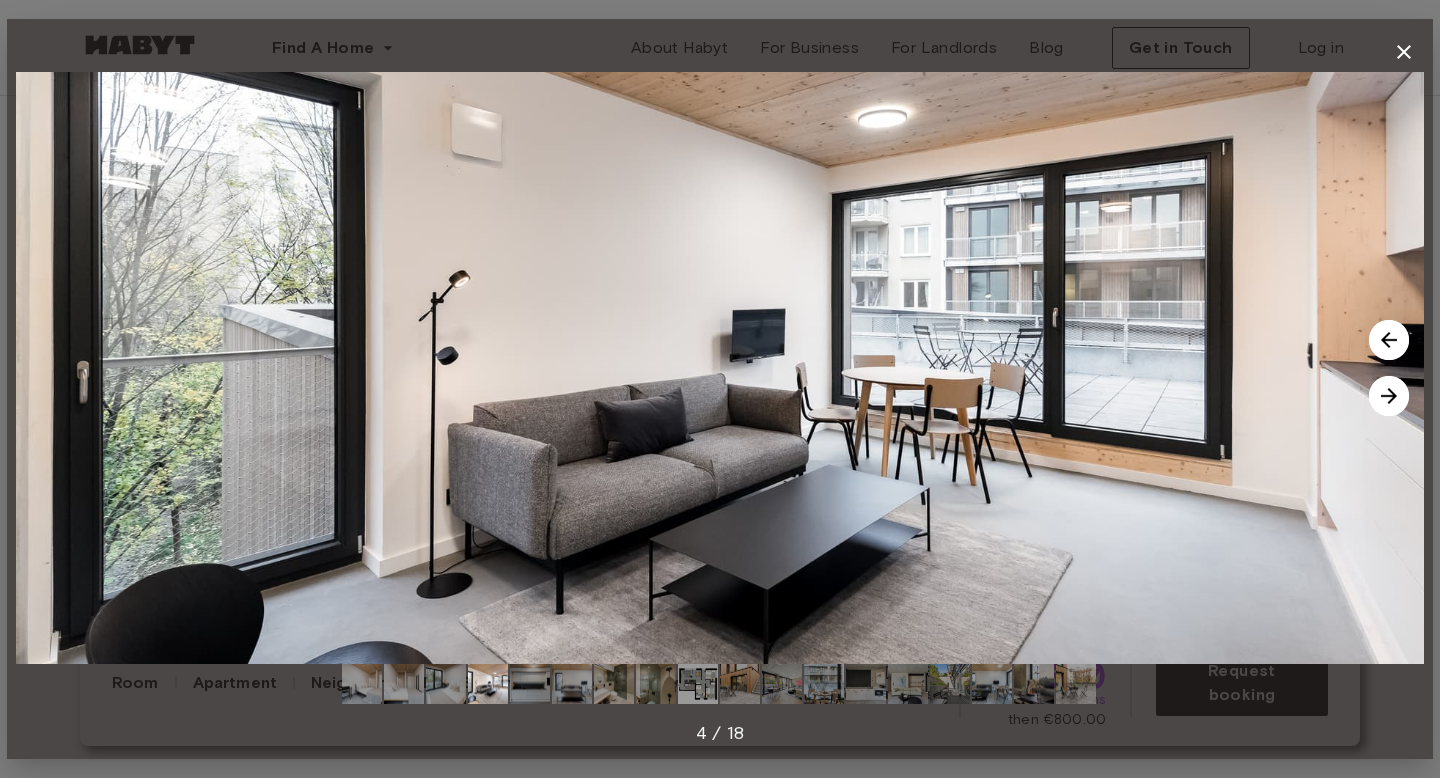 click at bounding box center [1389, 396] 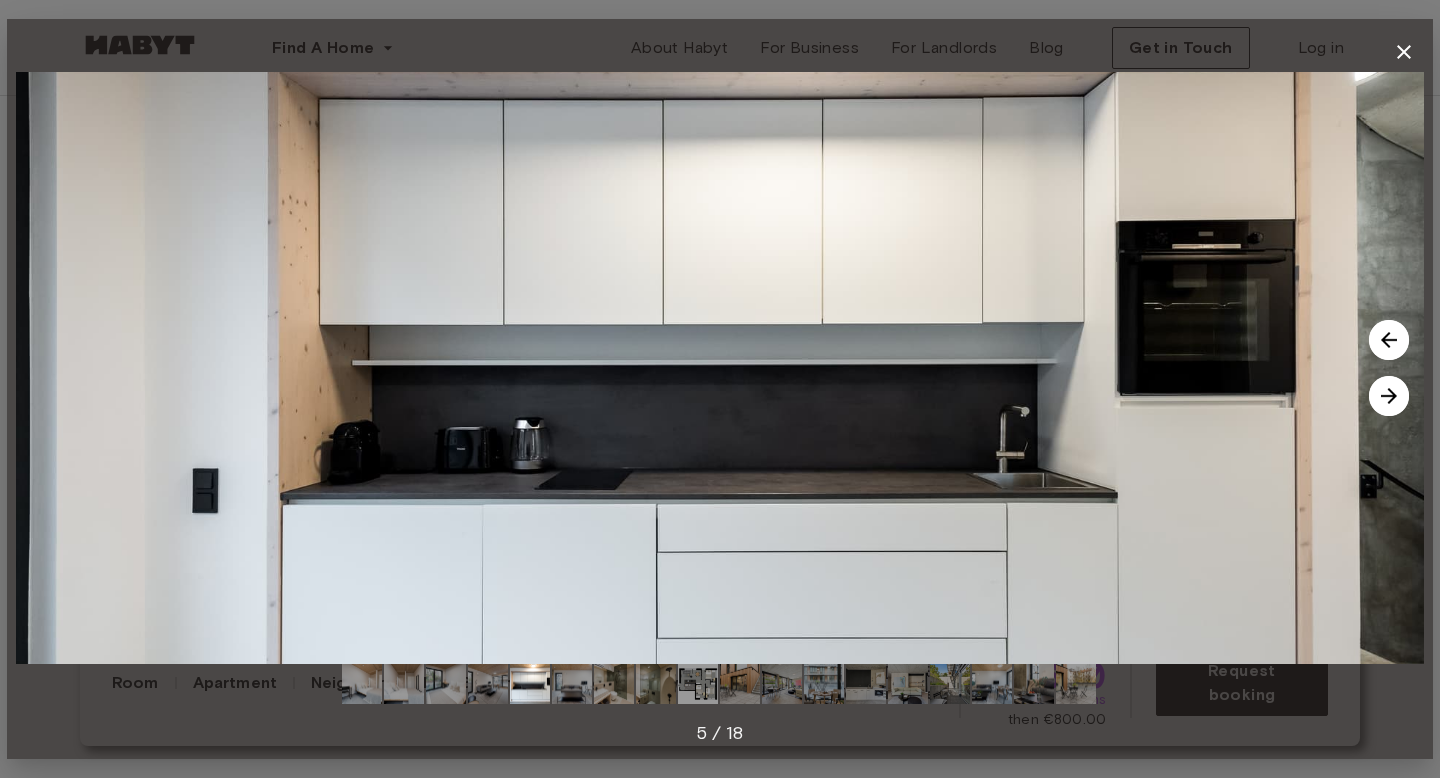 click at bounding box center (1389, 396) 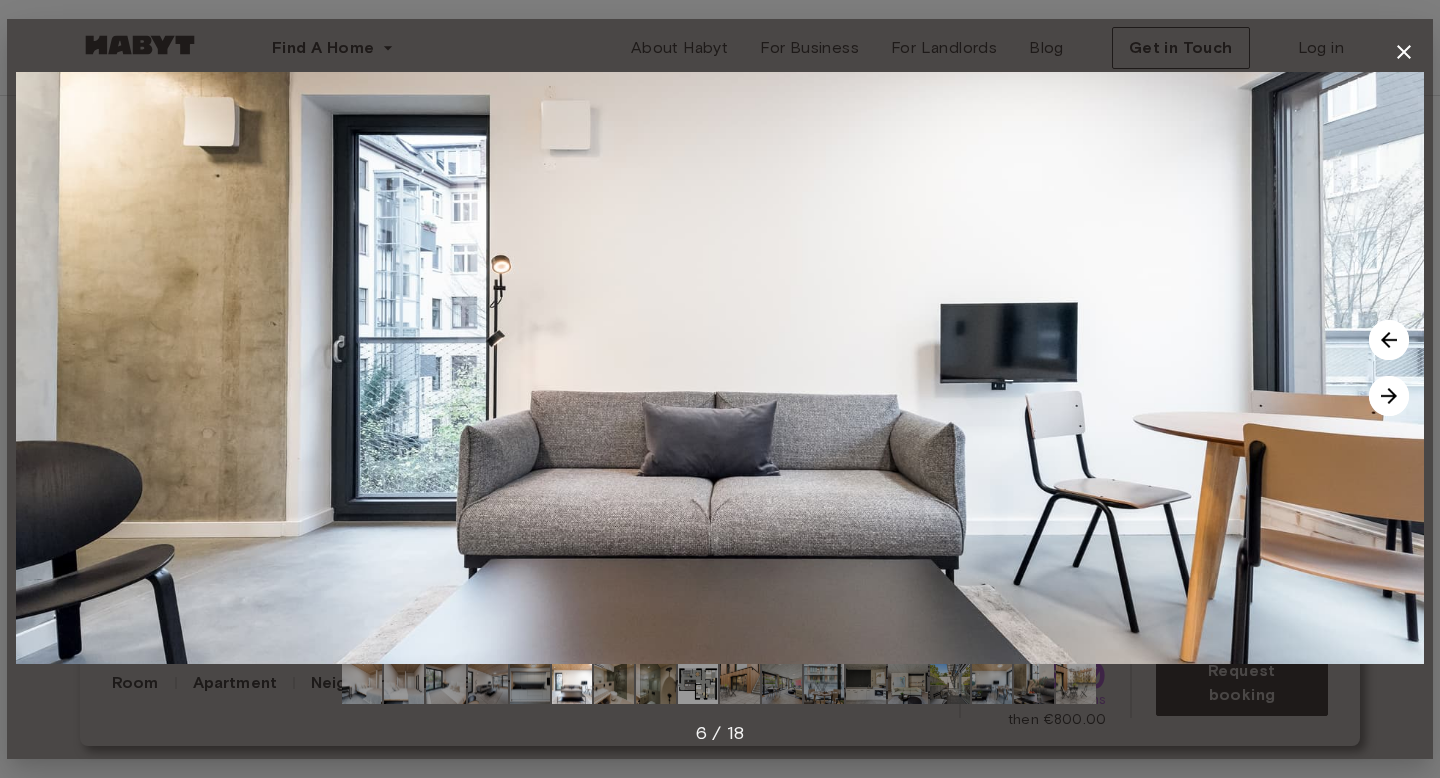 click at bounding box center (1389, 396) 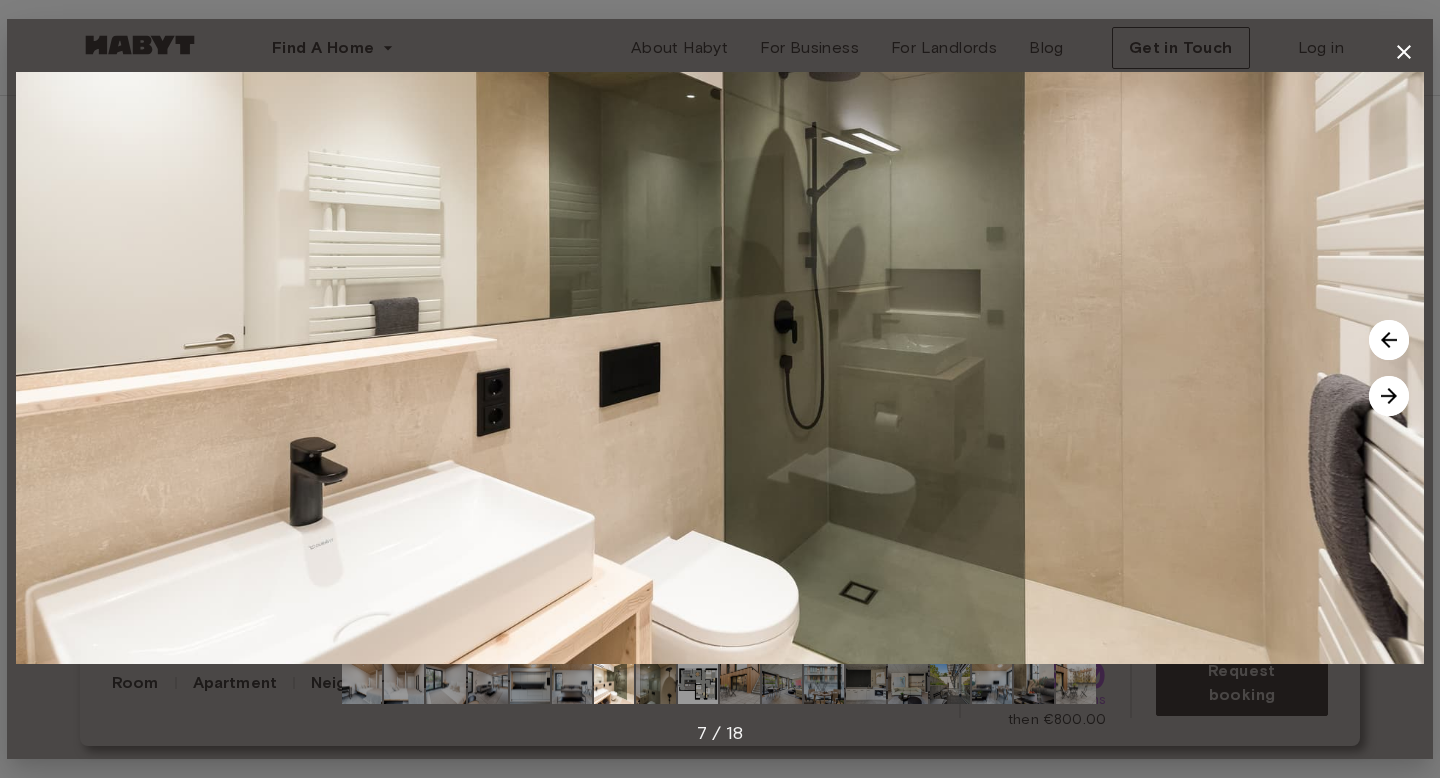 click at bounding box center (1389, 396) 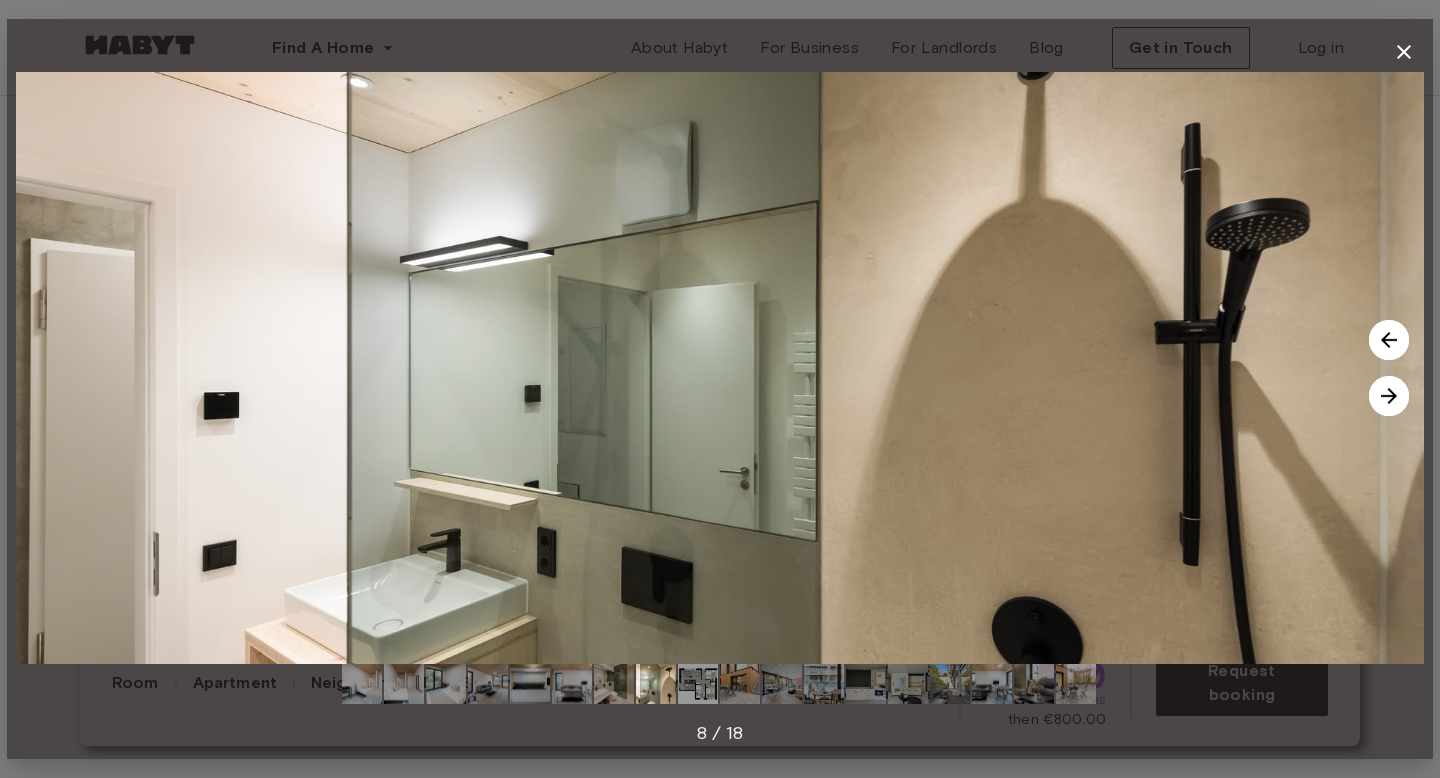click at bounding box center (1389, 396) 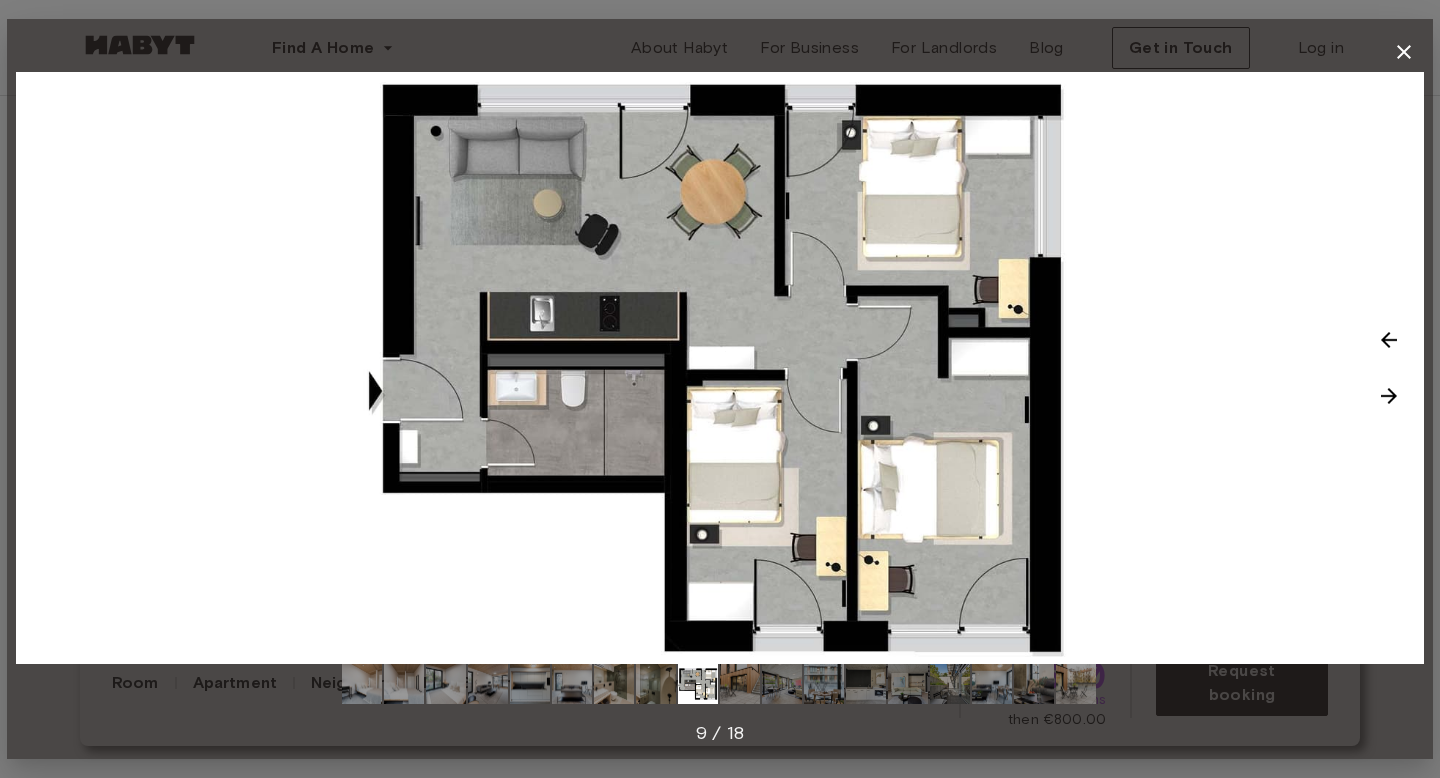 click at bounding box center [1389, 396] 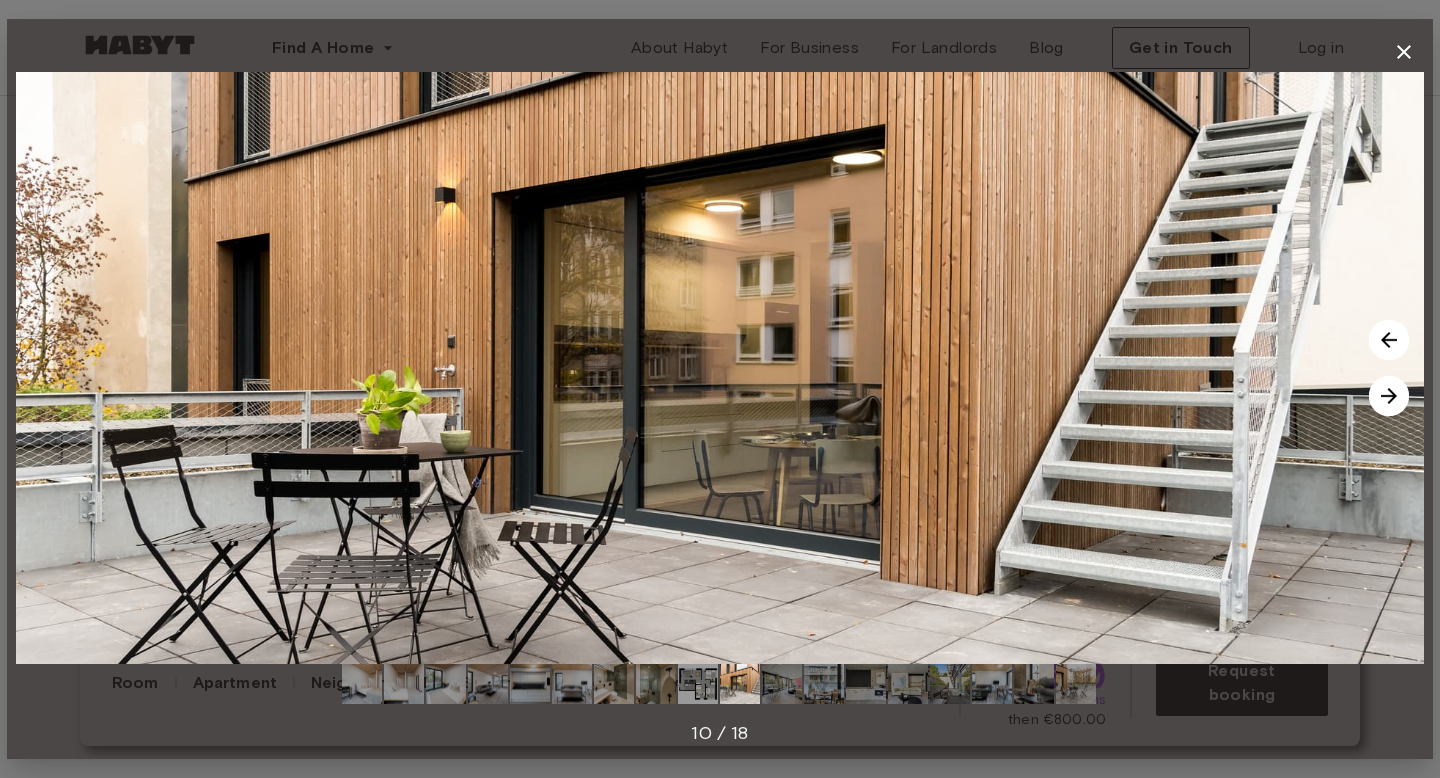 click at bounding box center (720, 368) 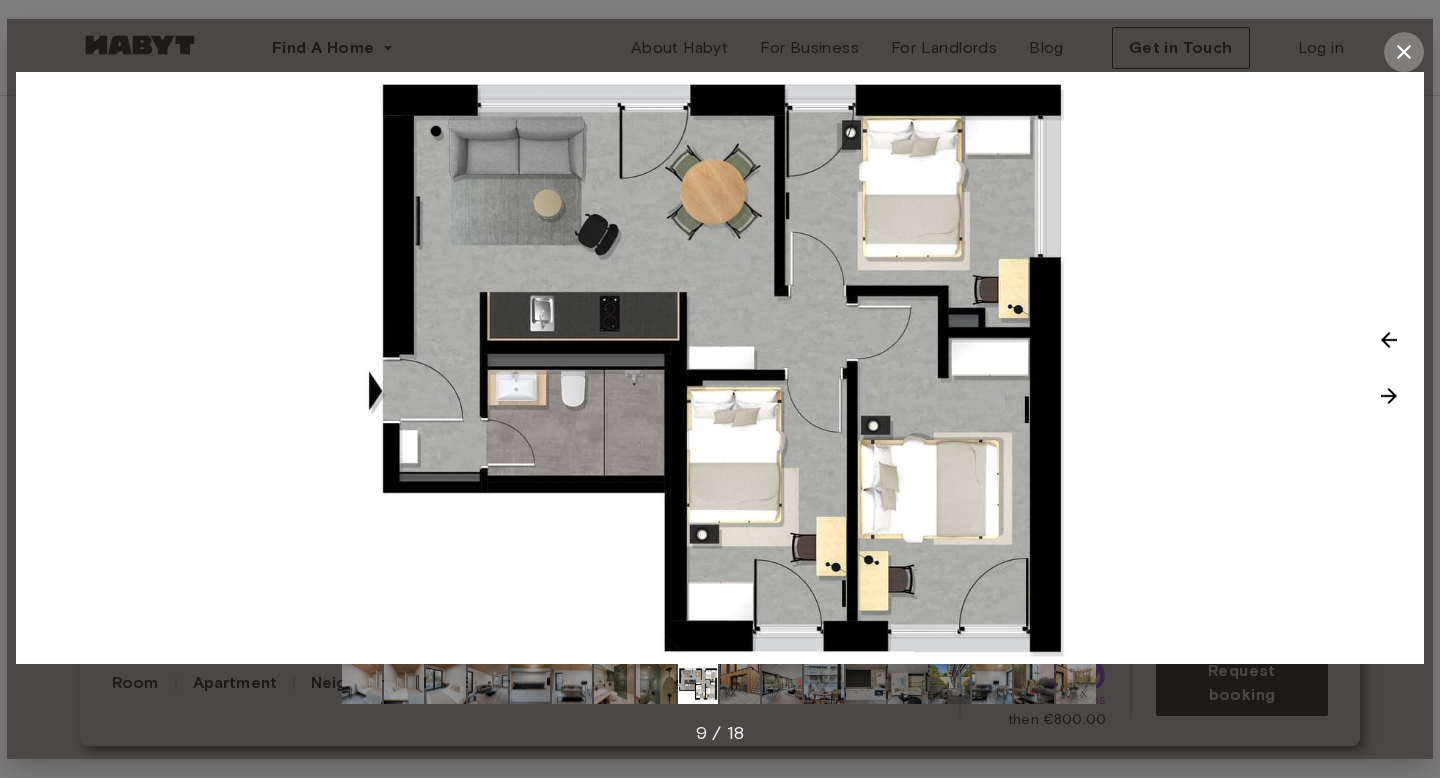 click 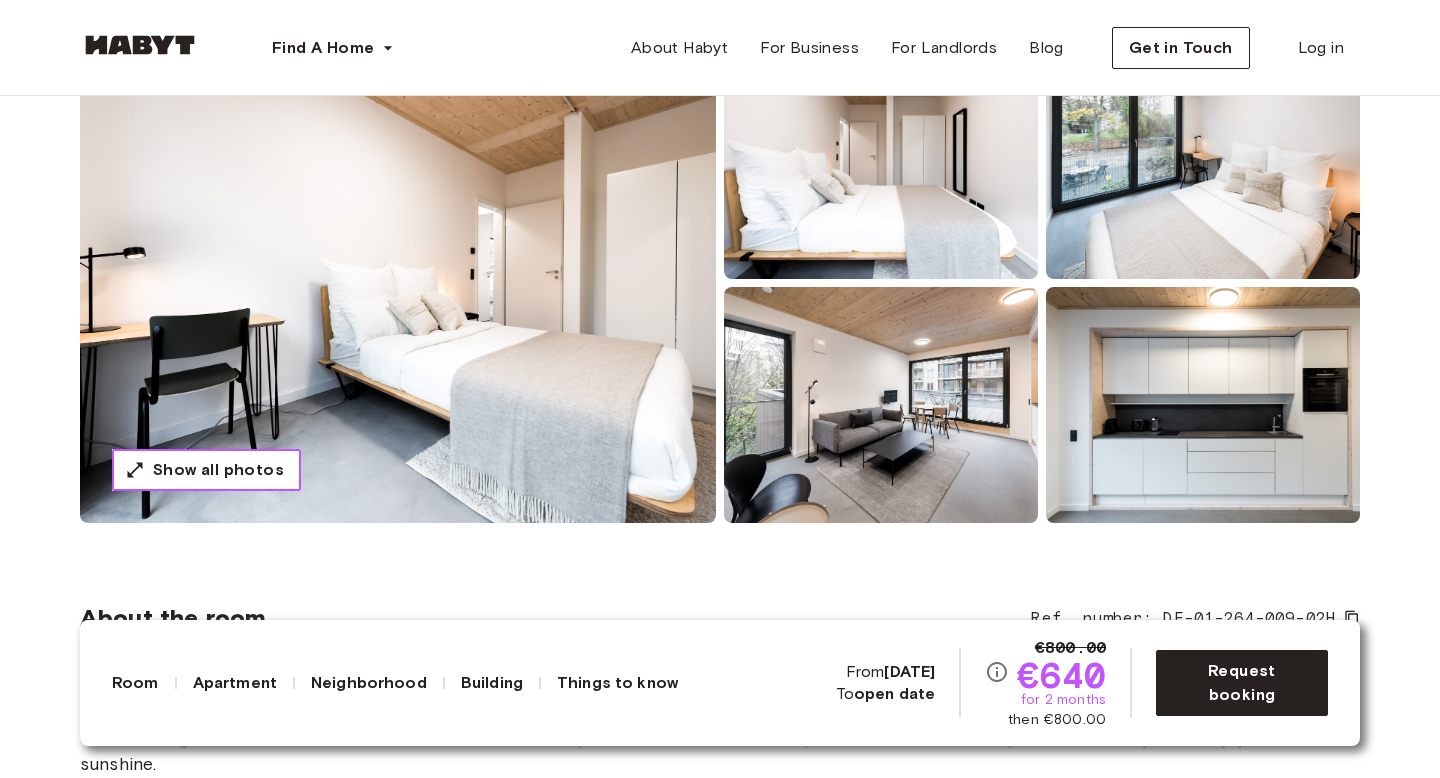 scroll, scrollTop: 215, scrollLeft: 0, axis: vertical 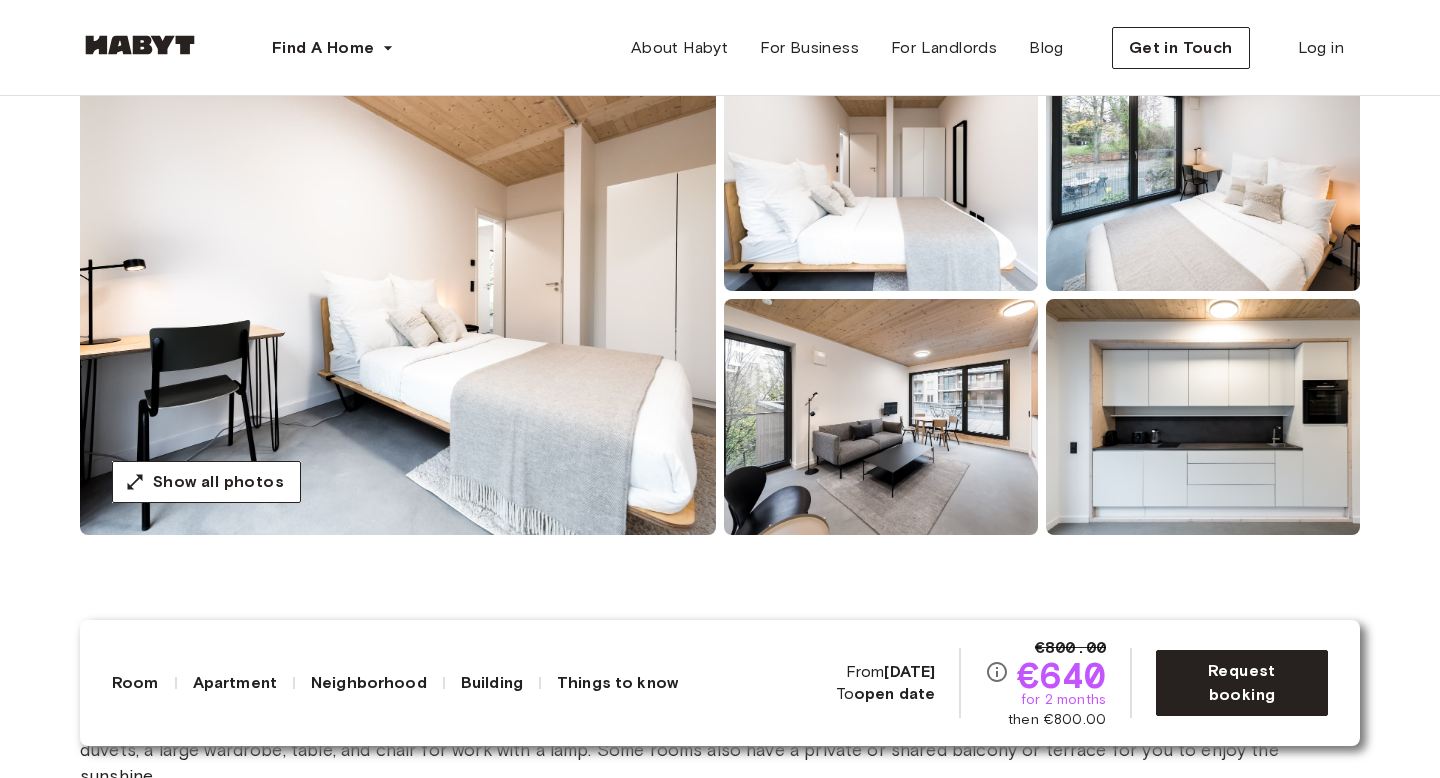 click at bounding box center (398, 295) 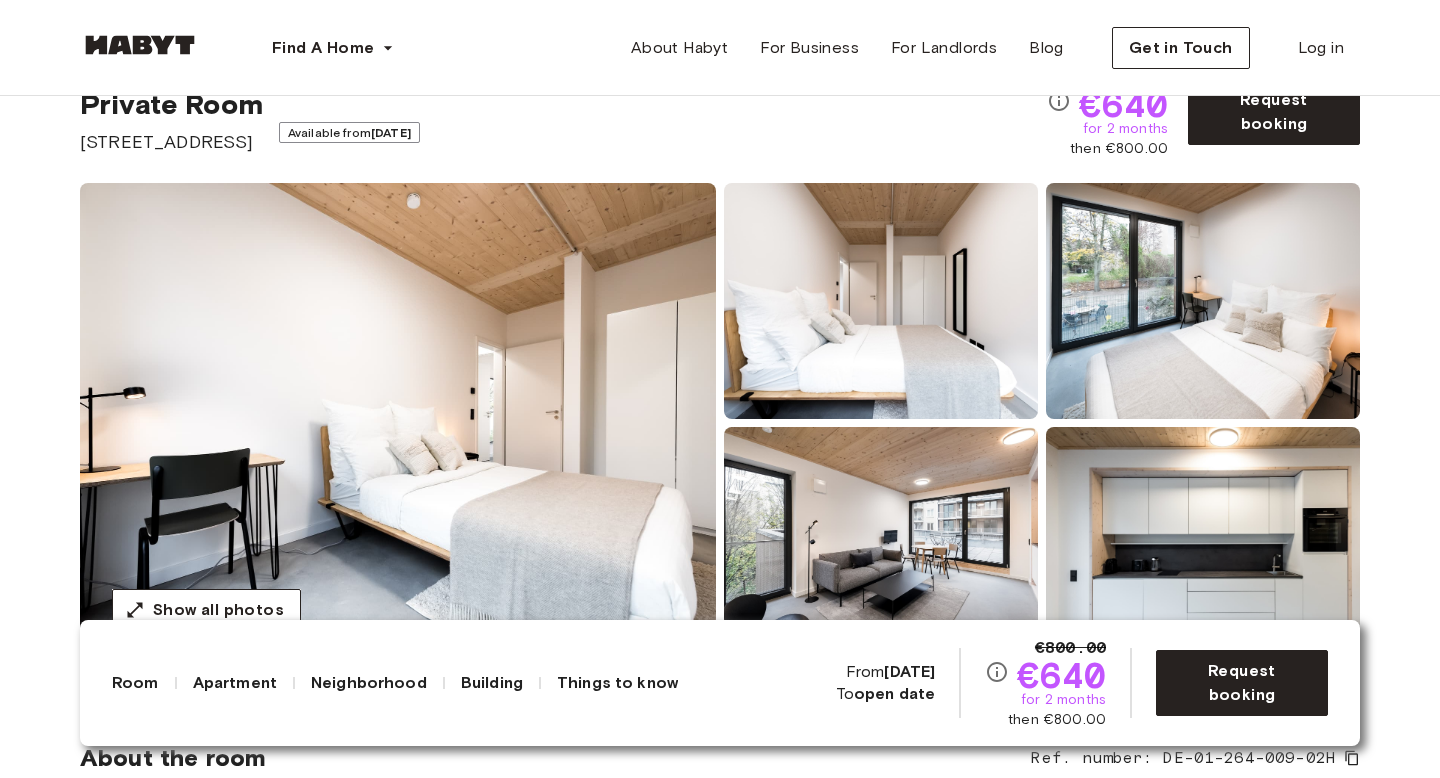 scroll, scrollTop: 83, scrollLeft: 0, axis: vertical 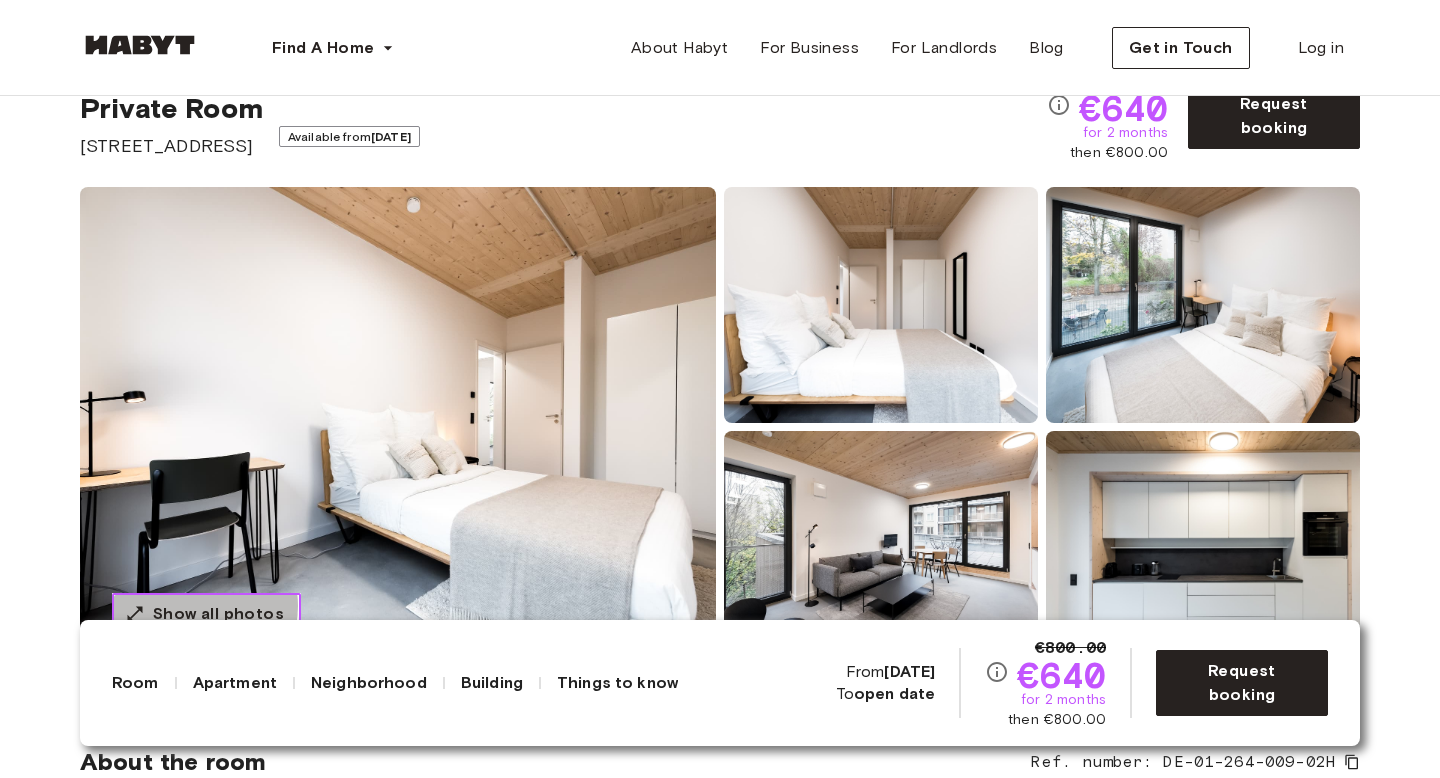 click on "Show all photos" at bounding box center [218, 614] 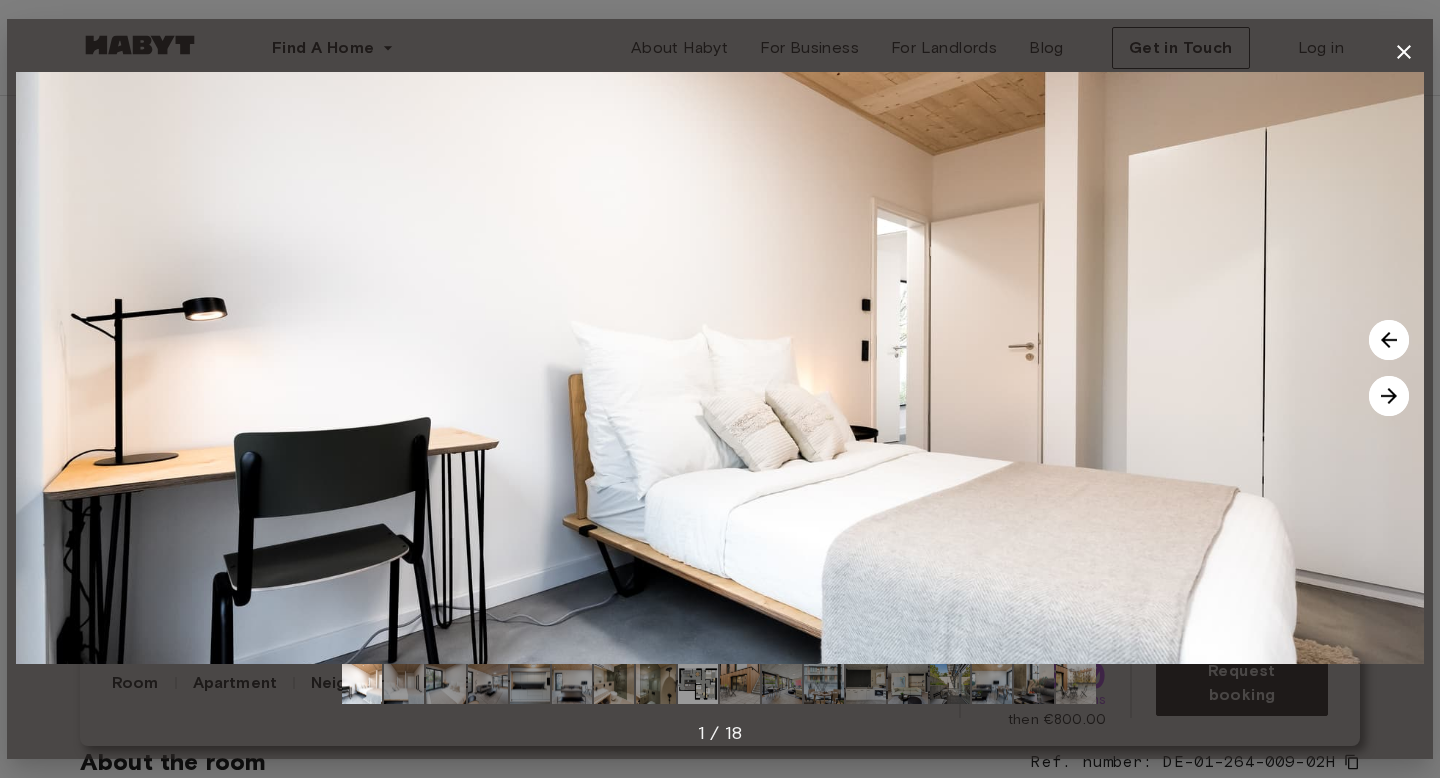 click at bounding box center [1389, 396] 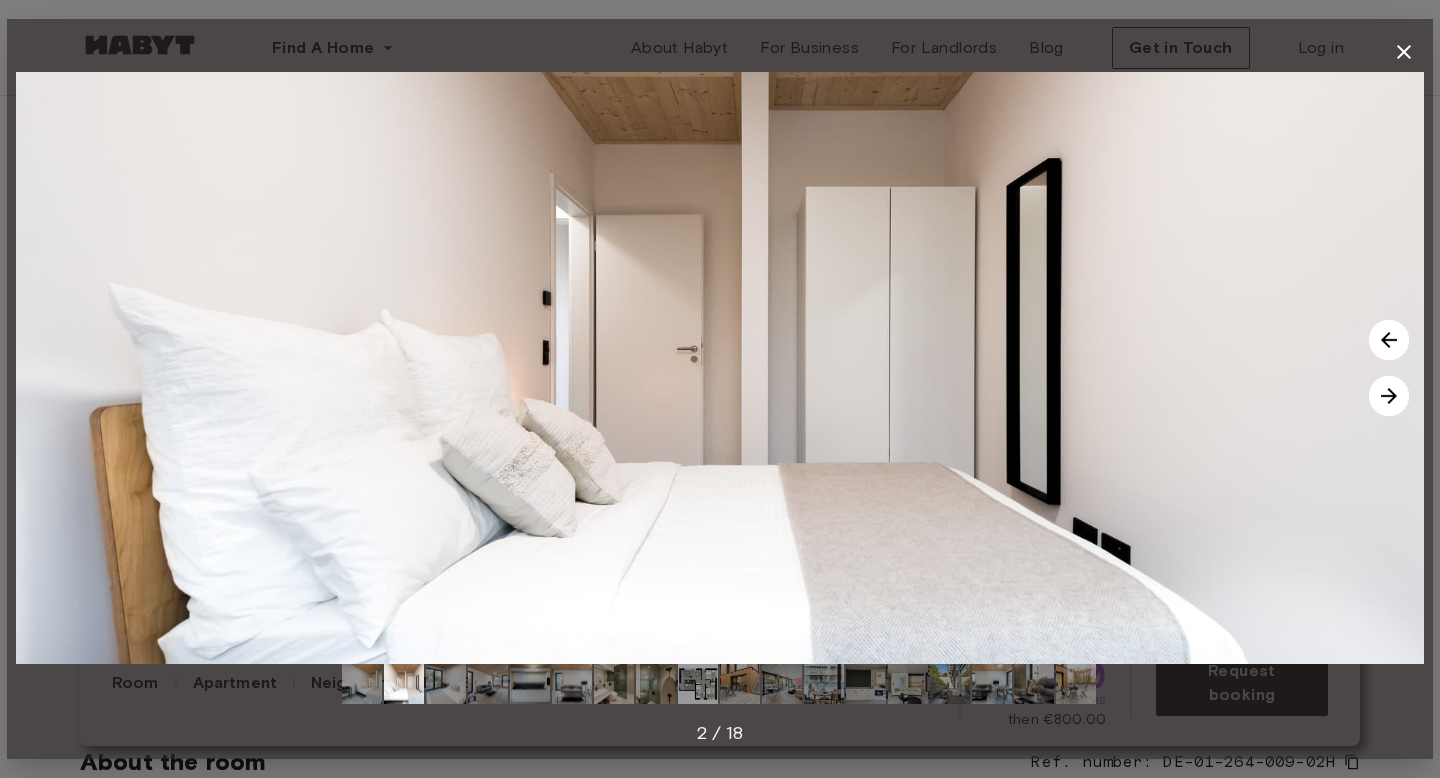 click at bounding box center [1389, 396] 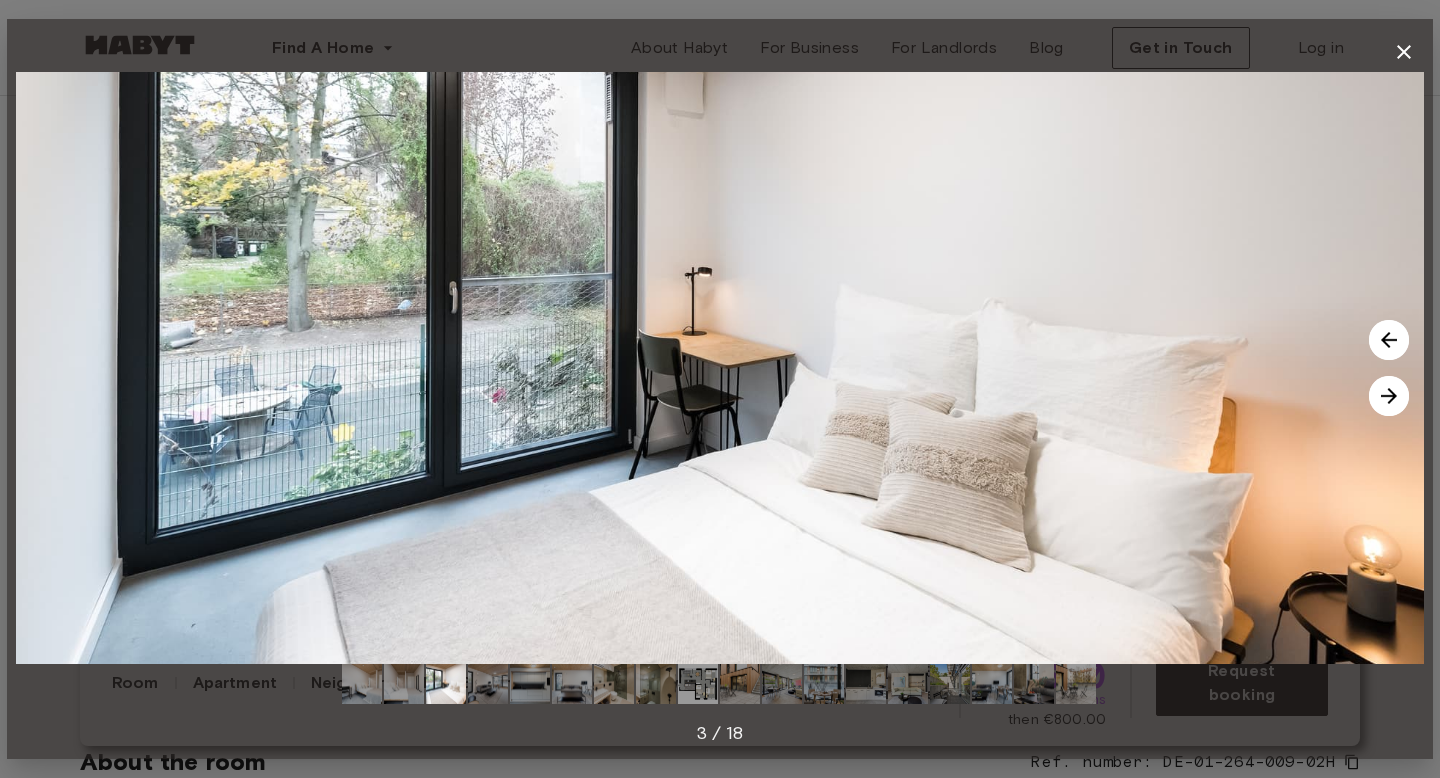 click at bounding box center (1389, 396) 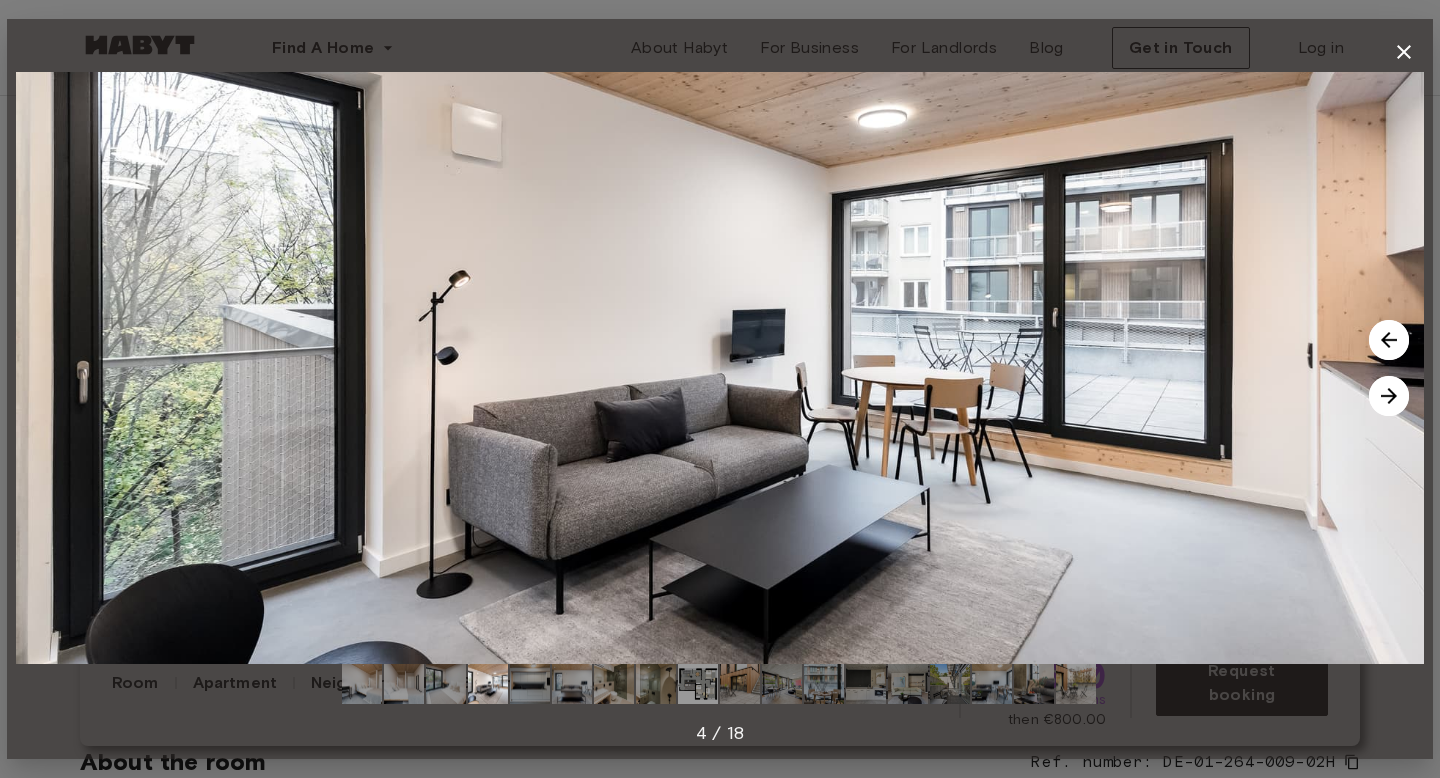click at bounding box center (1404, 52) 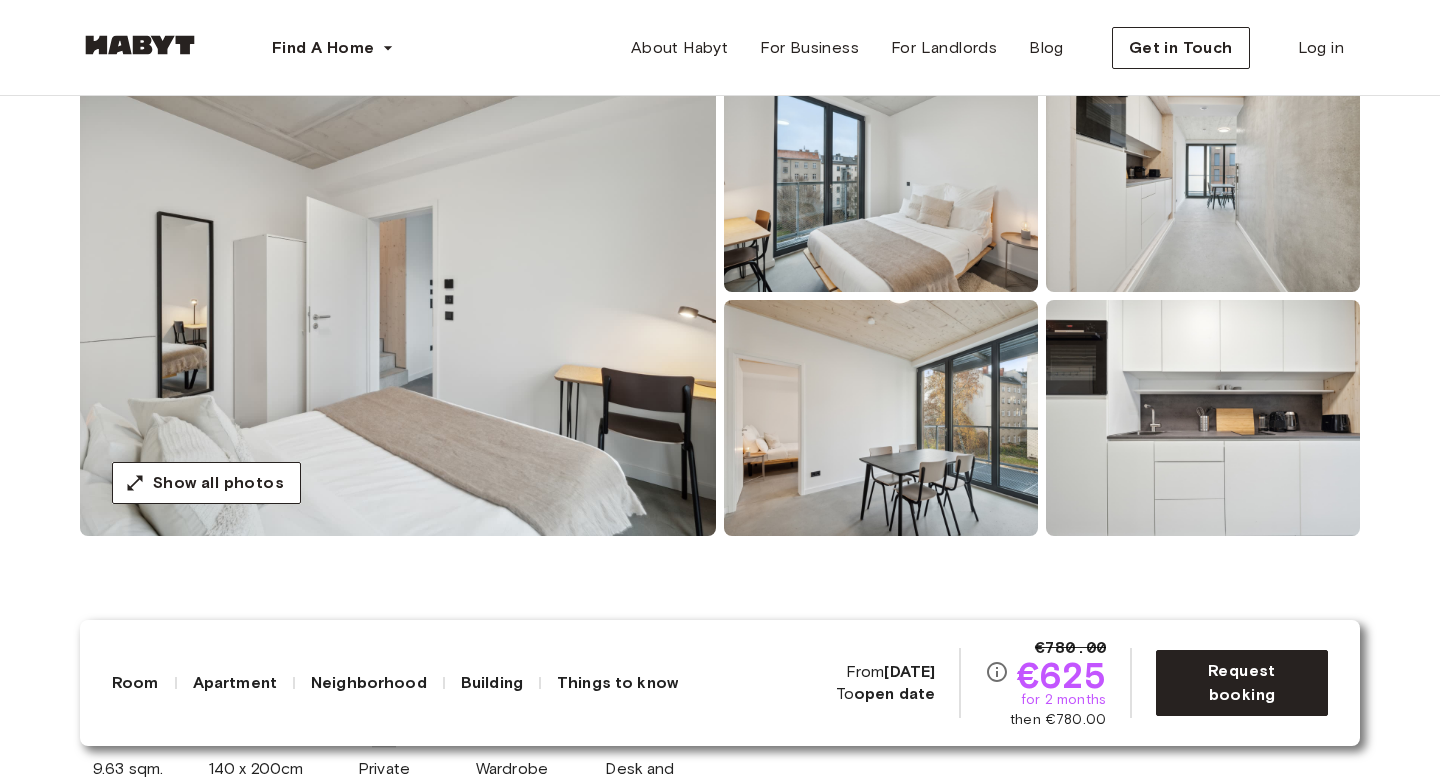 scroll, scrollTop: 214, scrollLeft: 0, axis: vertical 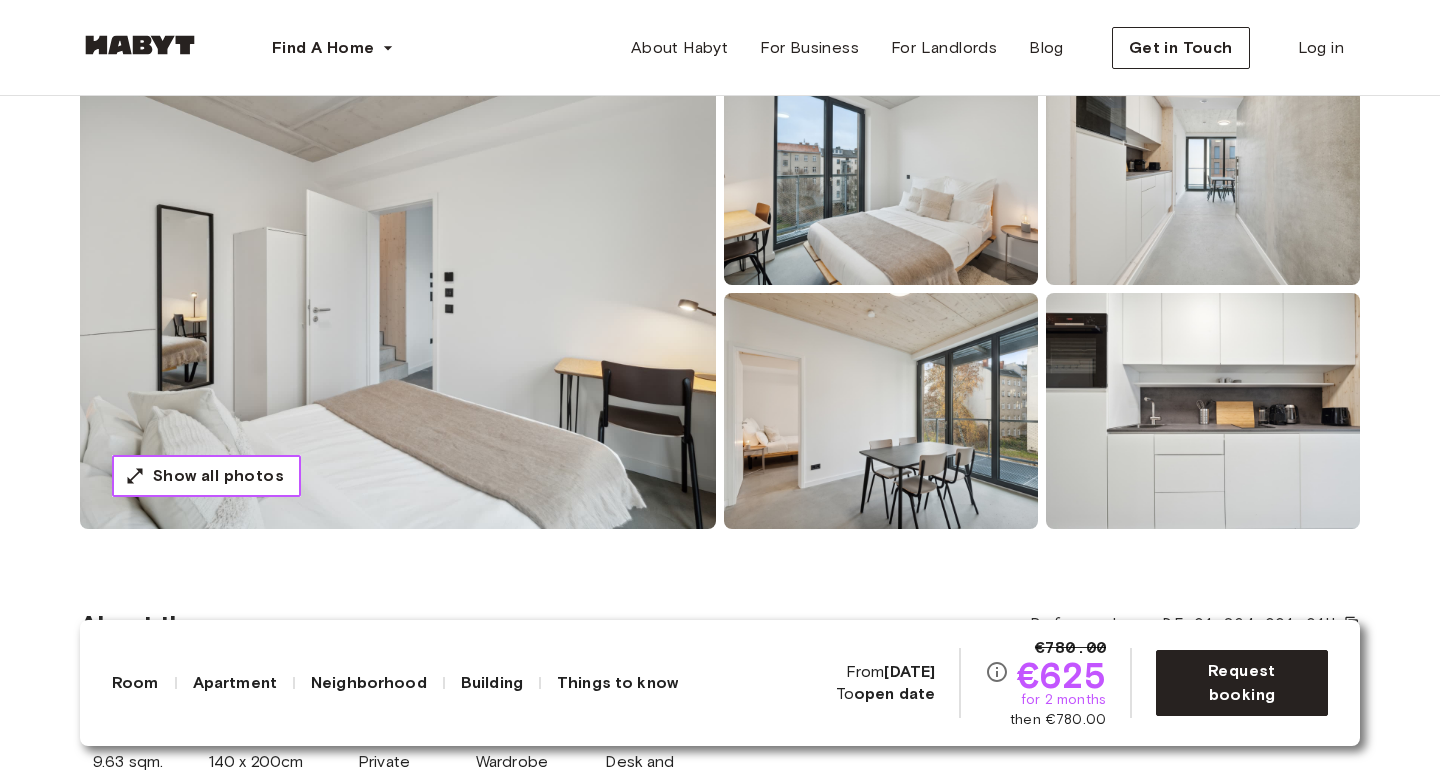 click on "Show all photos" at bounding box center [218, 476] 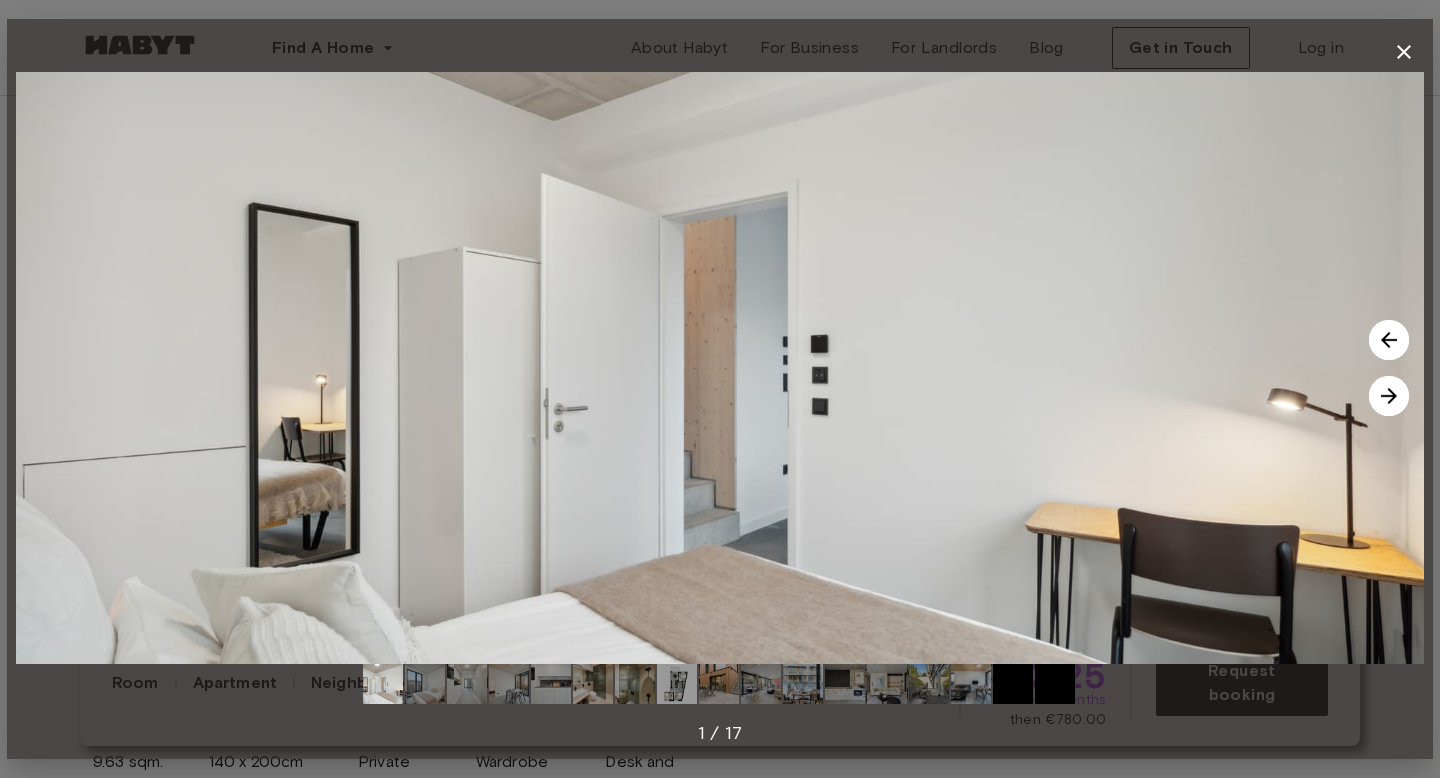 click at bounding box center (1389, 396) 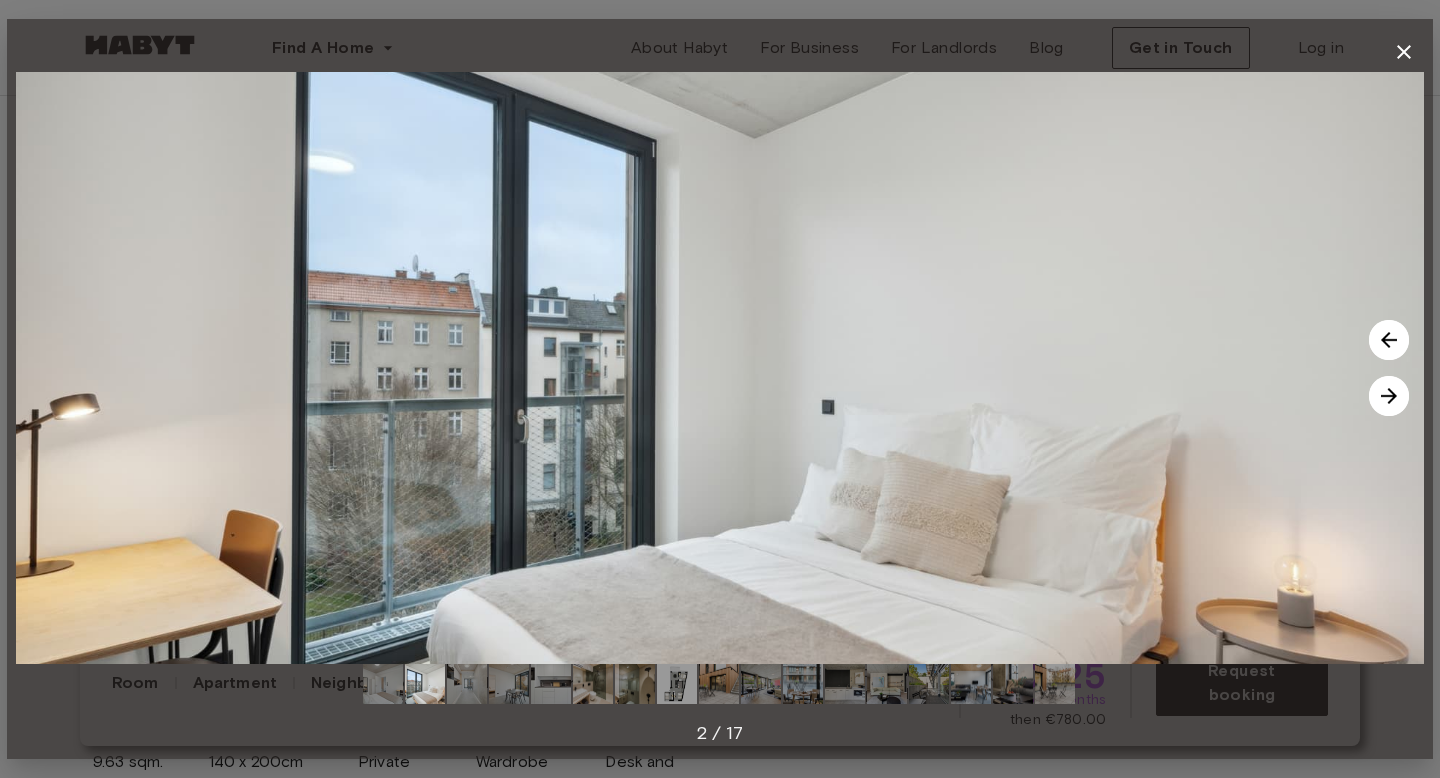 click at bounding box center [1389, 396] 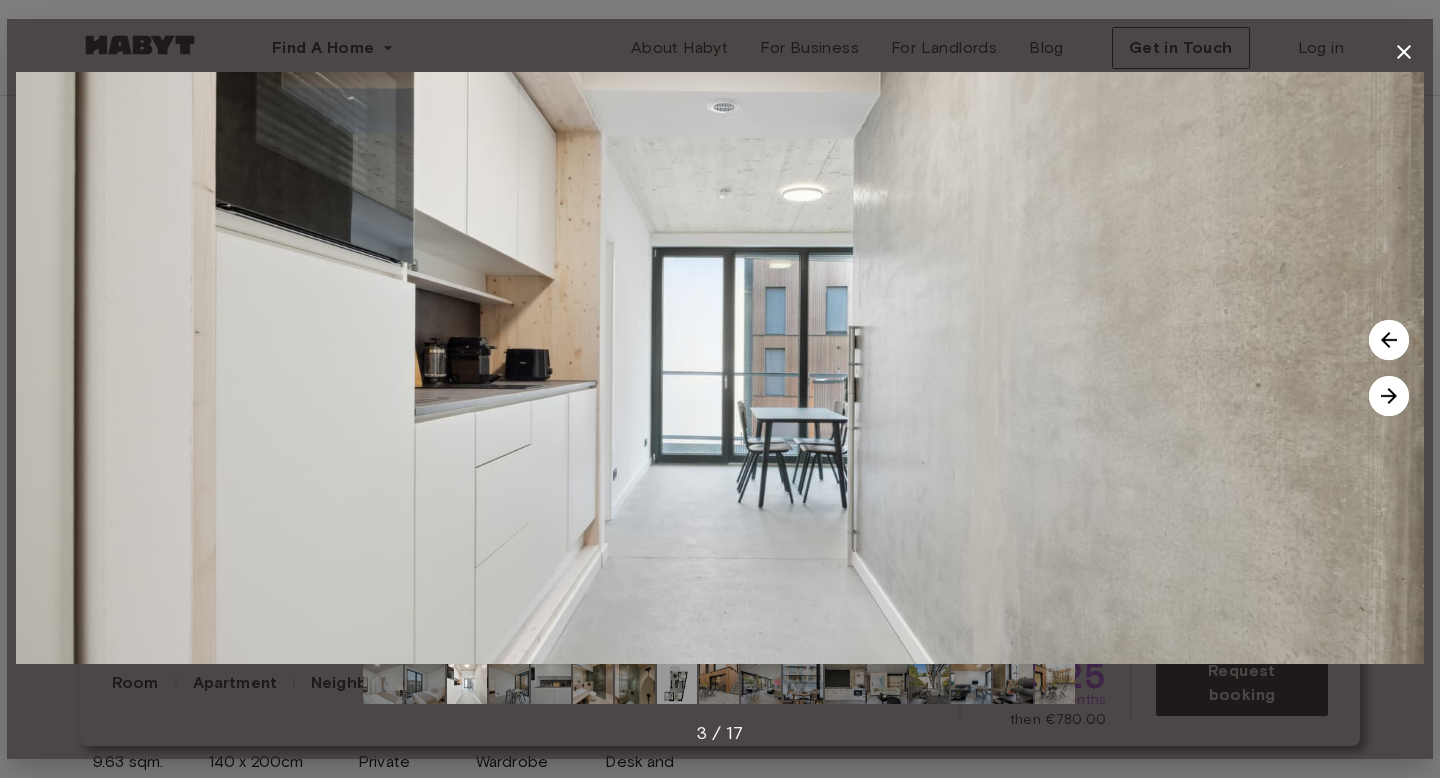 click at bounding box center (1389, 396) 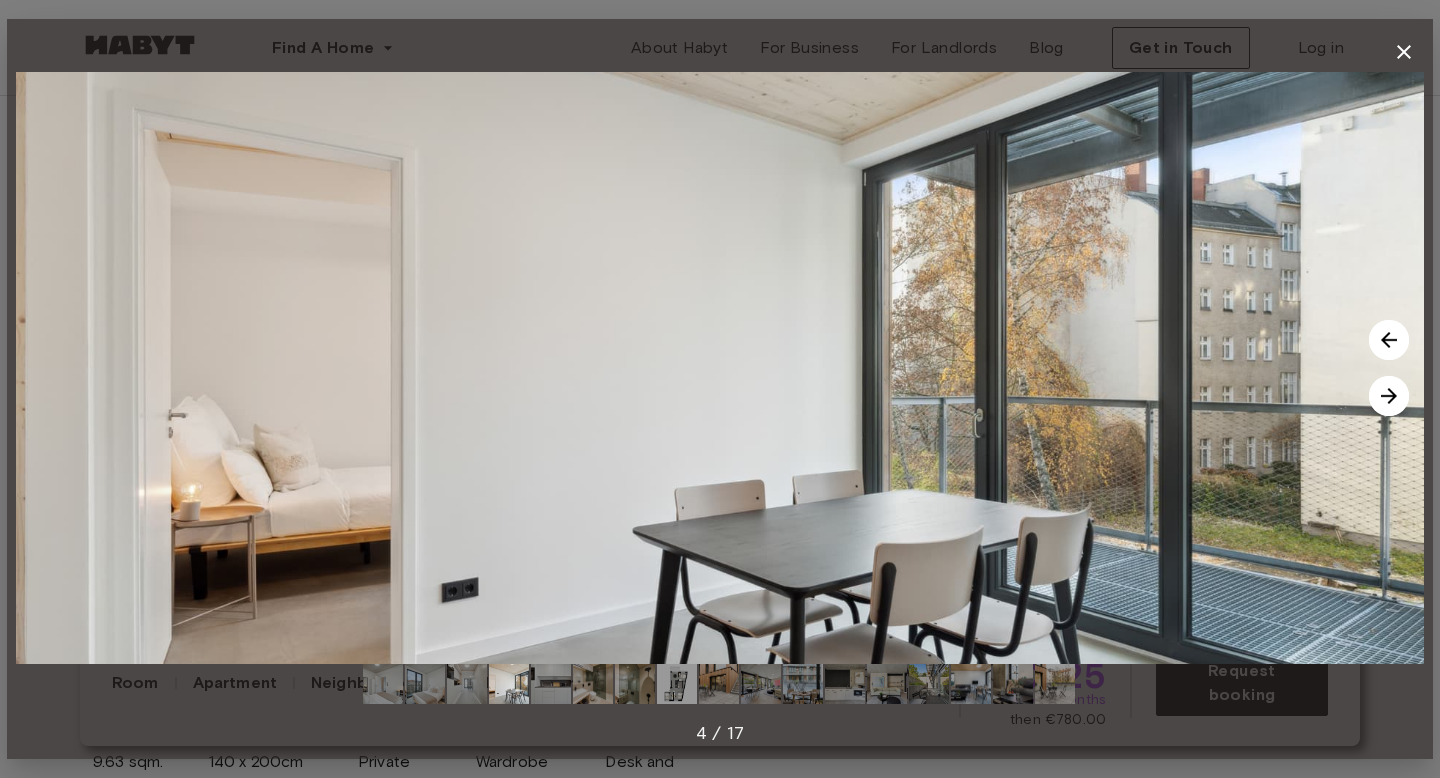 click at bounding box center [1389, 396] 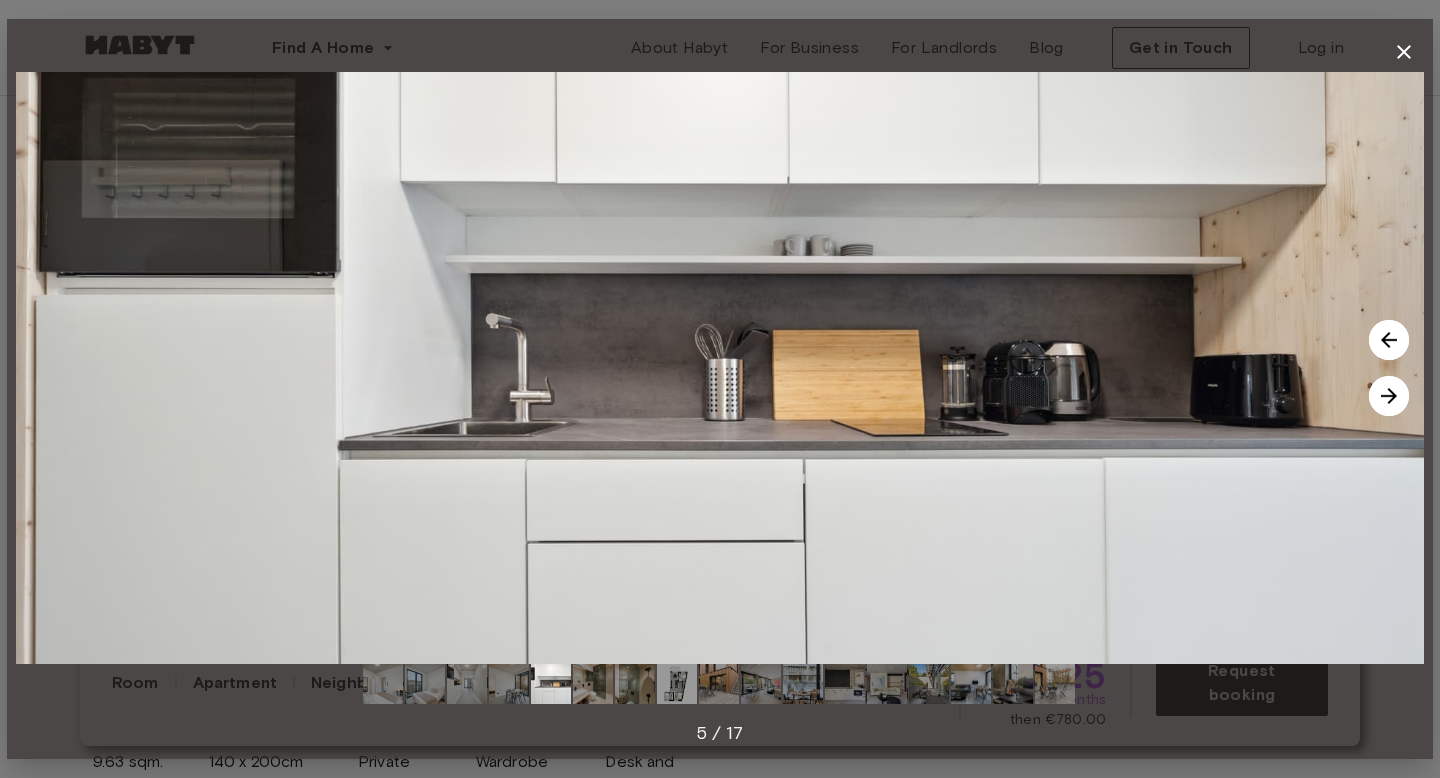 click at bounding box center (1389, 396) 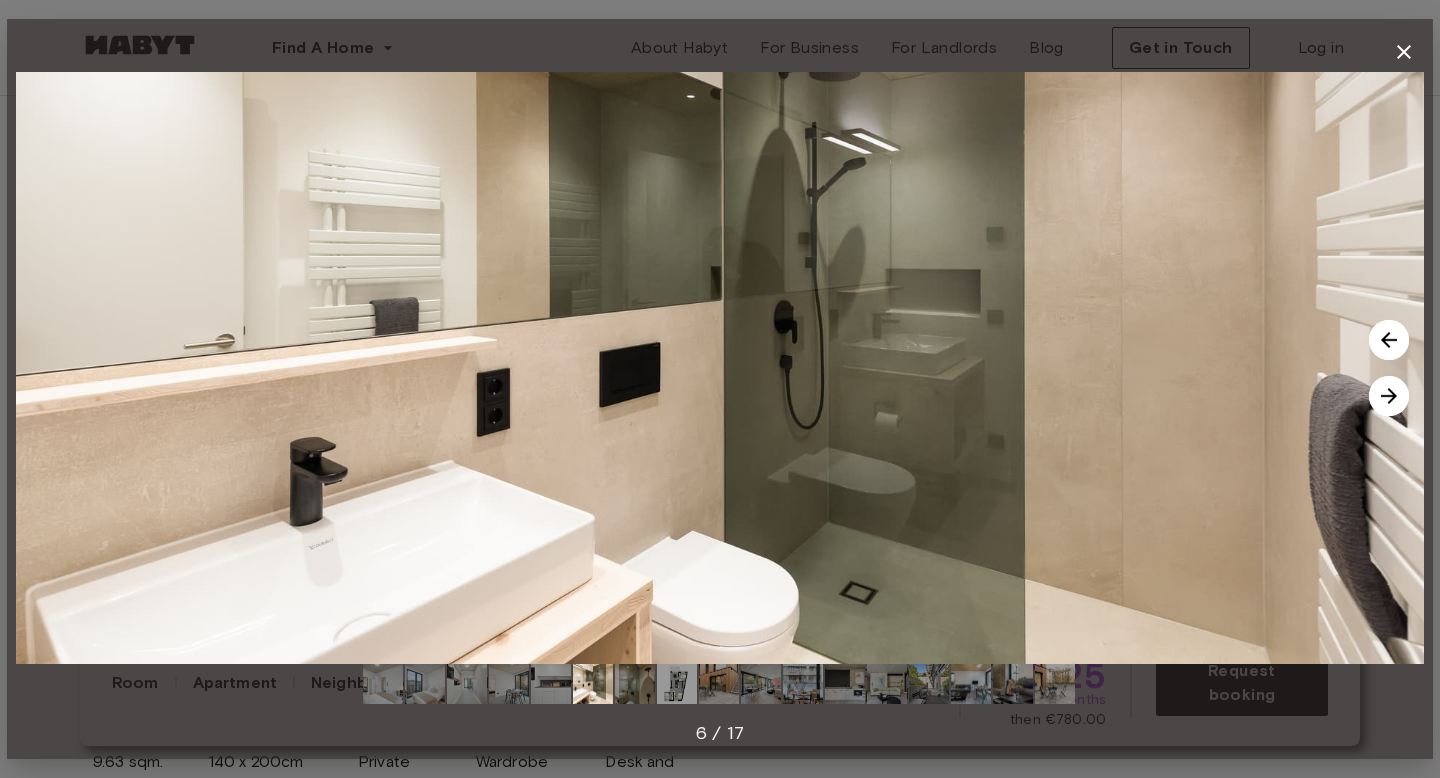click at bounding box center [1389, 396] 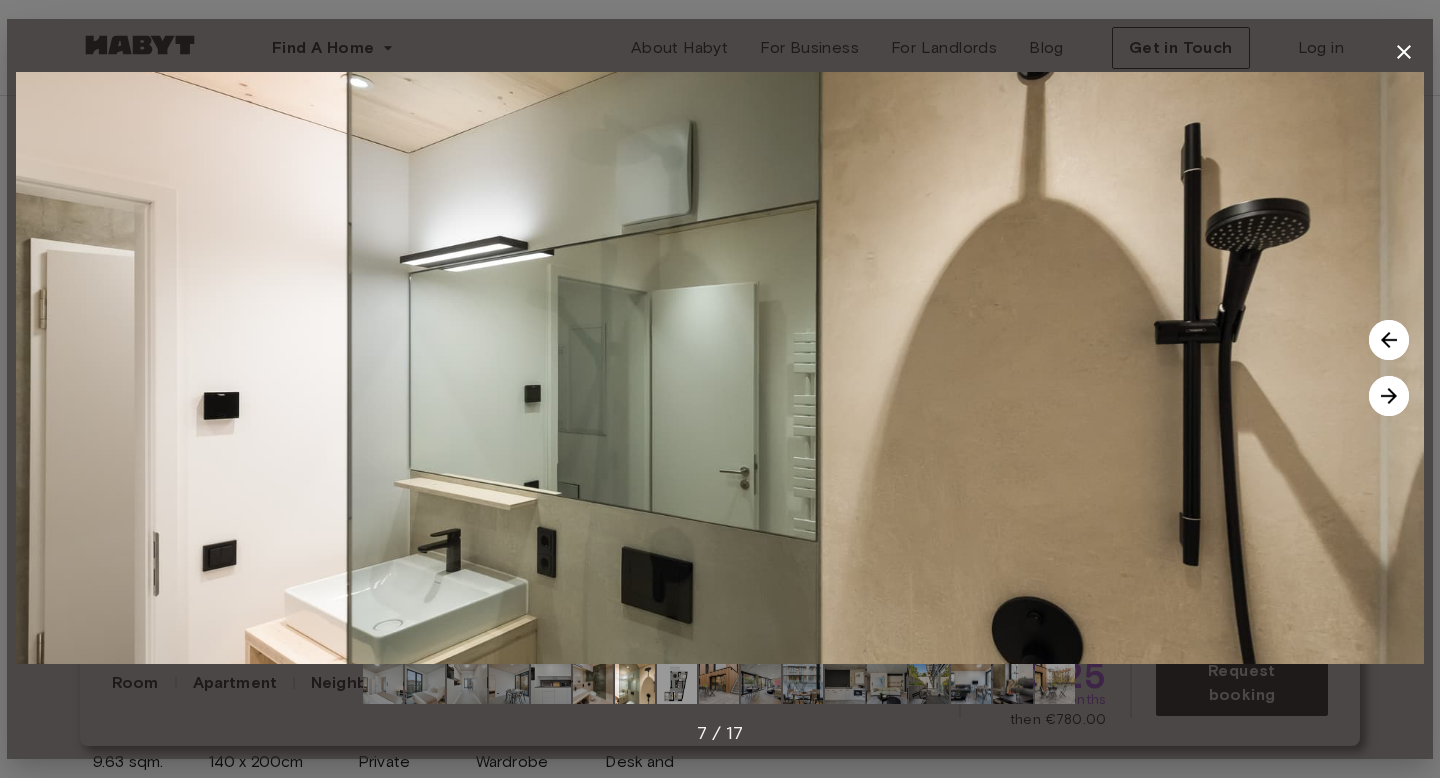 click at bounding box center (1389, 396) 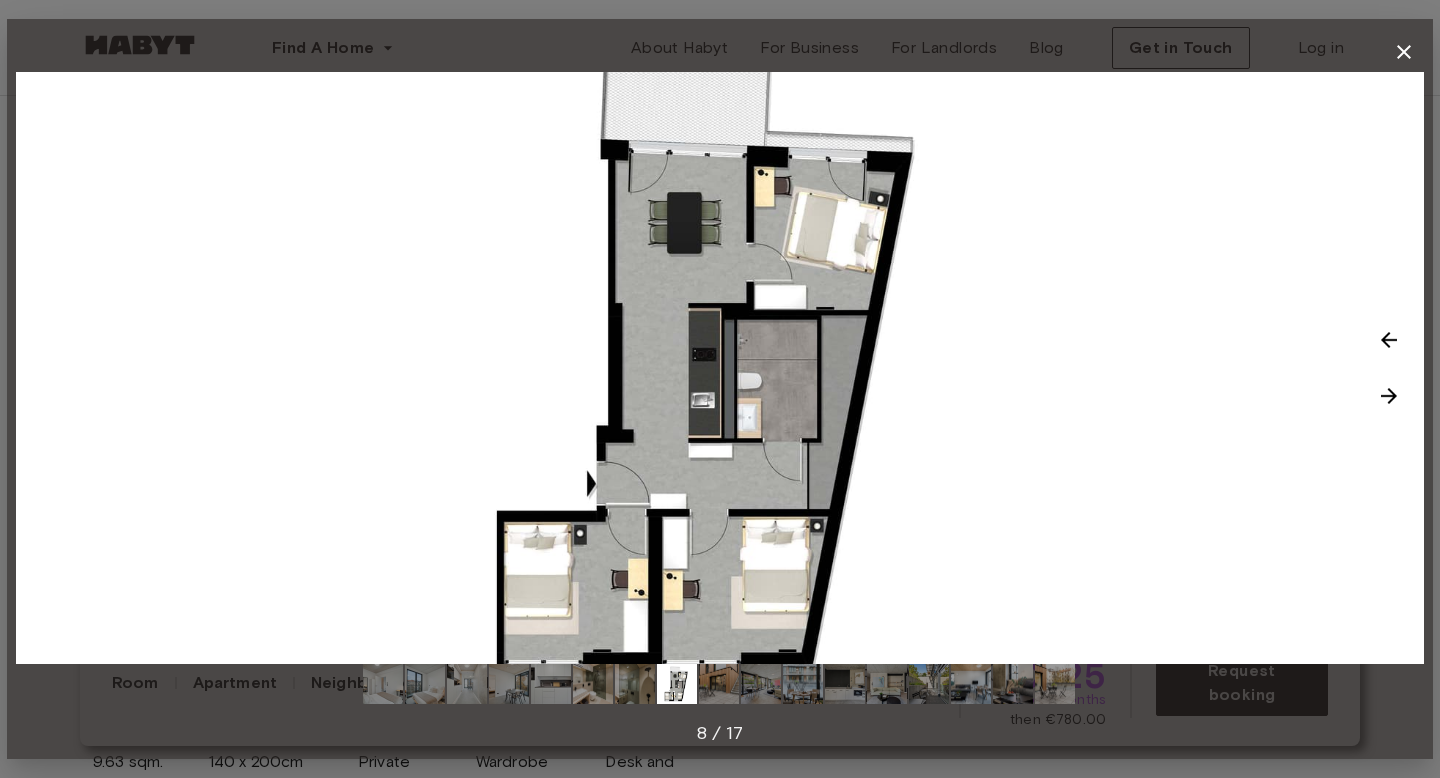 click at bounding box center (1389, 396) 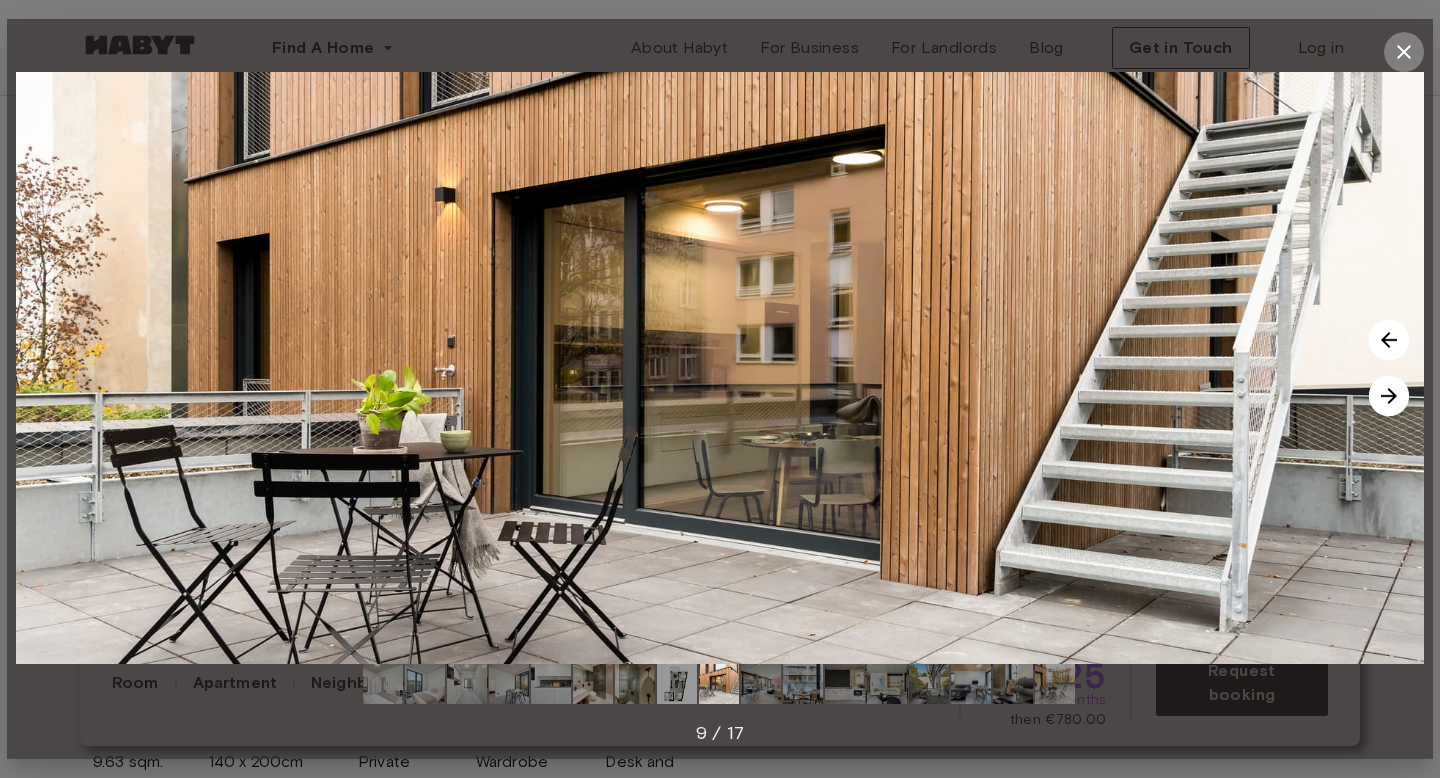 click 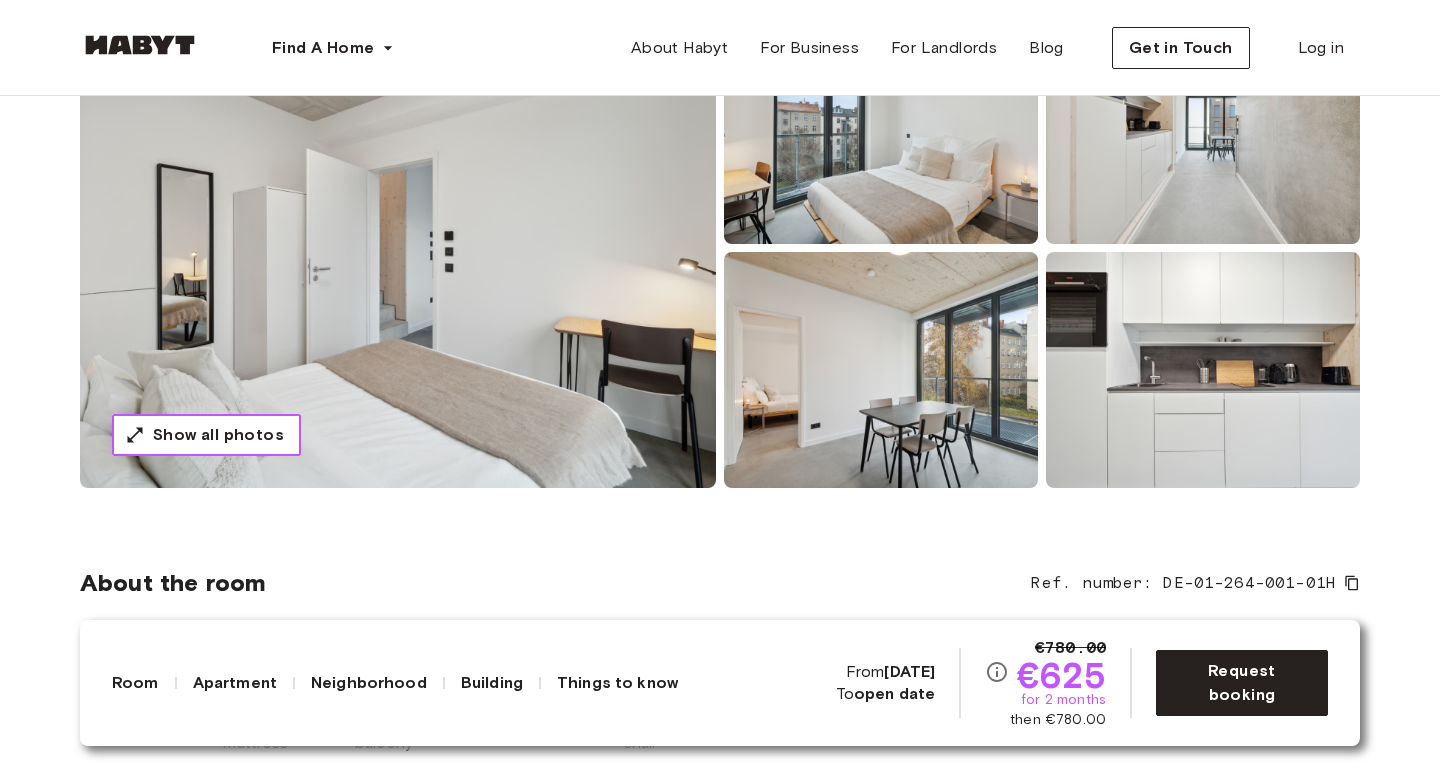 scroll, scrollTop: 0, scrollLeft: 0, axis: both 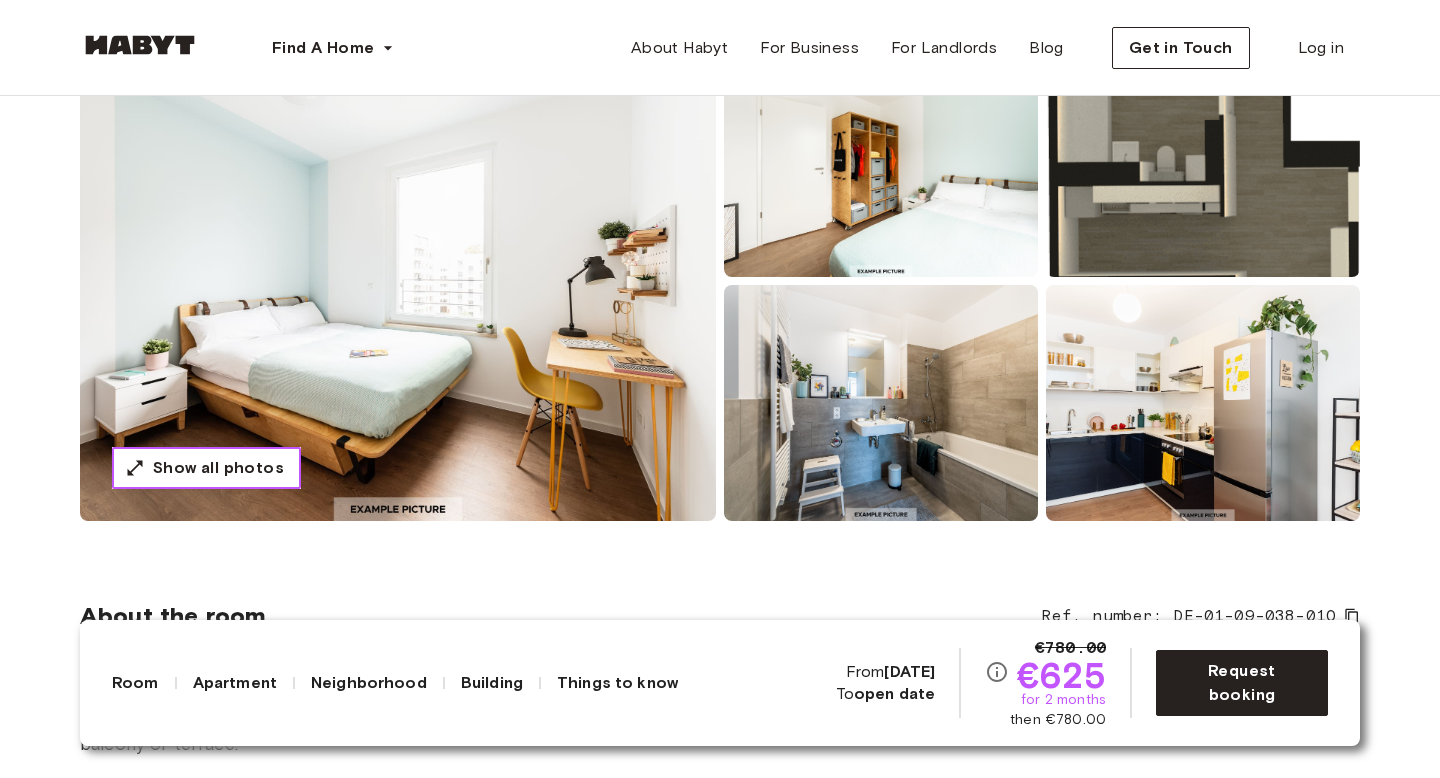 click on "Show all photos" at bounding box center [218, 468] 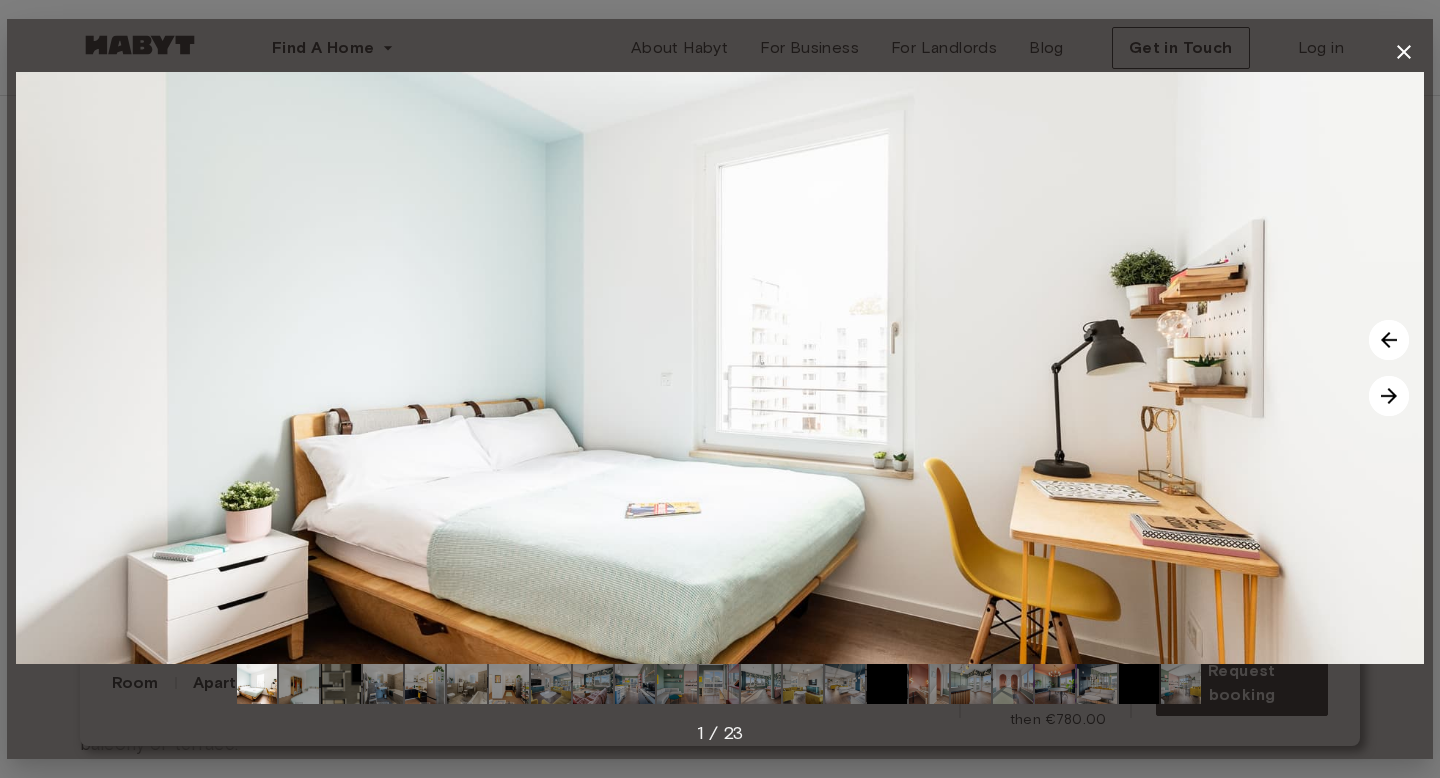 click at bounding box center (1389, 396) 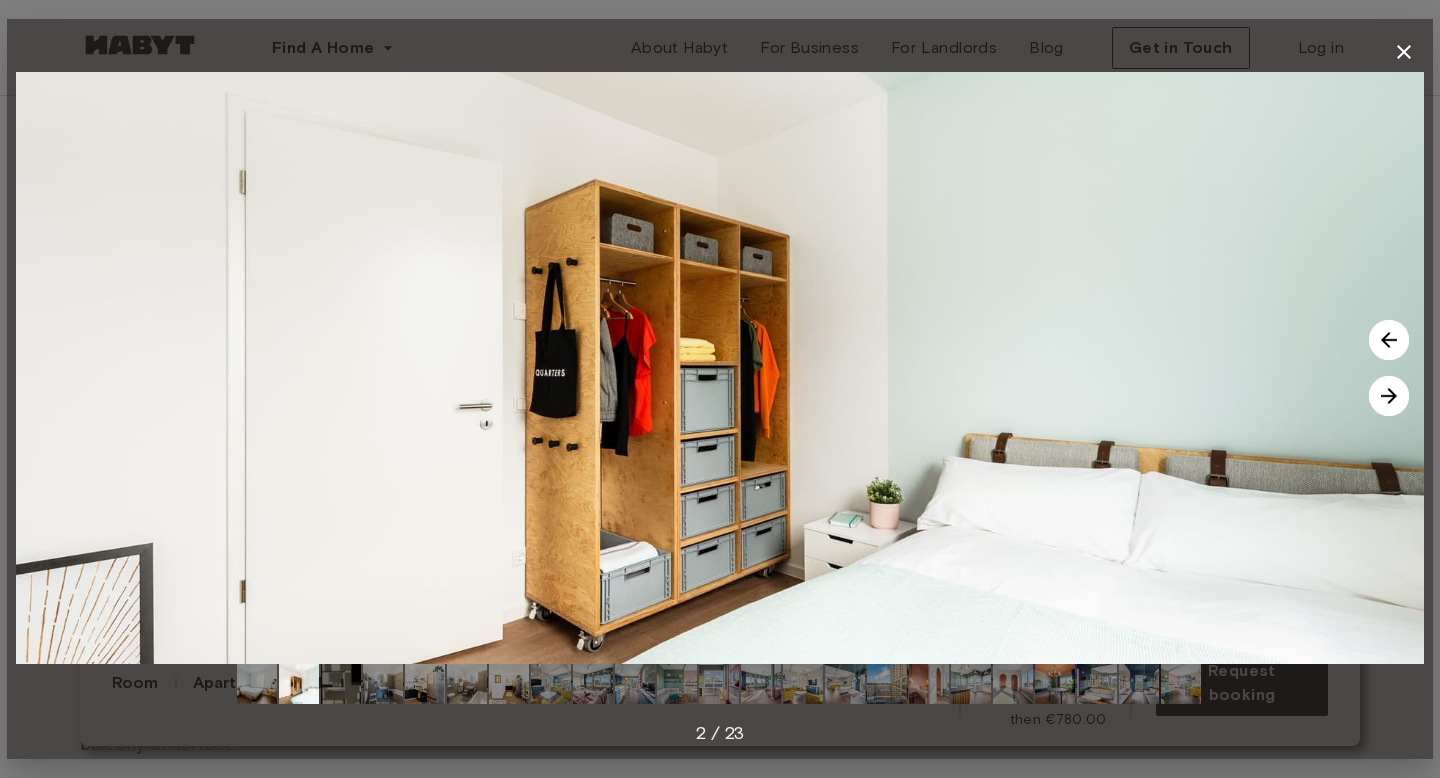 click at bounding box center [1389, 396] 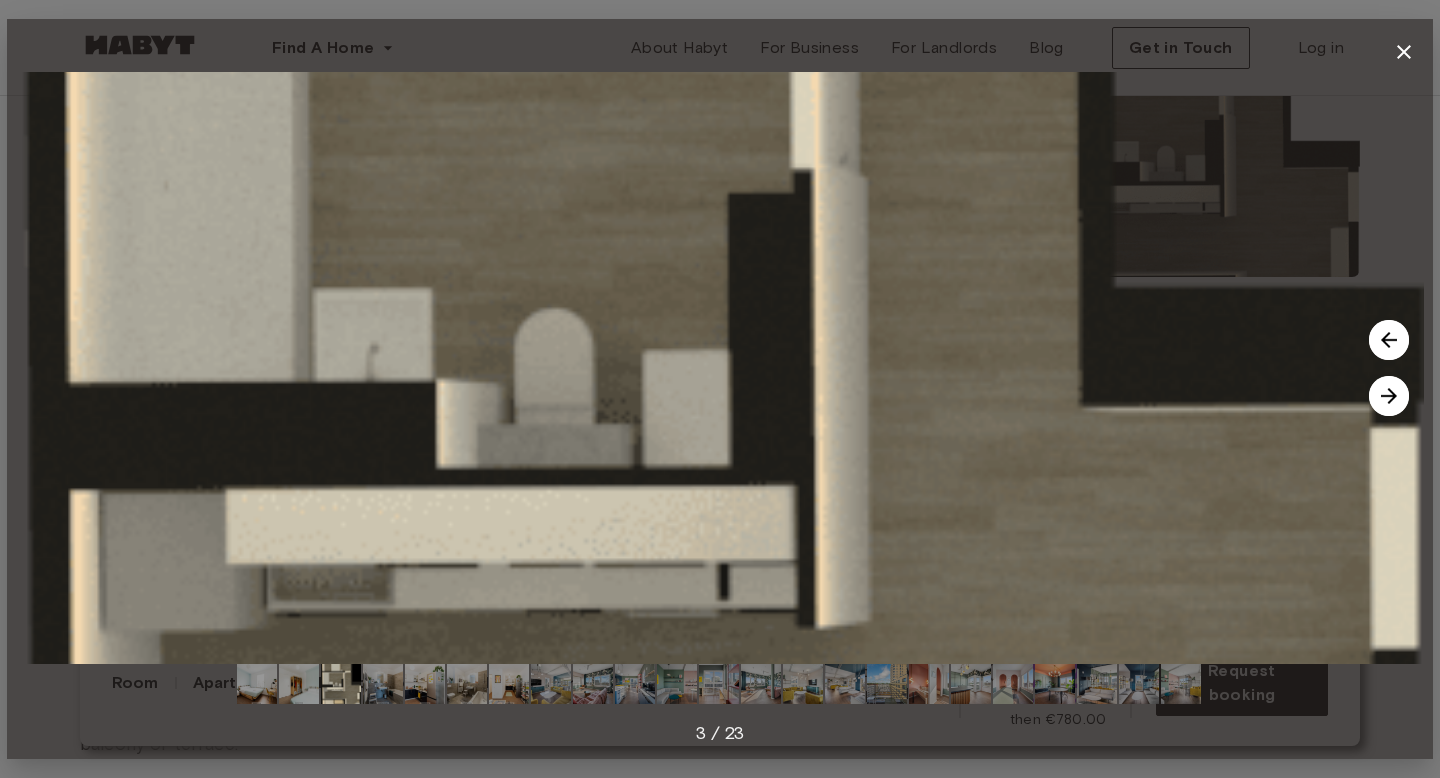 click at bounding box center [1389, 396] 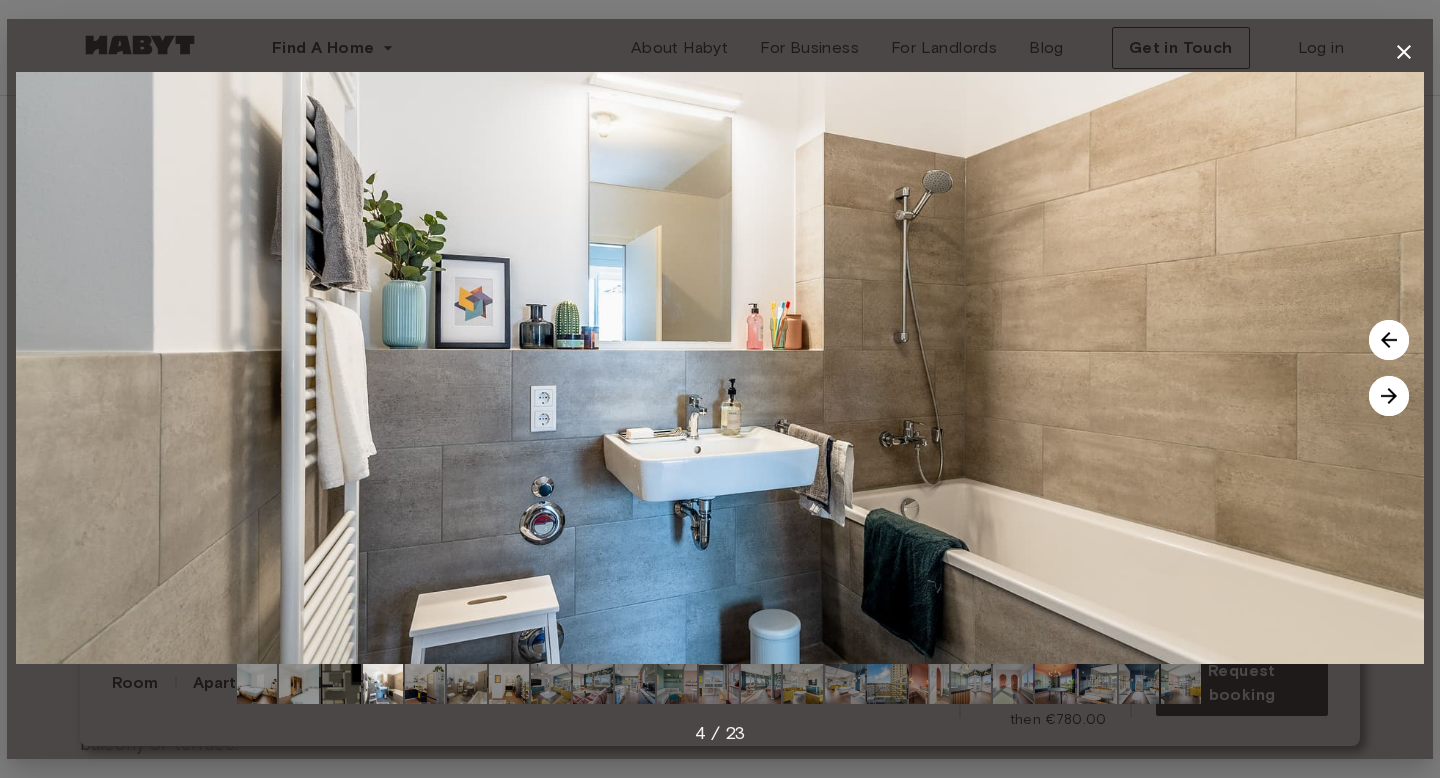 click at bounding box center [1389, 396] 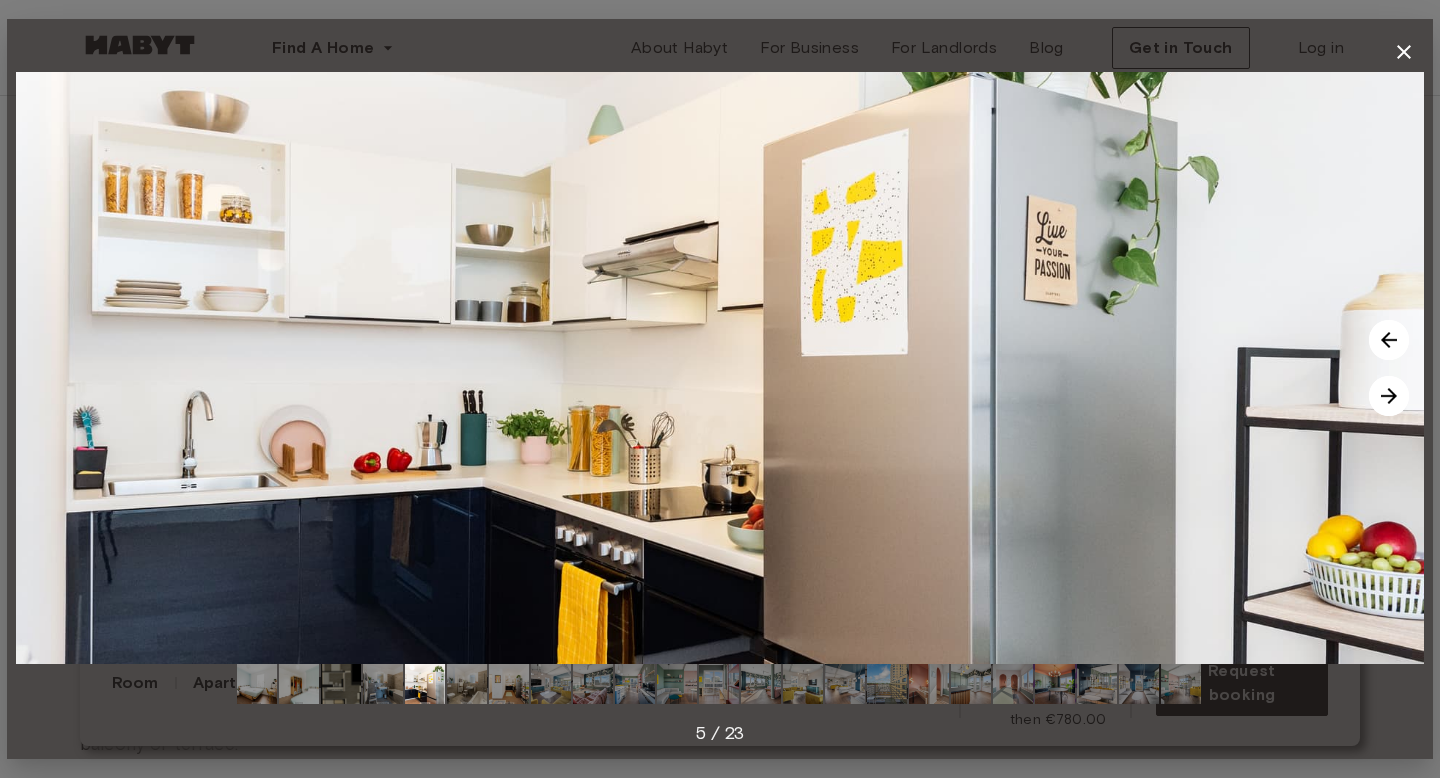 click at bounding box center (1389, 396) 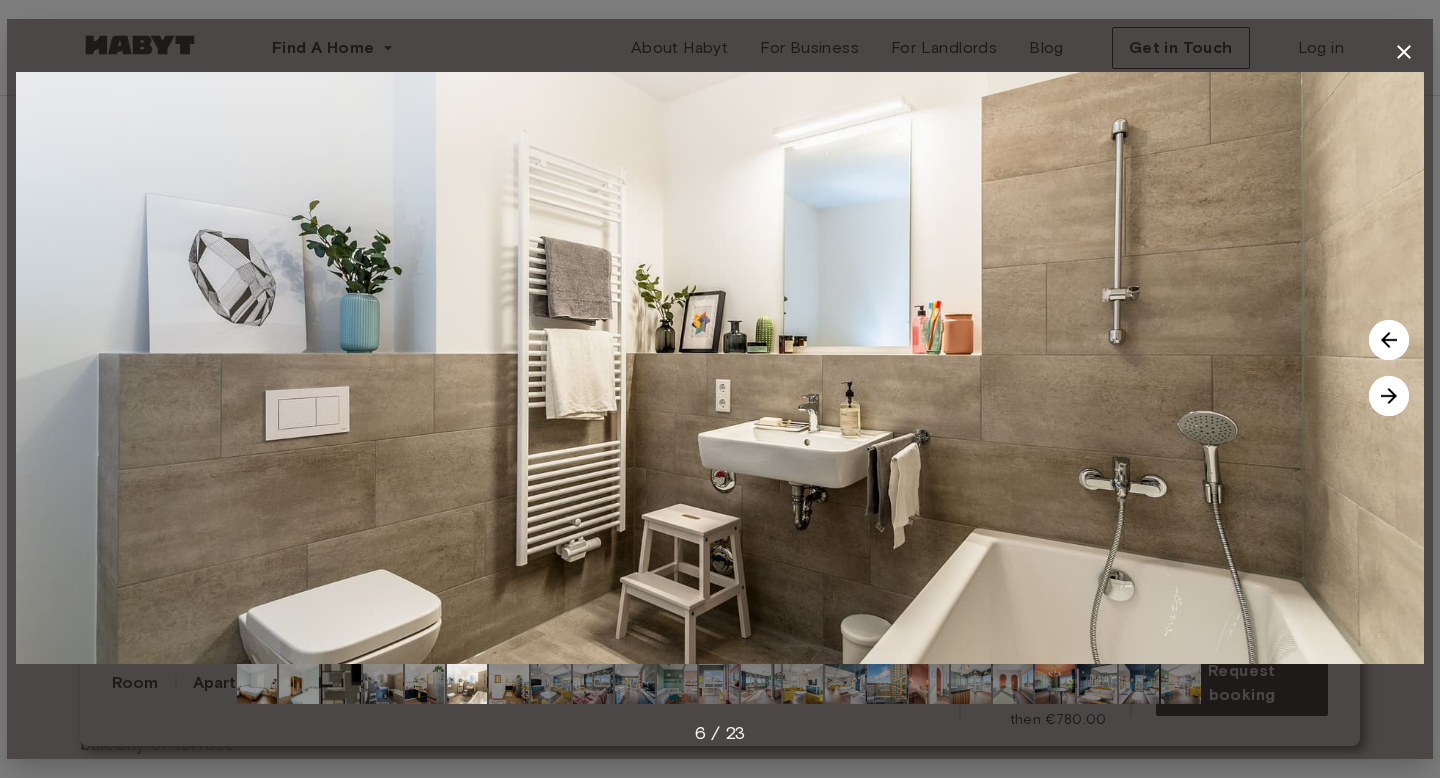 click at bounding box center [1389, 396] 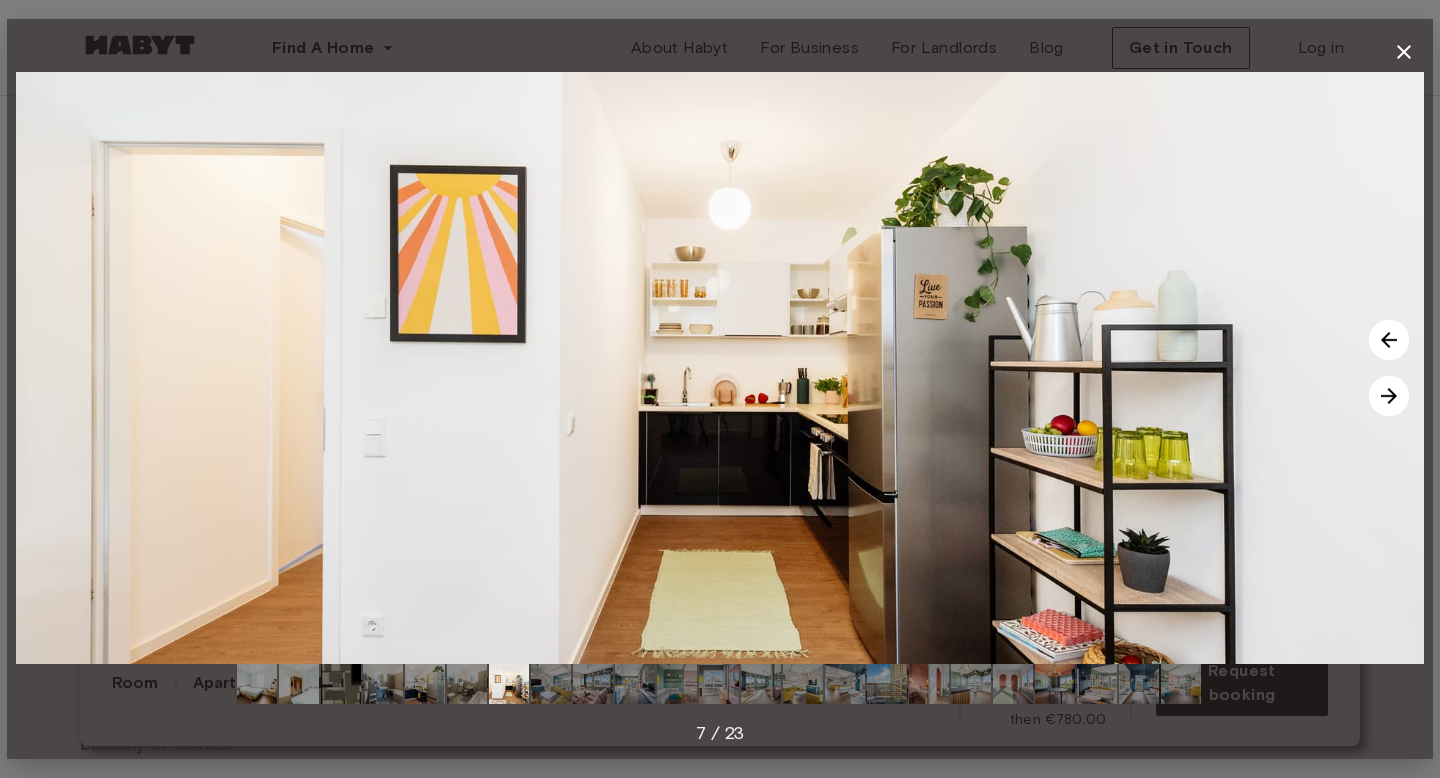 click at bounding box center (1389, 396) 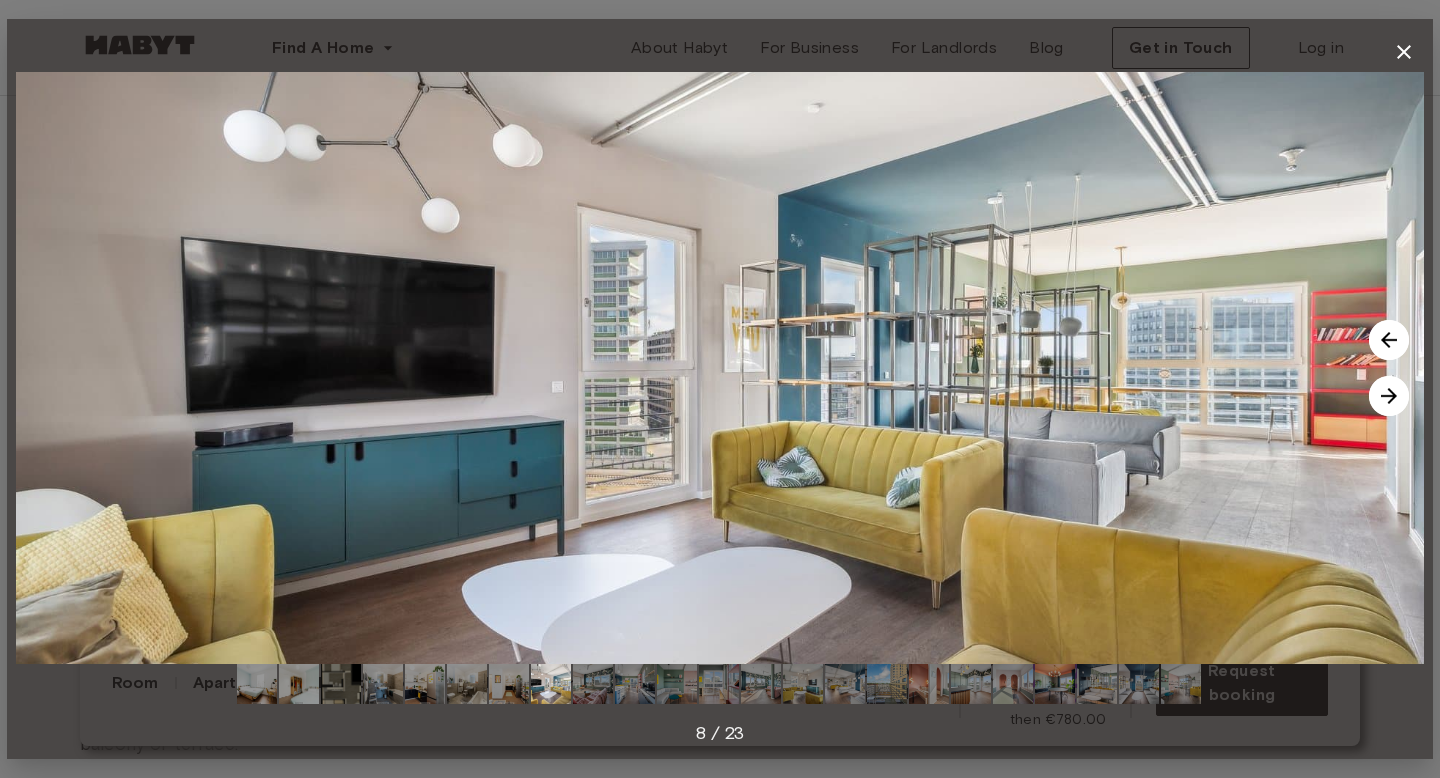 click at bounding box center (1389, 396) 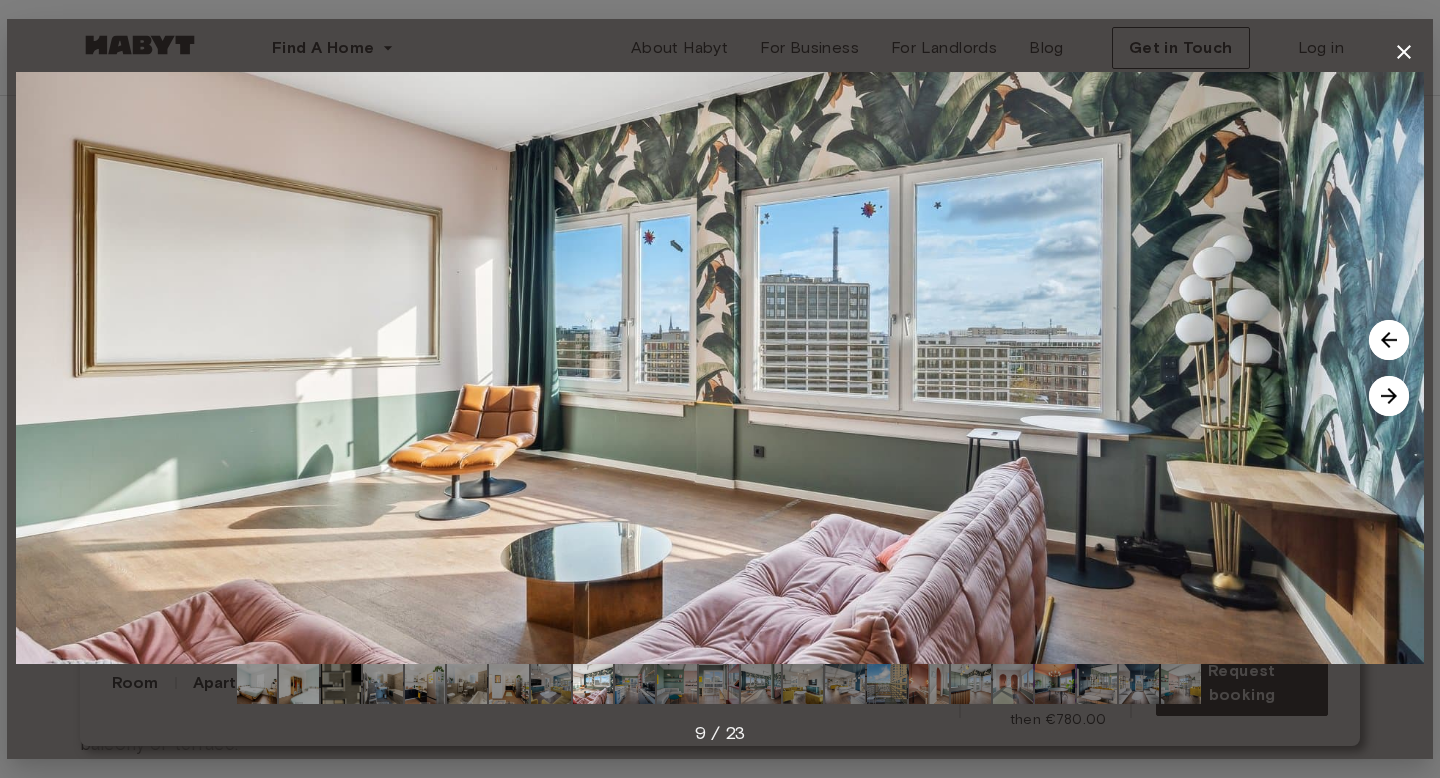 click at bounding box center [1389, 396] 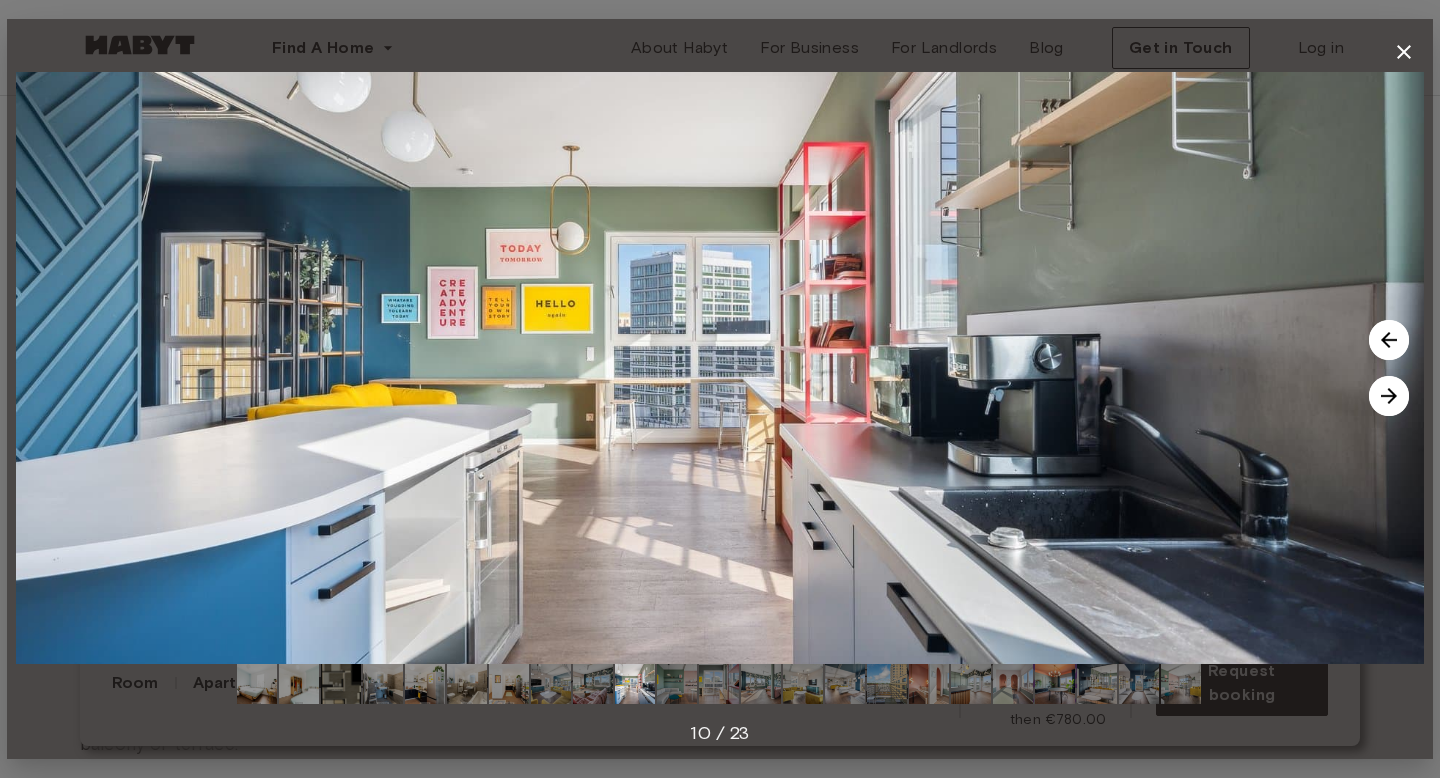 click at bounding box center (1389, 396) 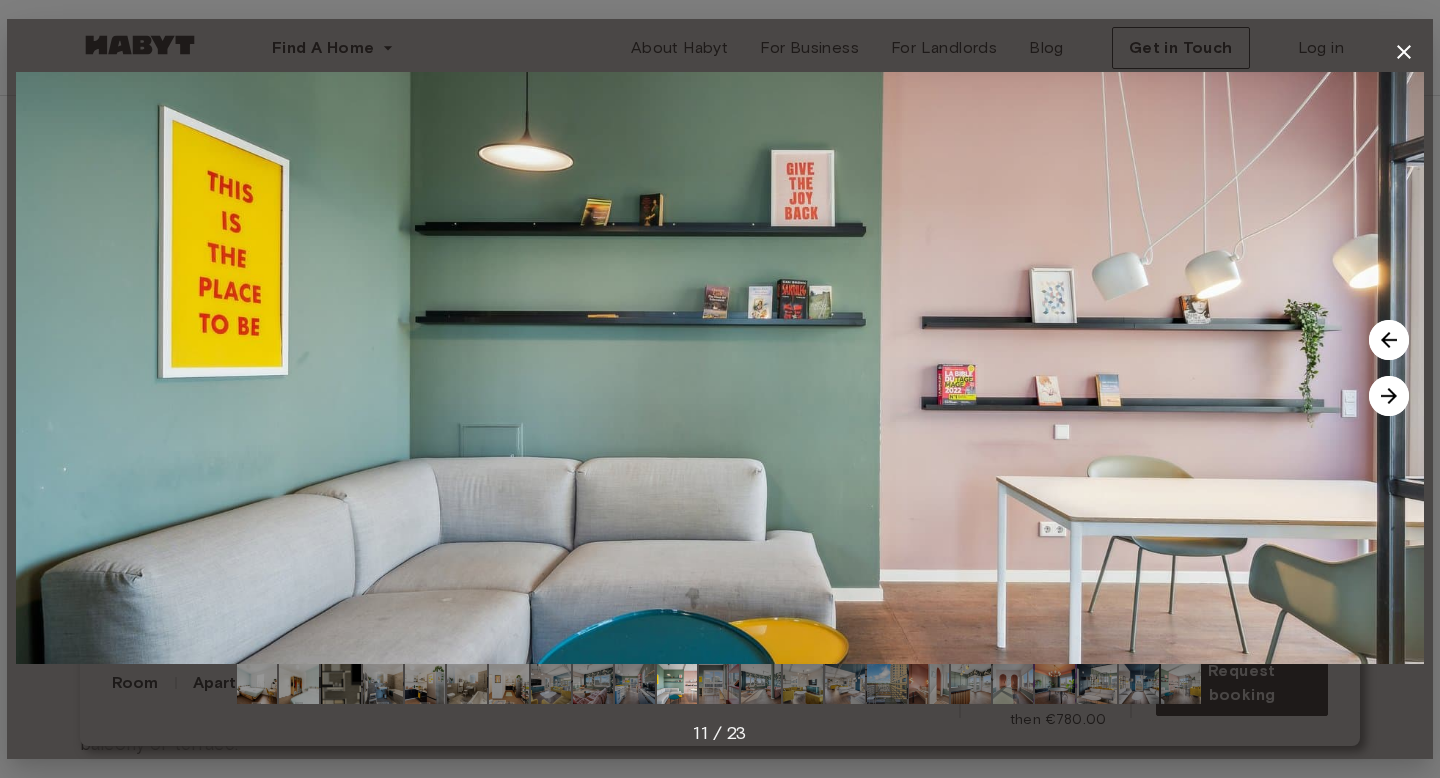 click at bounding box center [1389, 396] 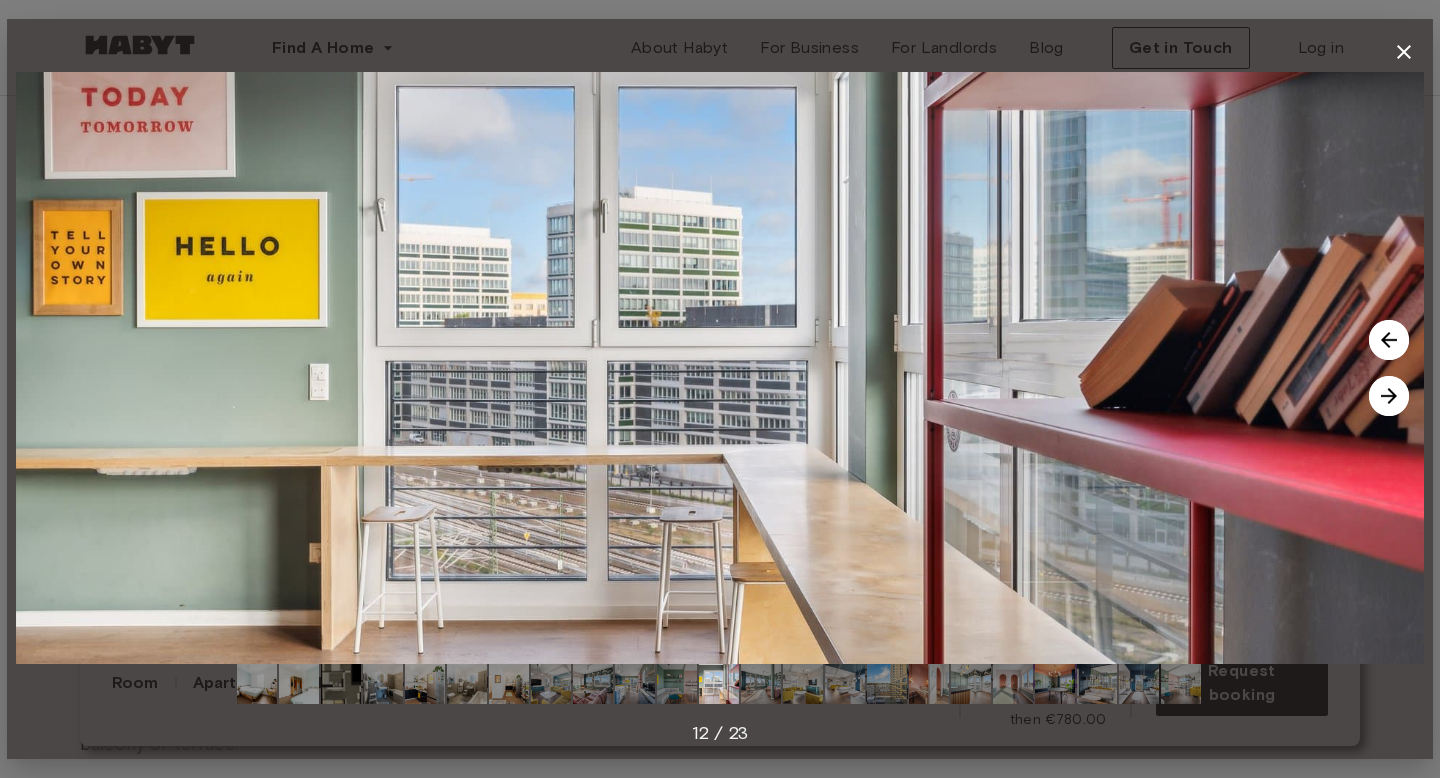 click at bounding box center [1389, 396] 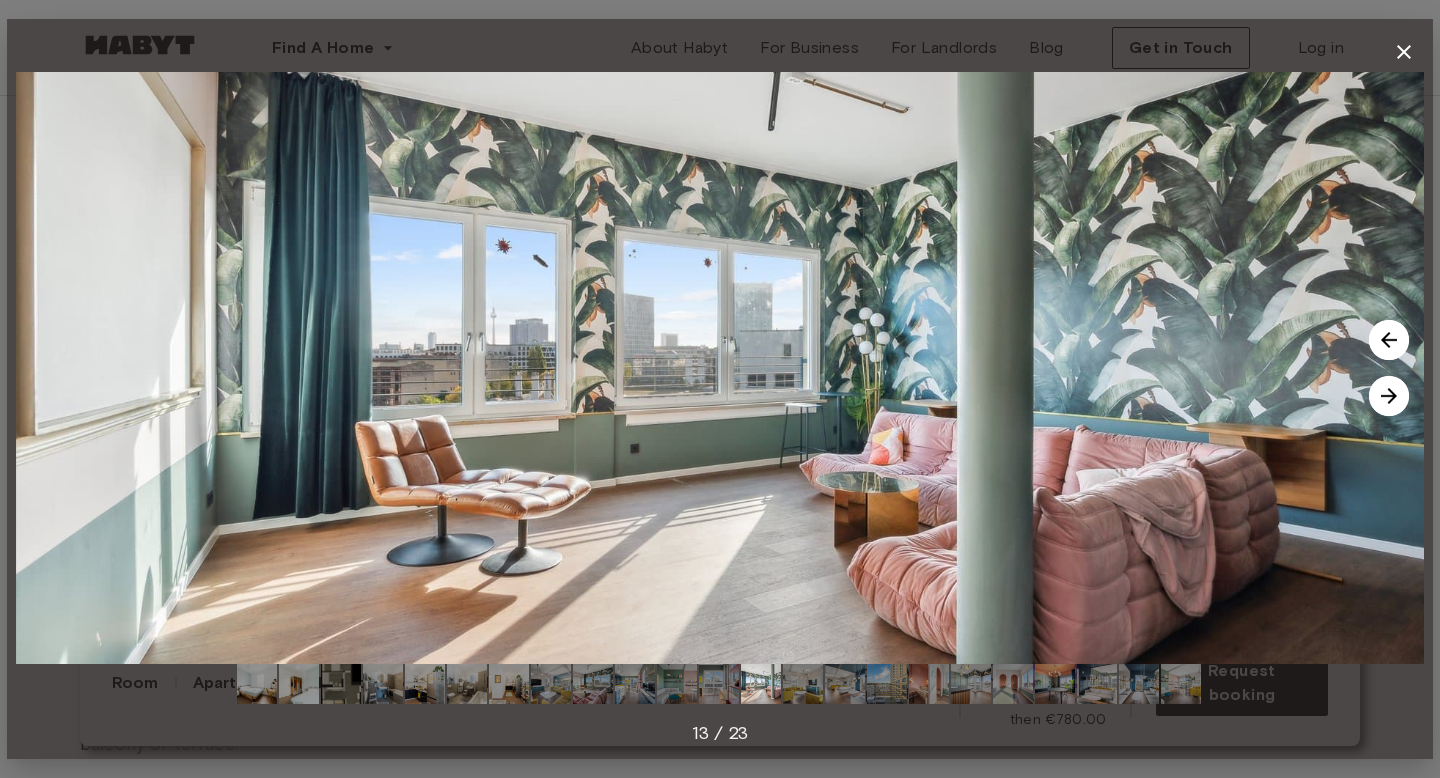 click at bounding box center (1389, 396) 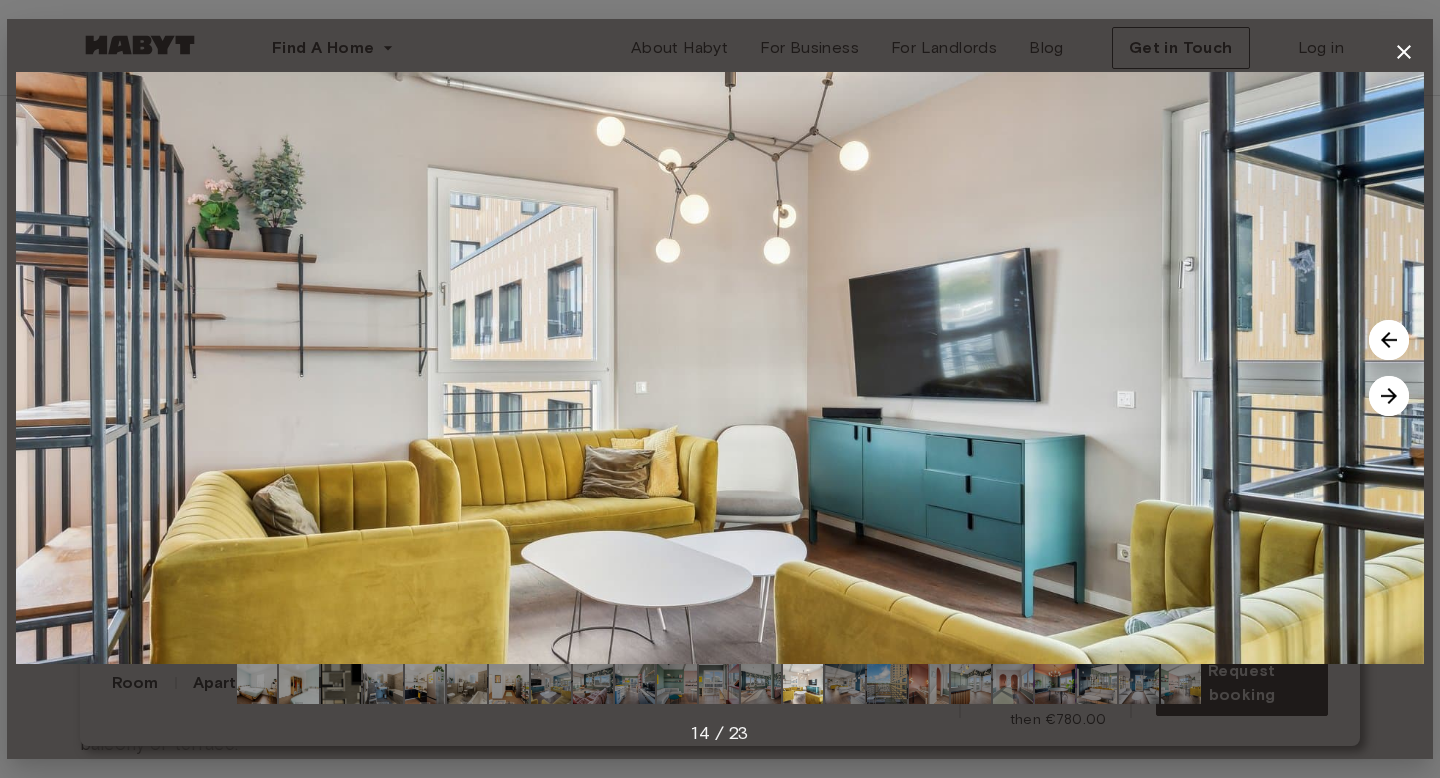 click at bounding box center [1389, 396] 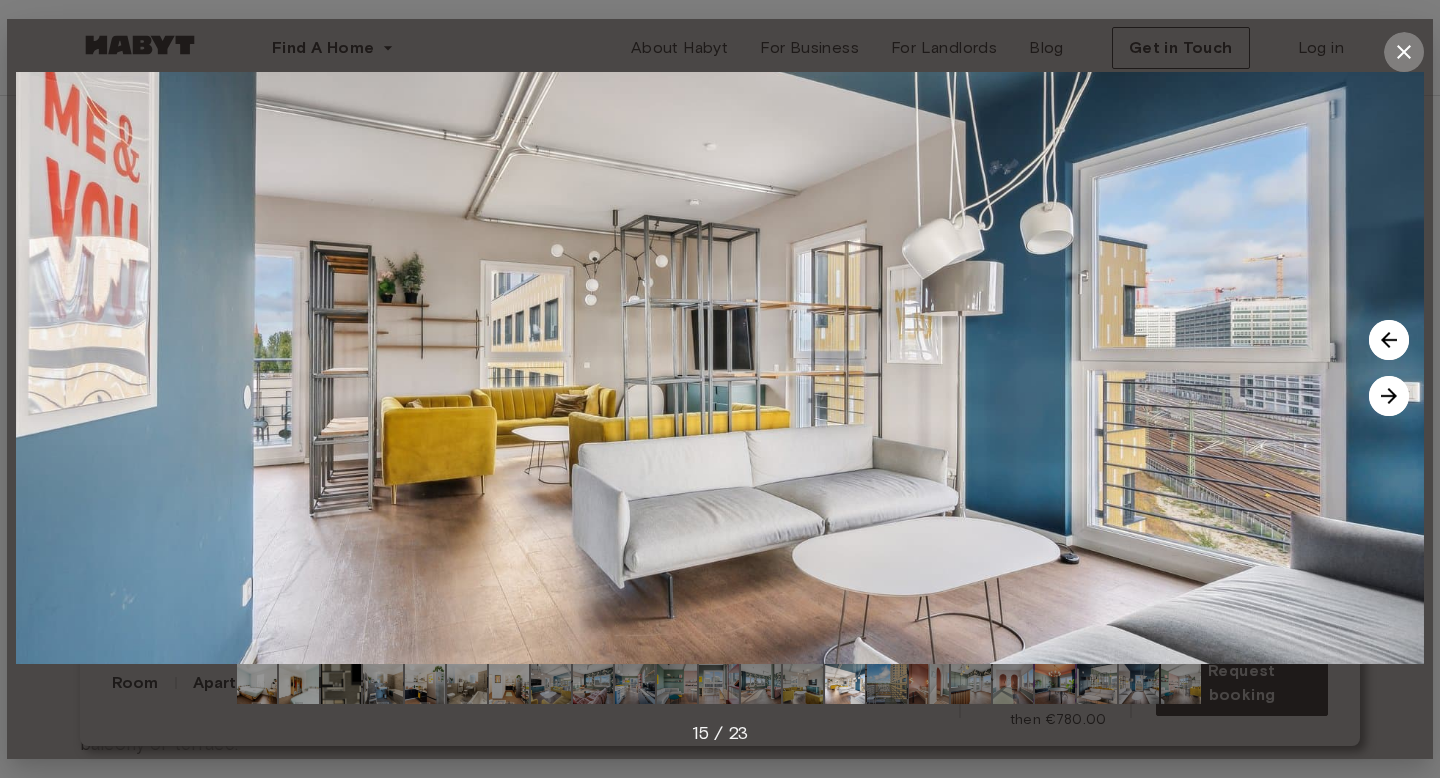 click 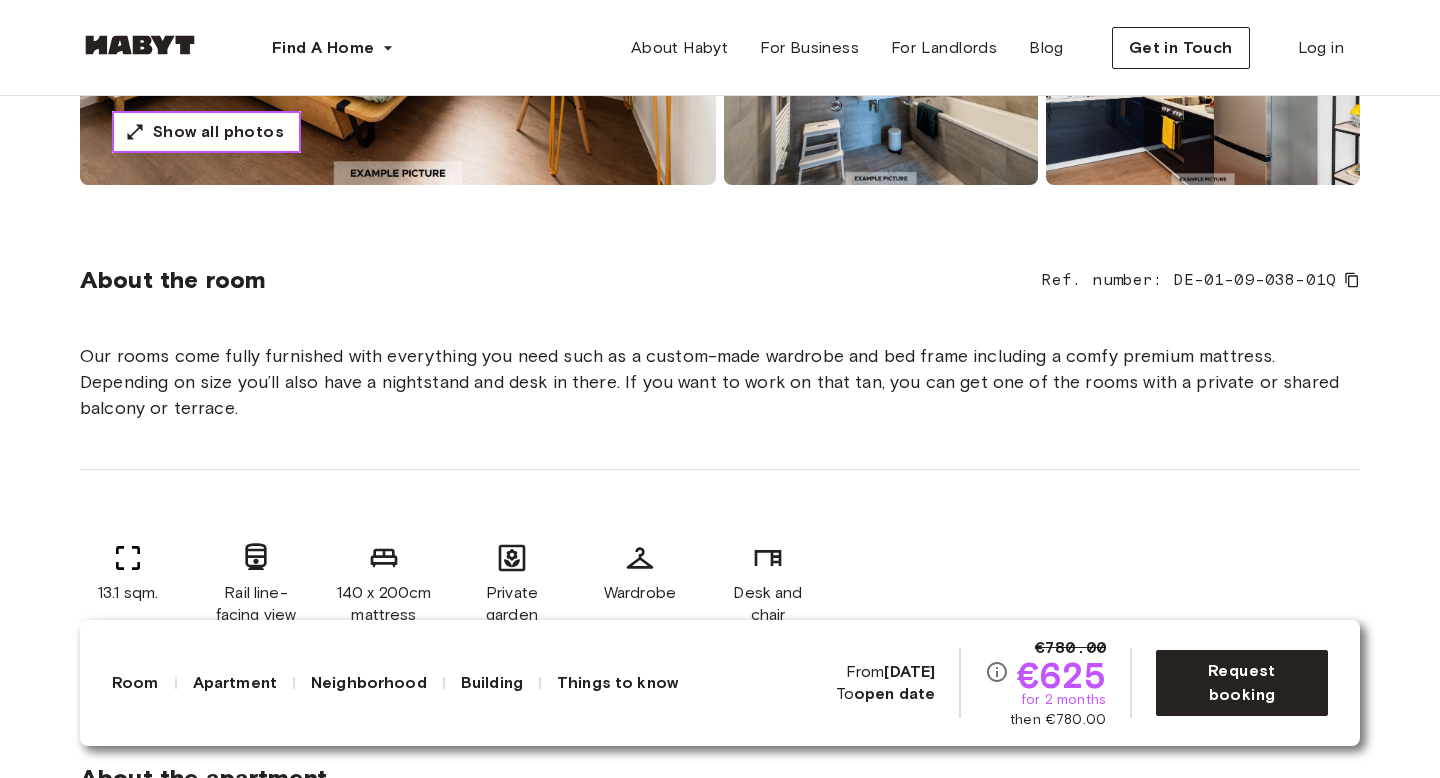 scroll, scrollTop: 0, scrollLeft: 0, axis: both 